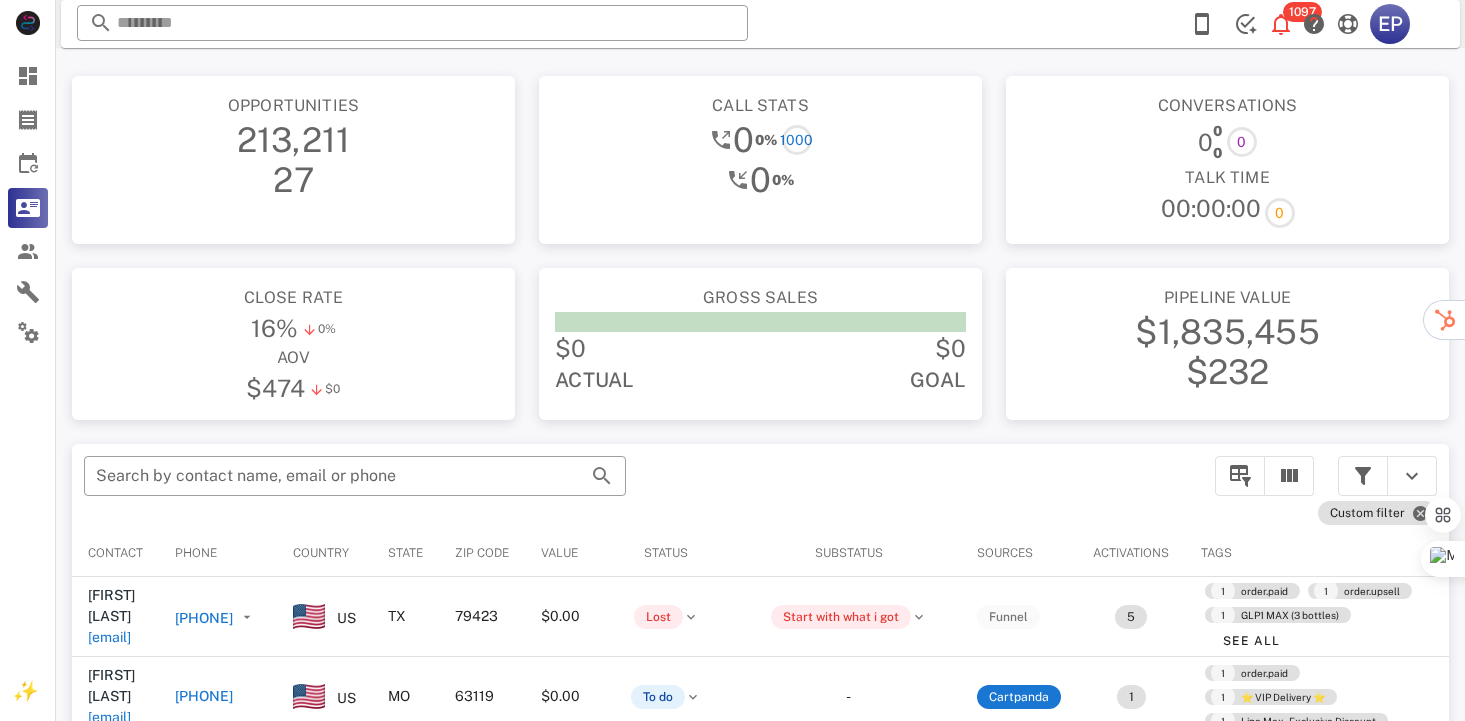 scroll, scrollTop: 378, scrollLeft: 0, axis: vertical 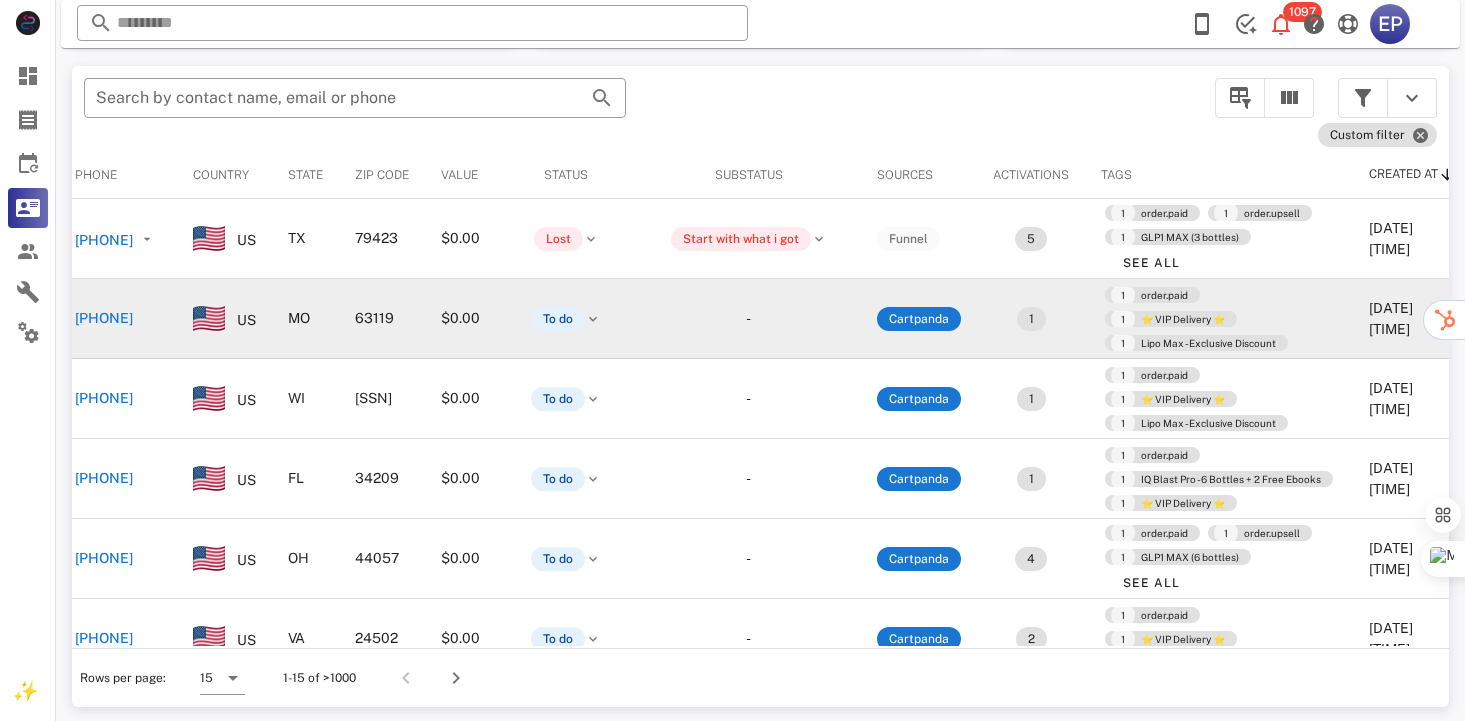 click on "[PHONE]" at bounding box center (104, 318) 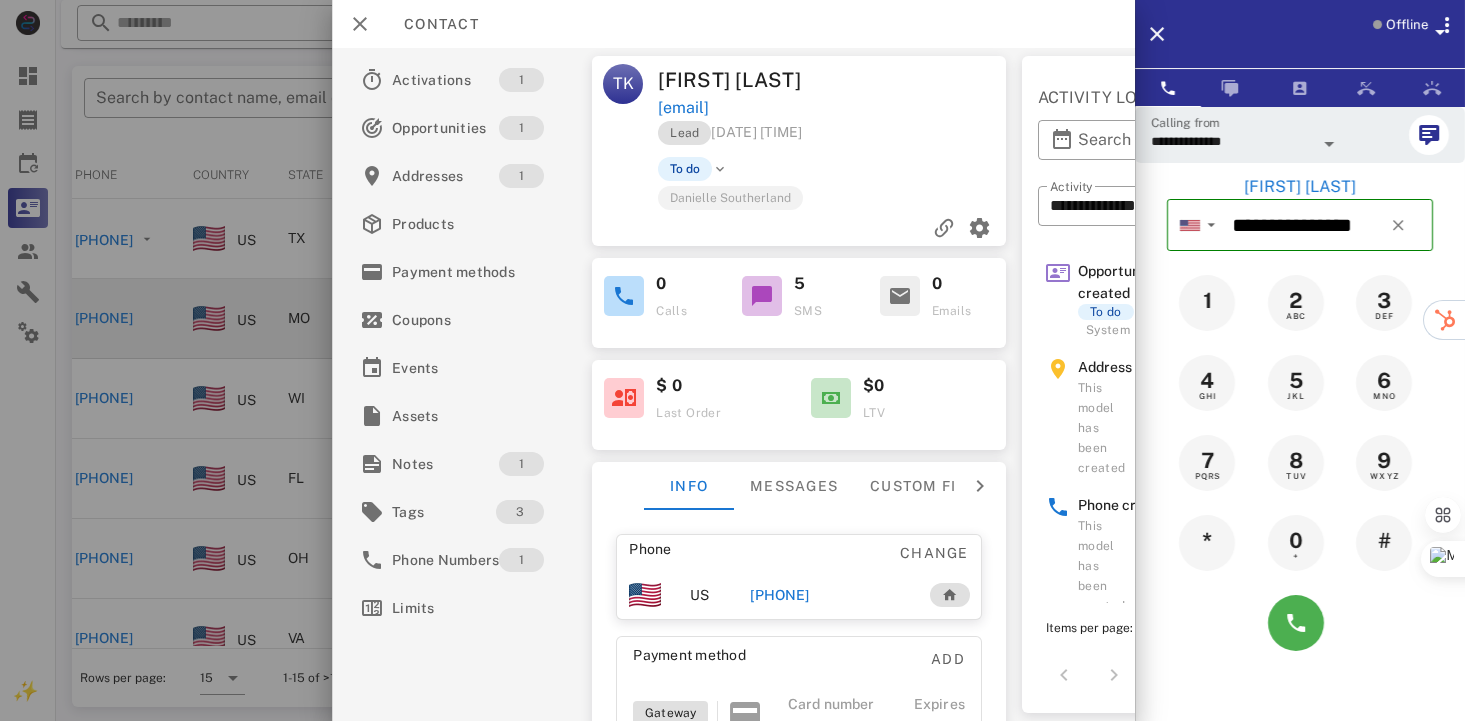 scroll, scrollTop: 50, scrollLeft: 0, axis: vertical 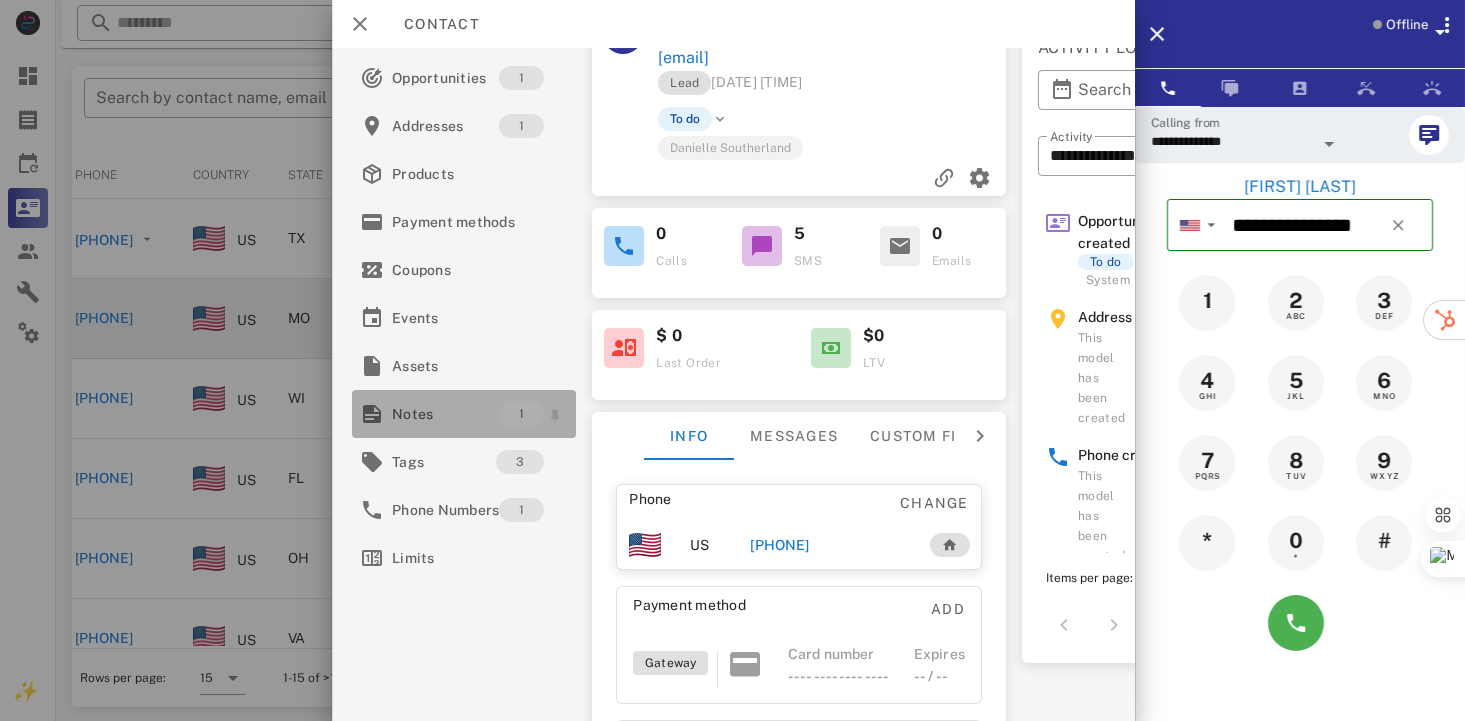 click on "Notes" at bounding box center [445, 414] 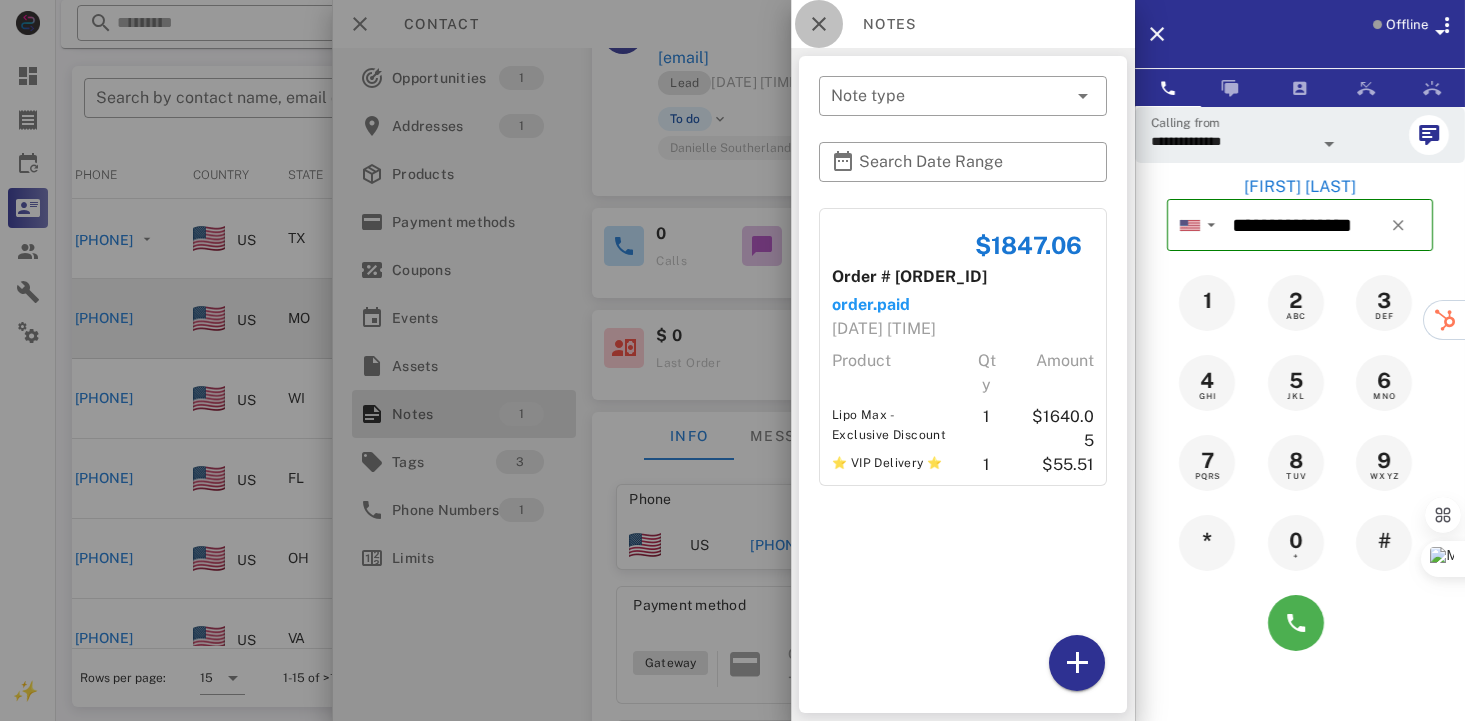 click at bounding box center (819, 24) 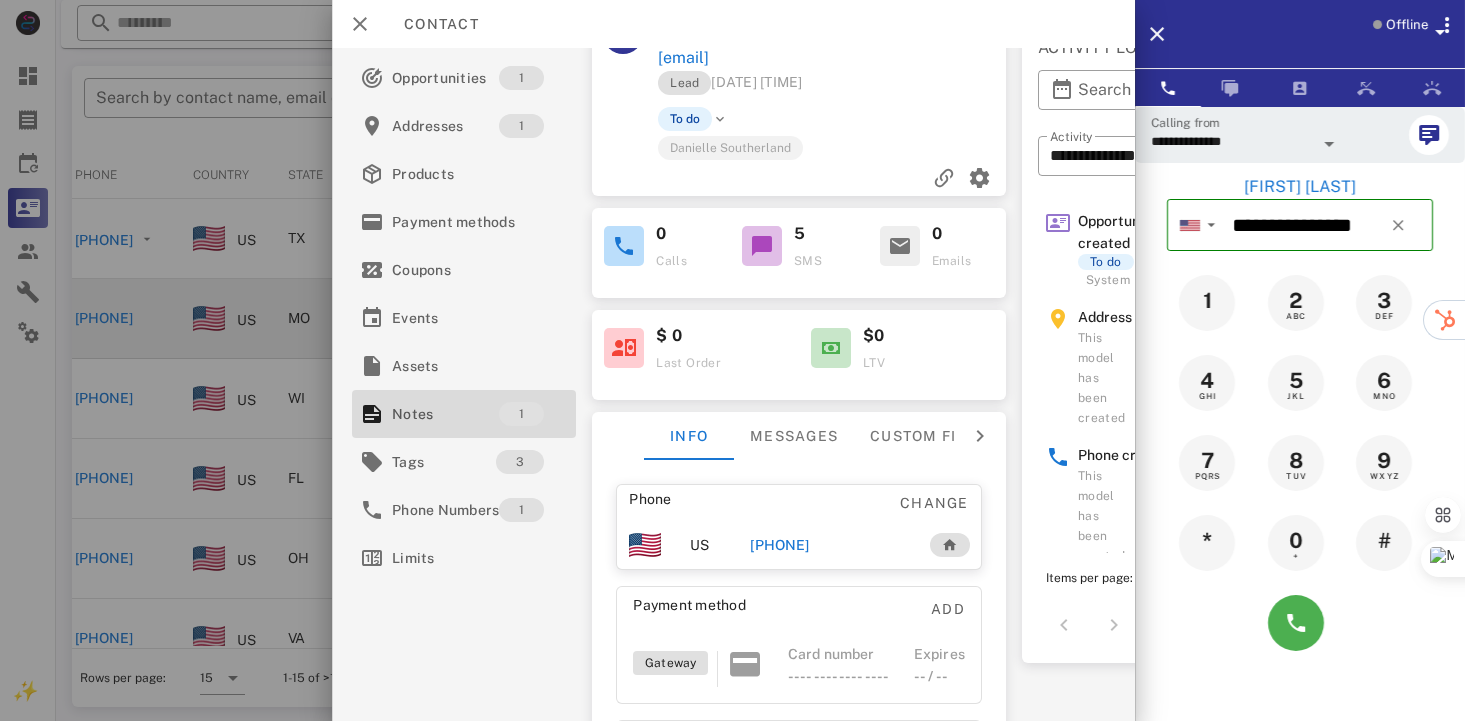 scroll, scrollTop: 25, scrollLeft: 0, axis: vertical 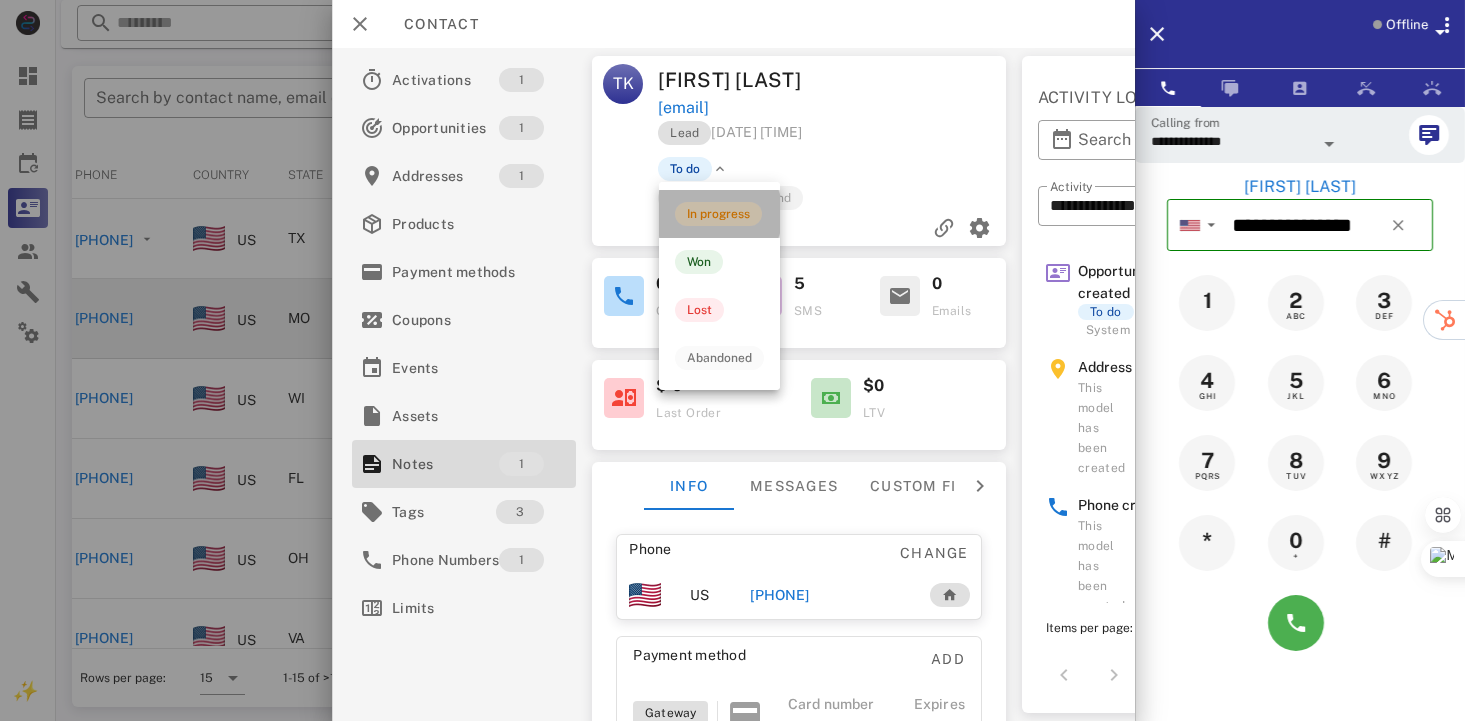 click on "In progress" at bounding box center (718, 214) 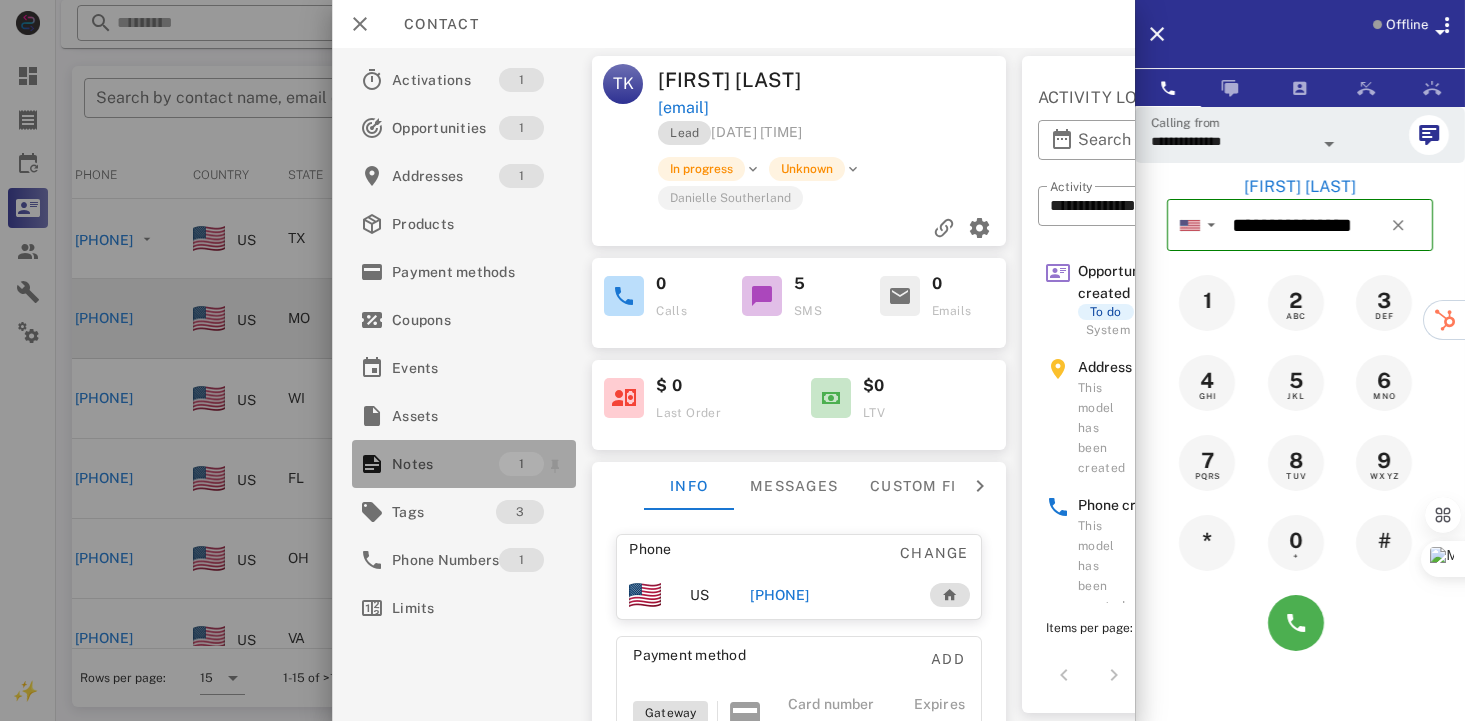 click on "Notes" at bounding box center (445, 464) 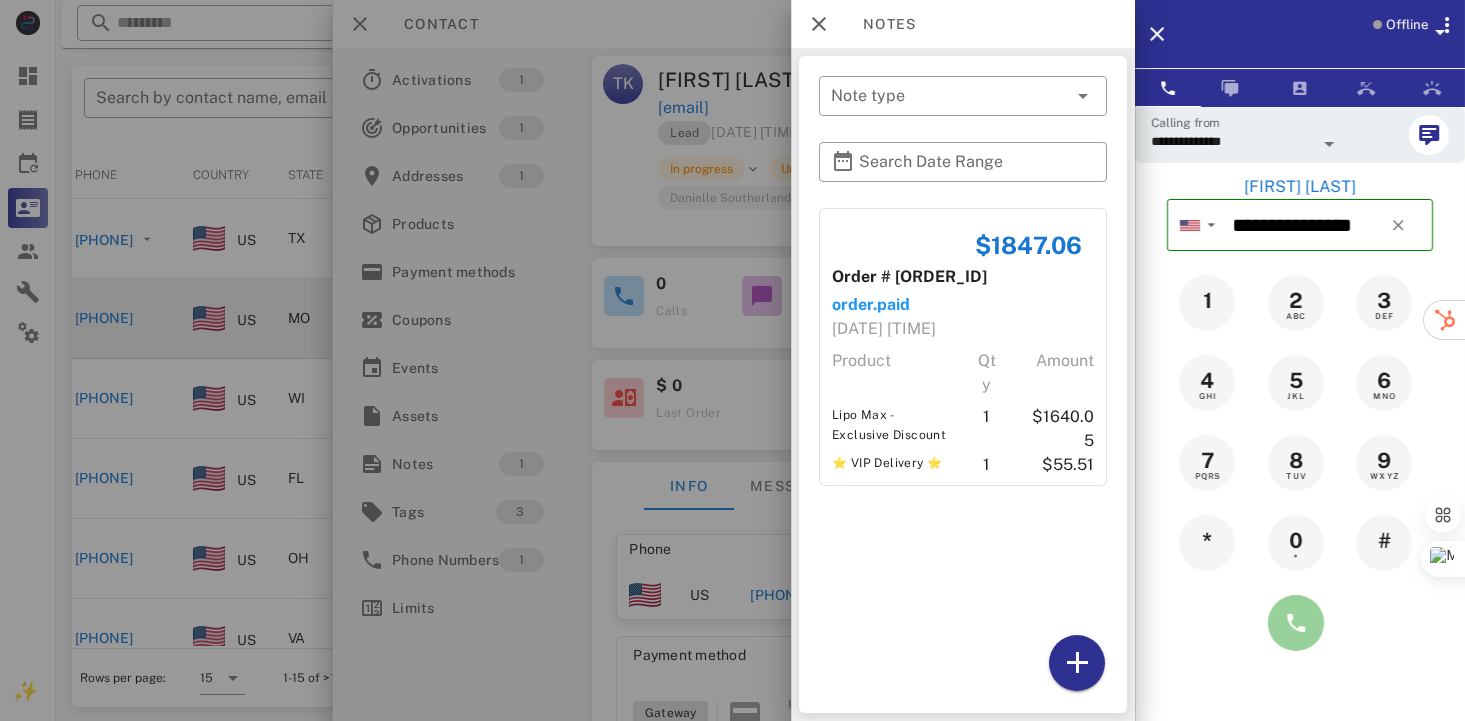 click at bounding box center (1296, 623) 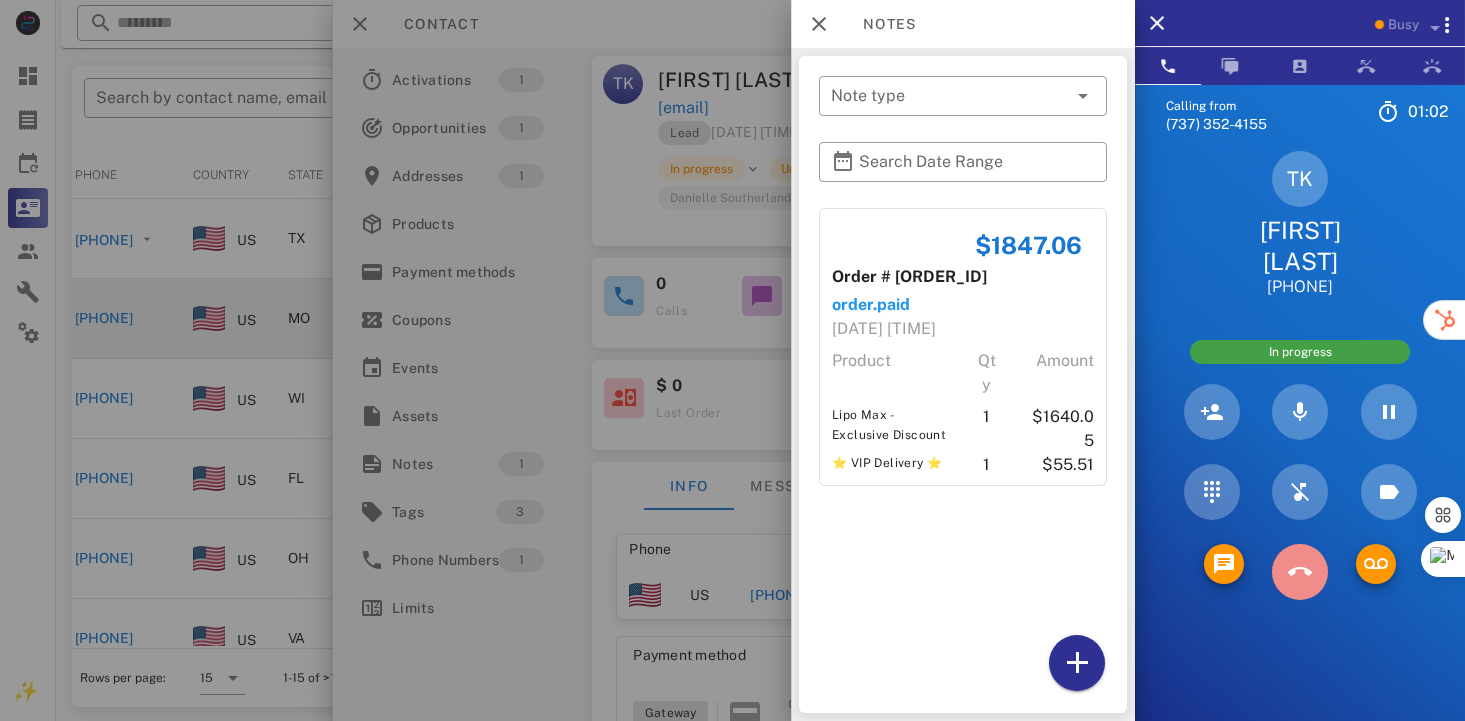 click at bounding box center [1300, 572] 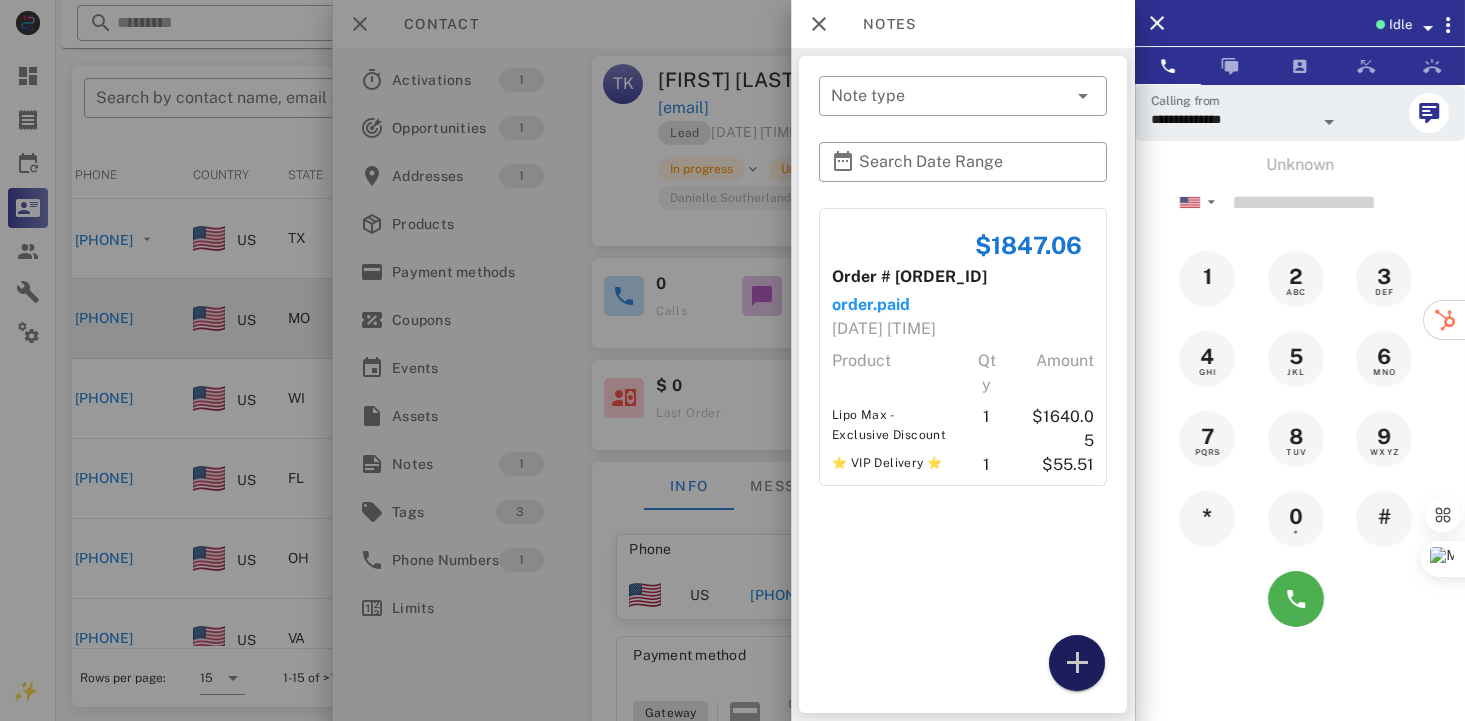 click at bounding box center [1077, 663] 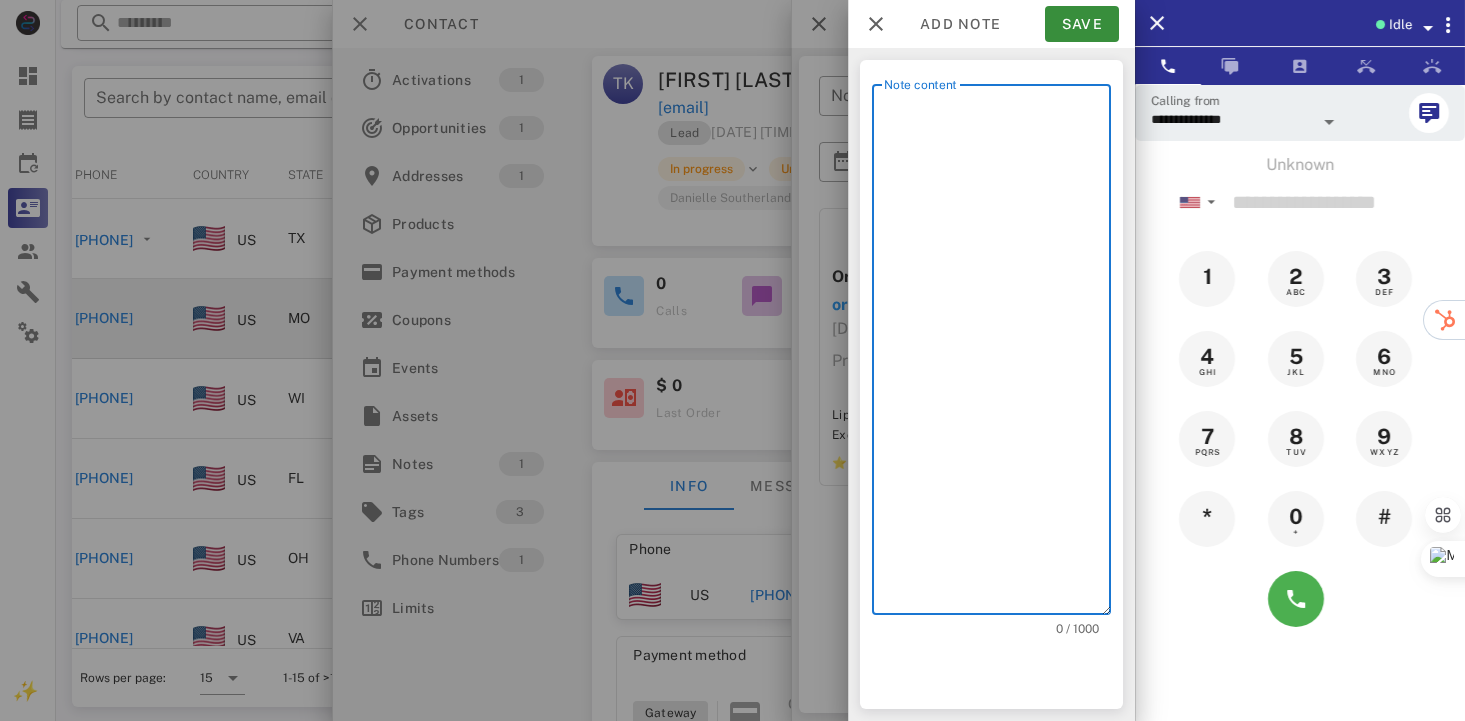 click on "Note content" at bounding box center (997, 354) 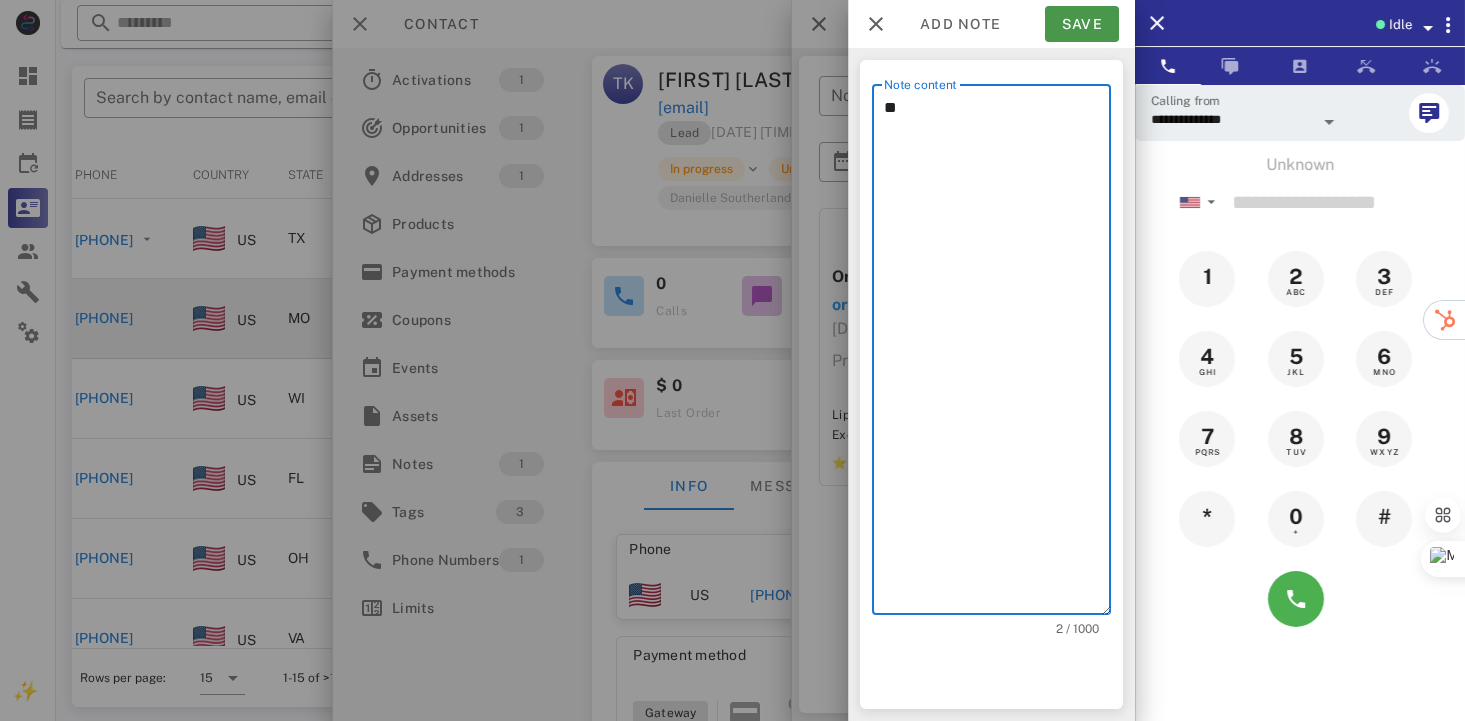 type on "**" 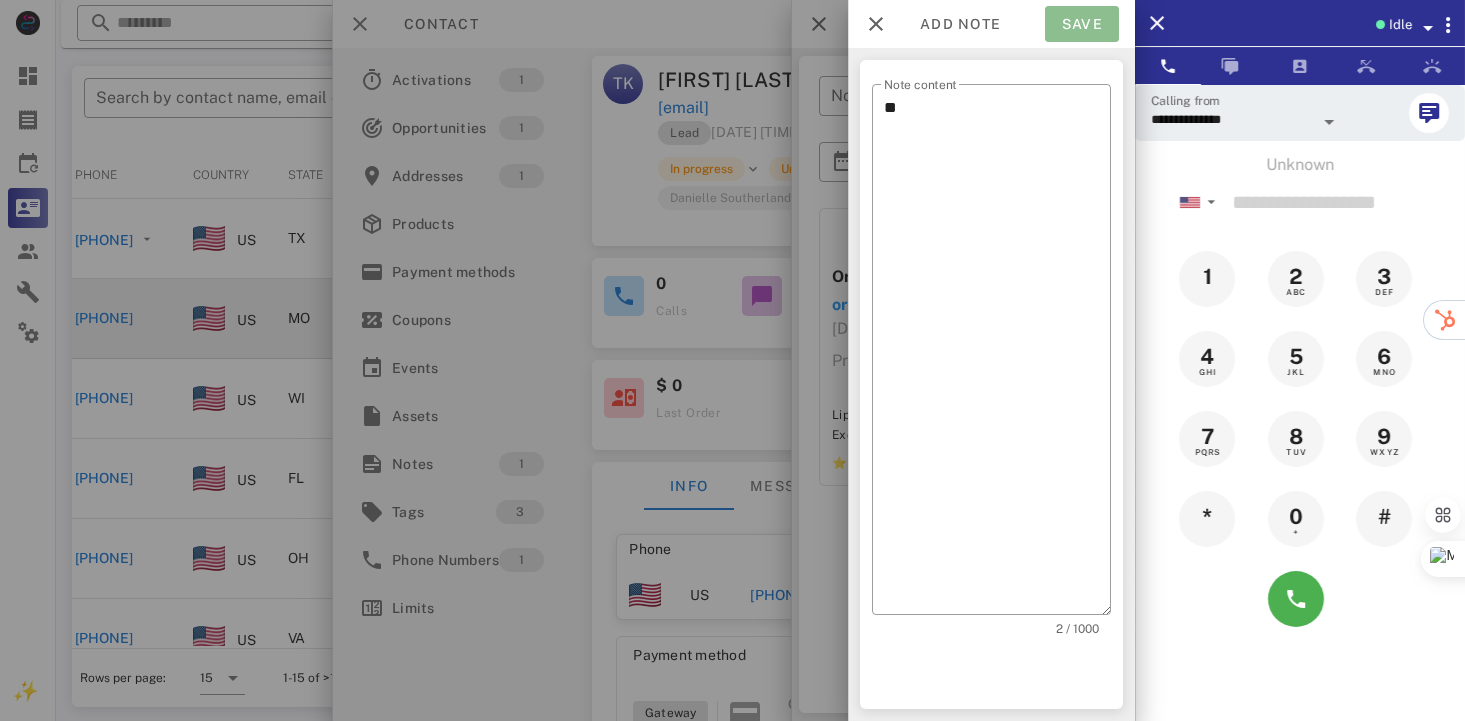 click on "Save" at bounding box center (1082, 24) 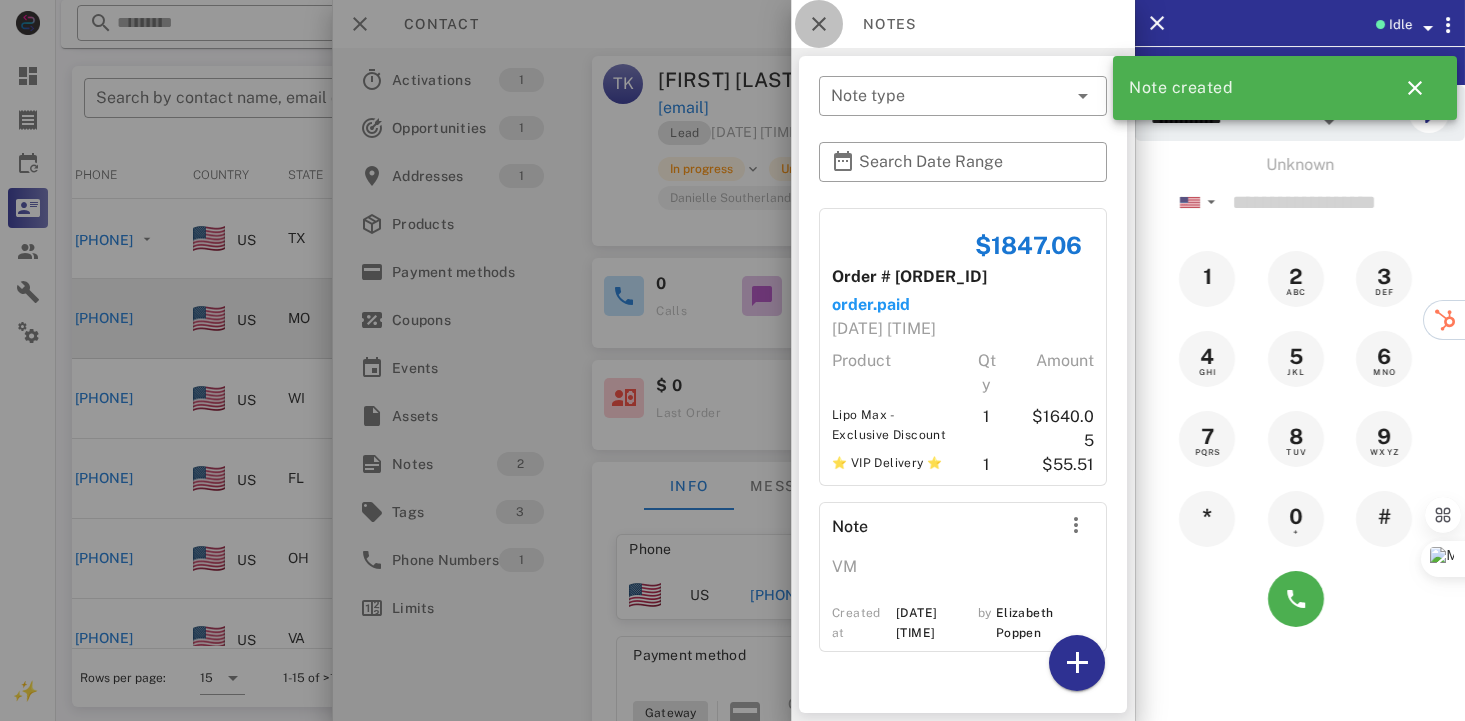 click at bounding box center [819, 24] 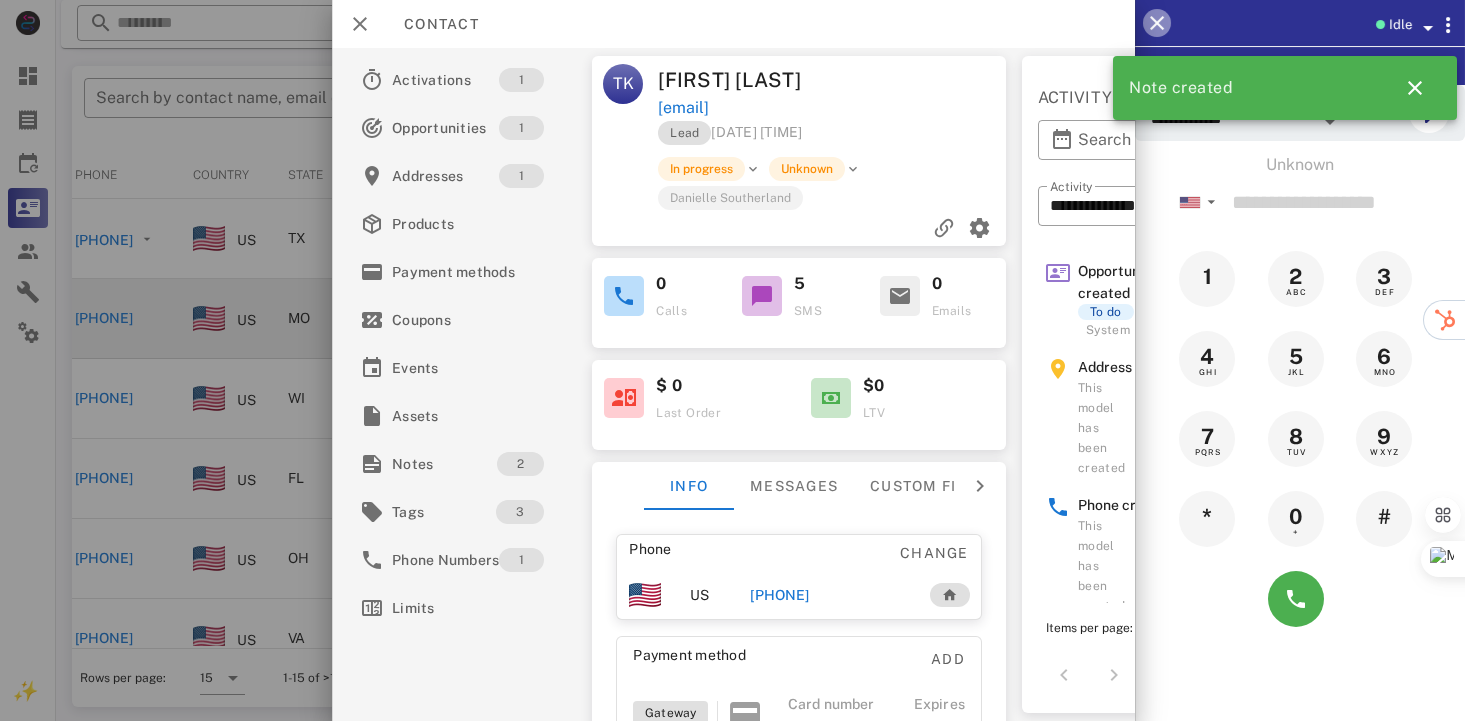 click at bounding box center (1157, 23) 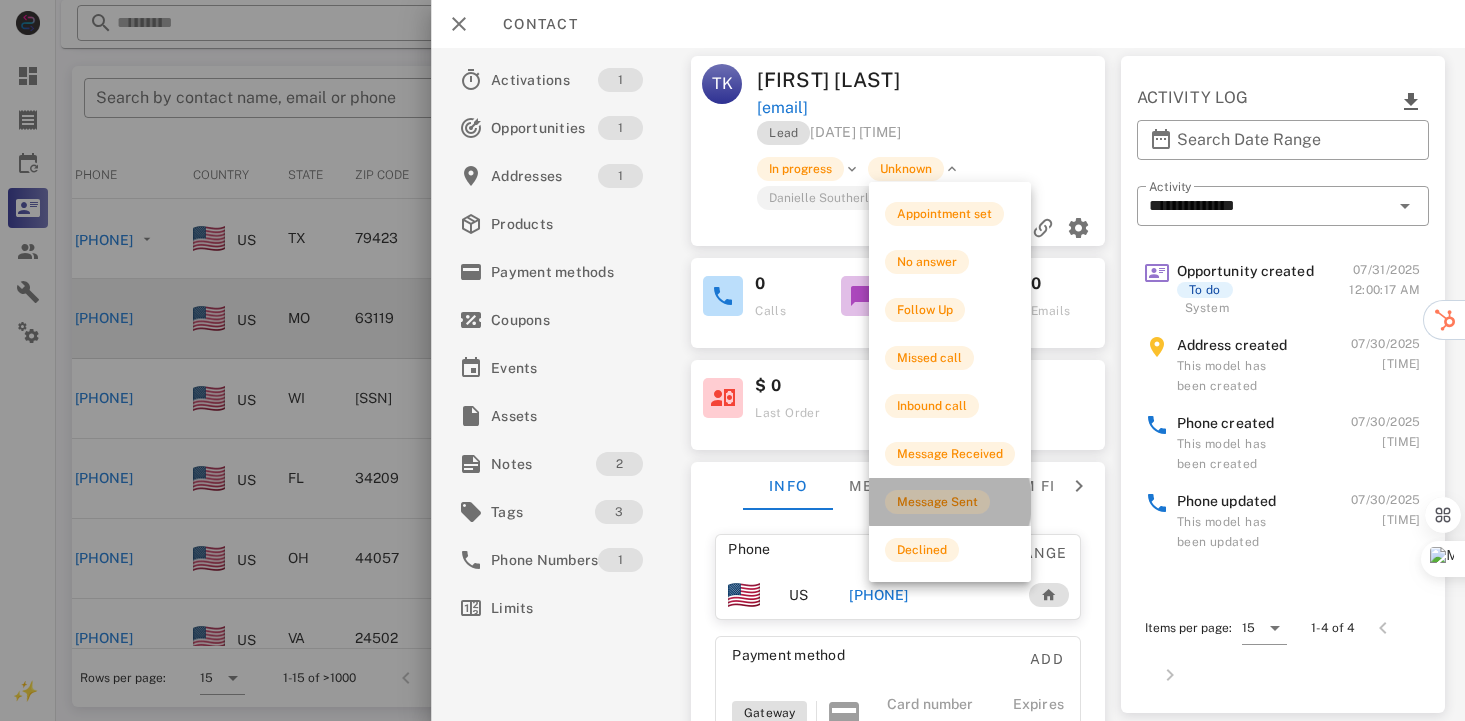 click on "Message Sent" at bounding box center (937, 502) 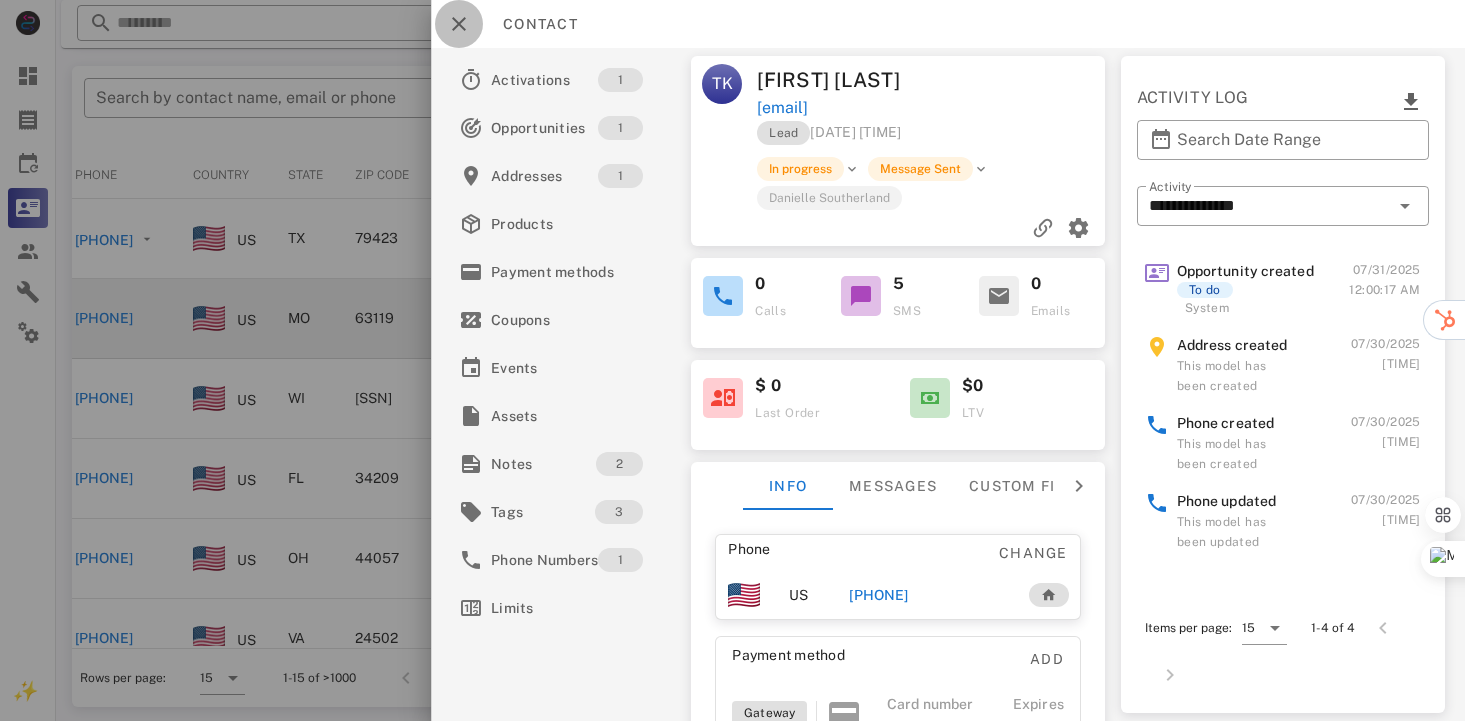 click at bounding box center [459, 24] 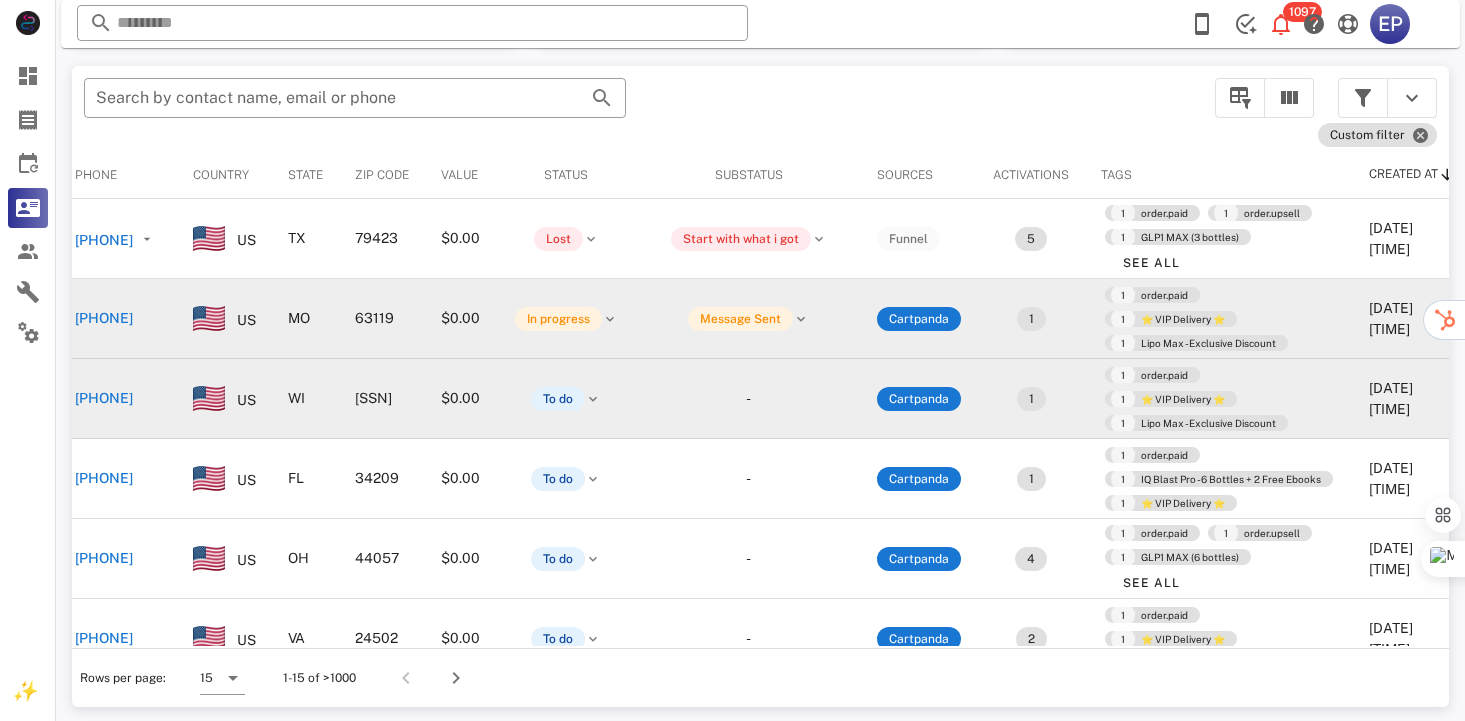 click on "[PHONE]" at bounding box center (104, 398) 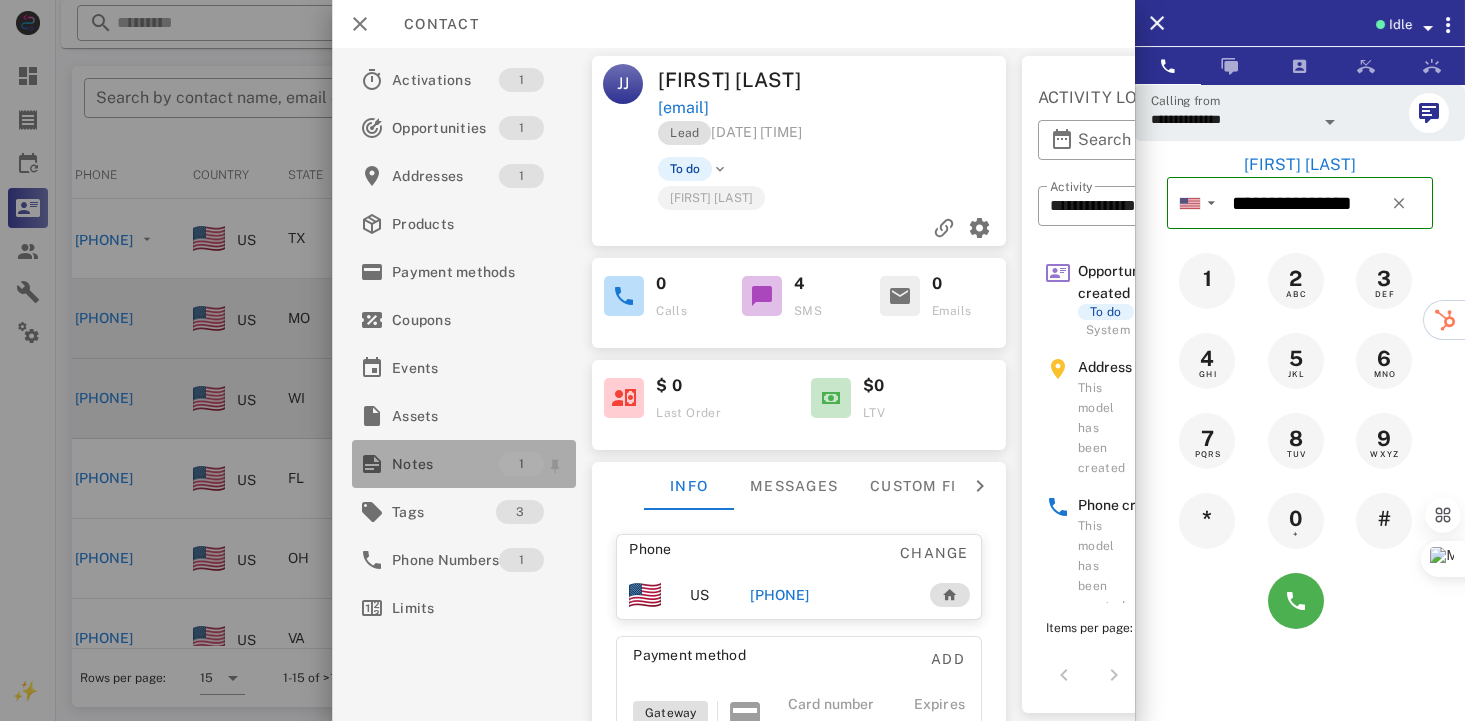 click on "Notes" at bounding box center (445, 464) 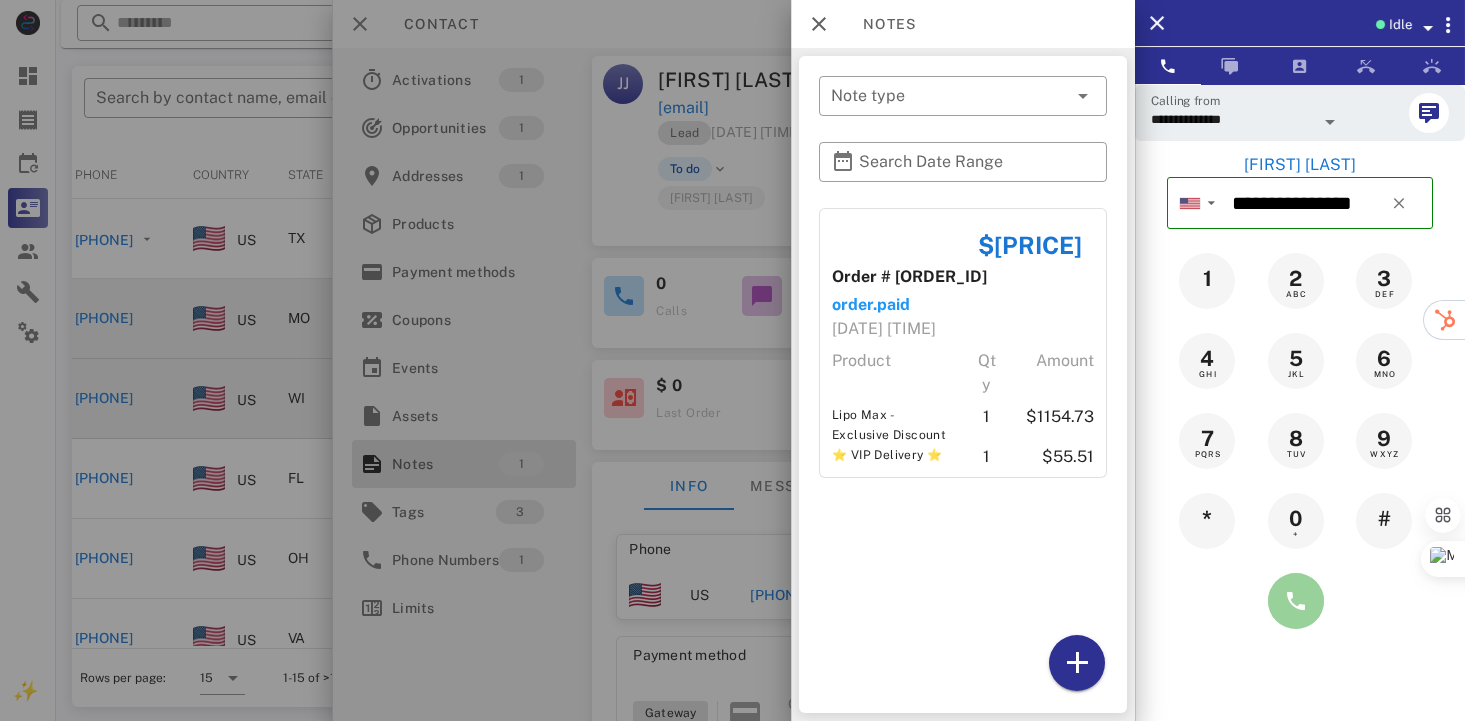 click at bounding box center [1296, 601] 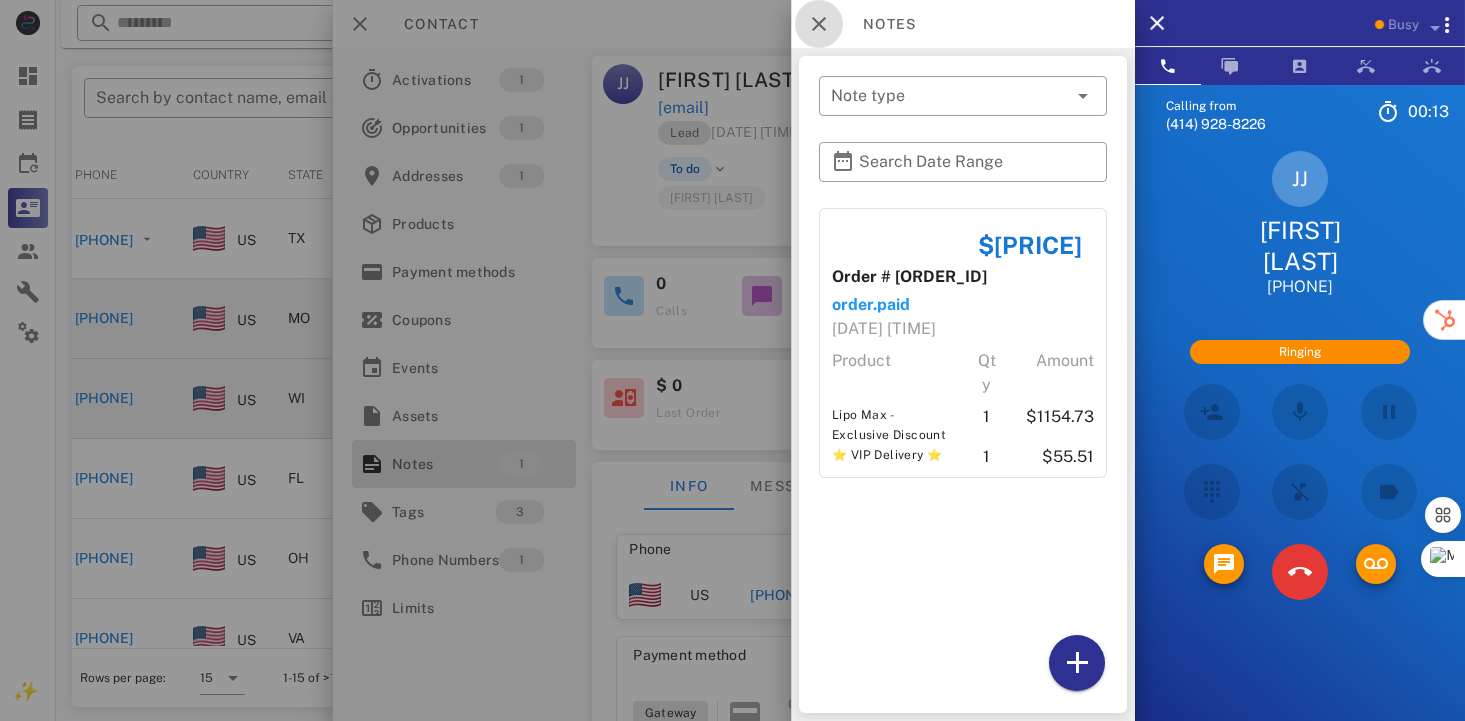 click at bounding box center (819, 24) 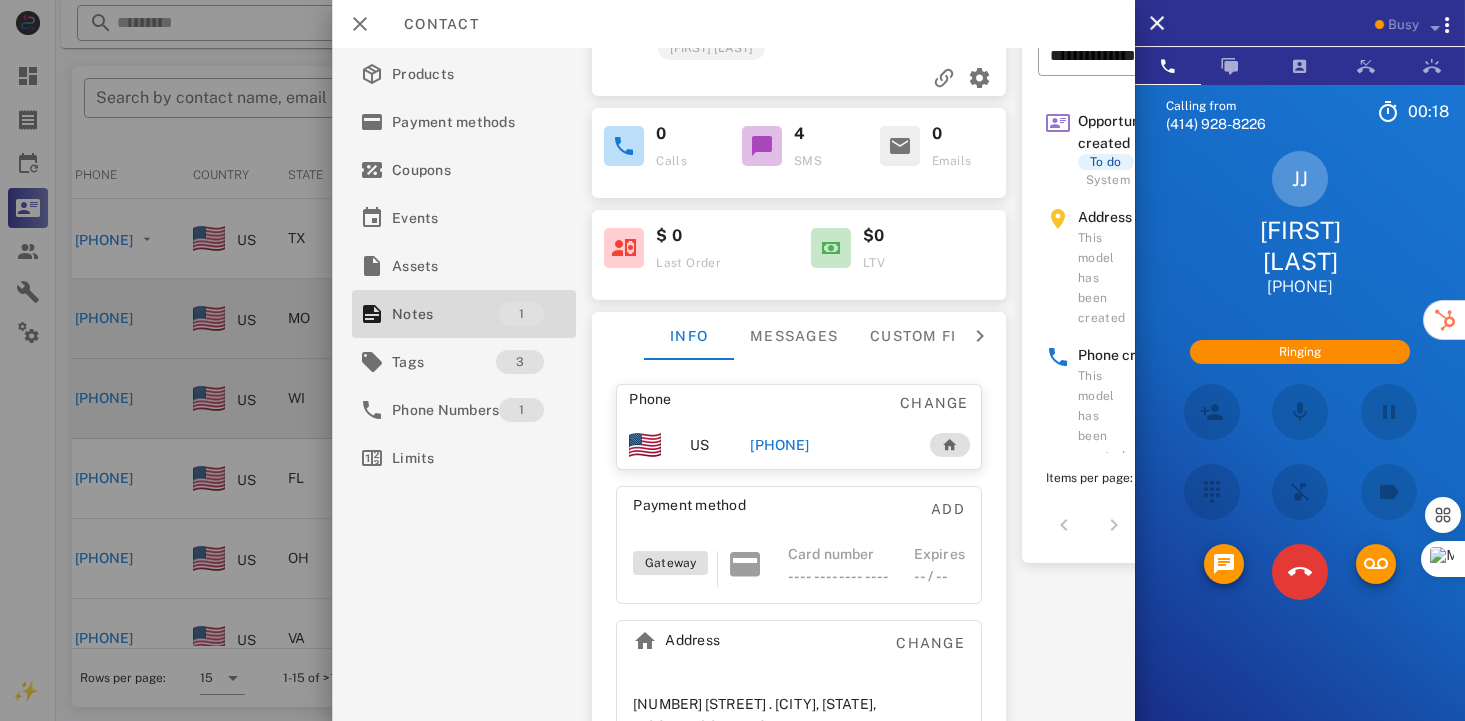 scroll, scrollTop: 200, scrollLeft: 0, axis: vertical 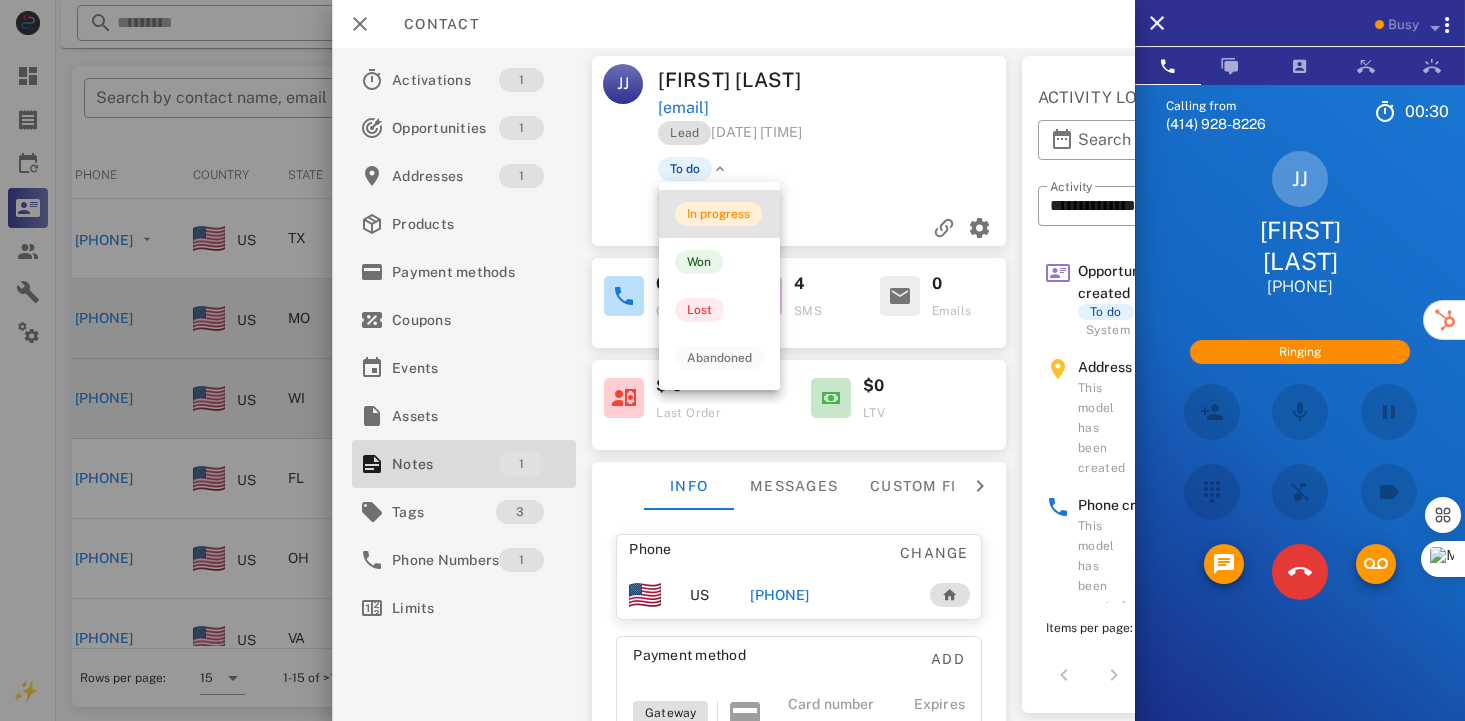 click on "In progress" at bounding box center (718, 214) 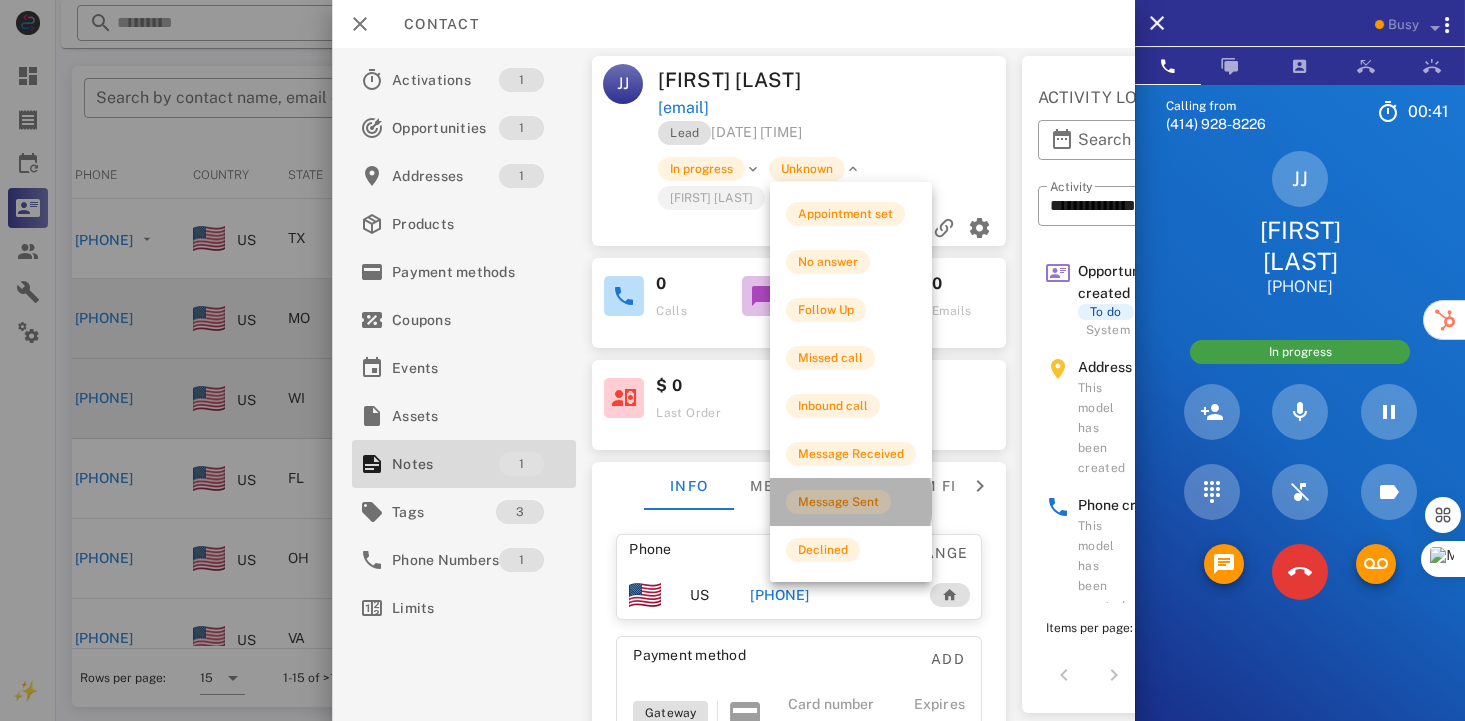 click on "Message Sent" at bounding box center (838, 502) 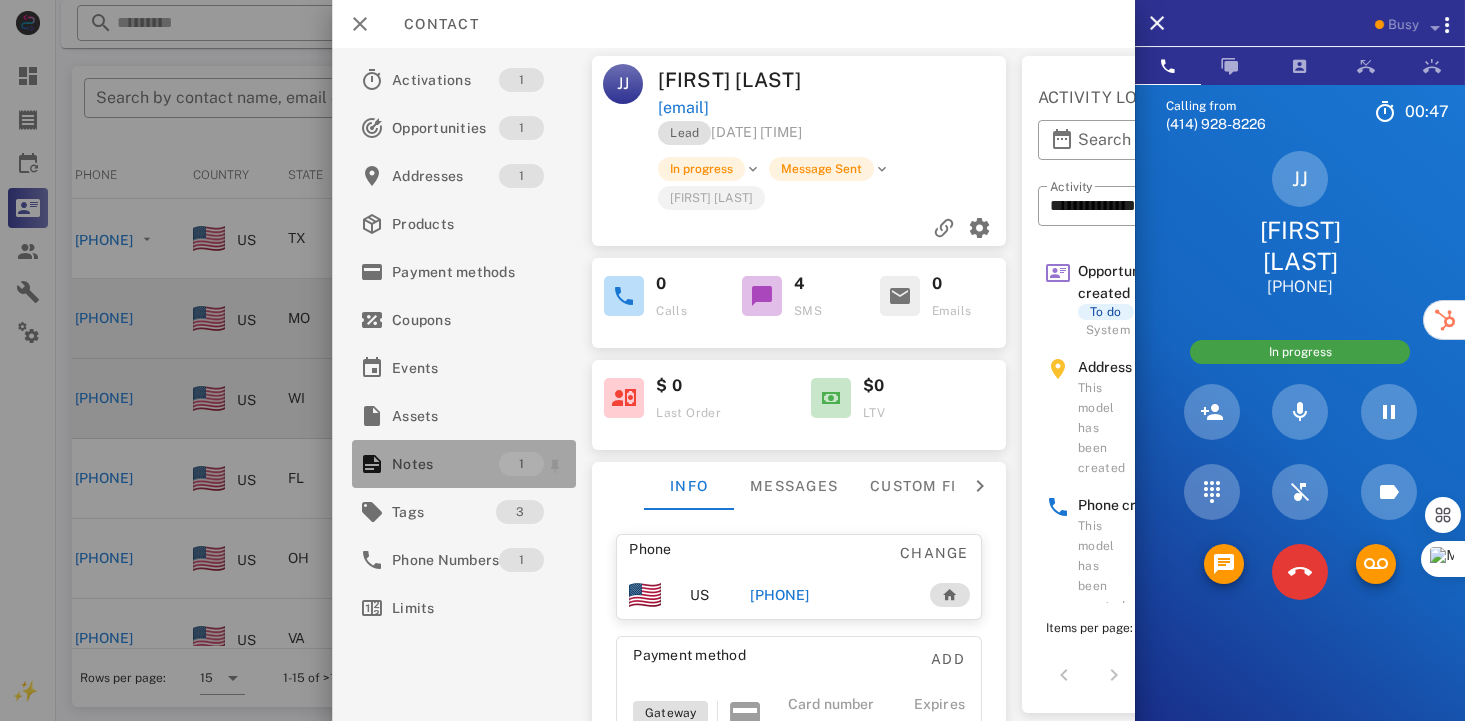 click on "Notes" at bounding box center (445, 464) 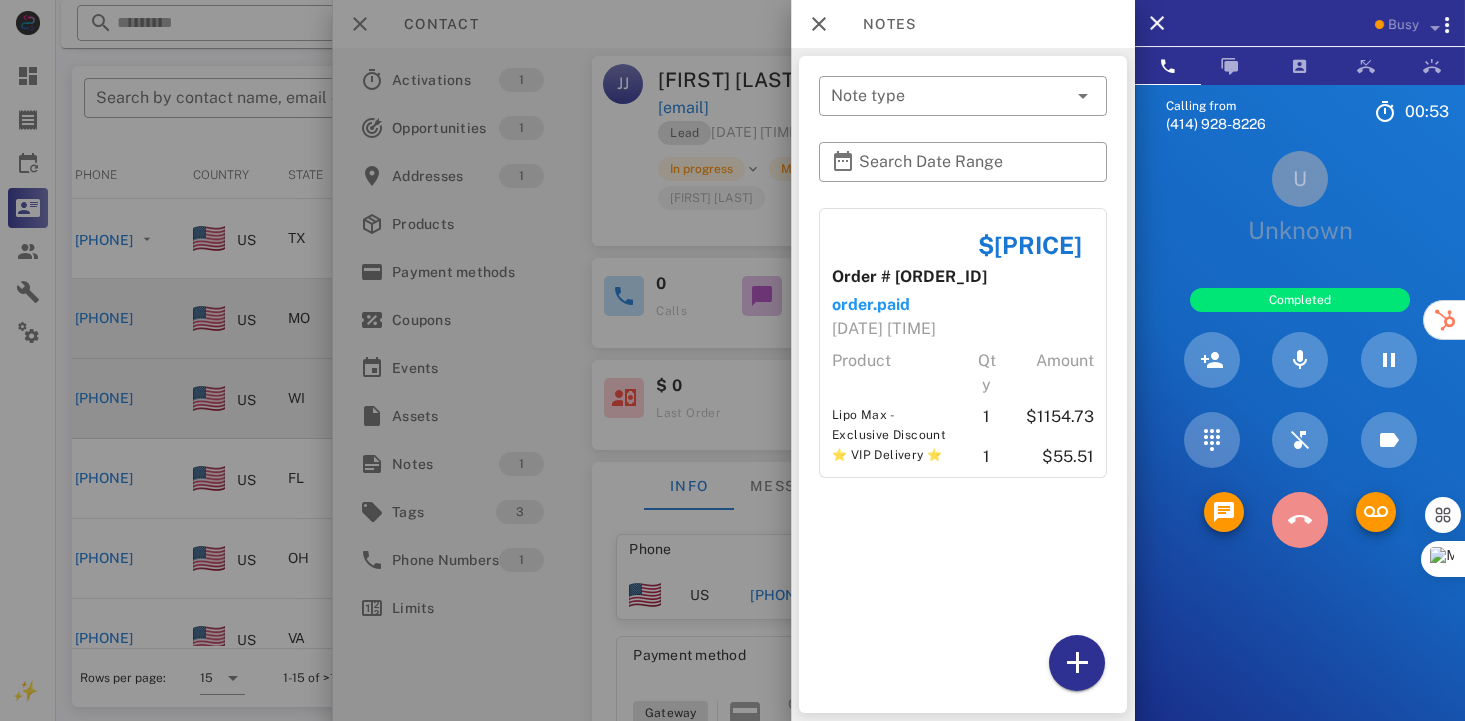 click at bounding box center (1300, 520) 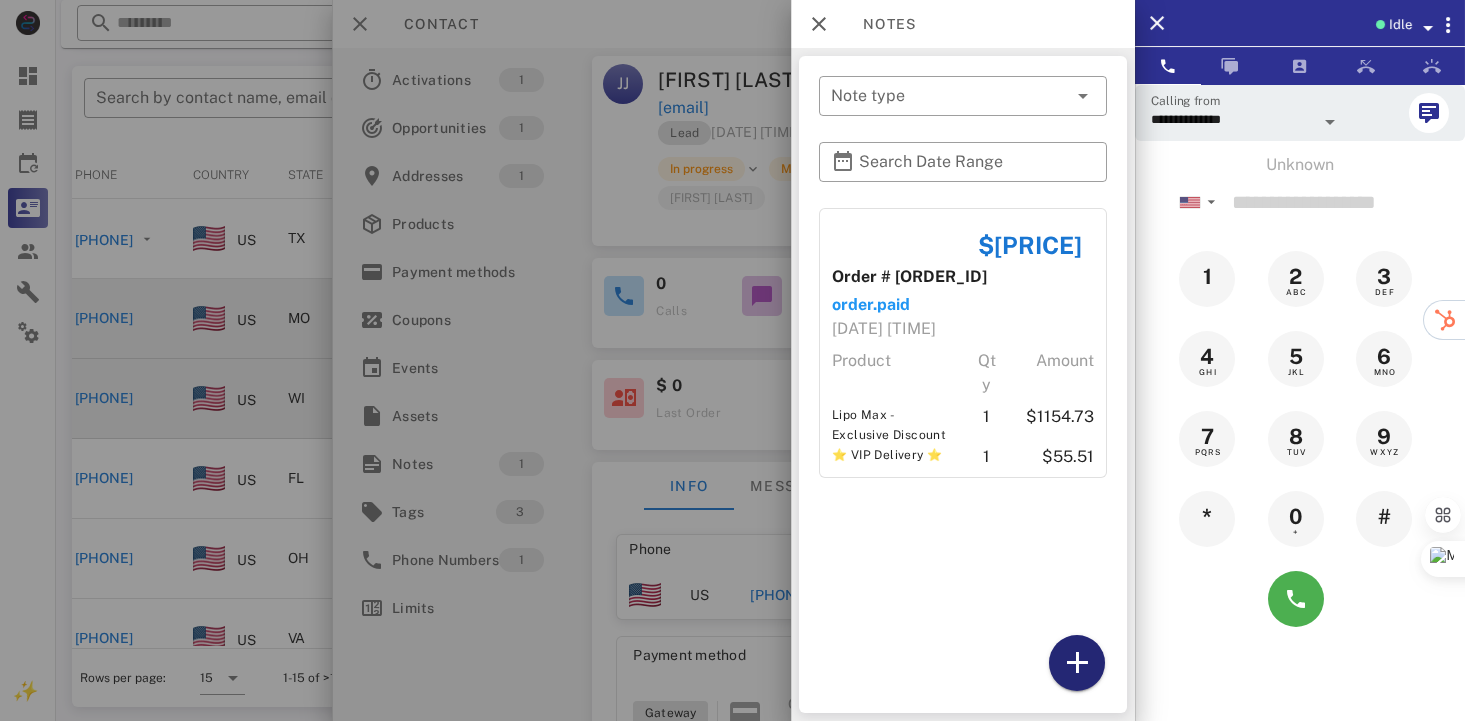 click at bounding box center [1077, 663] 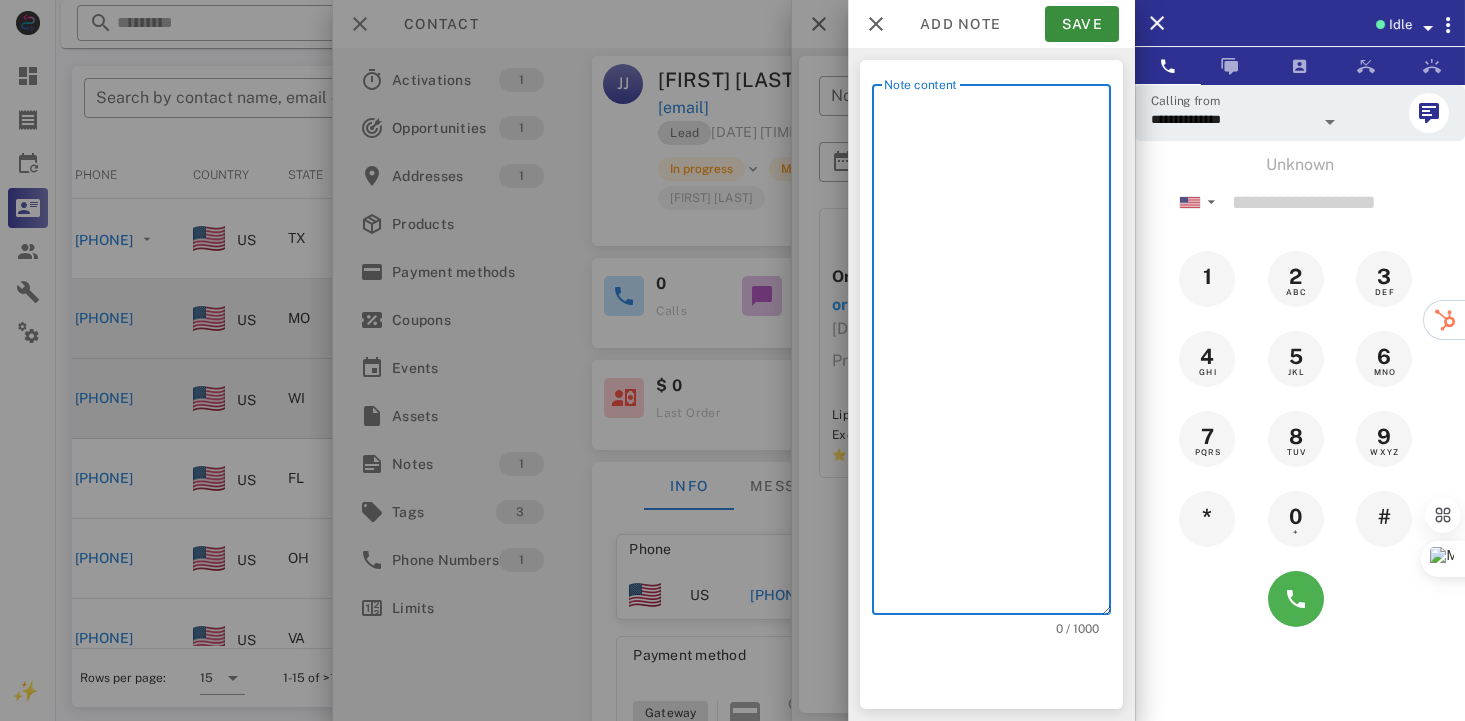 click on "Note content" at bounding box center [997, 354] 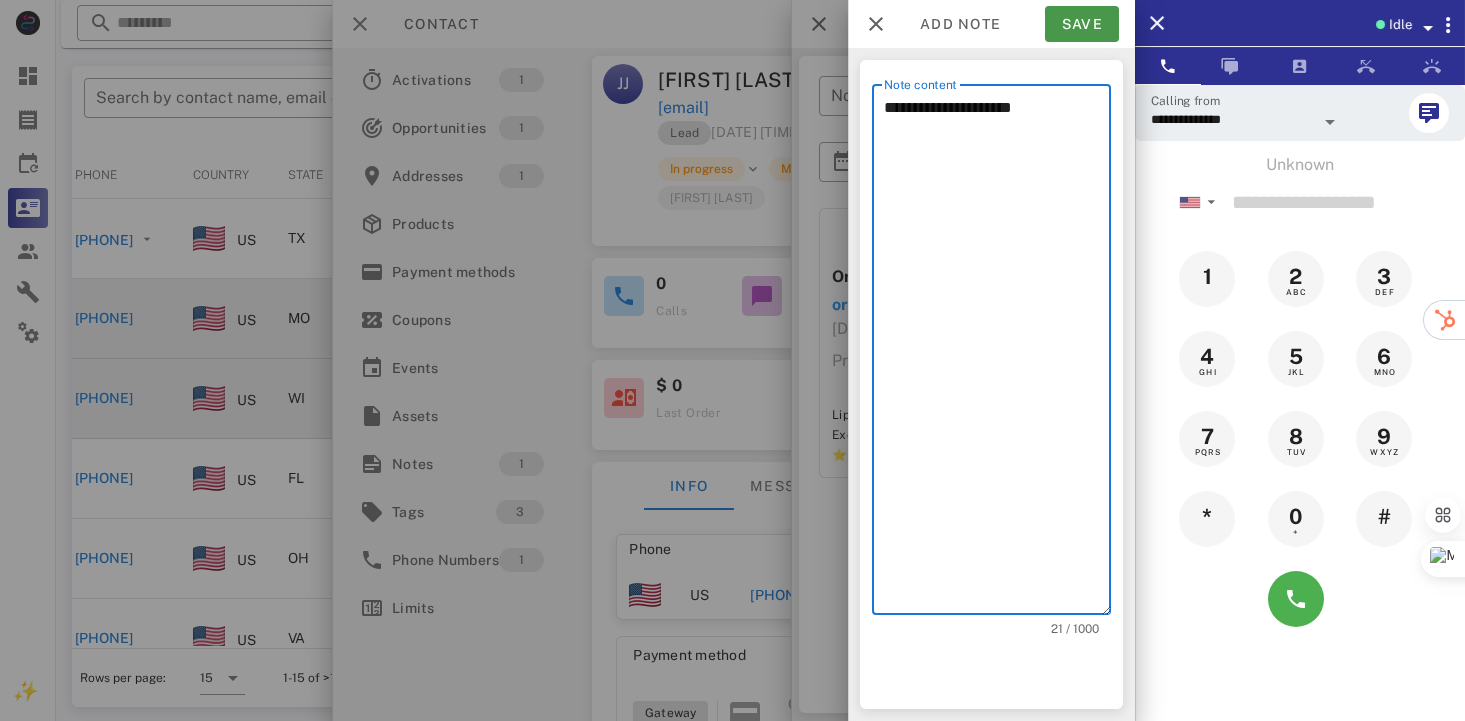 type on "**********" 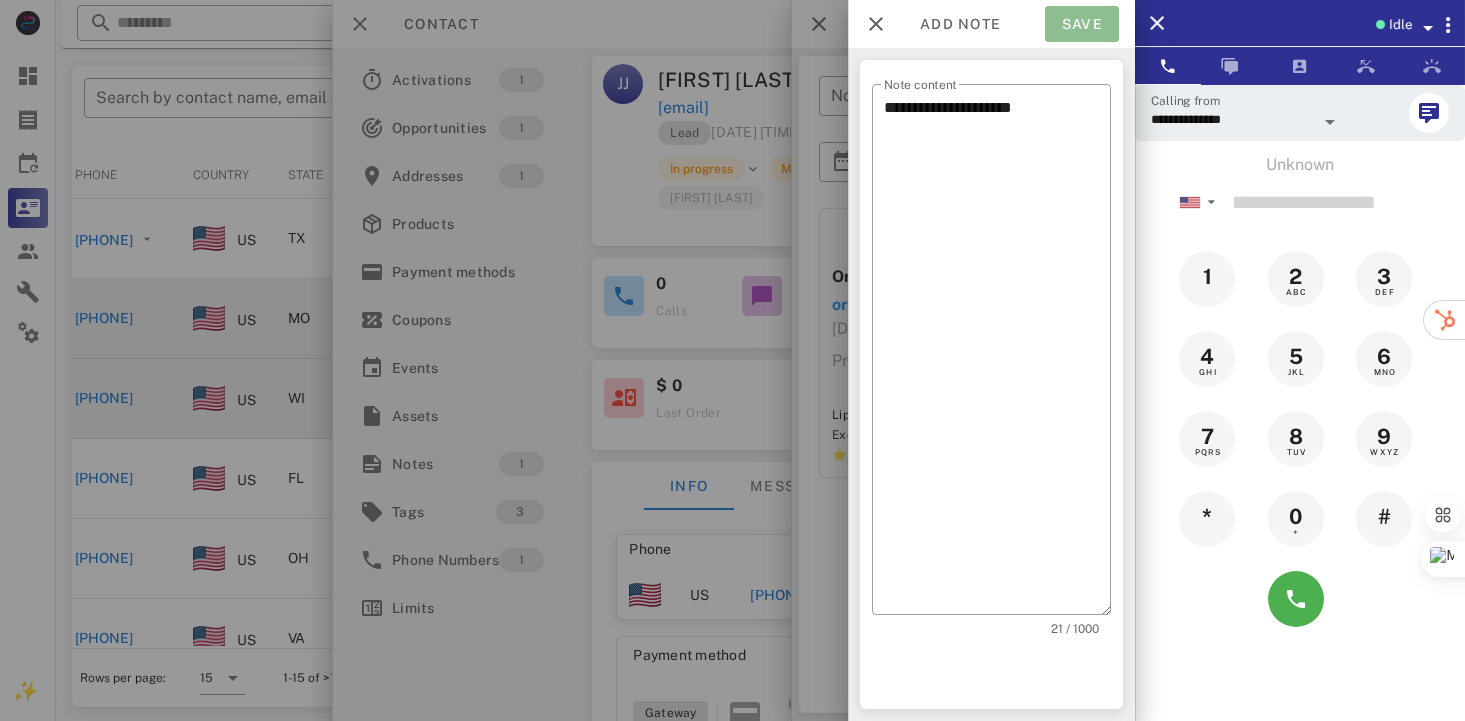 click on "Save" at bounding box center (1082, 24) 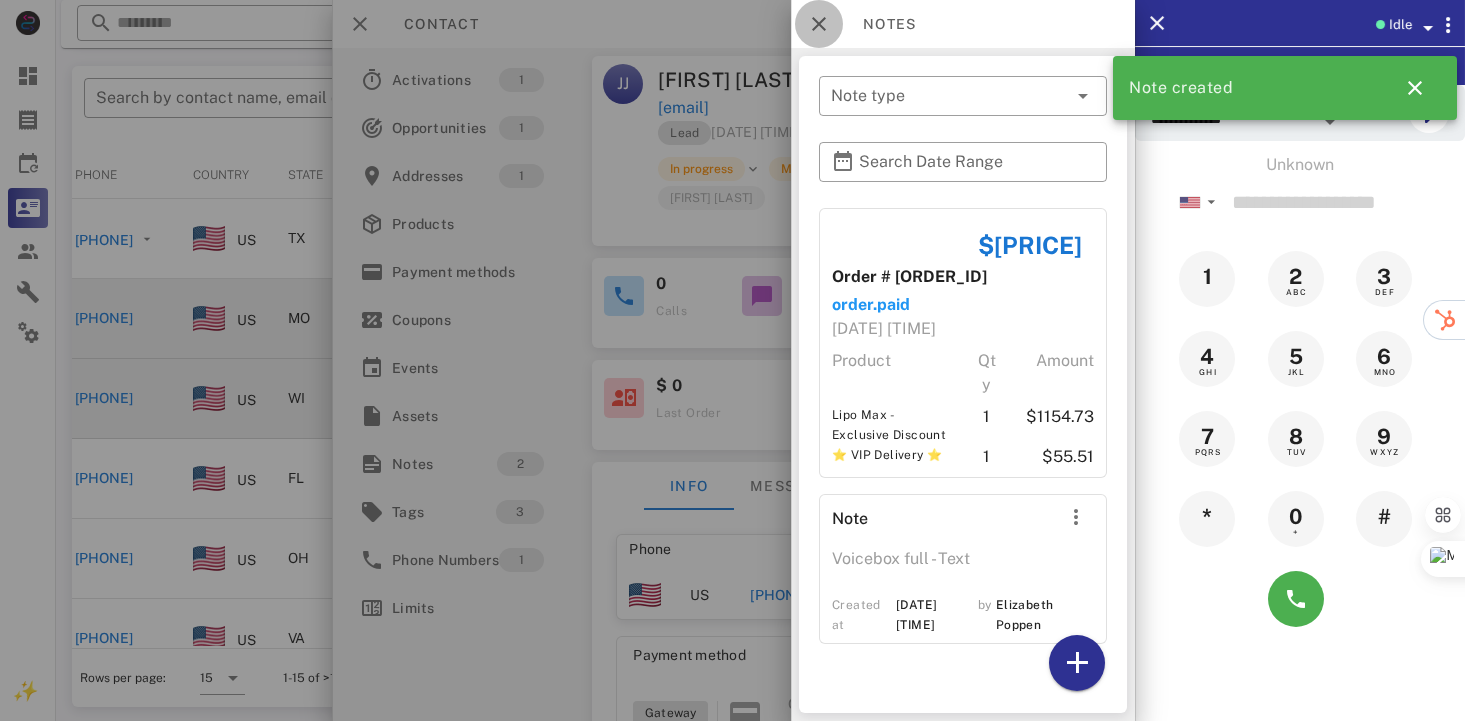 click at bounding box center [819, 24] 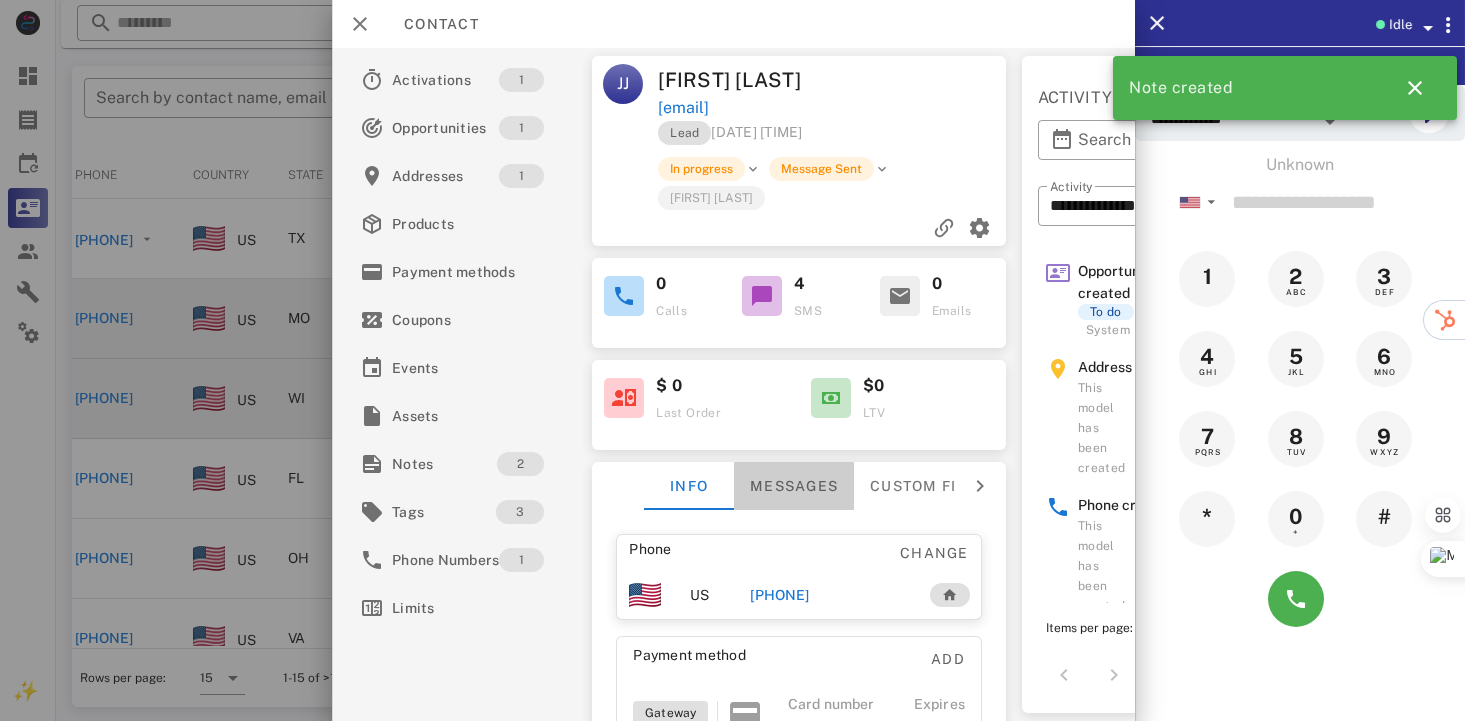 click on "Messages" at bounding box center (794, 486) 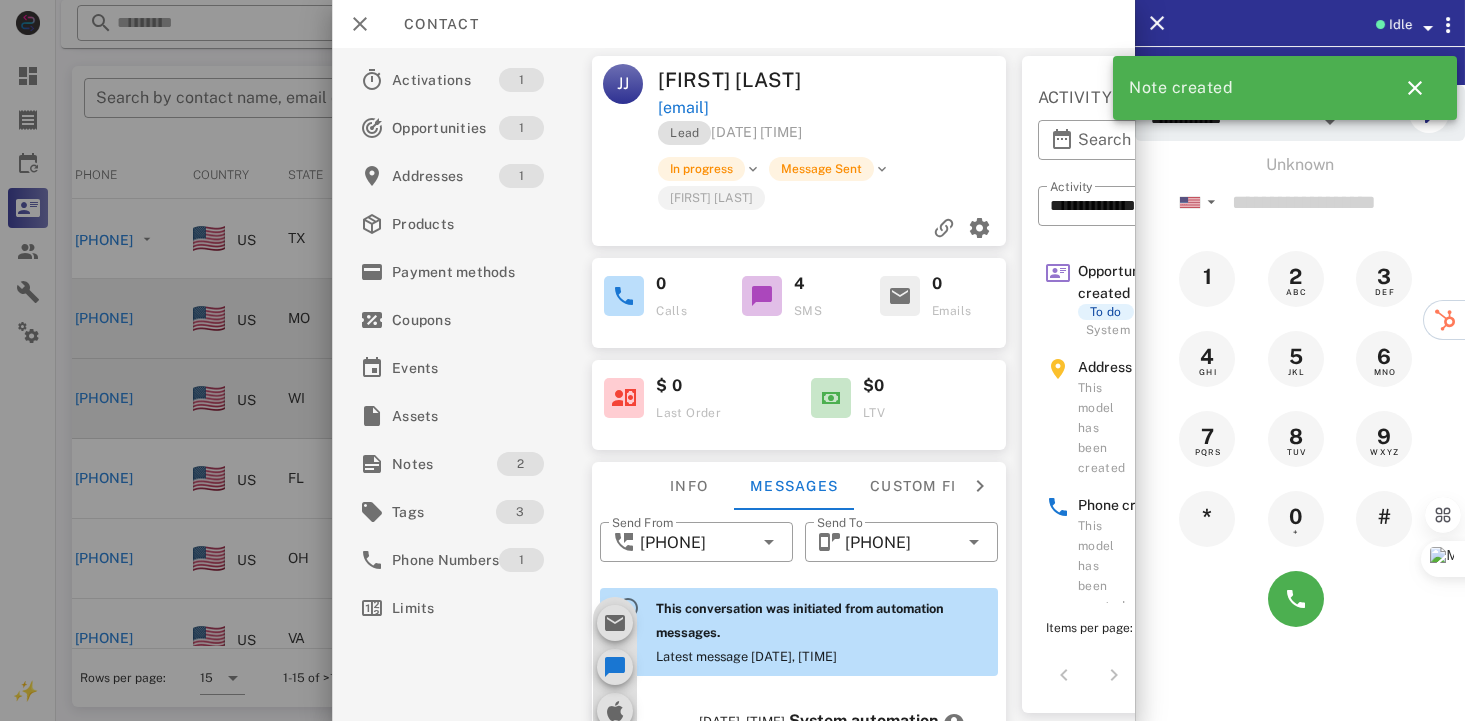 scroll, scrollTop: 653, scrollLeft: 0, axis: vertical 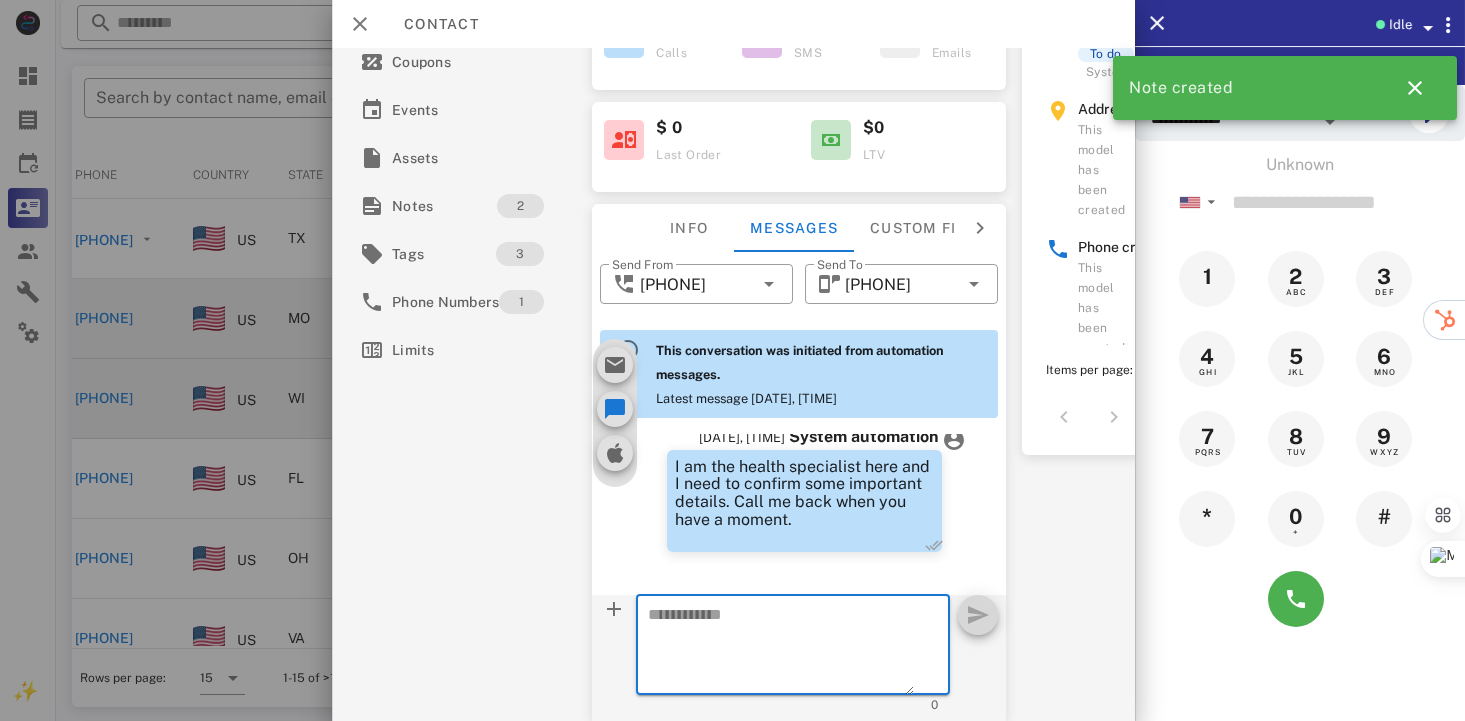 click at bounding box center (781, 648) 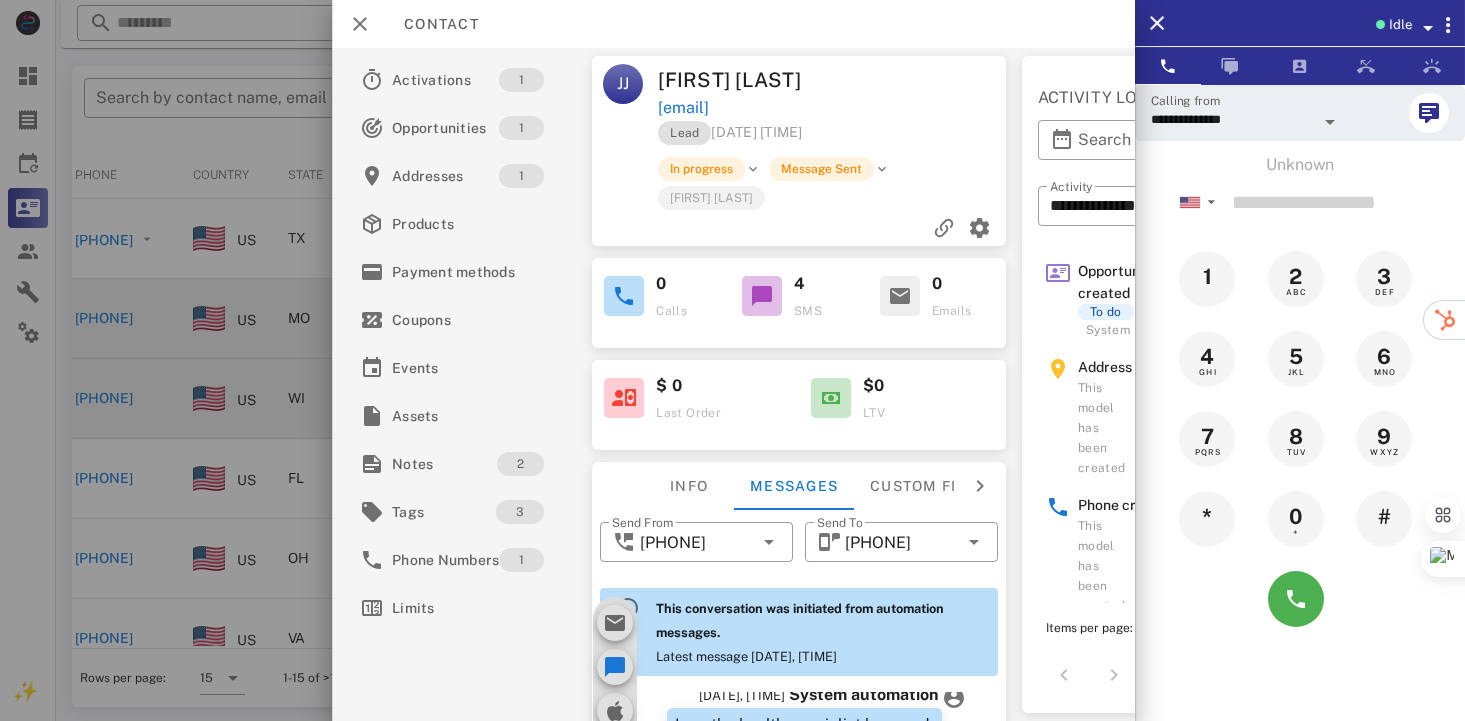 scroll, scrollTop: 271, scrollLeft: 0, axis: vertical 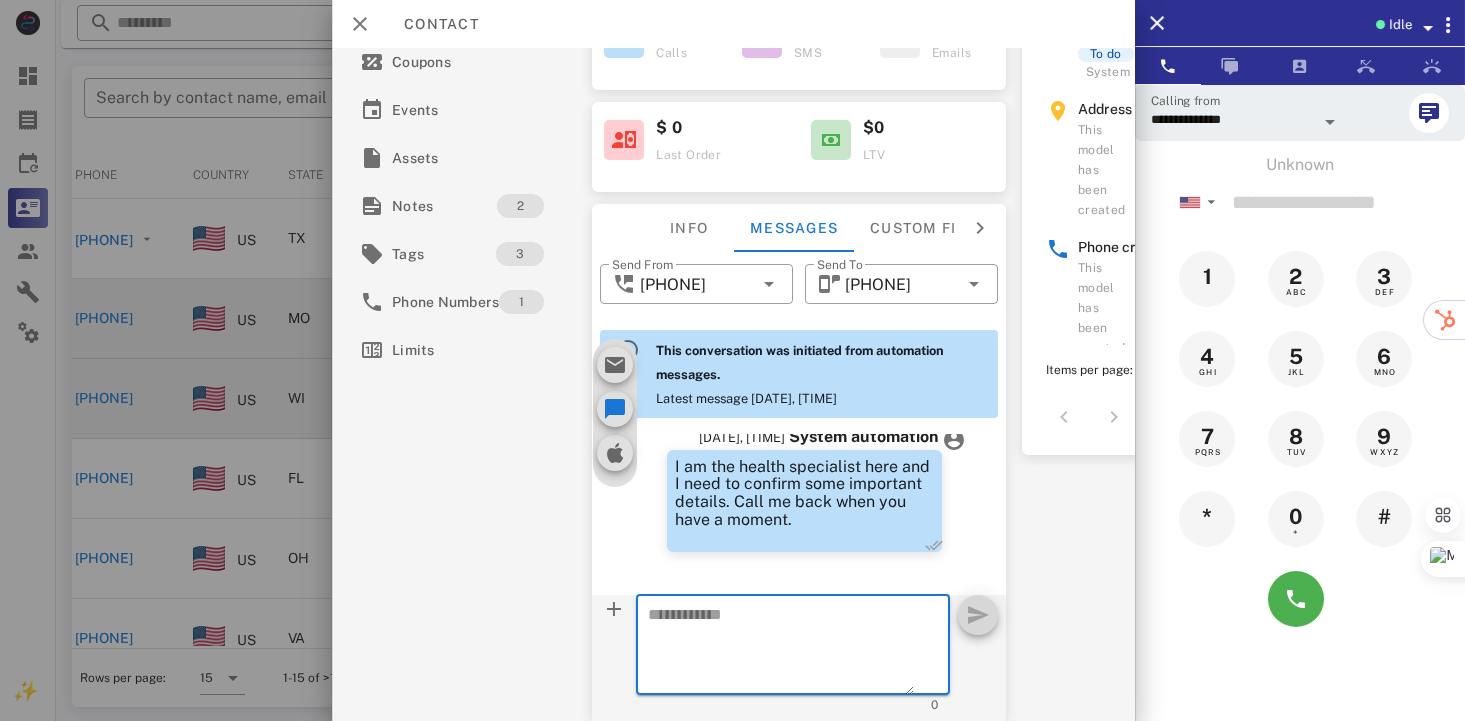 click at bounding box center (781, 648) 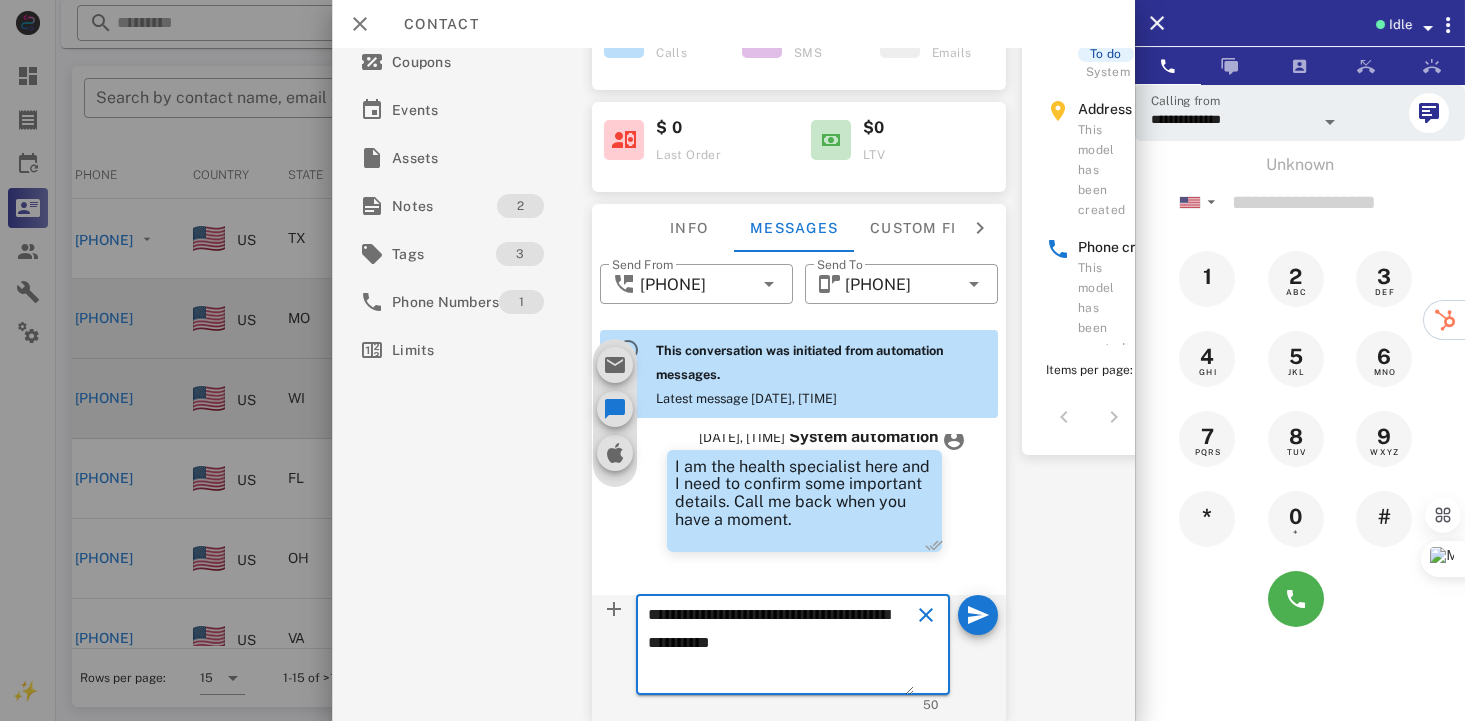 click on "**********" at bounding box center [781, 648] 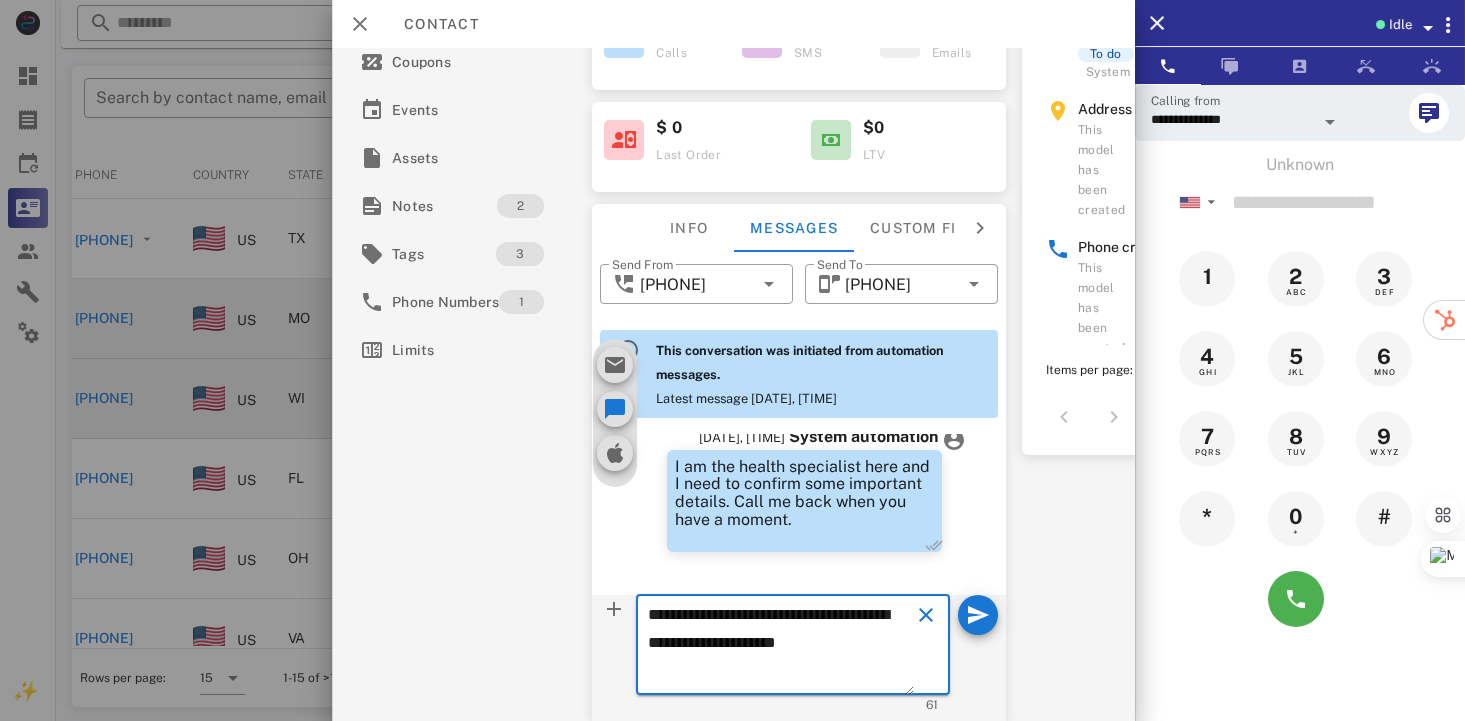 click on "**********" at bounding box center [781, 648] 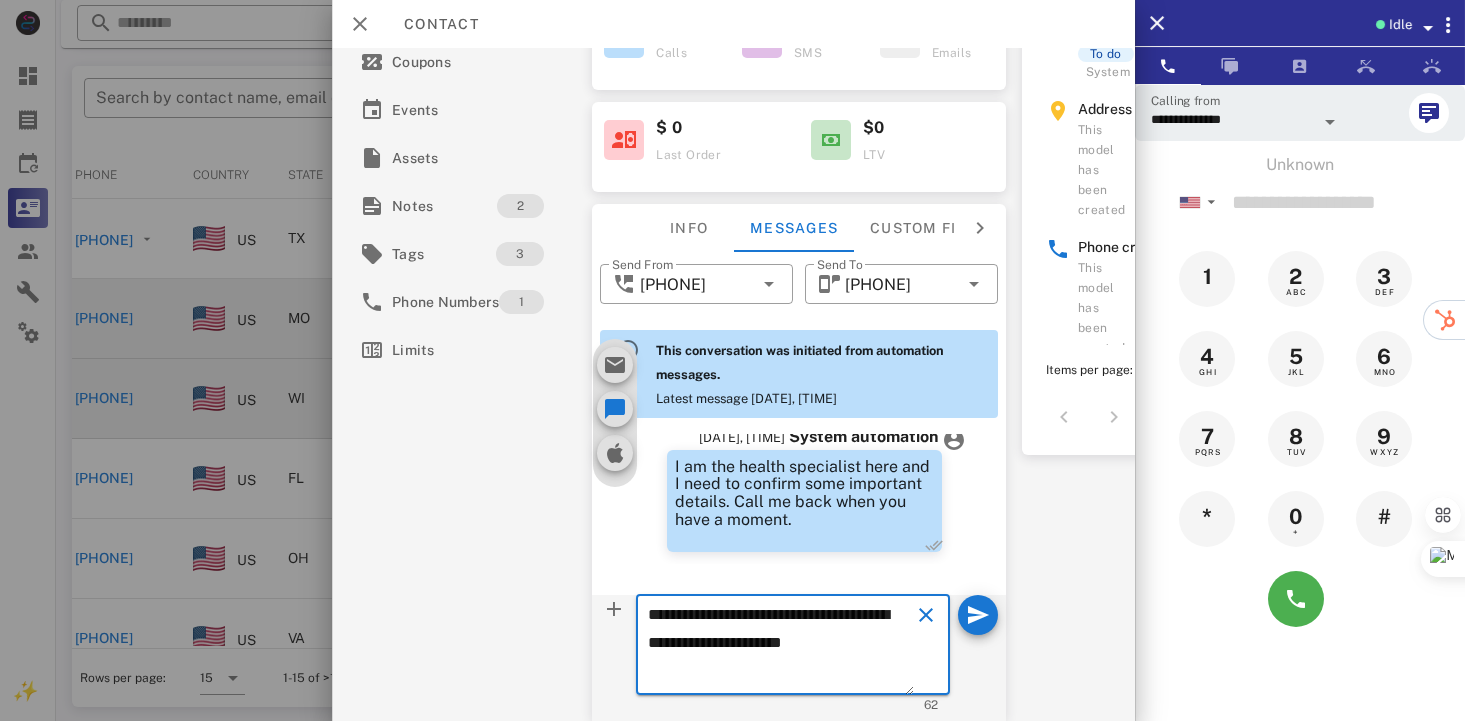 click on "**********" at bounding box center (781, 648) 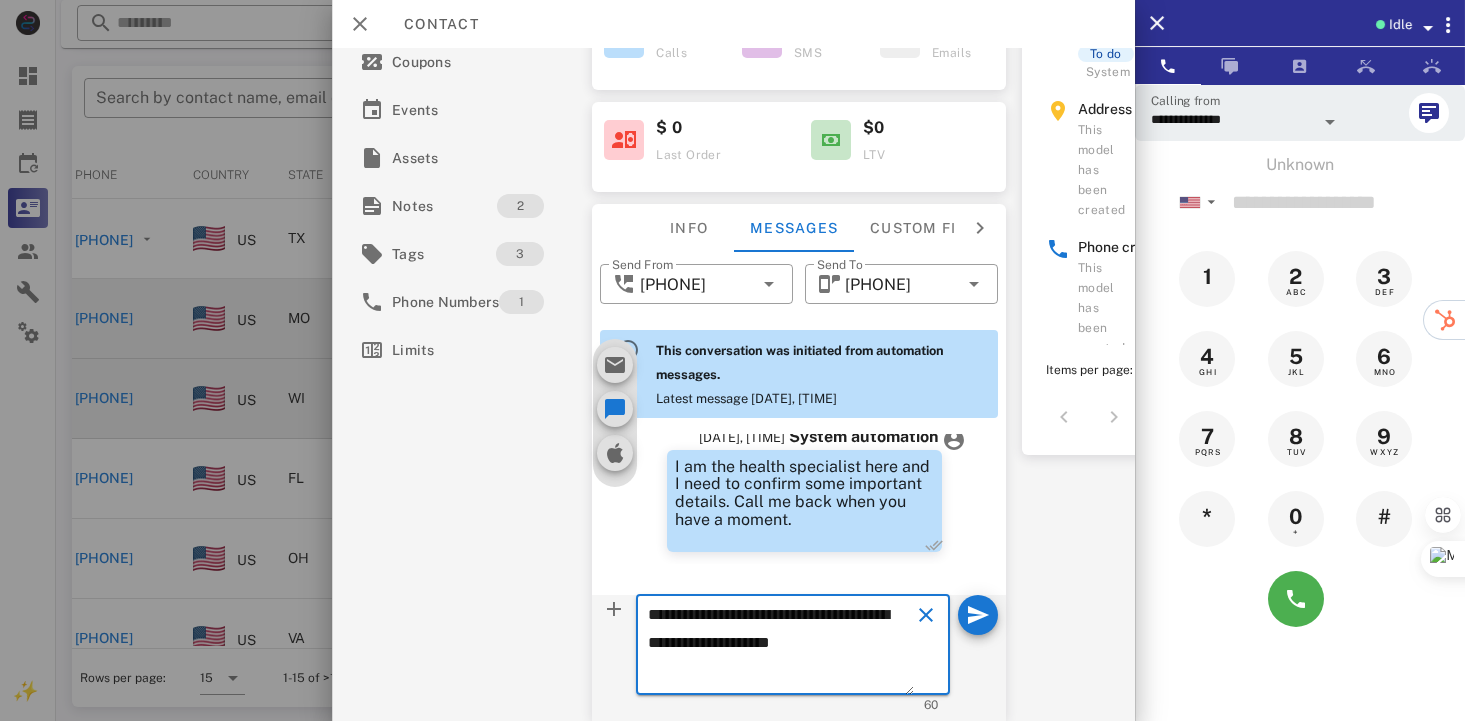 click on "**********" at bounding box center (781, 648) 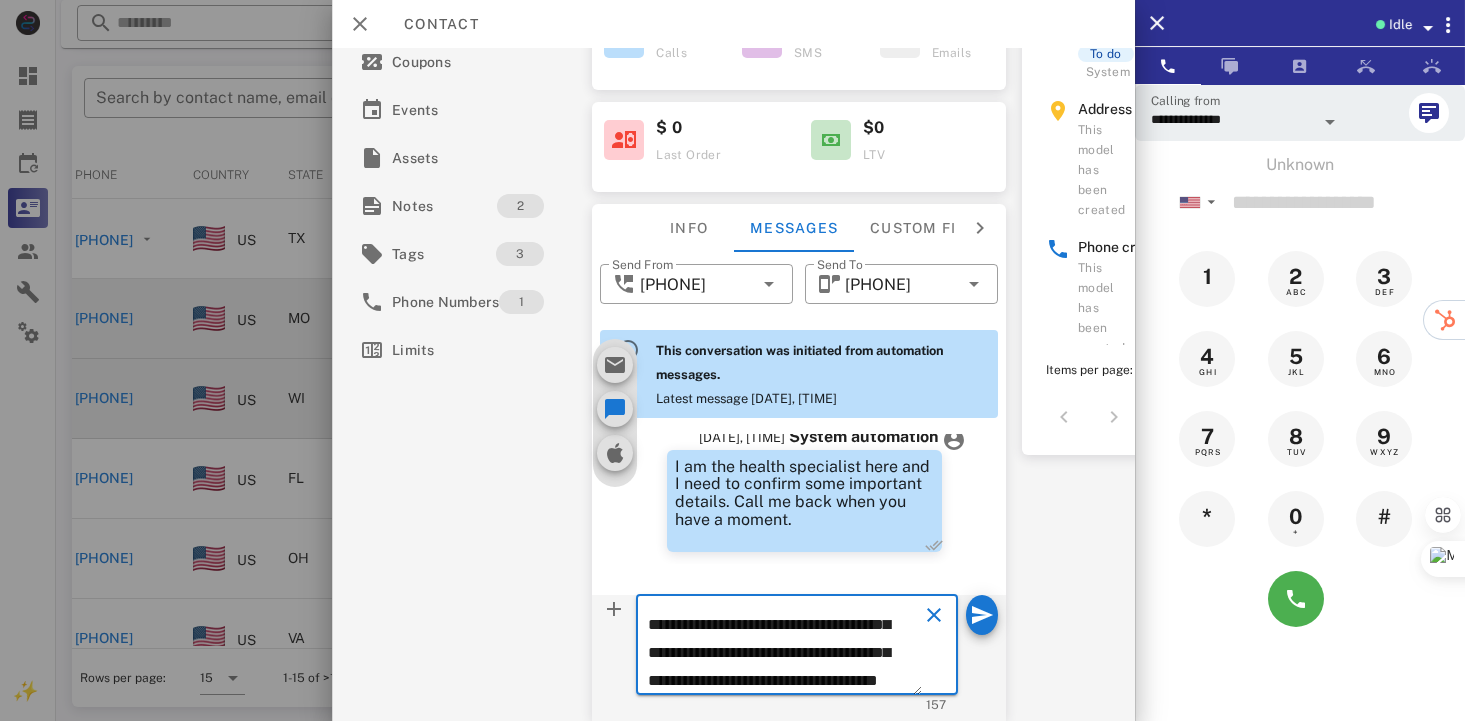 scroll, scrollTop: 68, scrollLeft: 0, axis: vertical 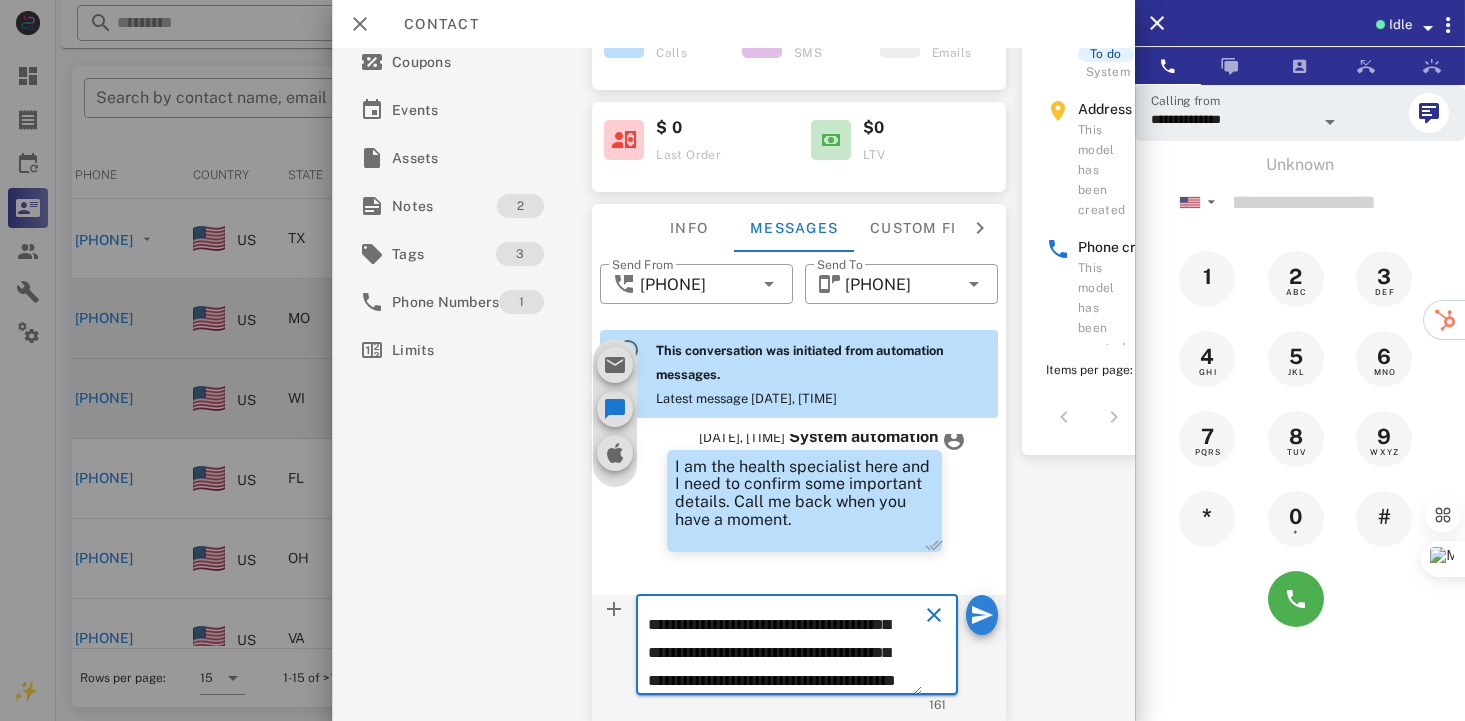 type on "**********" 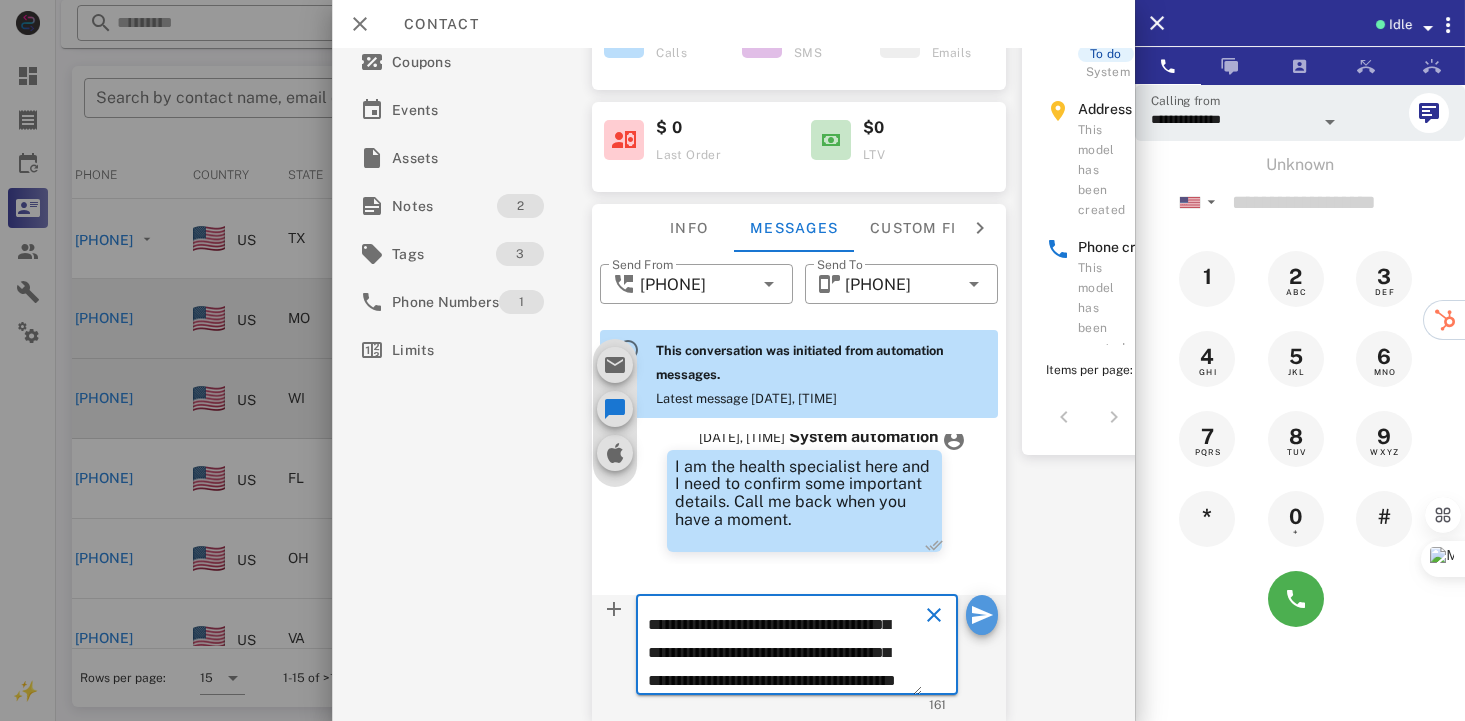 click at bounding box center (982, 615) 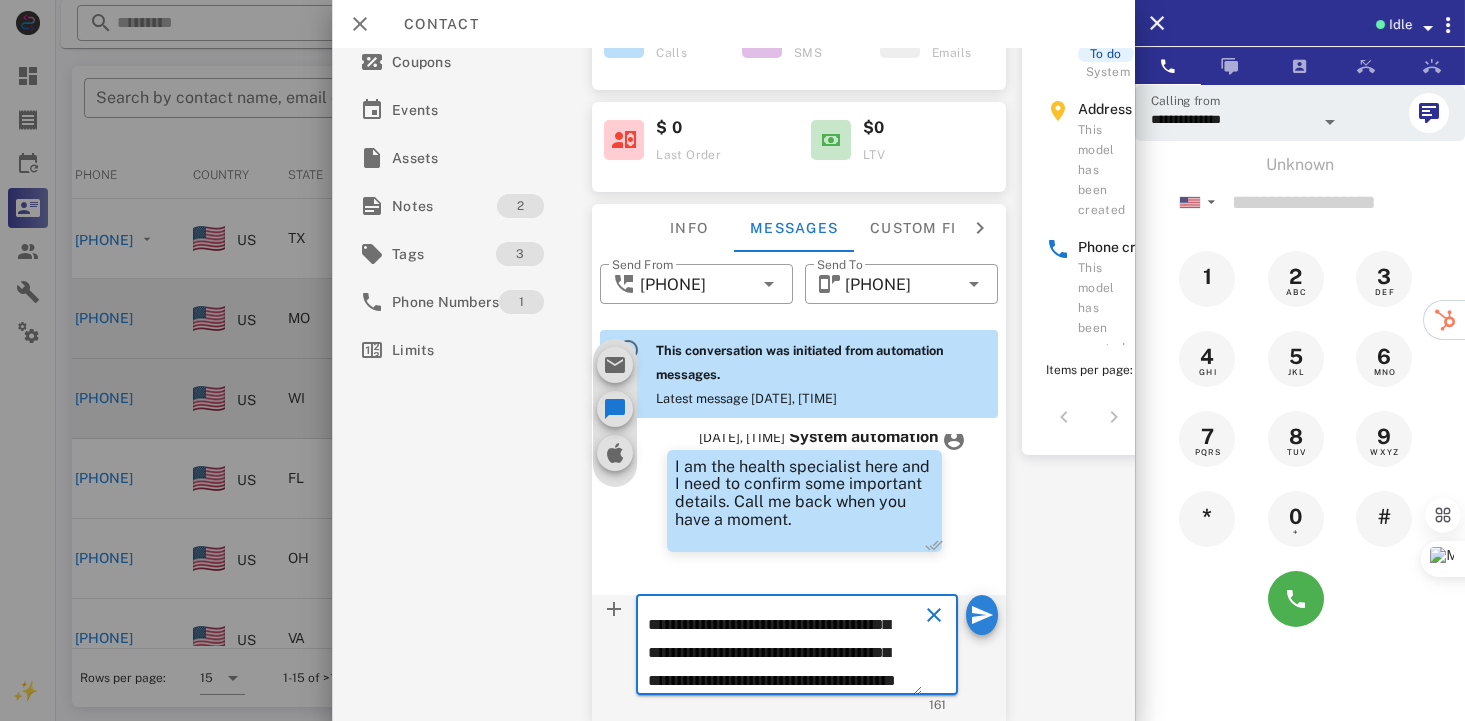 type 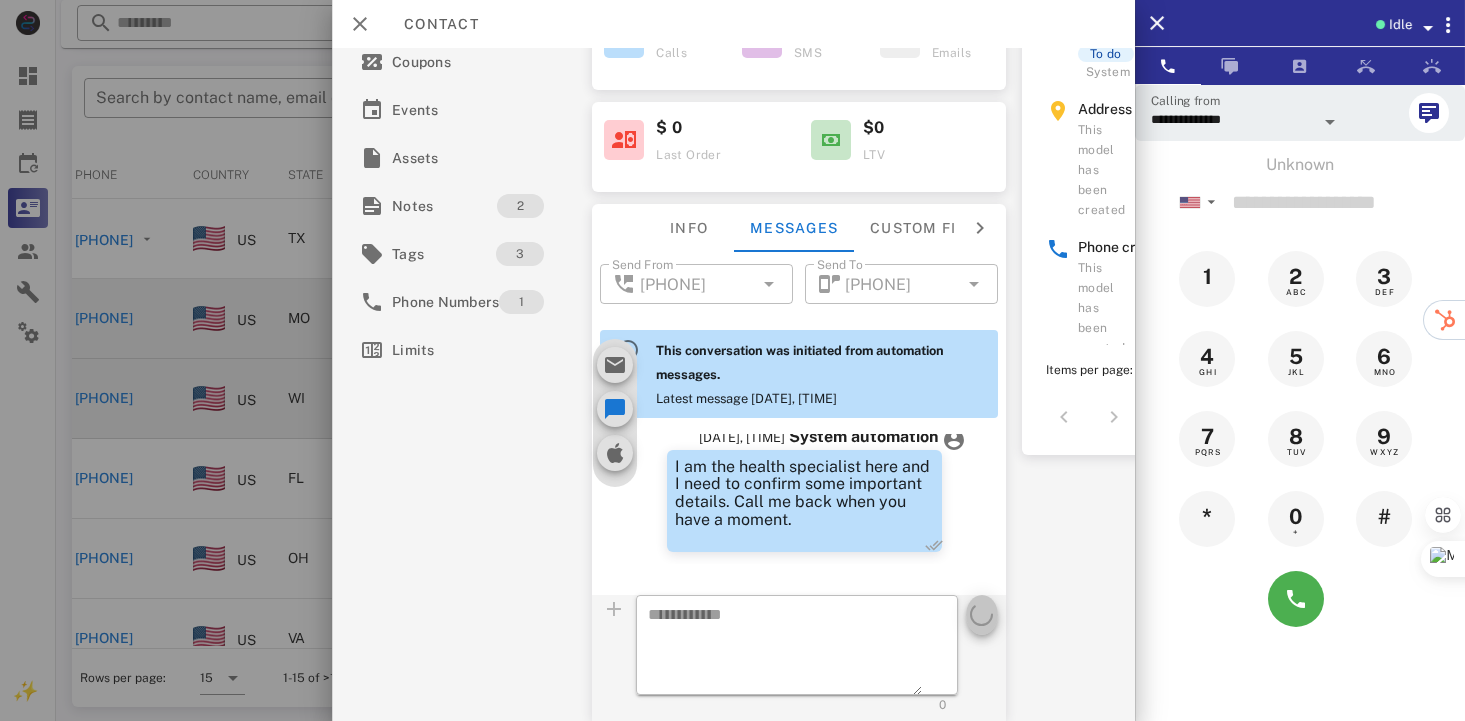 scroll, scrollTop: 0, scrollLeft: 0, axis: both 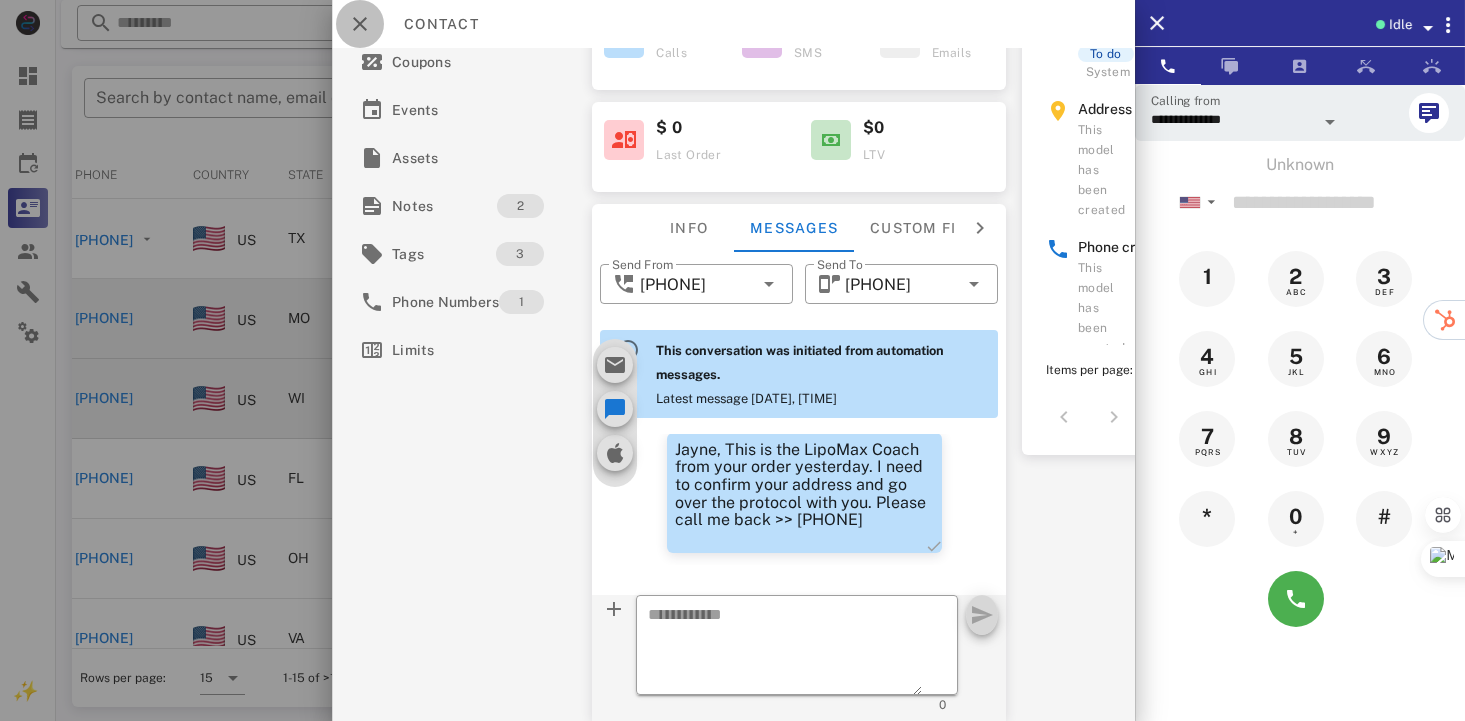 click at bounding box center [360, 24] 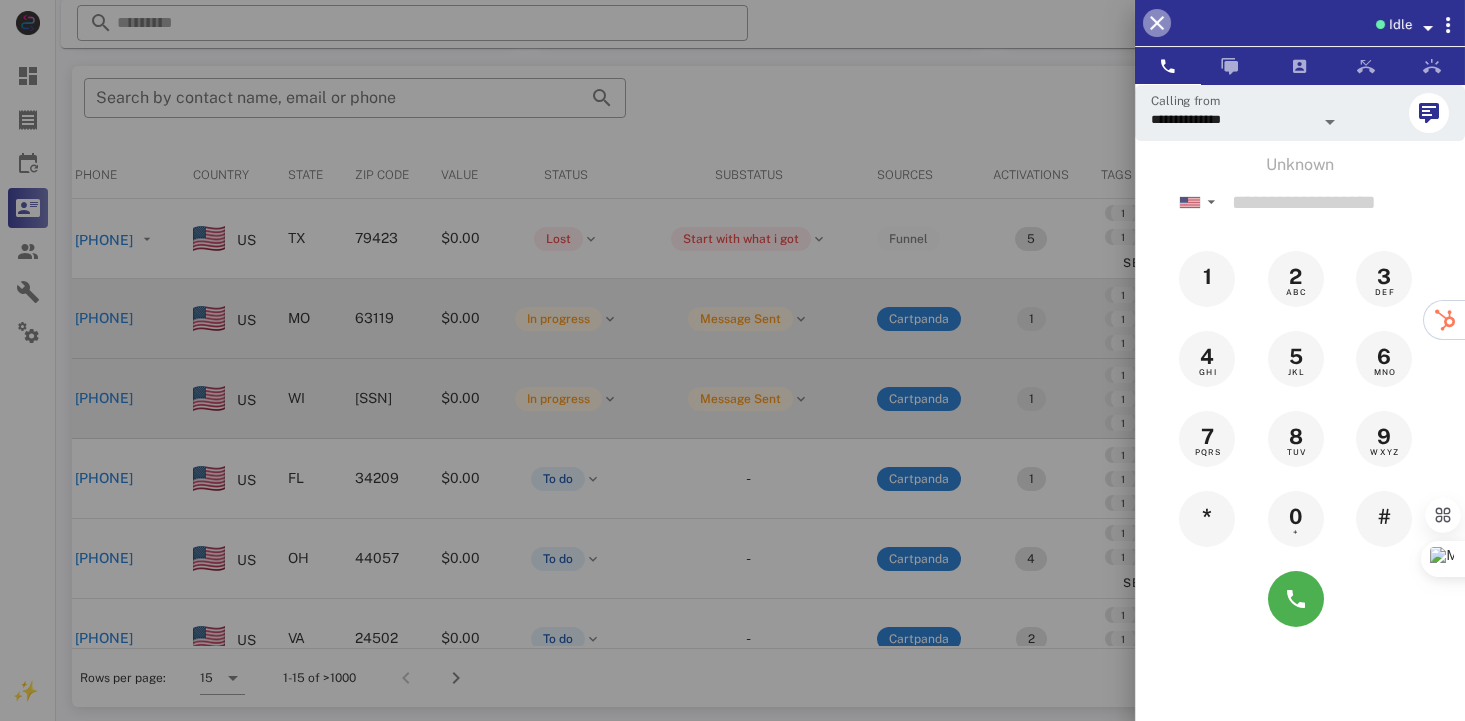 click at bounding box center [1157, 23] 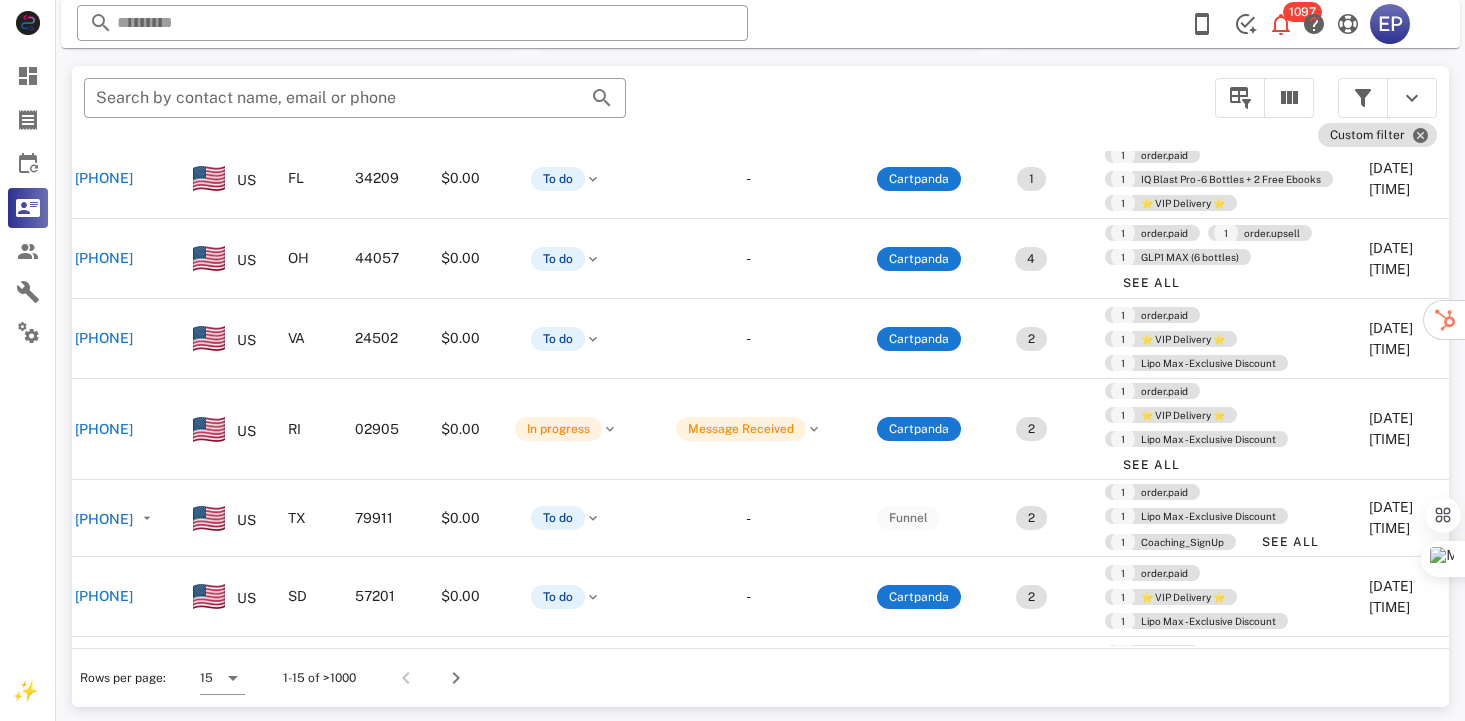 scroll, scrollTop: 350, scrollLeft: 100, axis: both 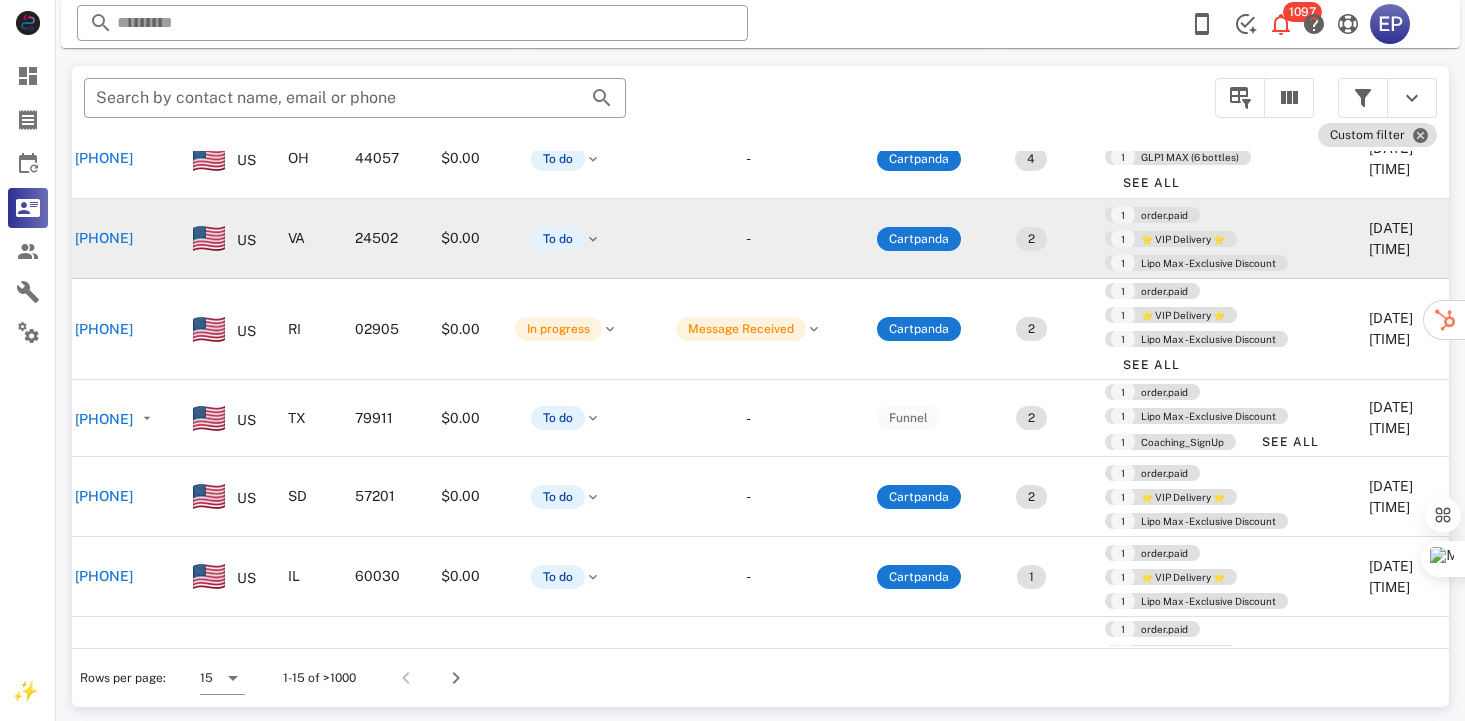 click on "[PHONE]" at bounding box center [104, 238] 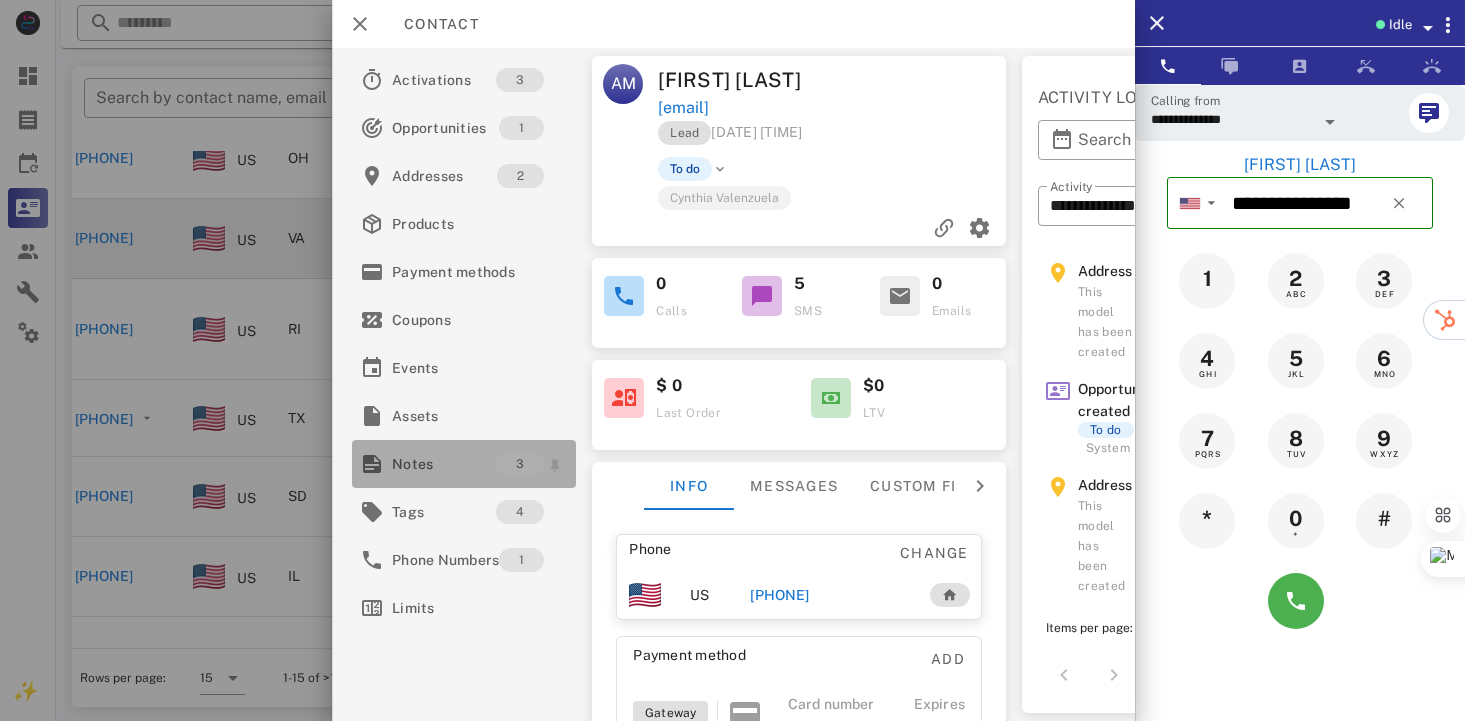 click on "Notes" at bounding box center (444, 464) 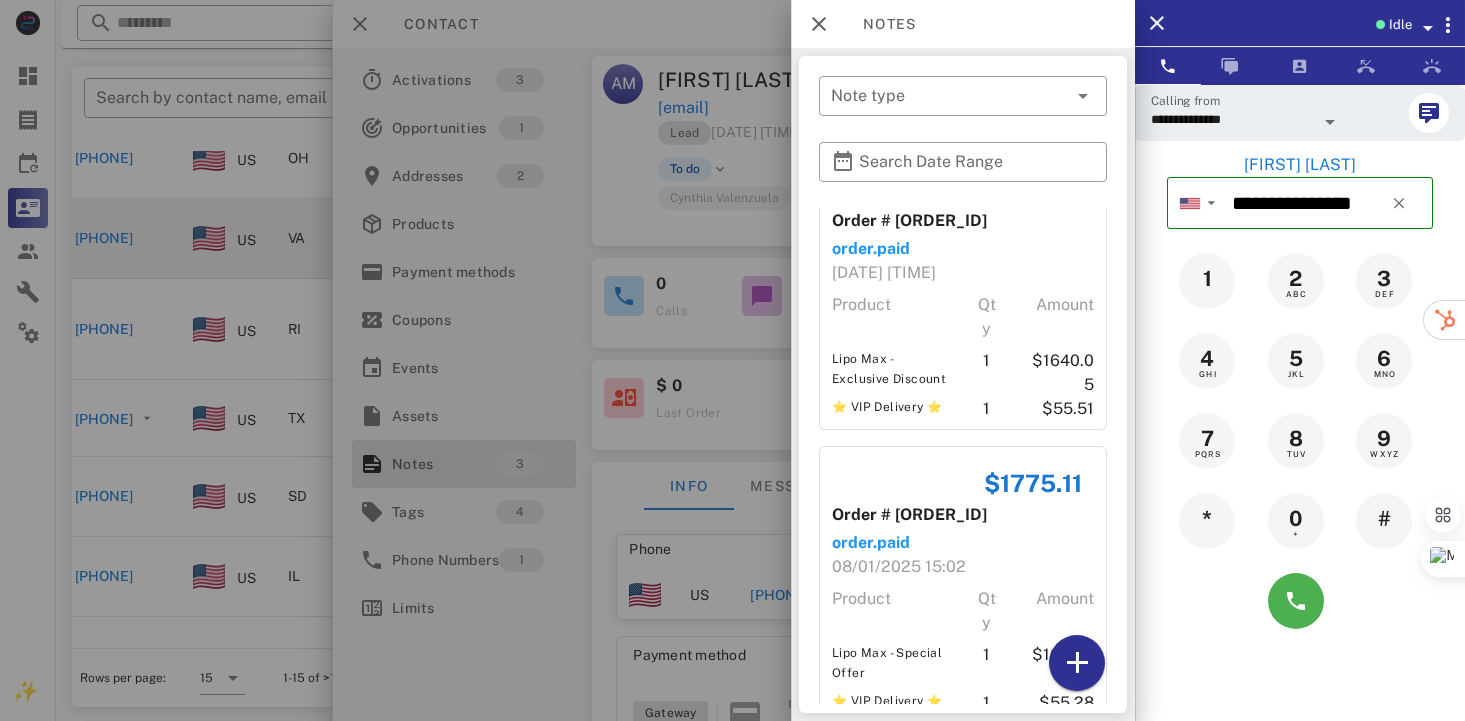 scroll, scrollTop: 398, scrollLeft: 0, axis: vertical 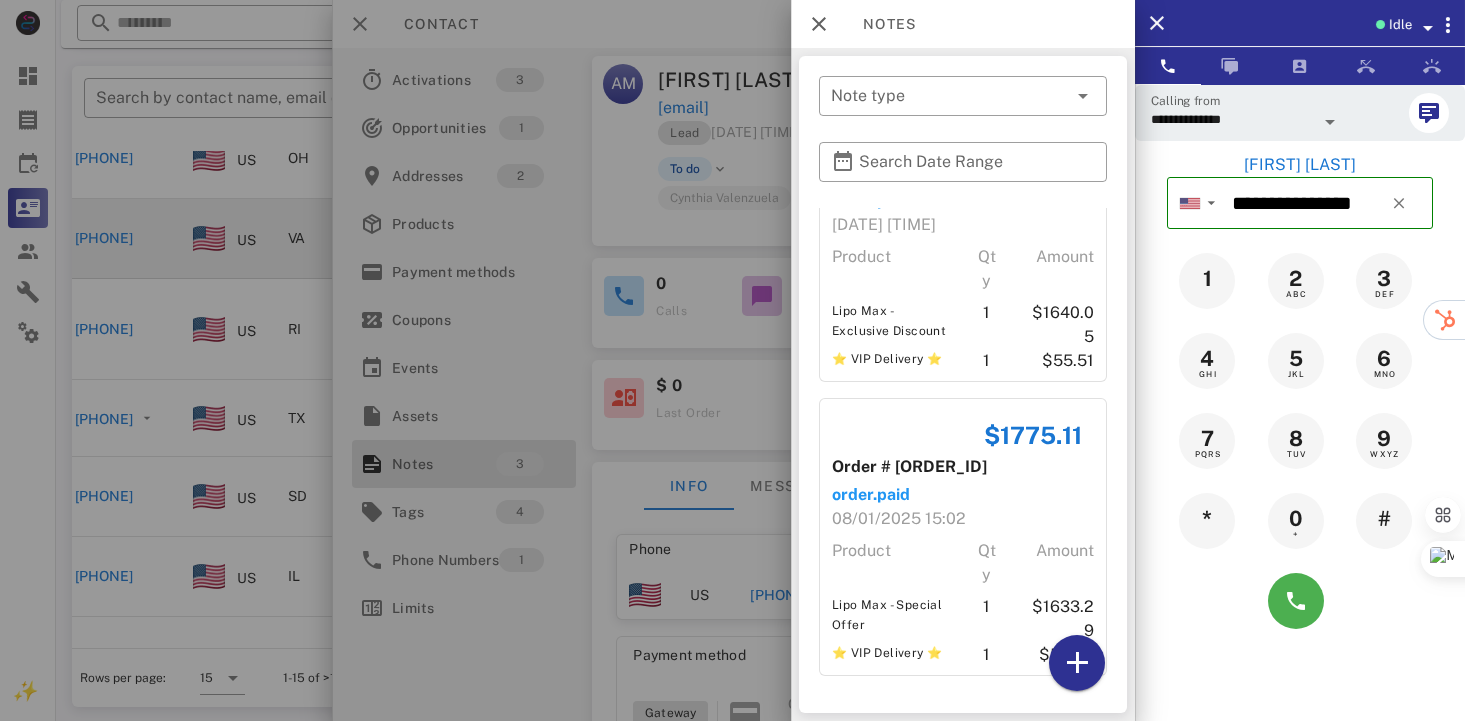 click on "$[PRICE] Order # [ORDER_ID] order.paid [DATE] [TIME] Product Qty Amount Lipo Max - Exclusive Discount 1 $[PRICE] ⭐ VIP Delivery ⭐ 1 $[PRICE] $[PRICE] Order # [ORDER_ID] order.paid [DATE] [TIME] Product Qty Amount Lipo Max - Exclusive Discount 1 $[PRICE] ⭐ VIP Delivery ⭐ 1 $[PRICE] $[PRICE] Order # [ORDER_ID] order.paid [DATE] [TIME] Product Qty Amount Lipo Max - Special Offer 1 $[PRICE] ⭐ VIP Delivery ⭐ 1 $[PRICE]" at bounding box center (963, 456) 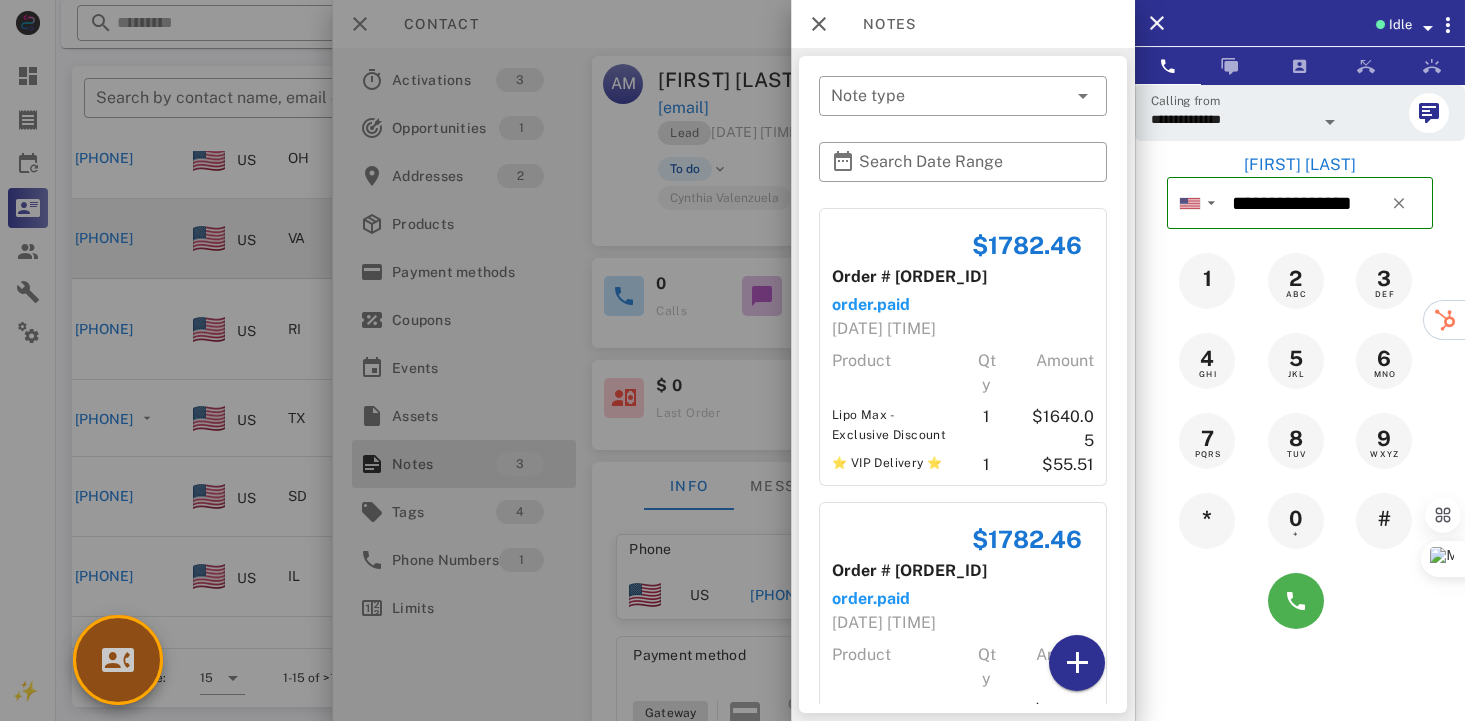 click at bounding box center (118, 660) 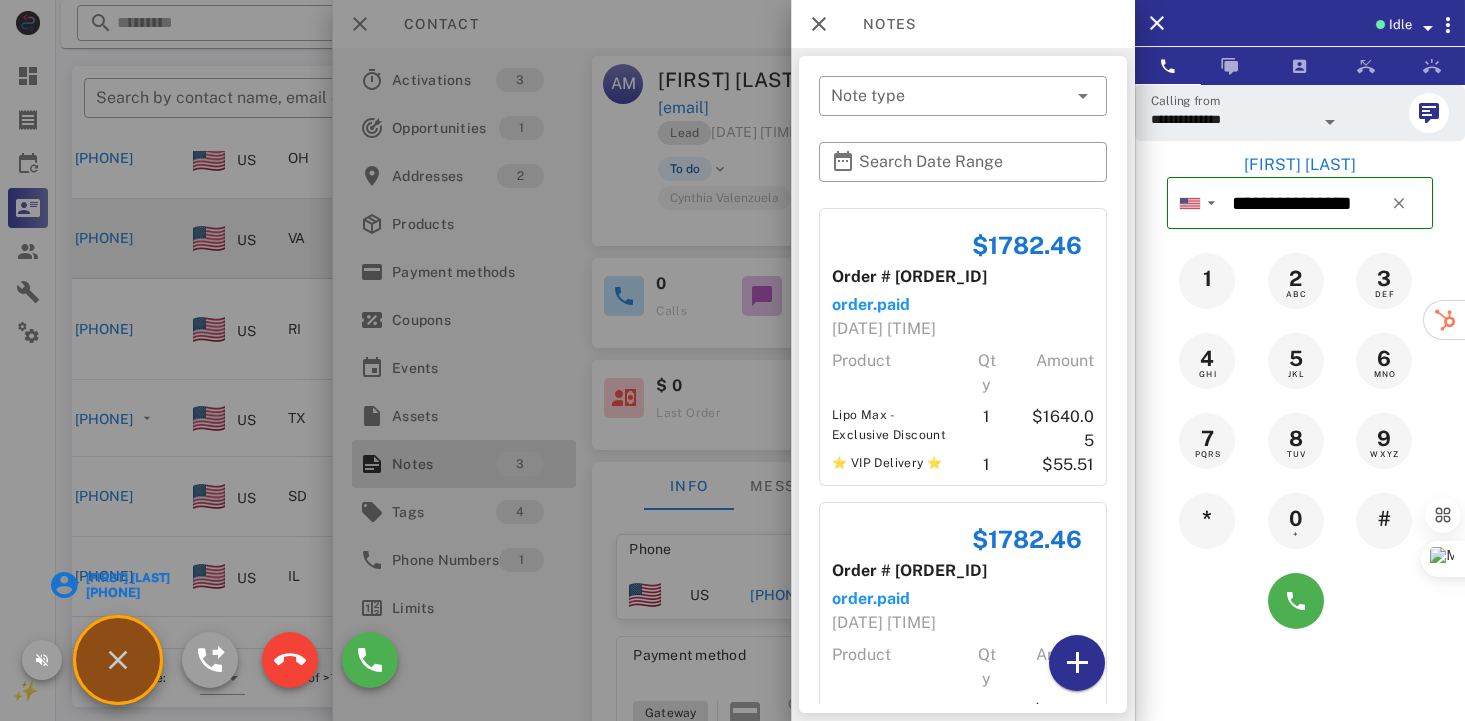 click on "[FIRST] [LAST]" at bounding box center (126, 578) 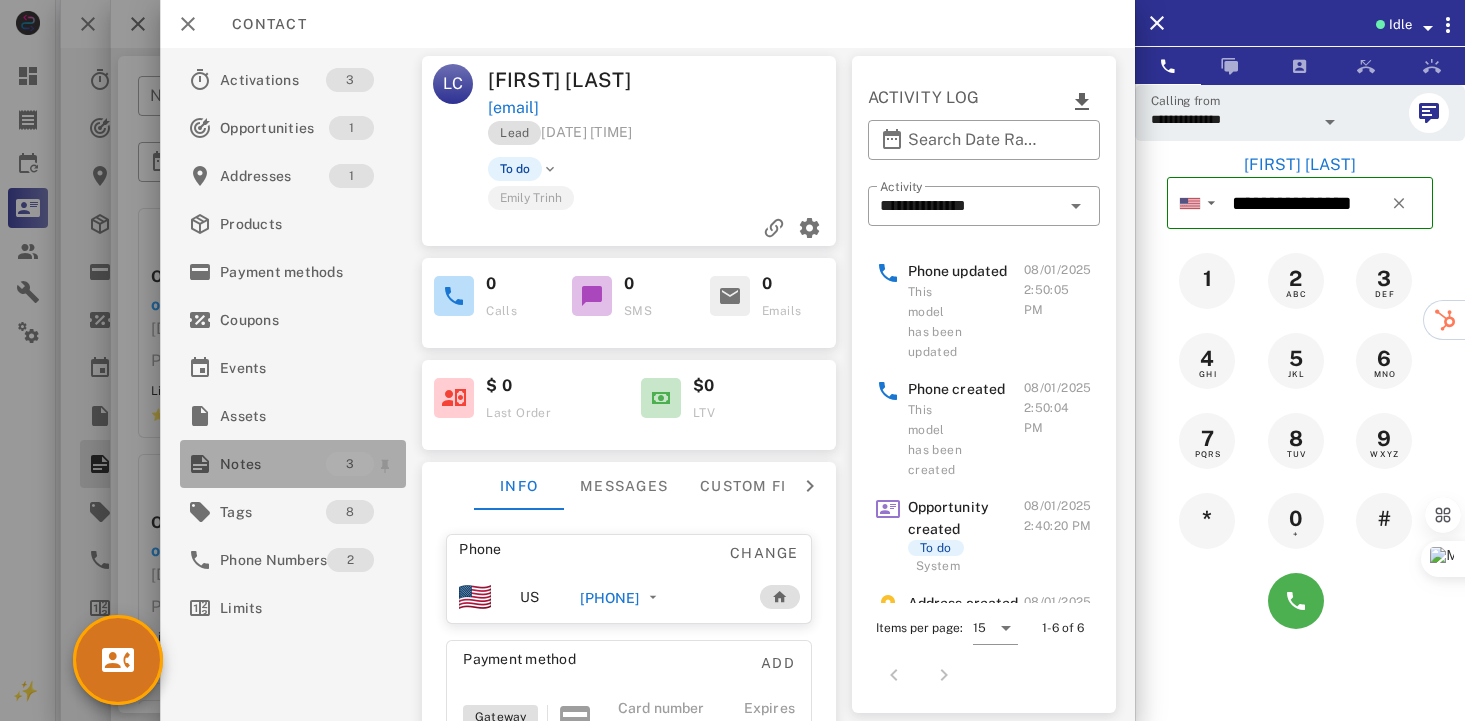 click on "Notes" at bounding box center (273, 464) 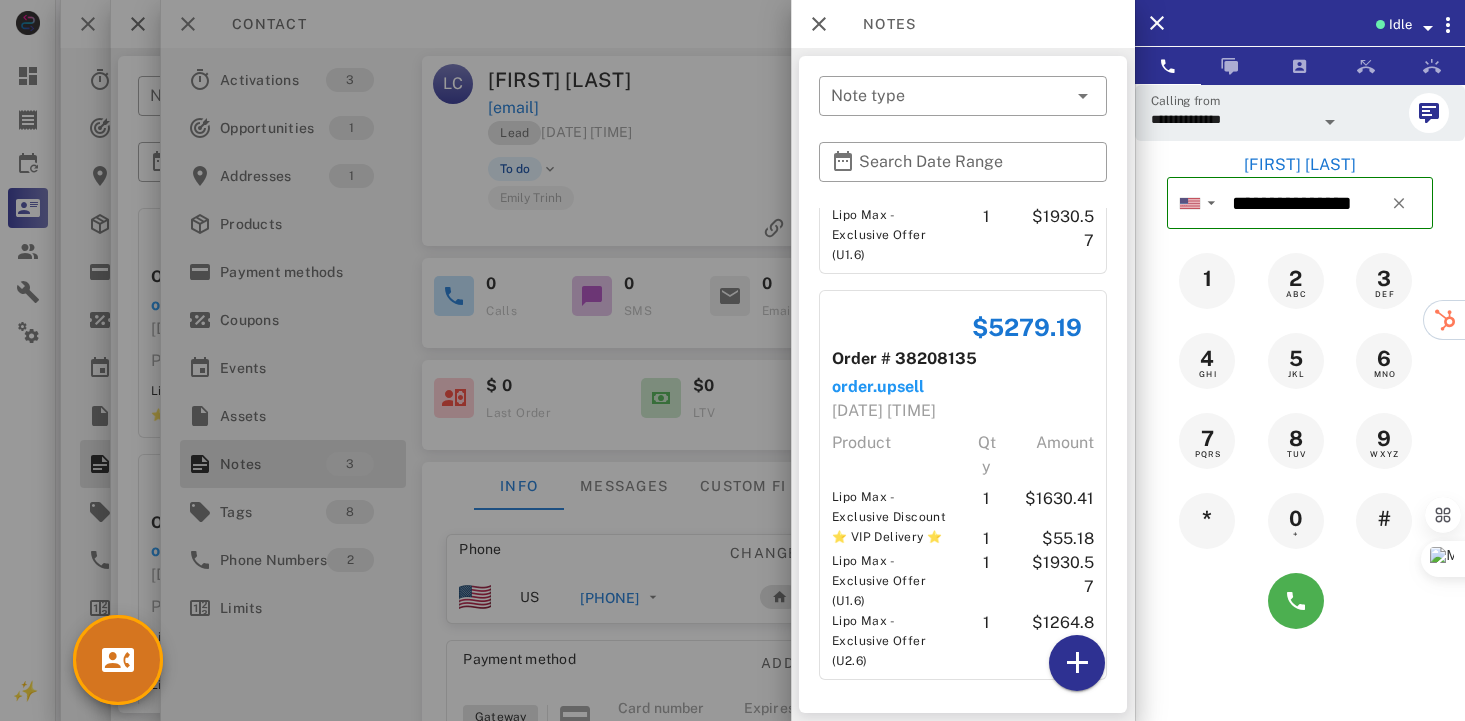 scroll, scrollTop: 555, scrollLeft: 0, axis: vertical 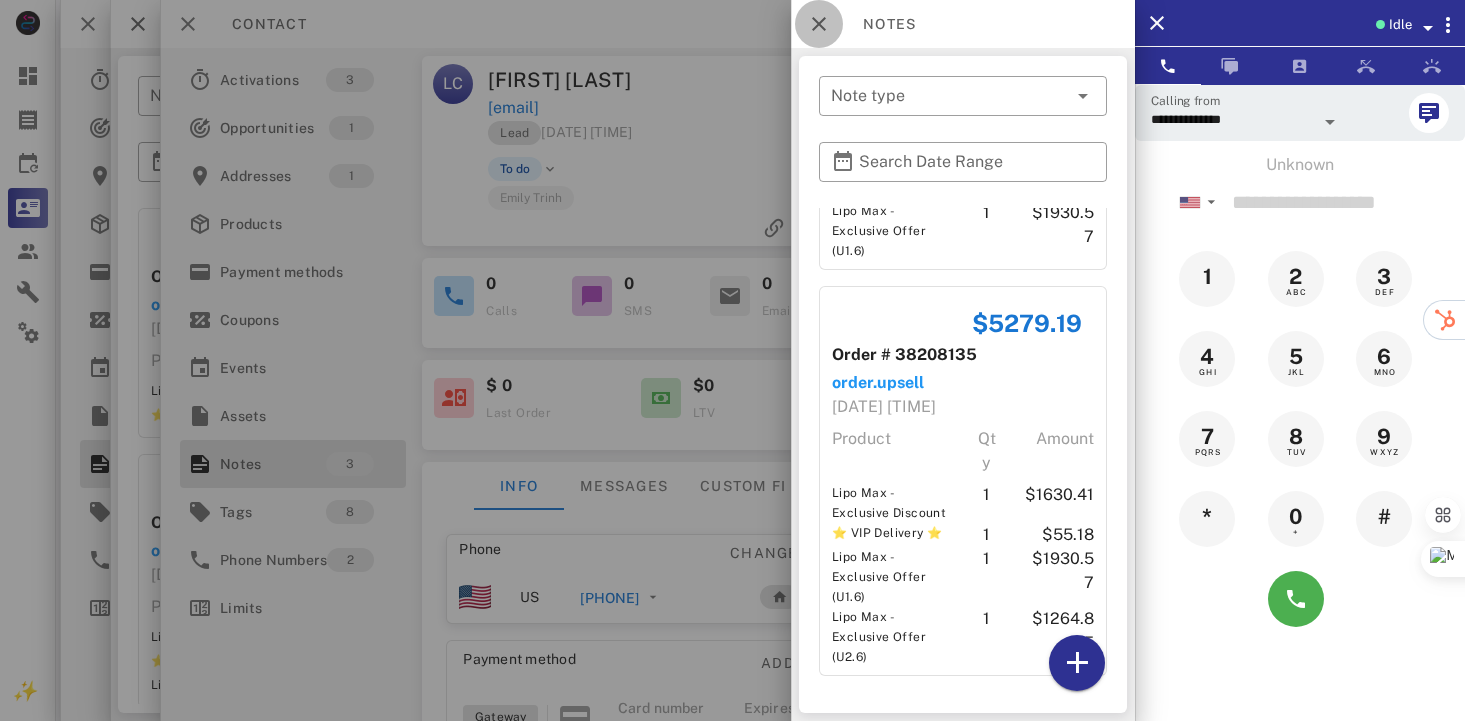 click at bounding box center [819, 24] 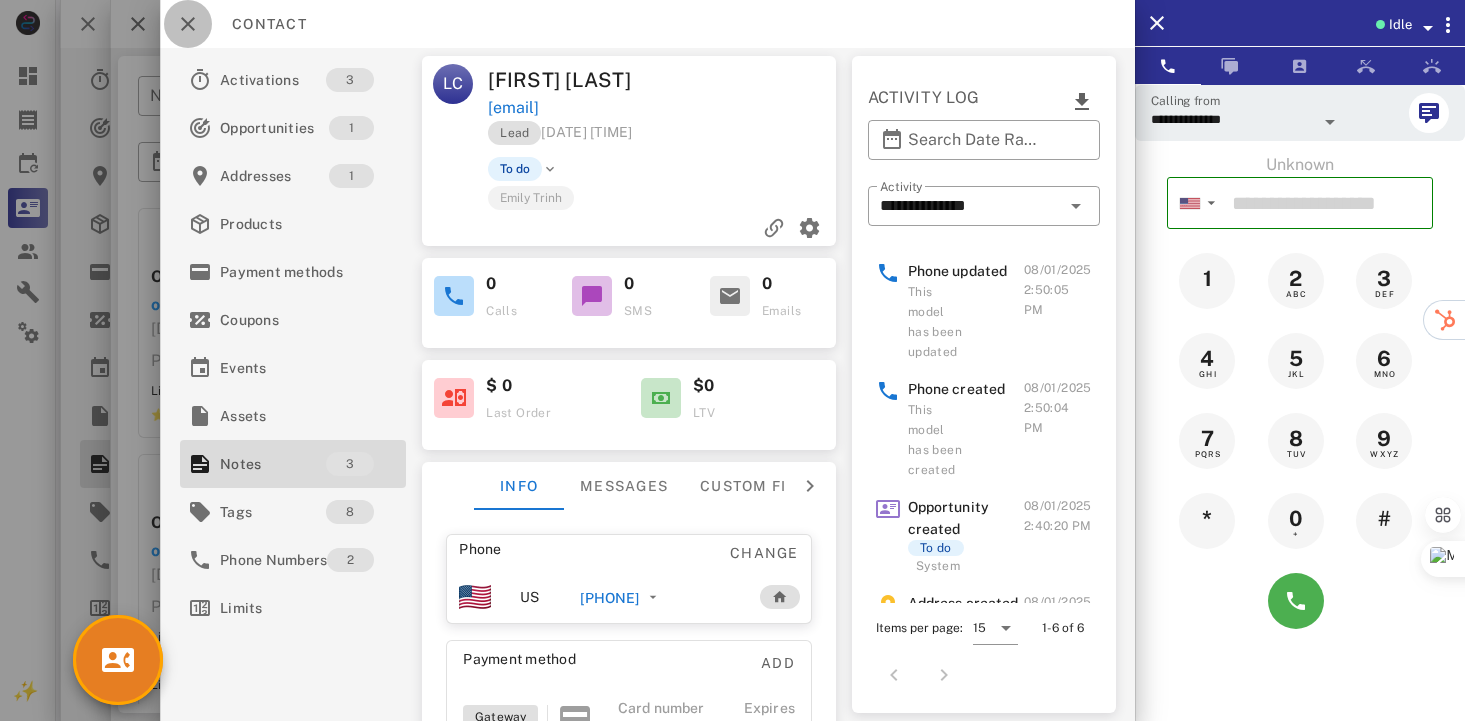 click at bounding box center (188, 24) 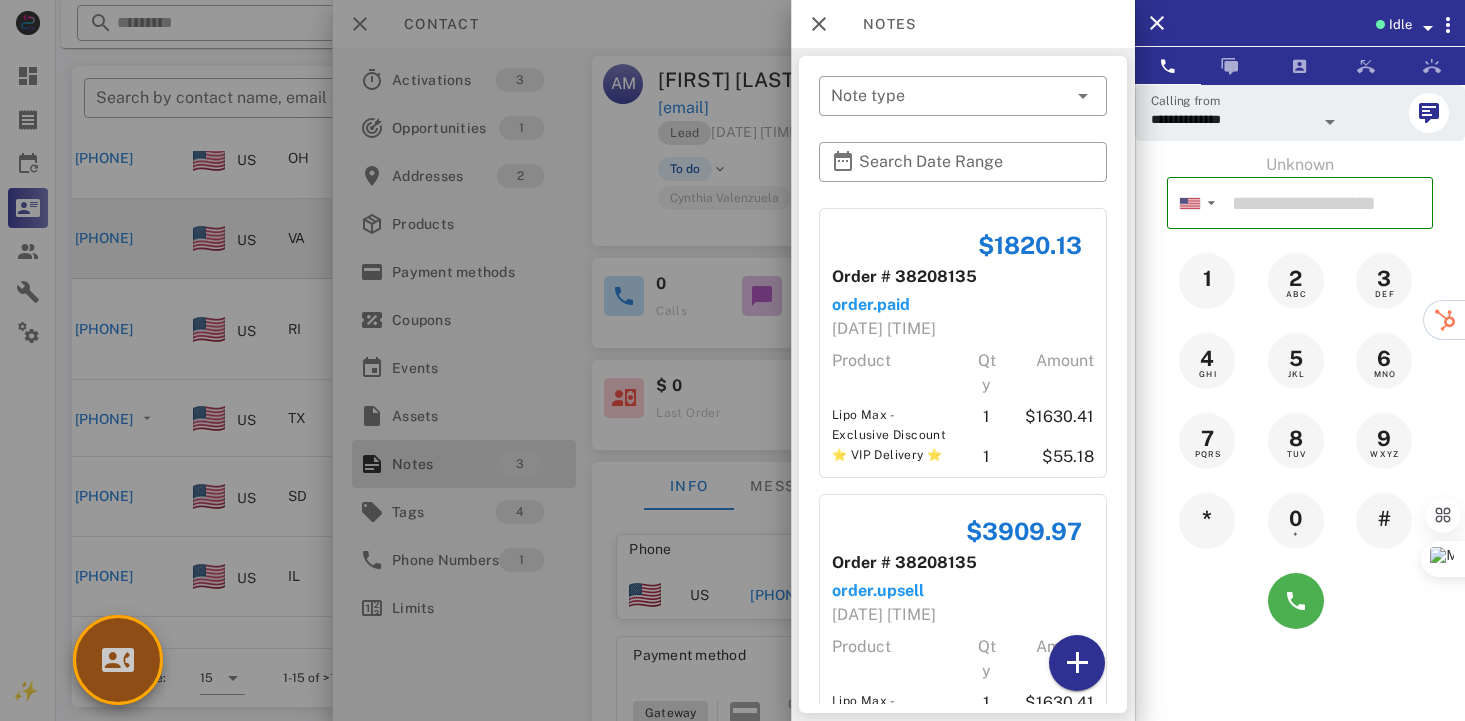 click at bounding box center [118, 660] 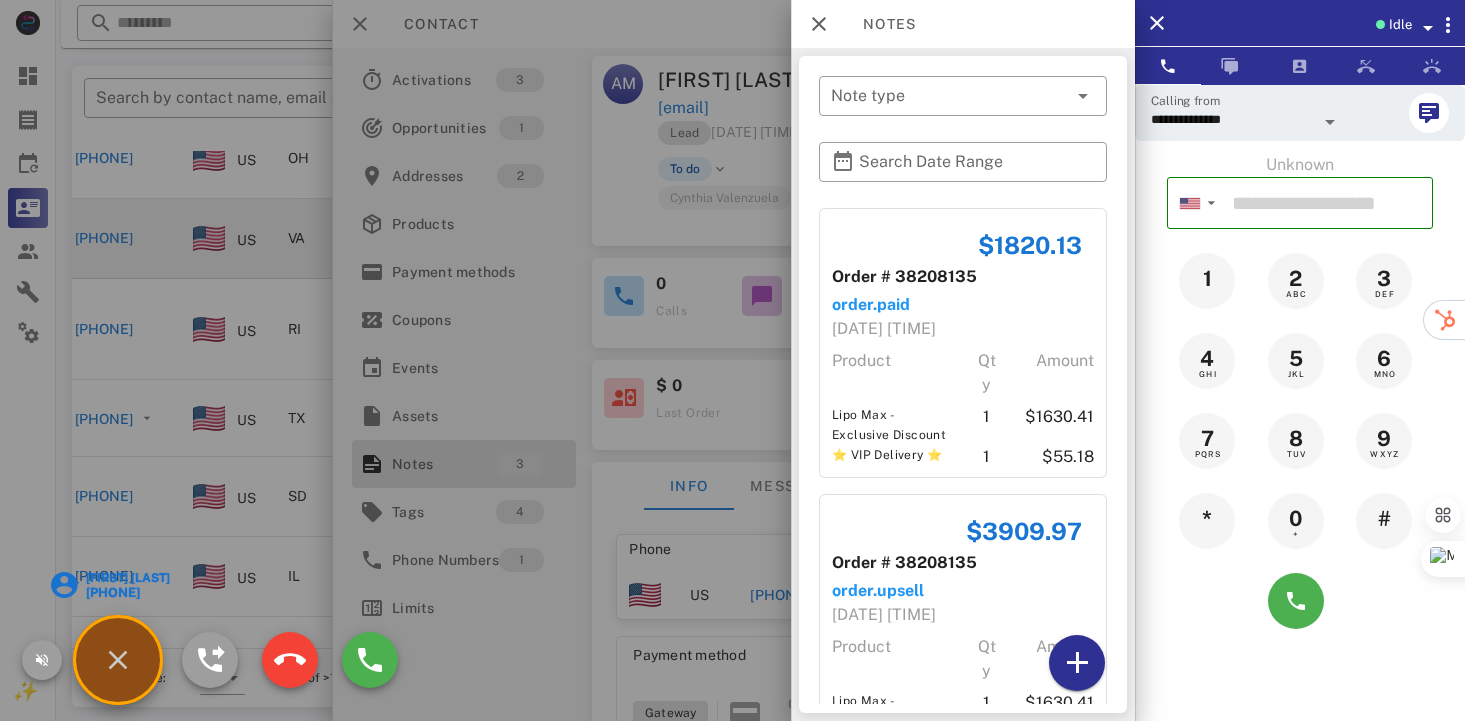 click on "[FIRST] [LAST]" at bounding box center (126, 578) 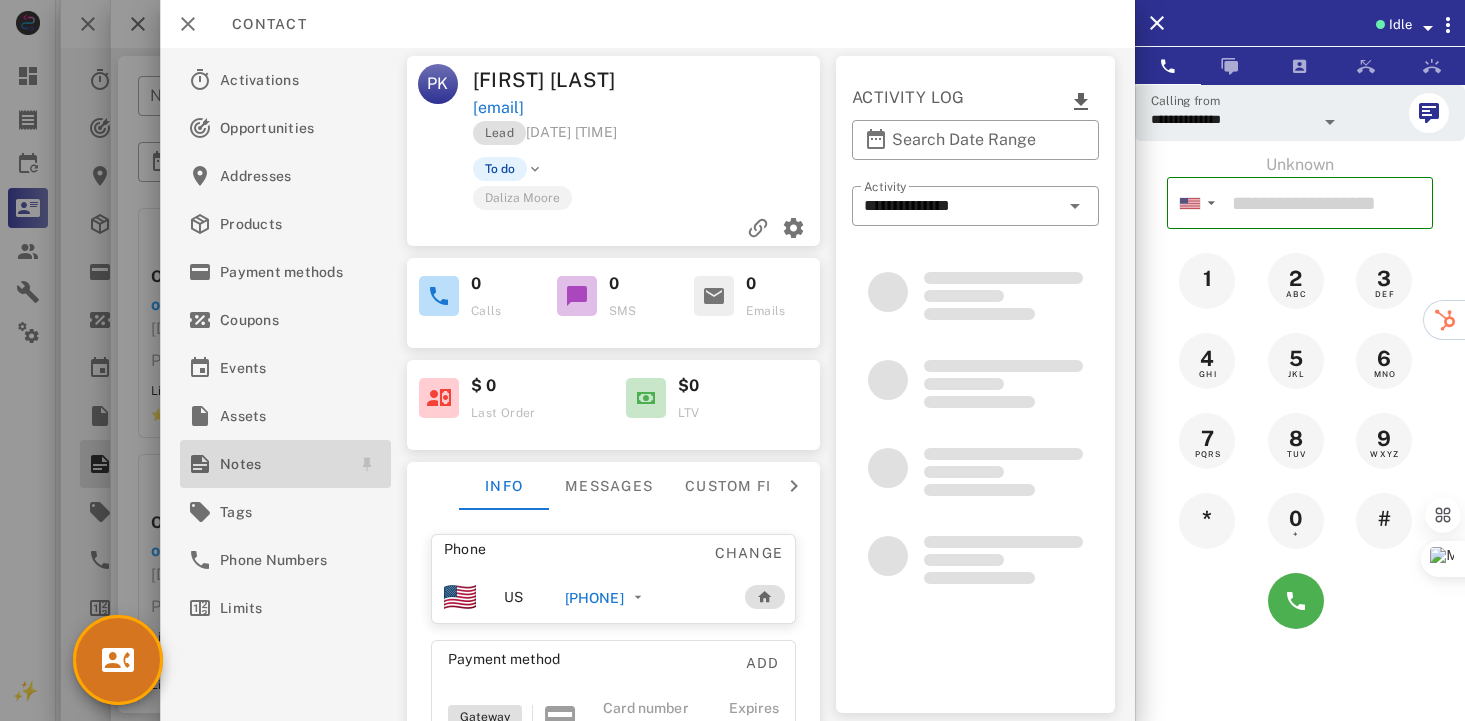 click on "Notes" at bounding box center [281, 464] 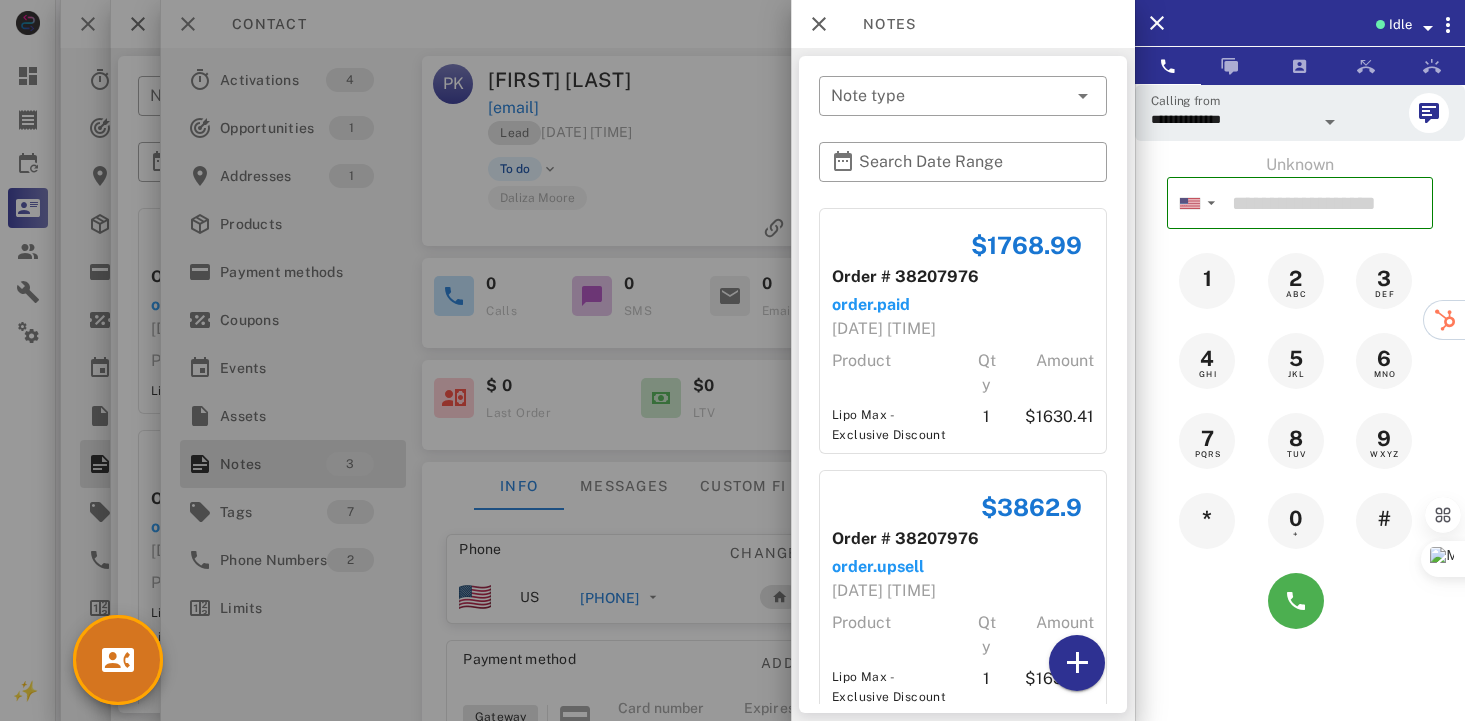 click on "$[PRICE] Order # [ORDER_ID] order.paid [DATE] [TIME] Product Qty Amount Lipo Max - Exclusive Discount 1 $[PRICE] $[PRICE] Order # [ORDER_ID] order.upsell [DATE] [TIME] Product Qty Amount Lipo Max - Exclusive Discount 1 $[PRICE] Lipo Max - Exclusive Offer (U1.6) 1 $[PRICE] $[PRICE] Order # [ORDER_ID] order.upsell [DATE] [TIME] Product Qty Amount Lipo Max - Exclusive Discount 1 $[PRICE] Lipo Max - Exclusive Offer (U1.6) 1 $[PRICE] Lipo Max - Exclusive Offer (U2.6) 1 $[PRICE]" at bounding box center [963, 456] 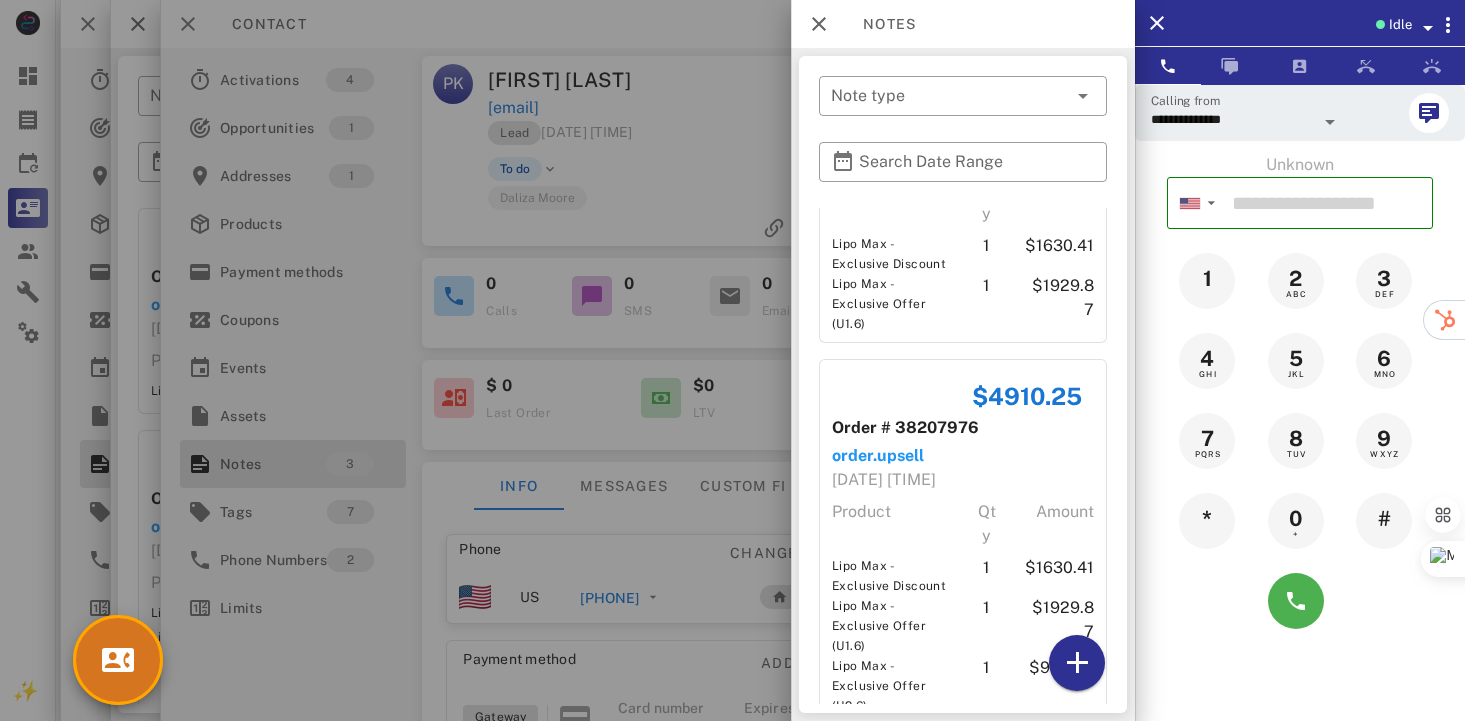 scroll, scrollTop: 482, scrollLeft: 0, axis: vertical 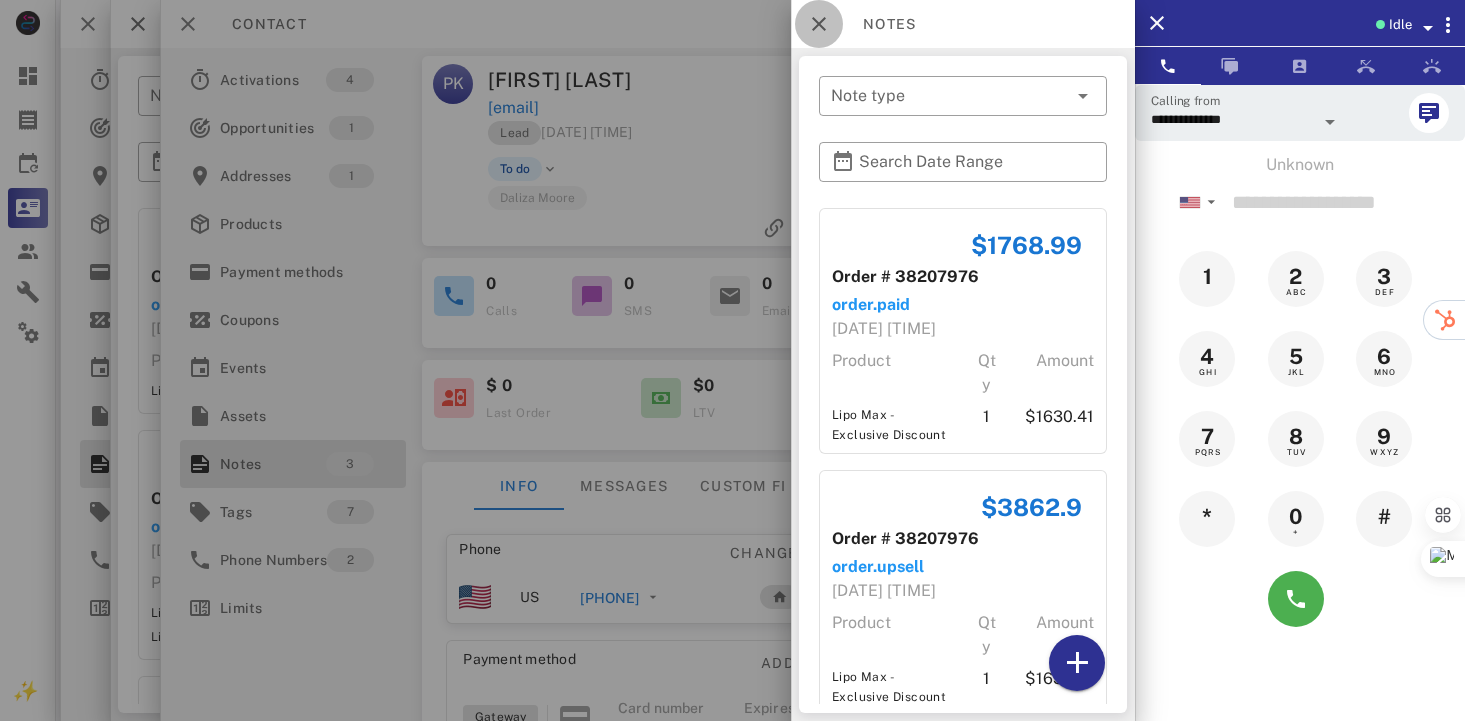 click at bounding box center (819, 24) 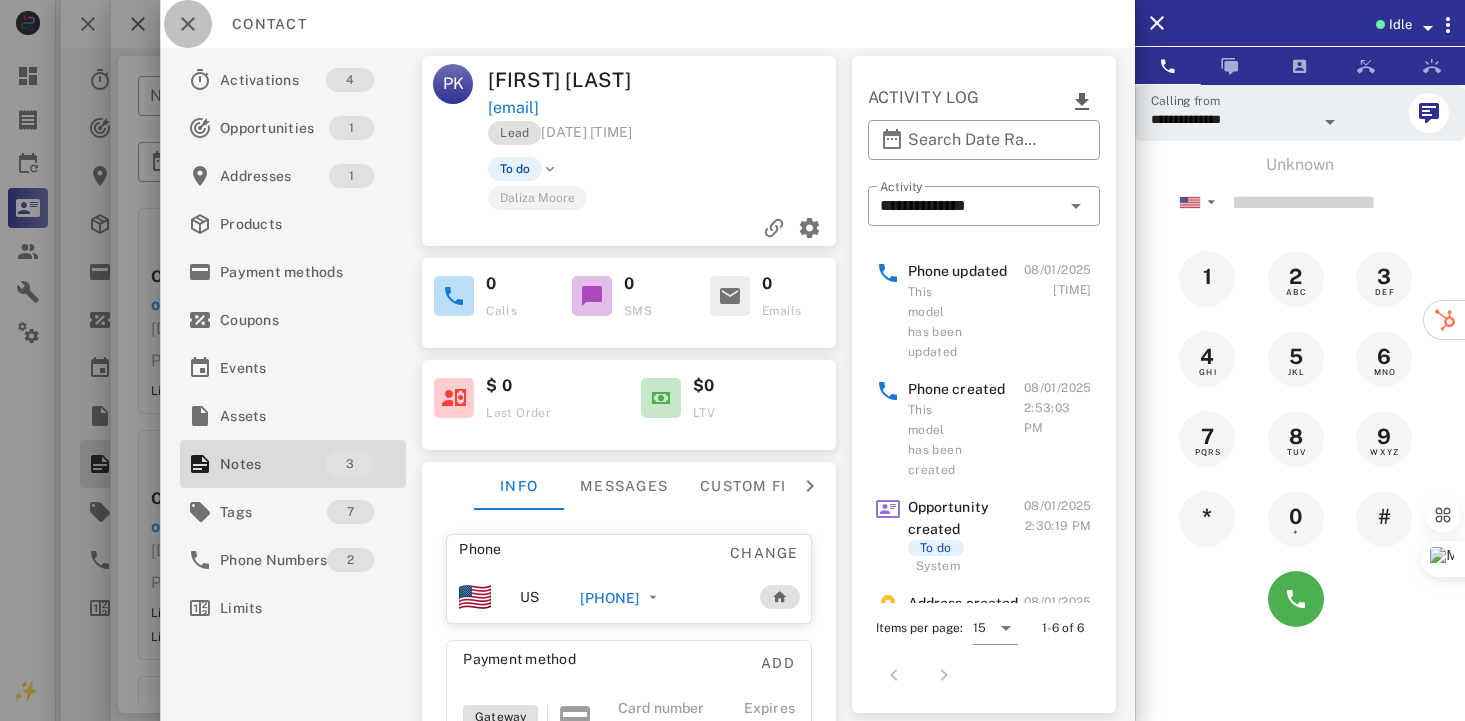 click at bounding box center [188, 24] 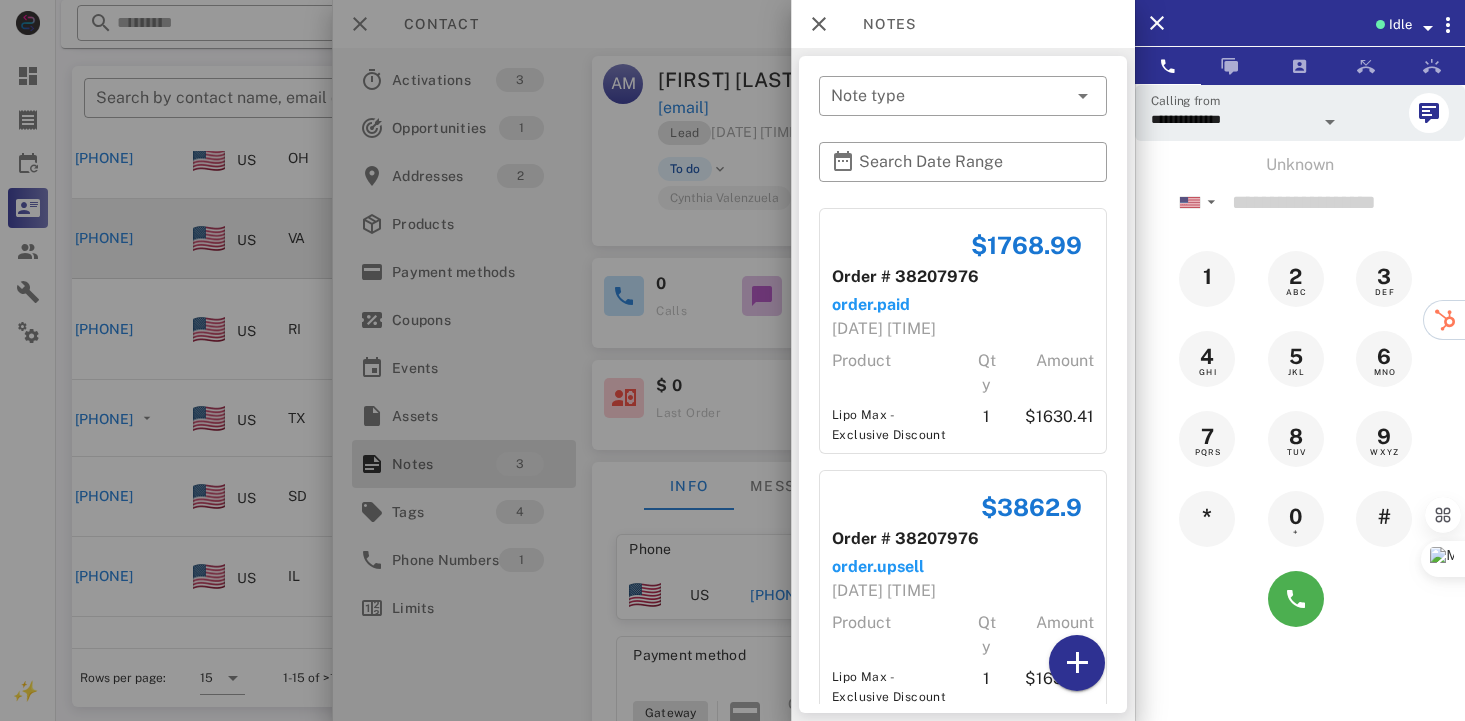 scroll, scrollTop: 433, scrollLeft: 0, axis: vertical 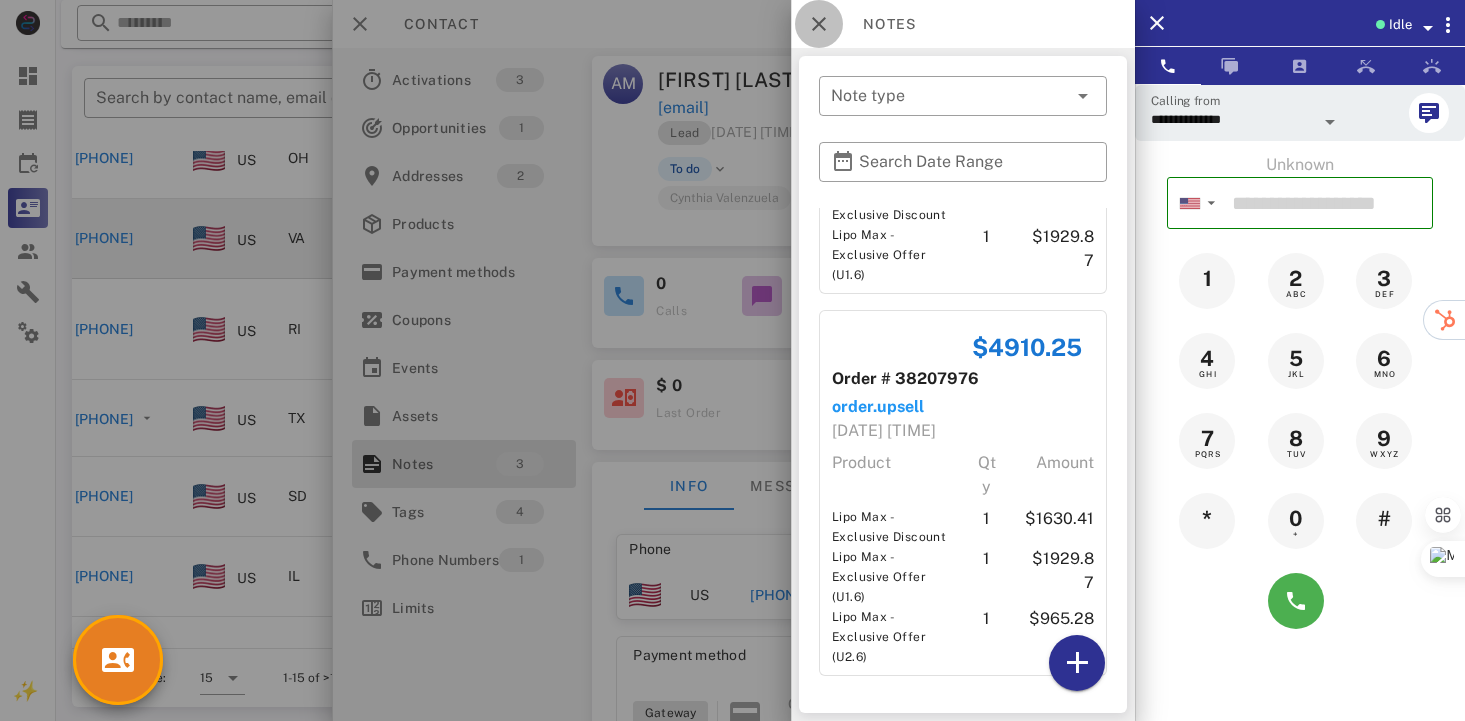 click at bounding box center (819, 24) 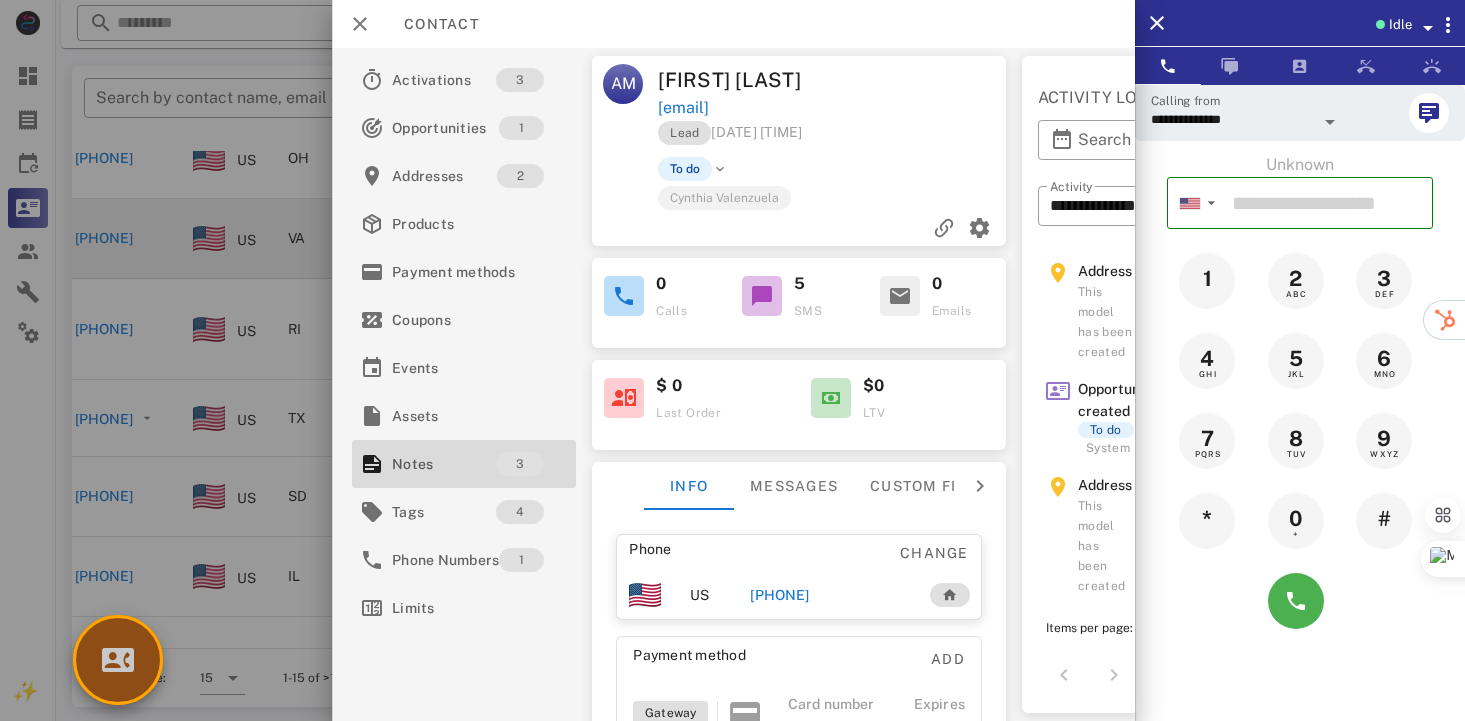 click at bounding box center (118, 660) 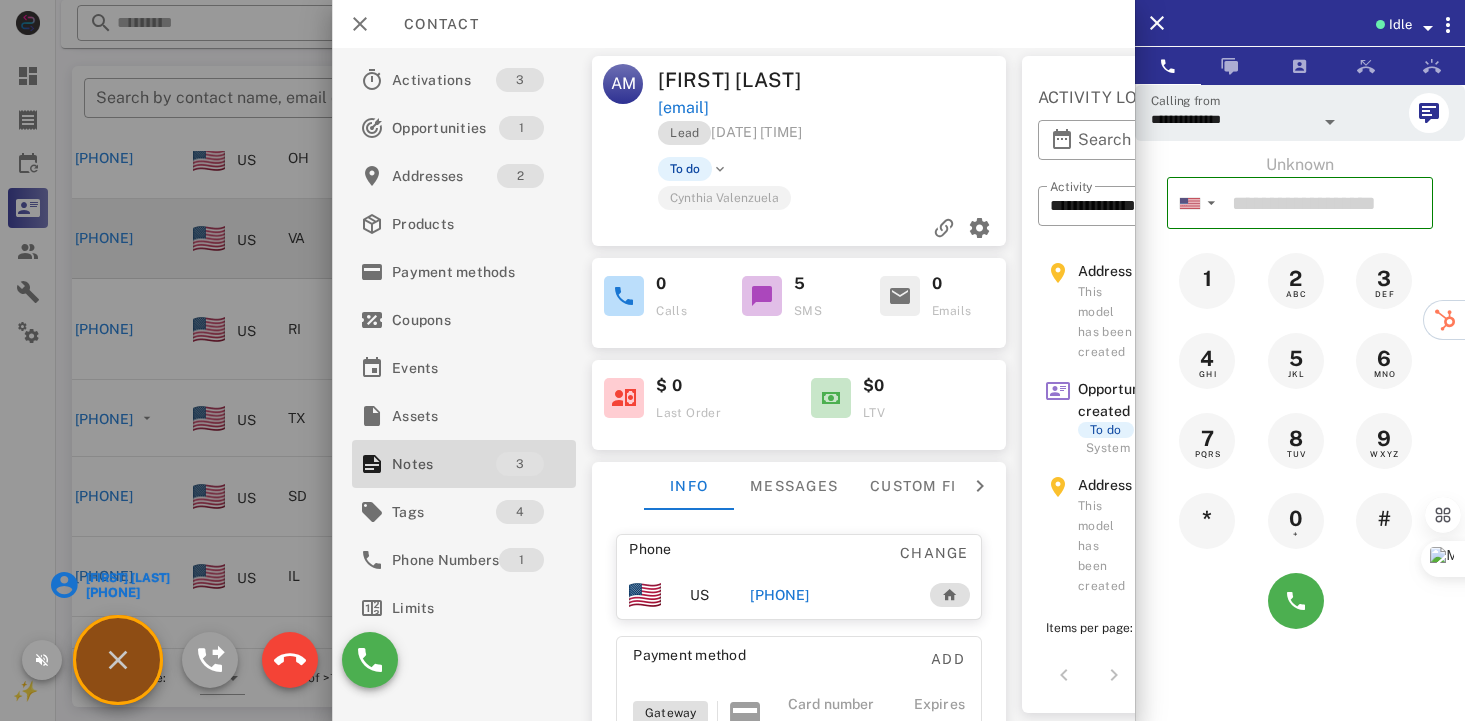 click on "[FIRST] [LAST]" at bounding box center (126, 578) 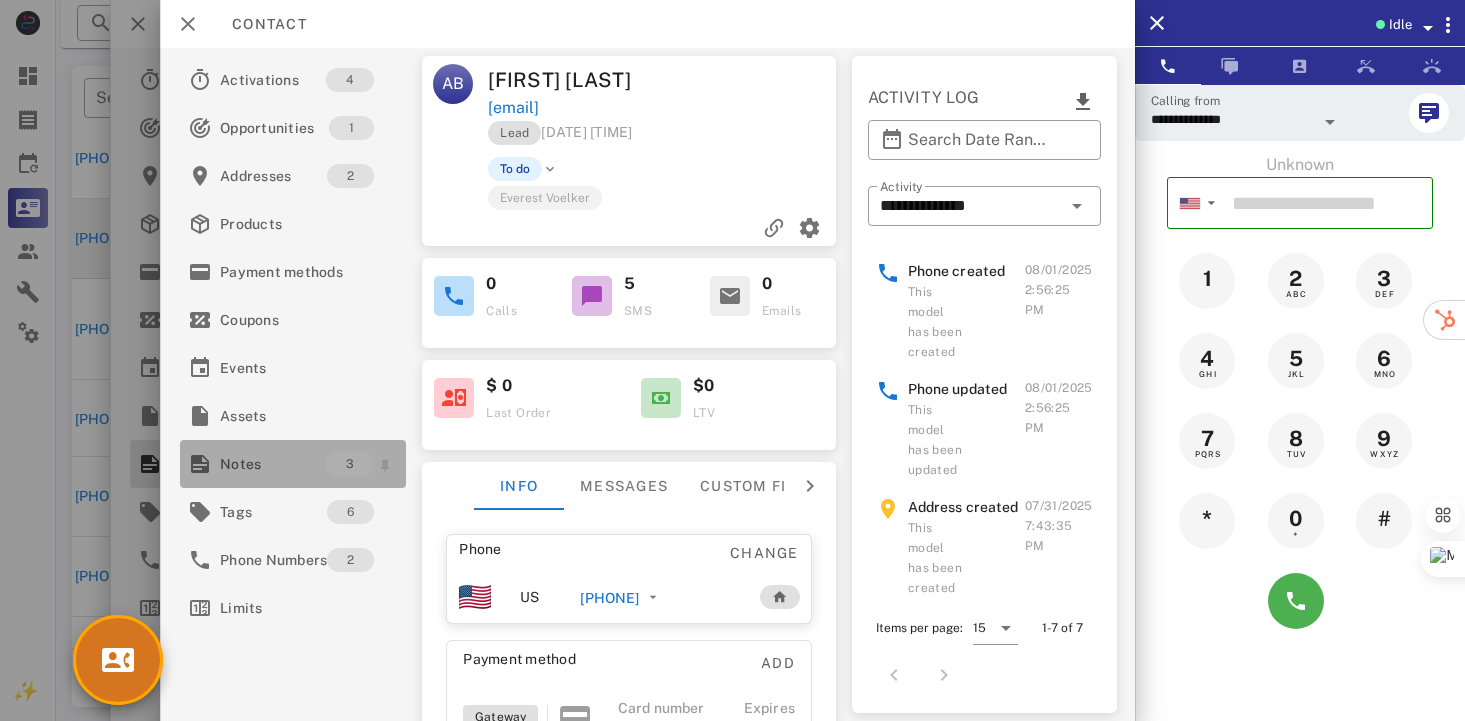 click on "Notes" at bounding box center (273, 464) 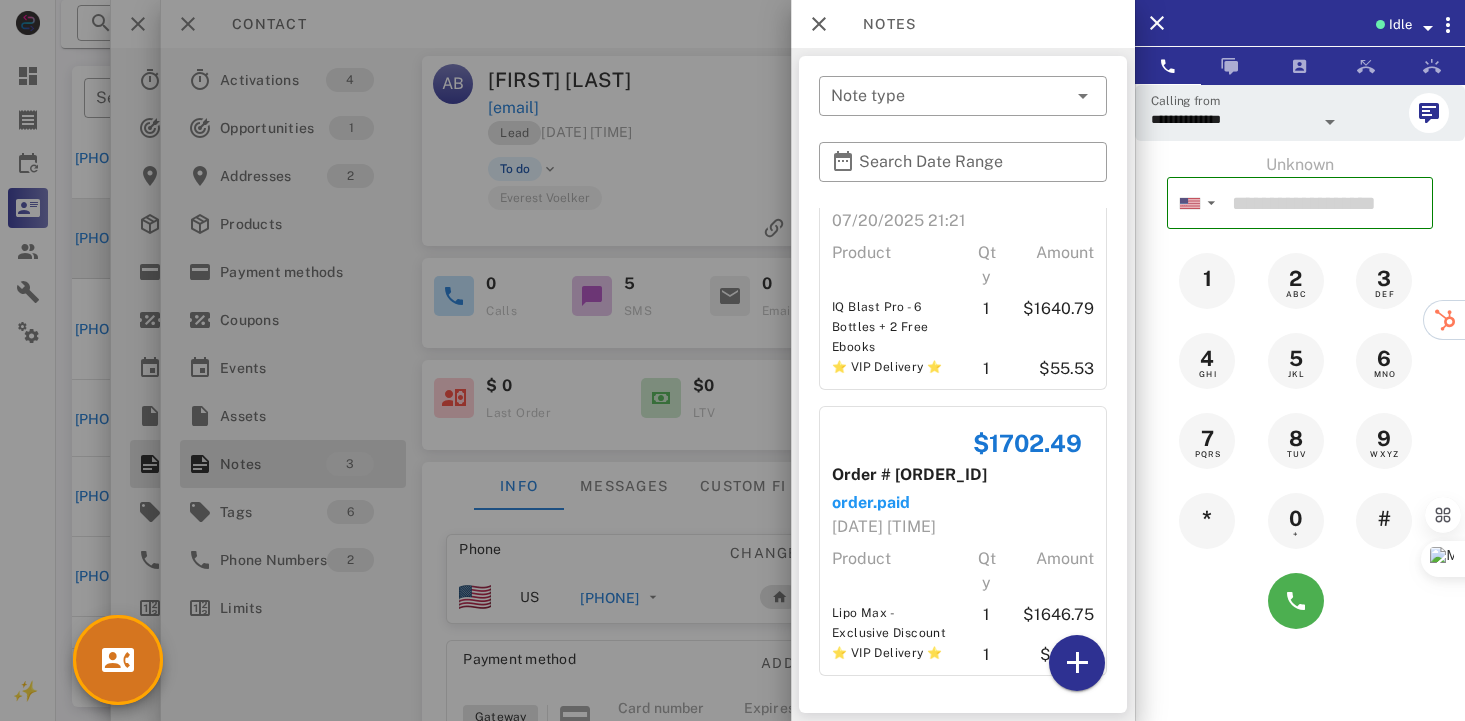 scroll, scrollTop: 422, scrollLeft: 0, axis: vertical 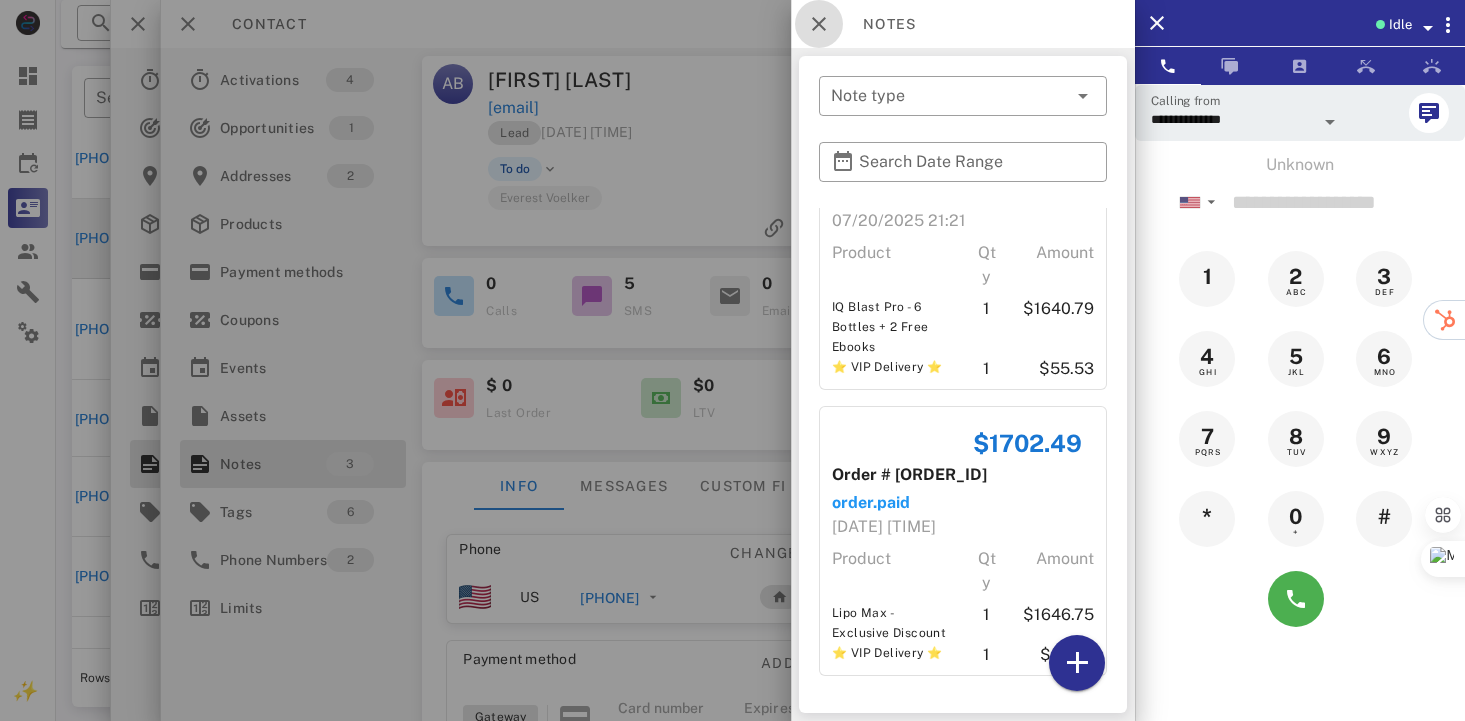 click at bounding box center (819, 24) 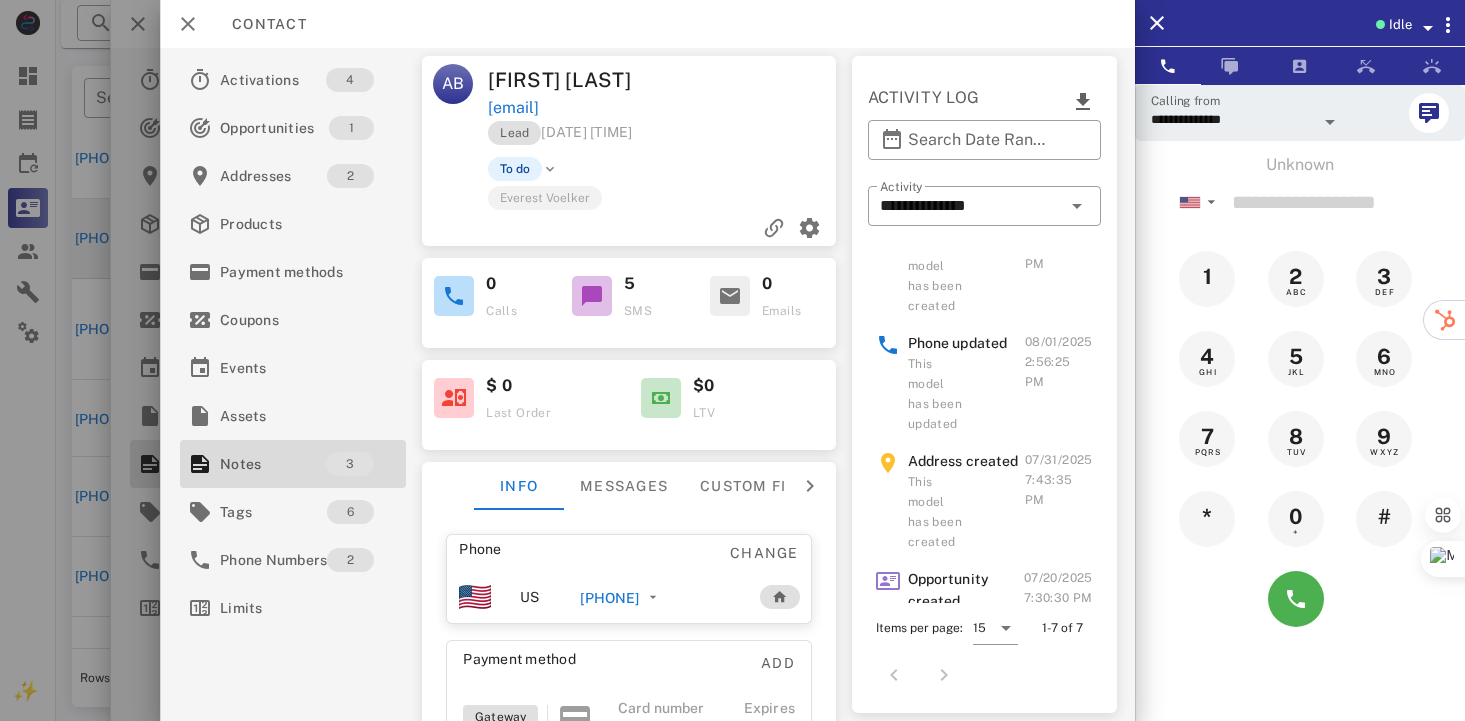 scroll, scrollTop: 0, scrollLeft: 0, axis: both 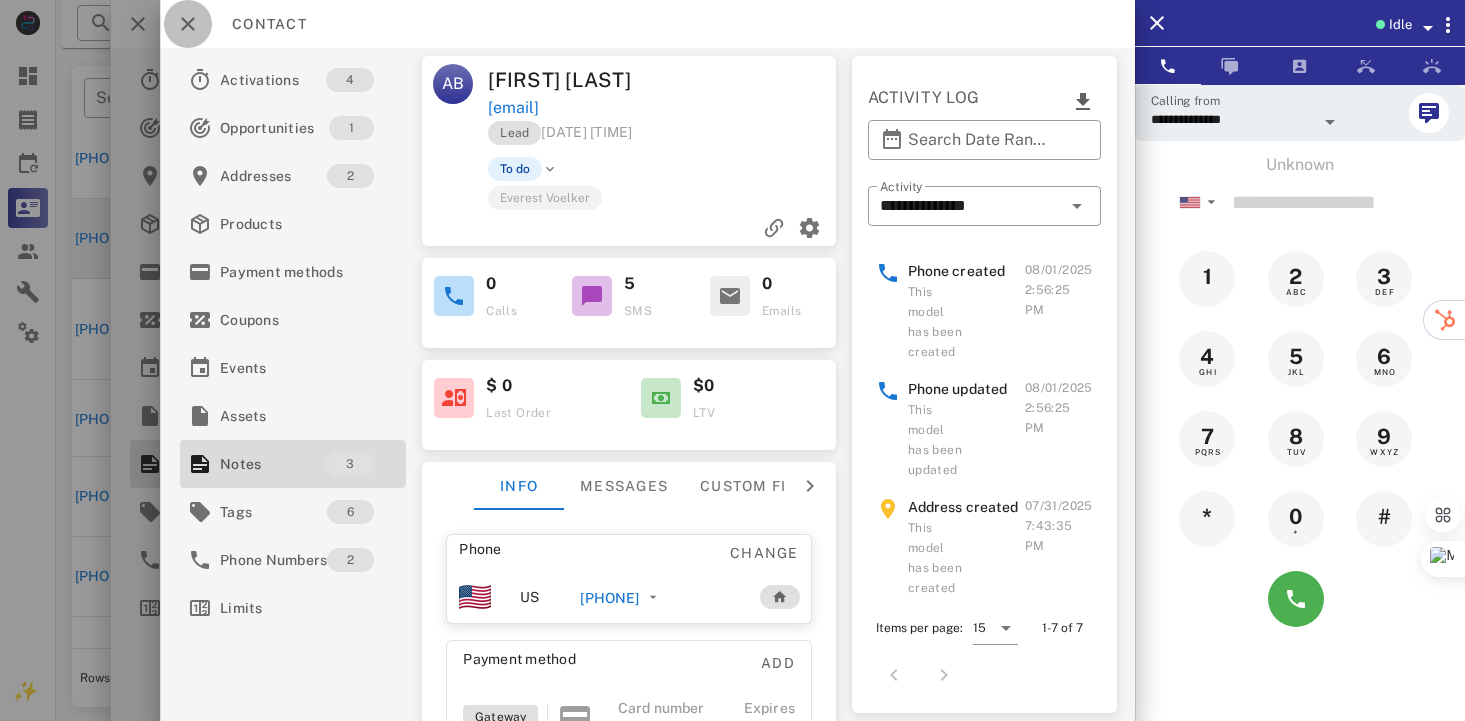 click at bounding box center [188, 24] 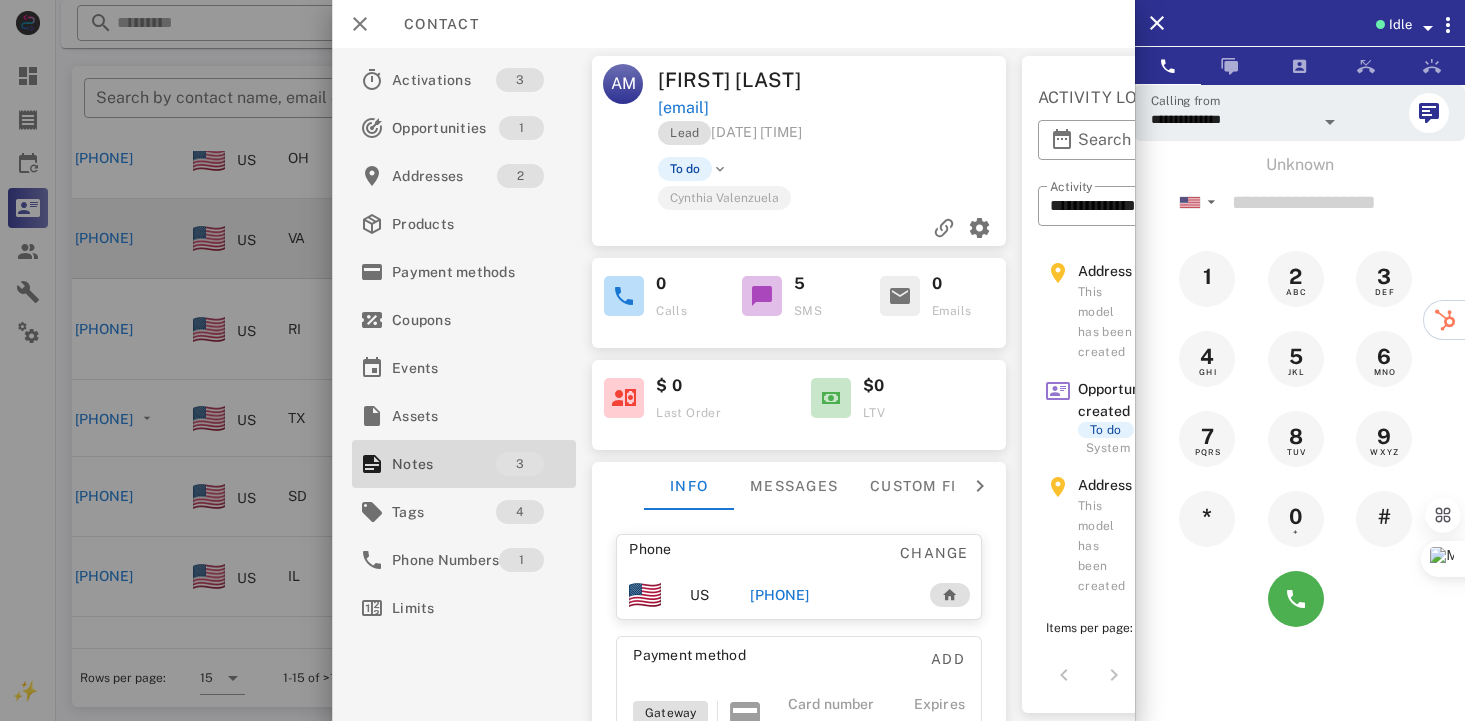 scroll, scrollTop: 50, scrollLeft: 0, axis: vertical 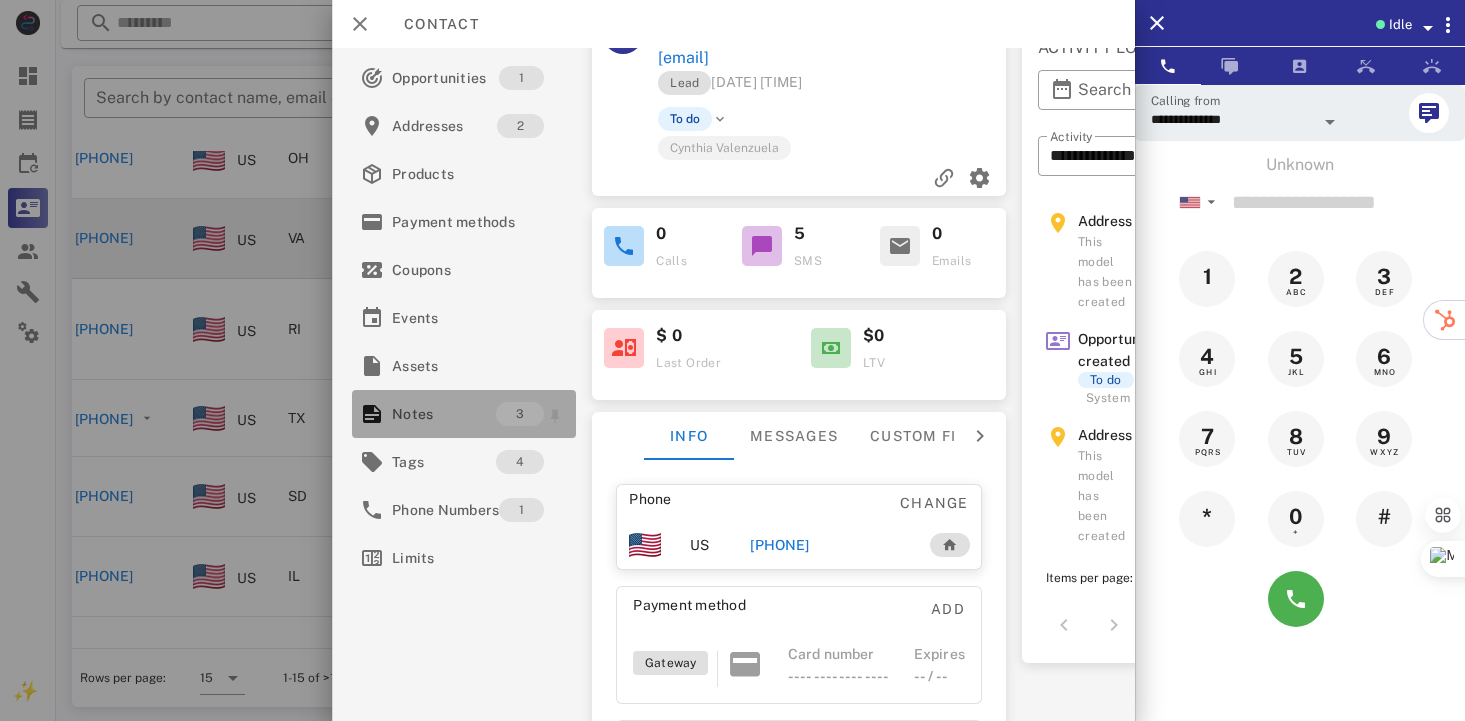 click on "Notes" at bounding box center [444, 414] 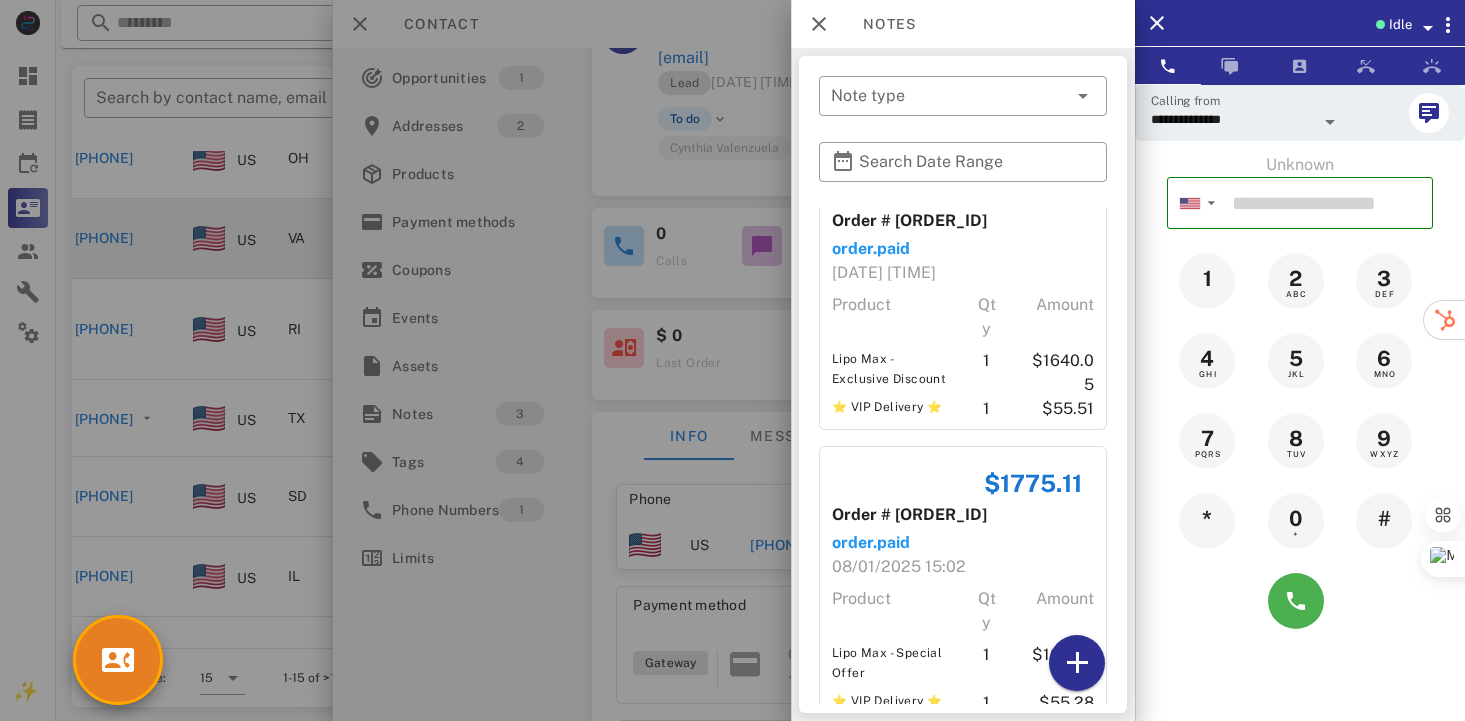scroll, scrollTop: 398, scrollLeft: 0, axis: vertical 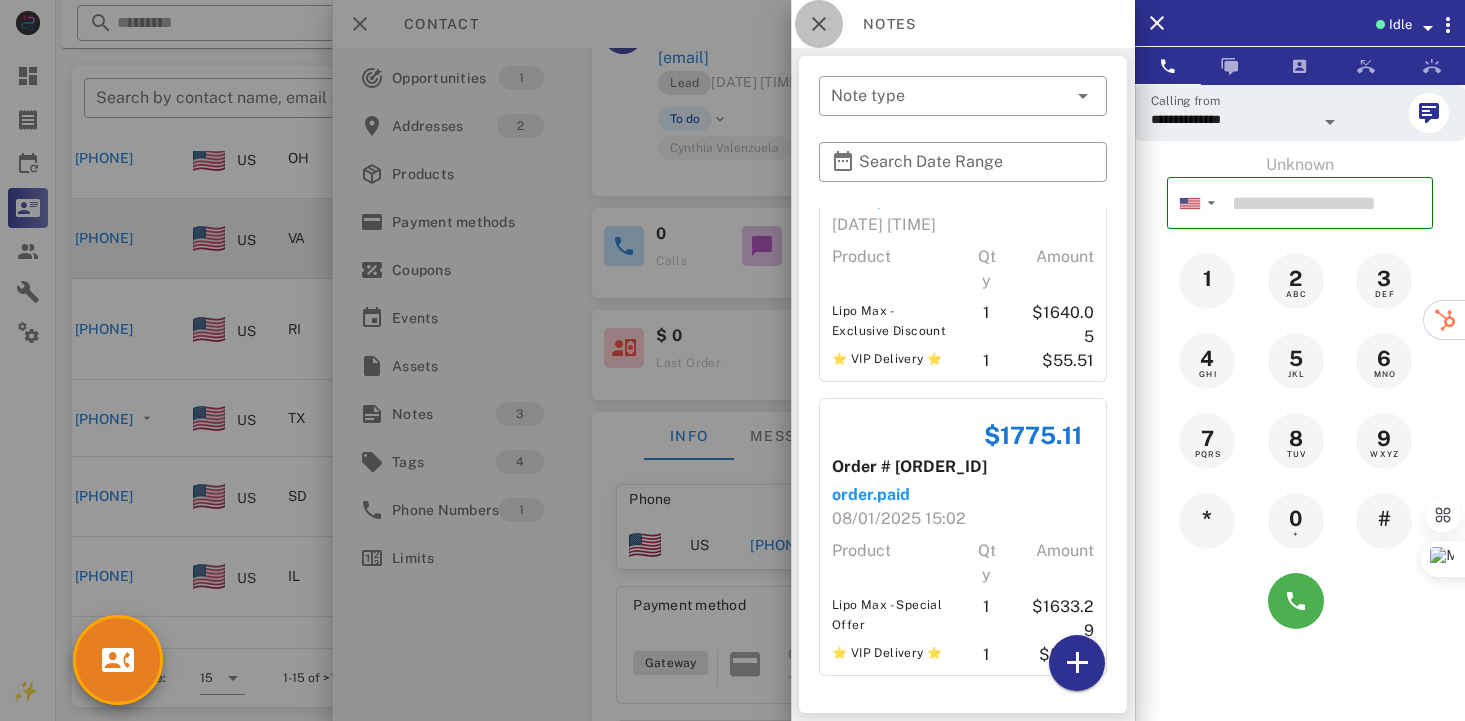 click at bounding box center [819, 24] 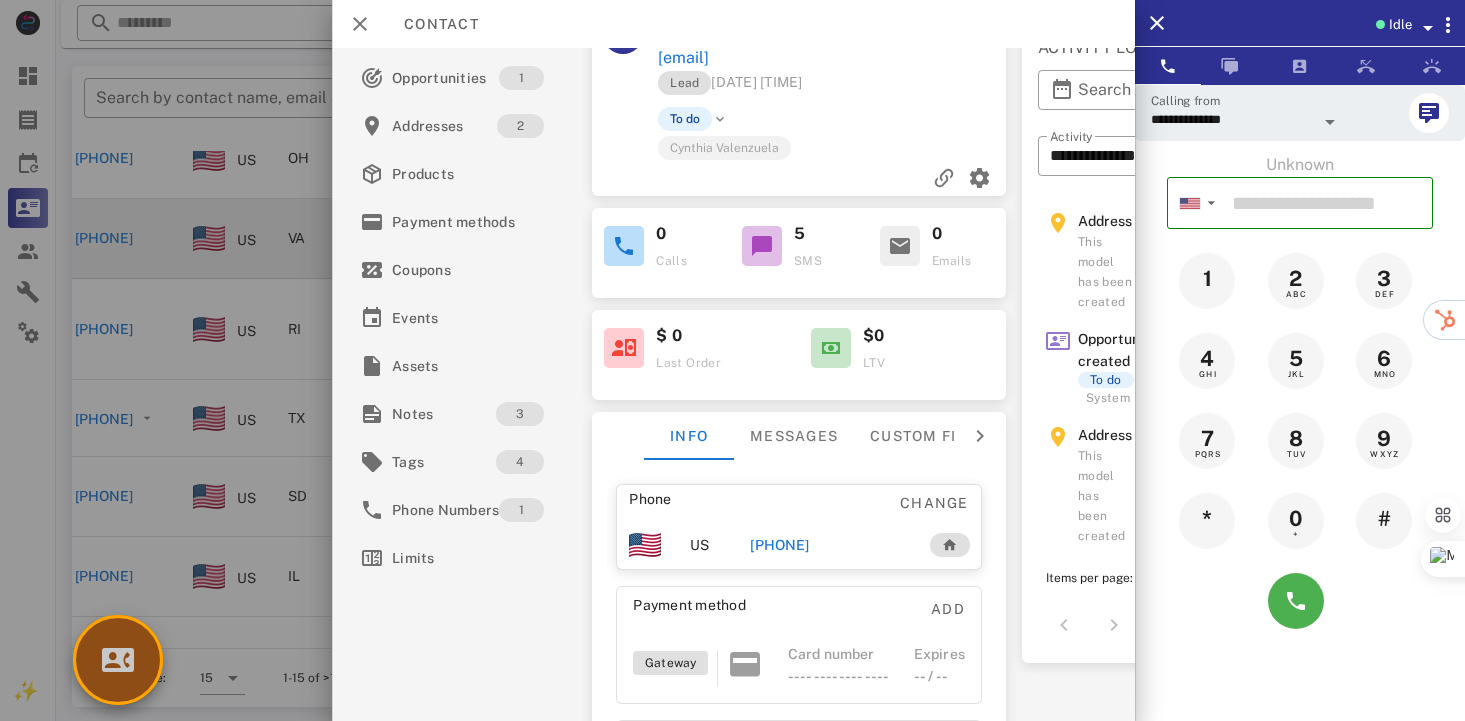 click at bounding box center [118, 660] 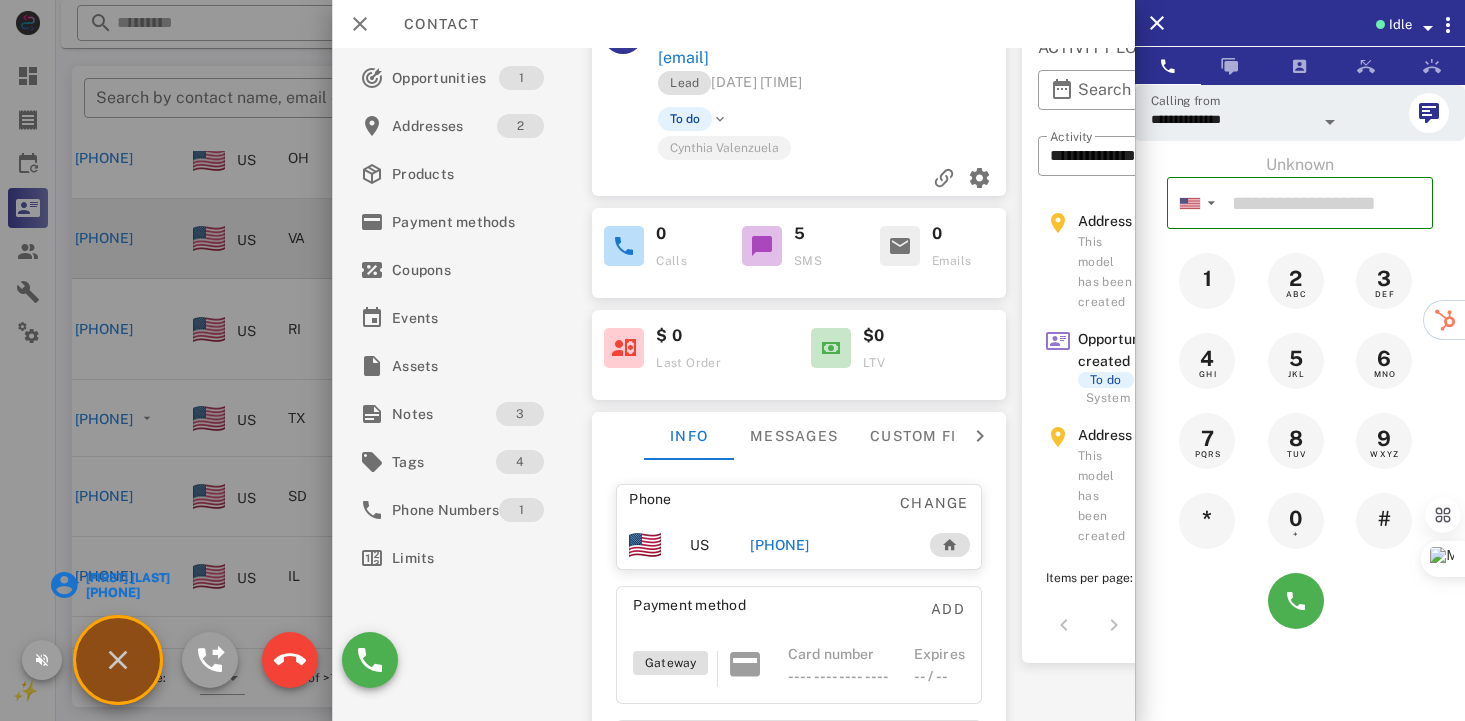 click on "[FIRST] [LAST]" at bounding box center (126, 578) 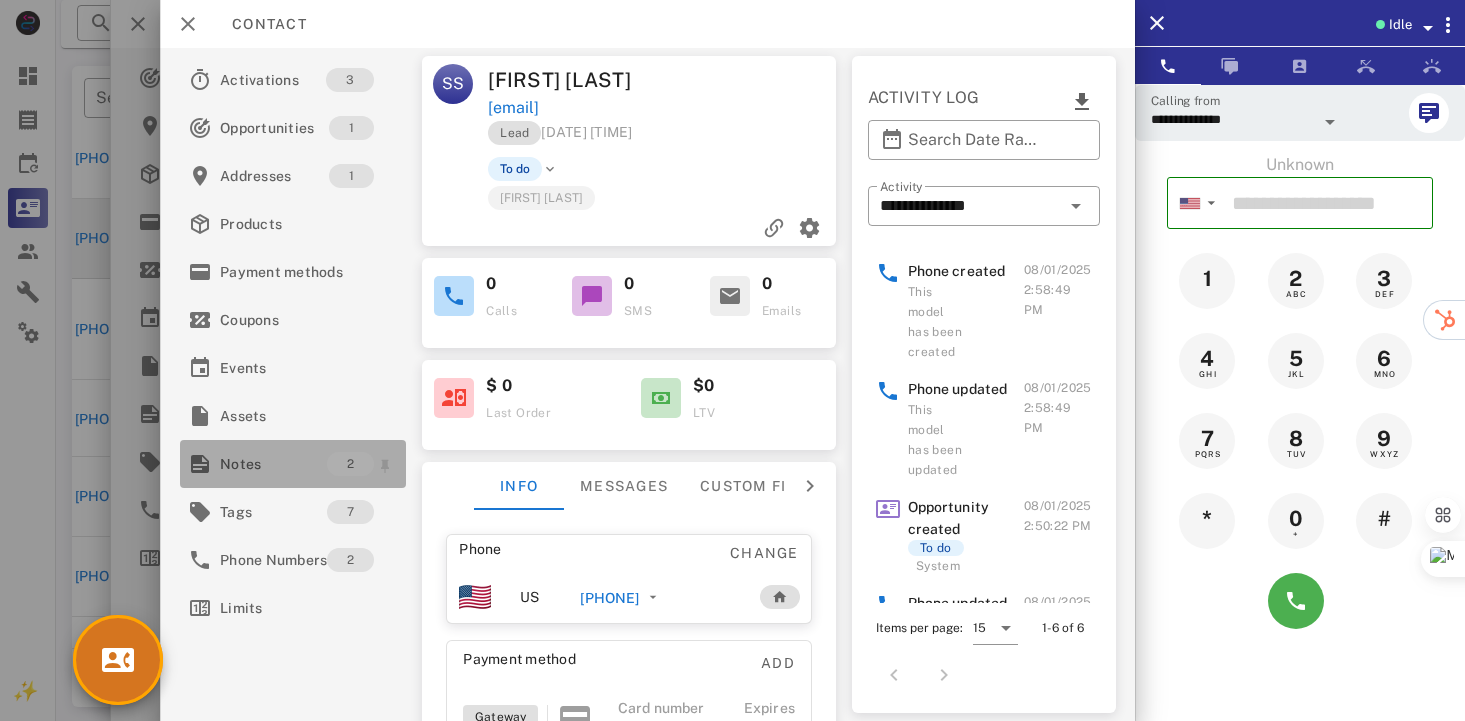 click on "Notes" at bounding box center [273, 464] 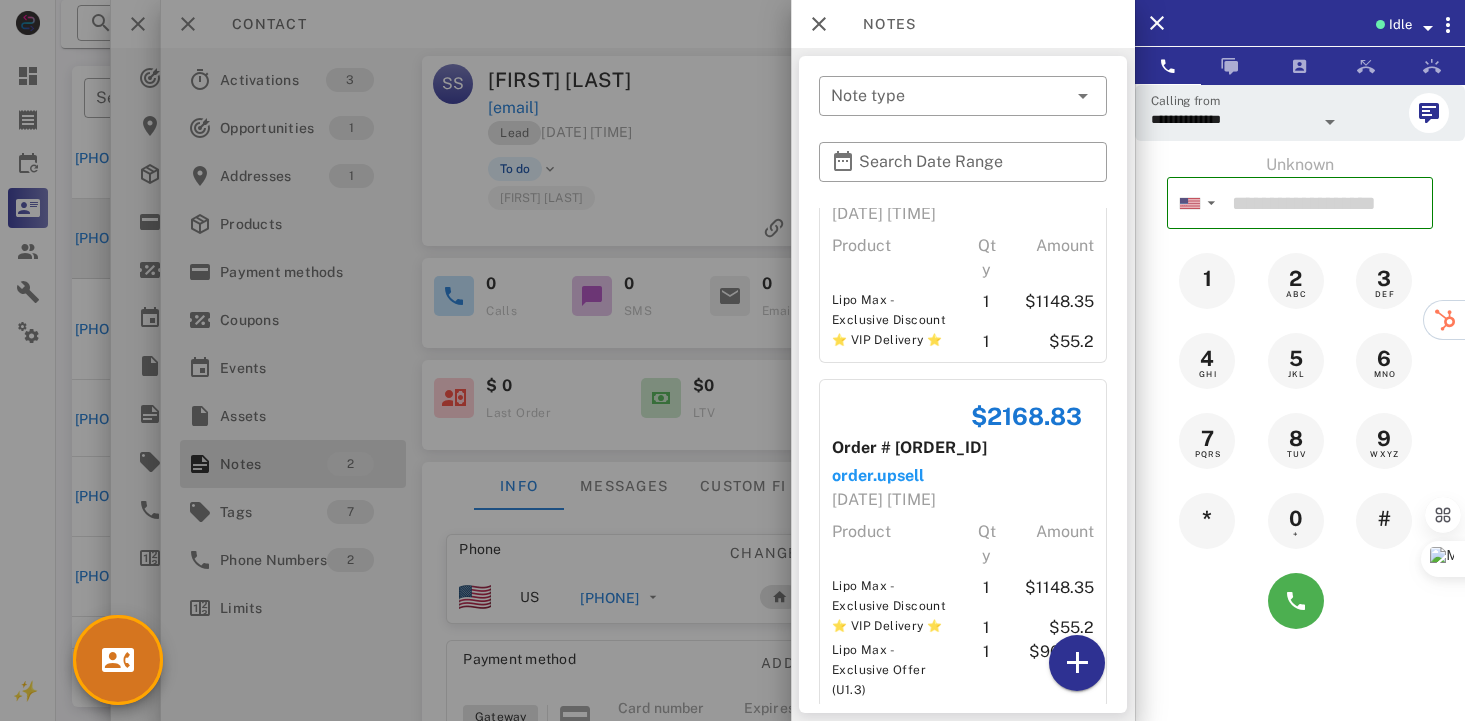 scroll, scrollTop: 163, scrollLeft: 0, axis: vertical 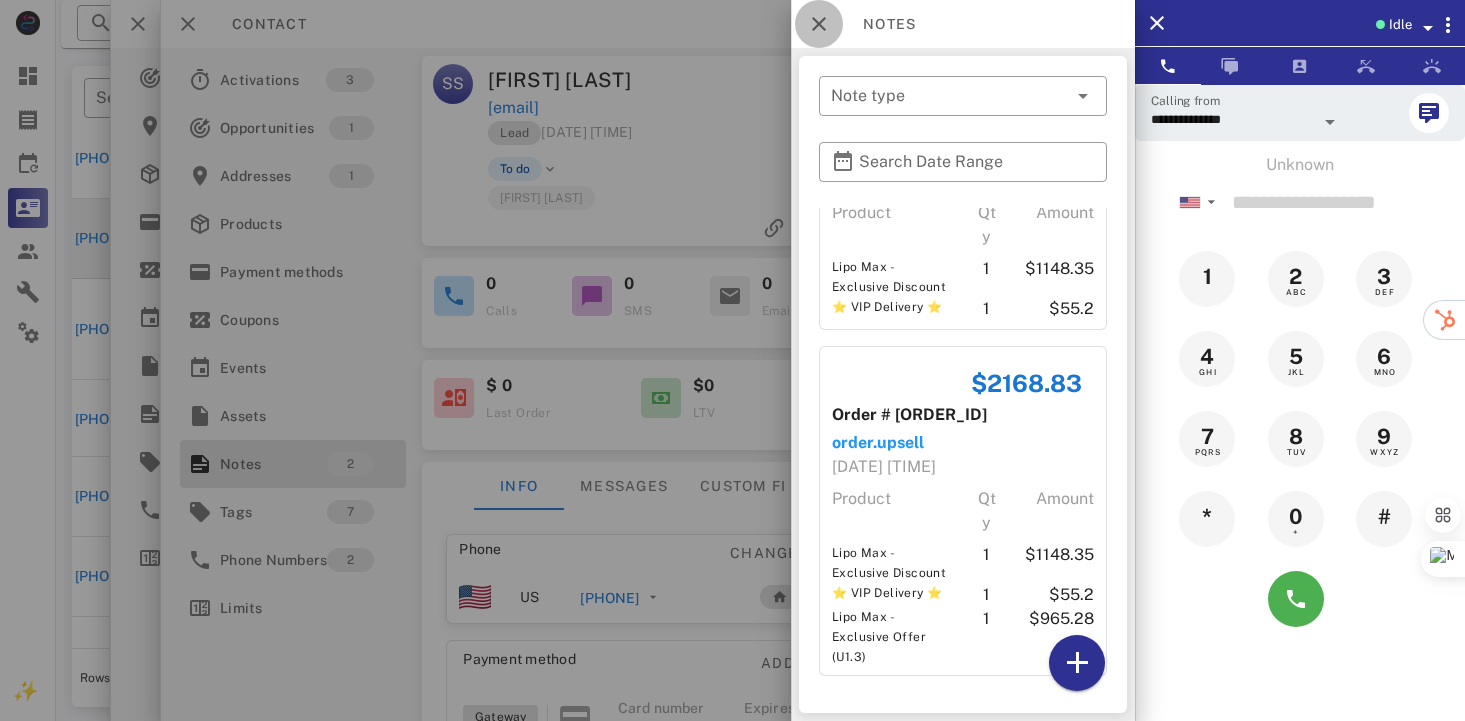 click at bounding box center [819, 24] 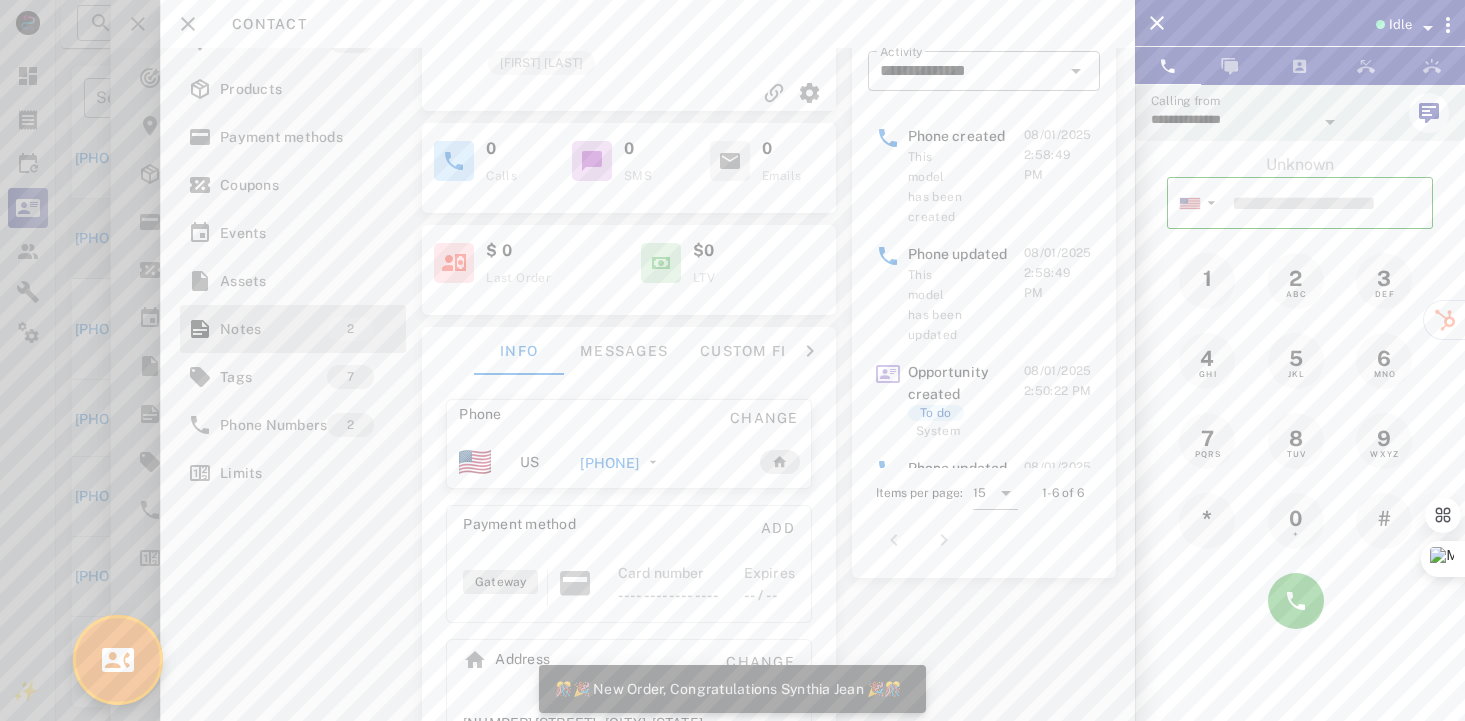 scroll, scrollTop: 218, scrollLeft: 0, axis: vertical 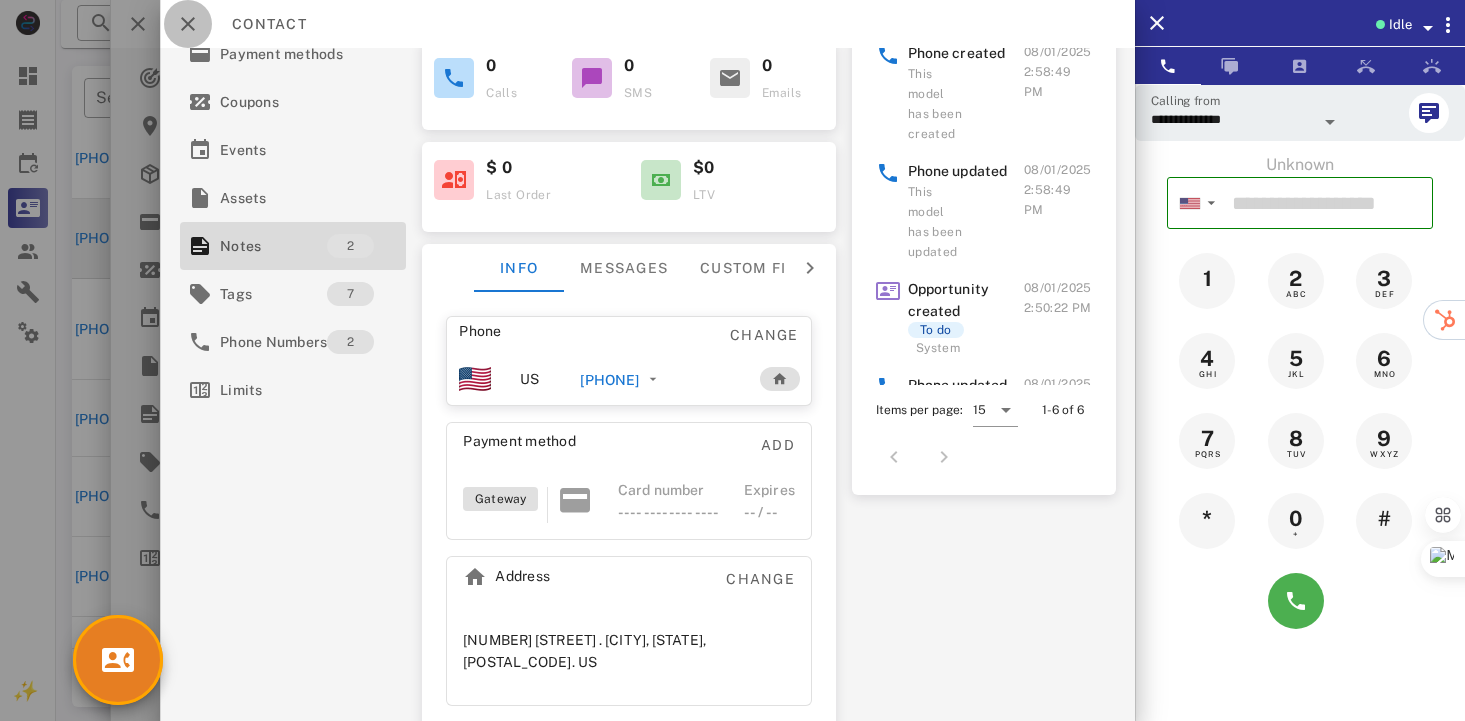click at bounding box center [188, 24] 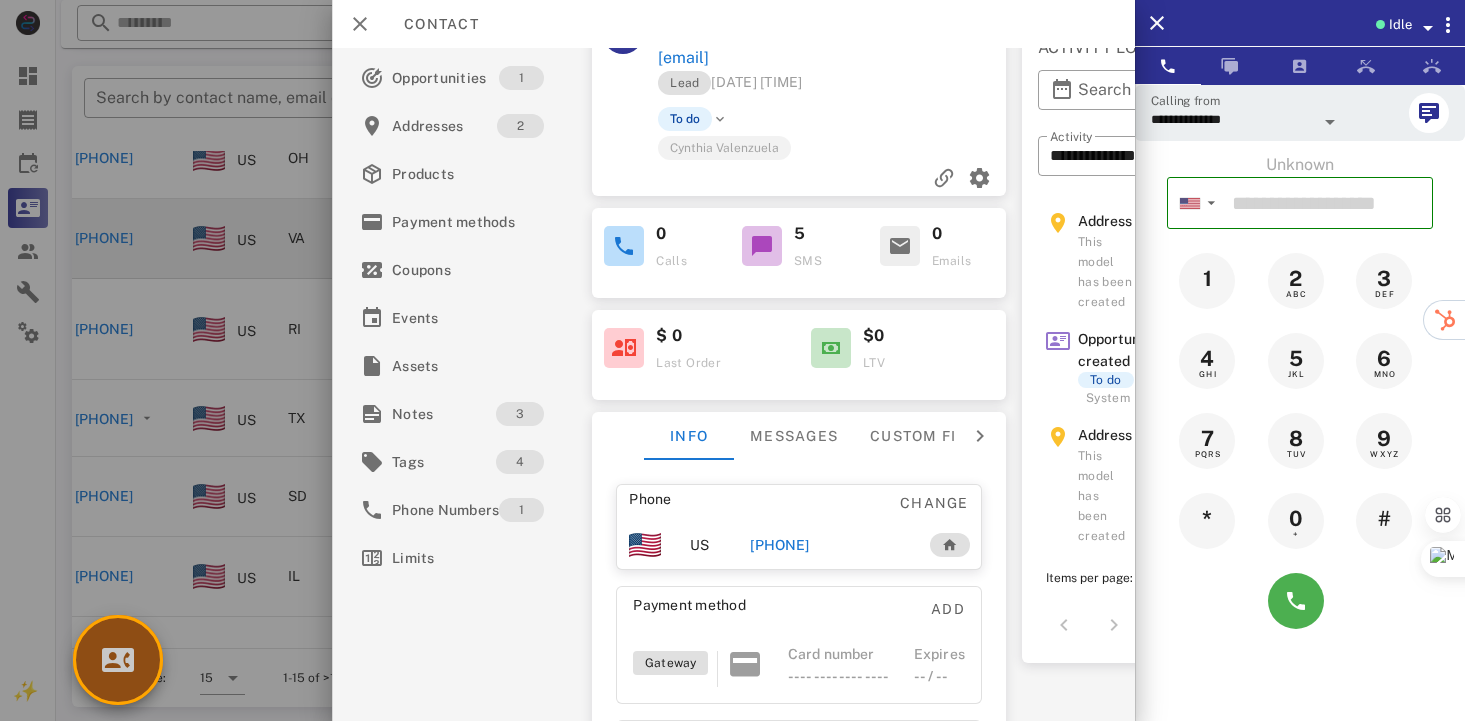 click at bounding box center [118, 660] 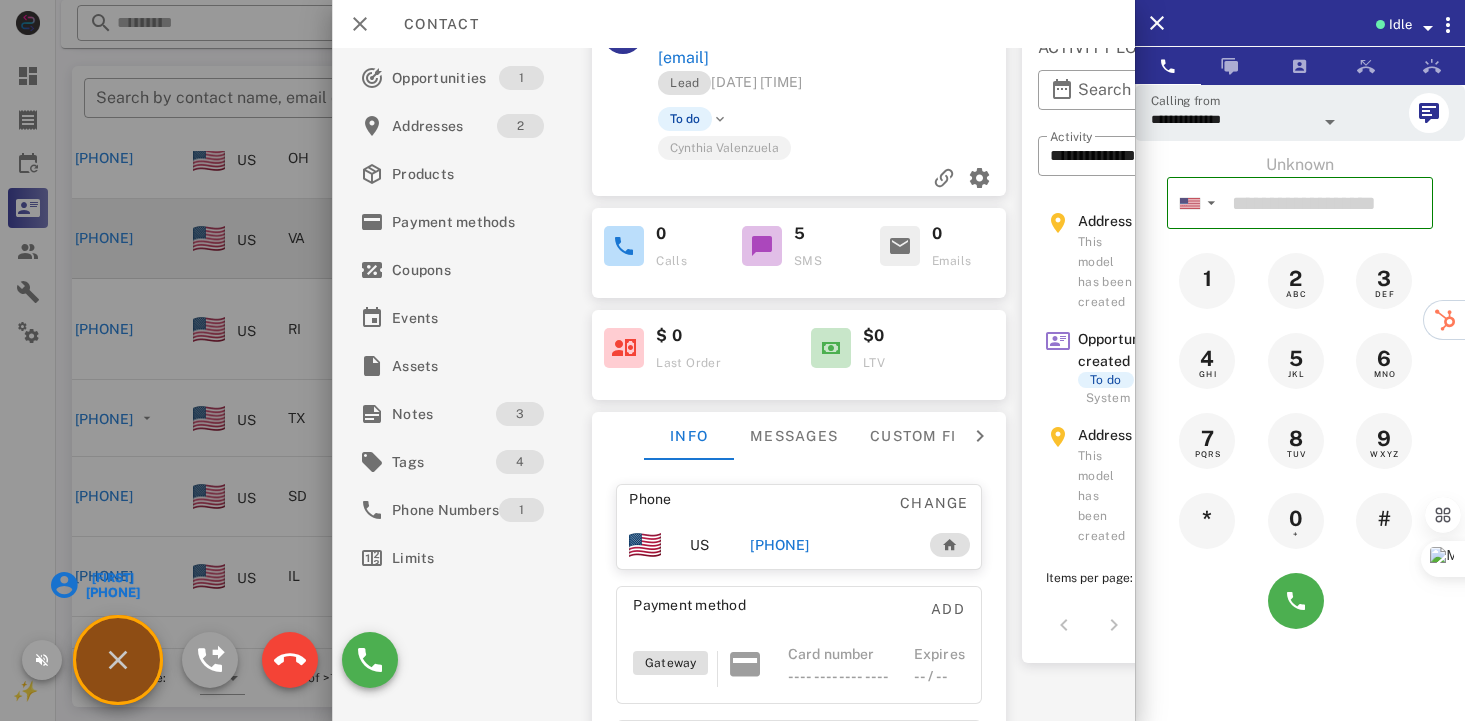 click on "[PHONE]" at bounding box center (111, 592) 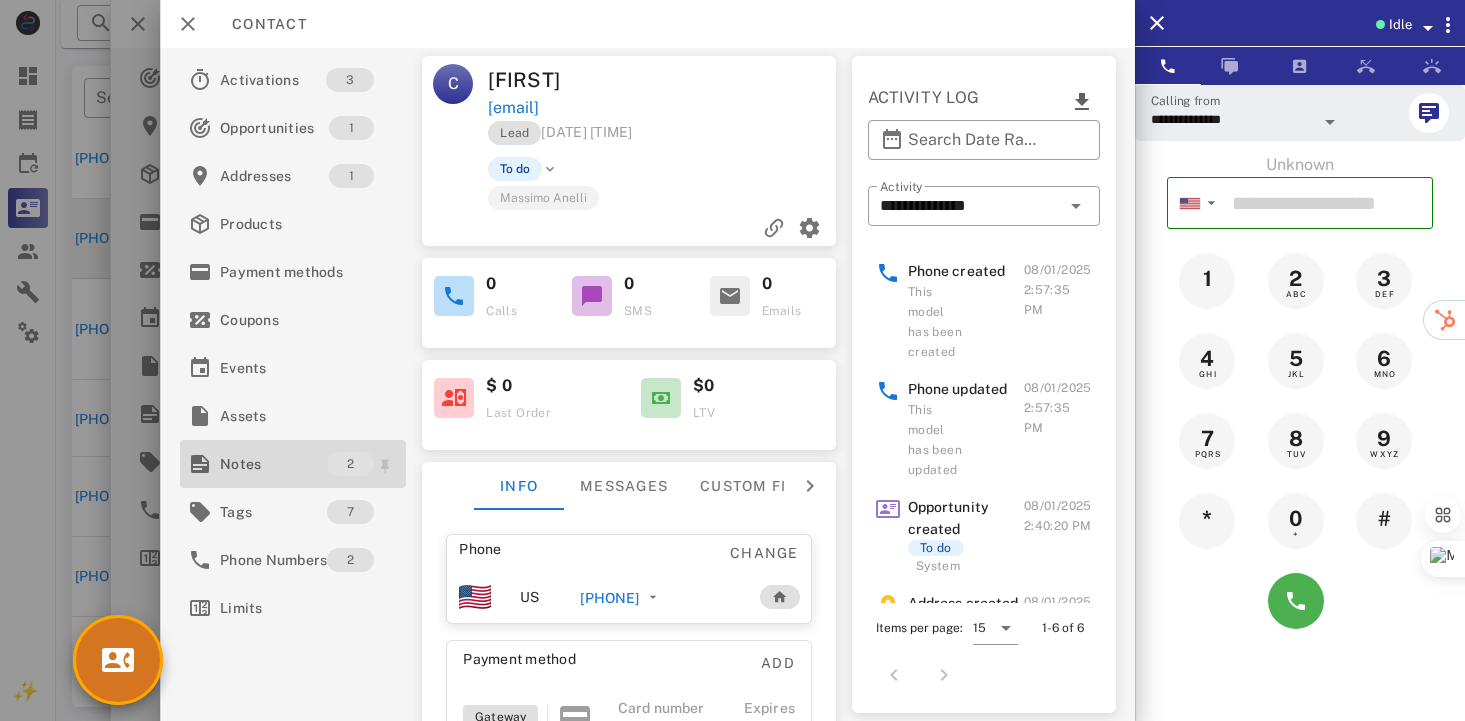click on "Notes" at bounding box center (273, 464) 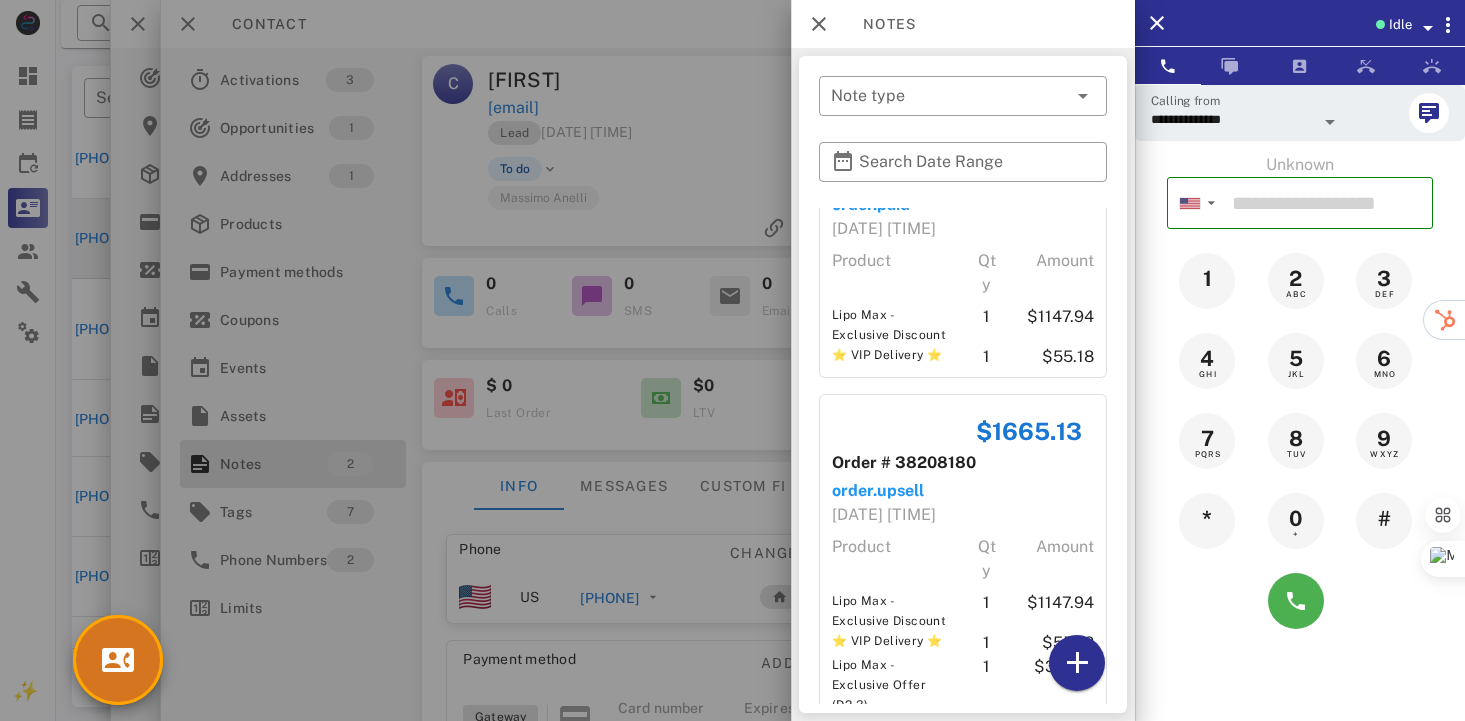 scroll, scrollTop: 148, scrollLeft: 0, axis: vertical 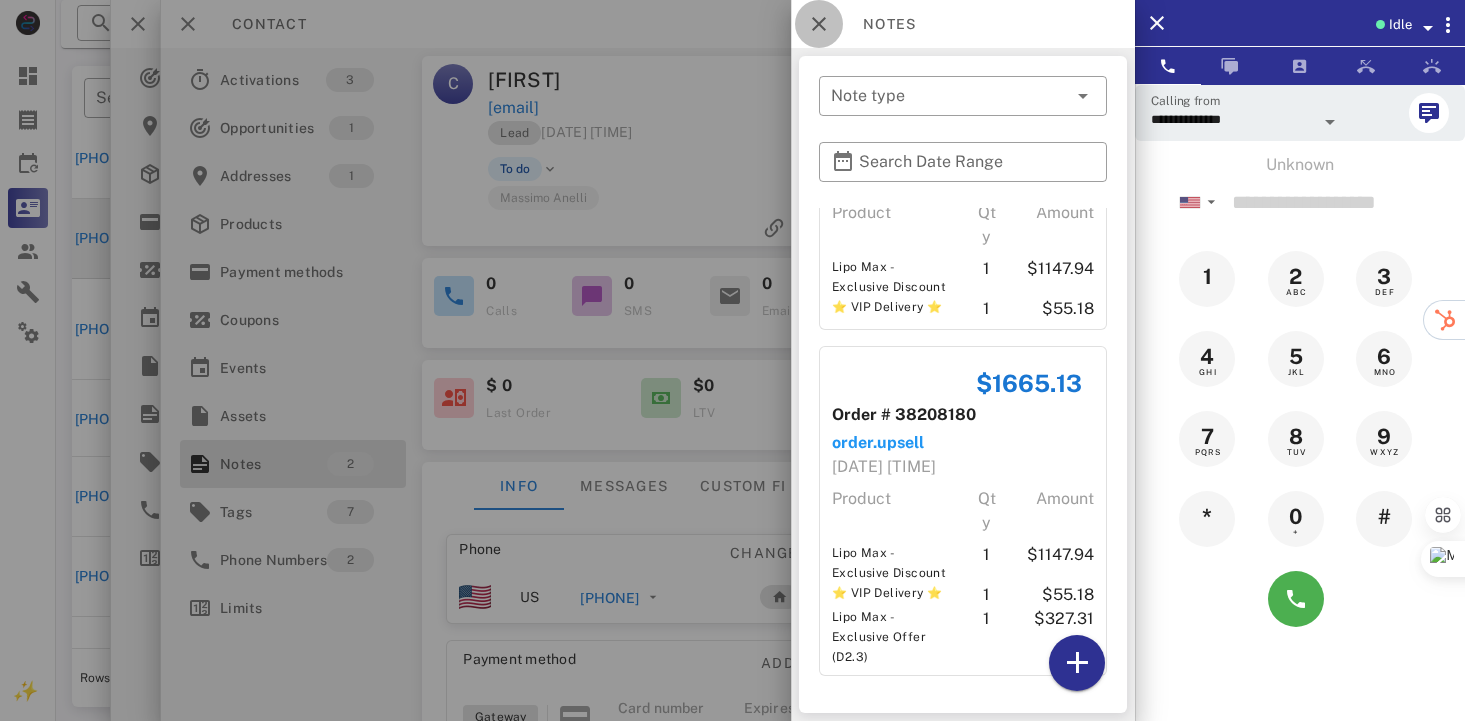 click at bounding box center [819, 24] 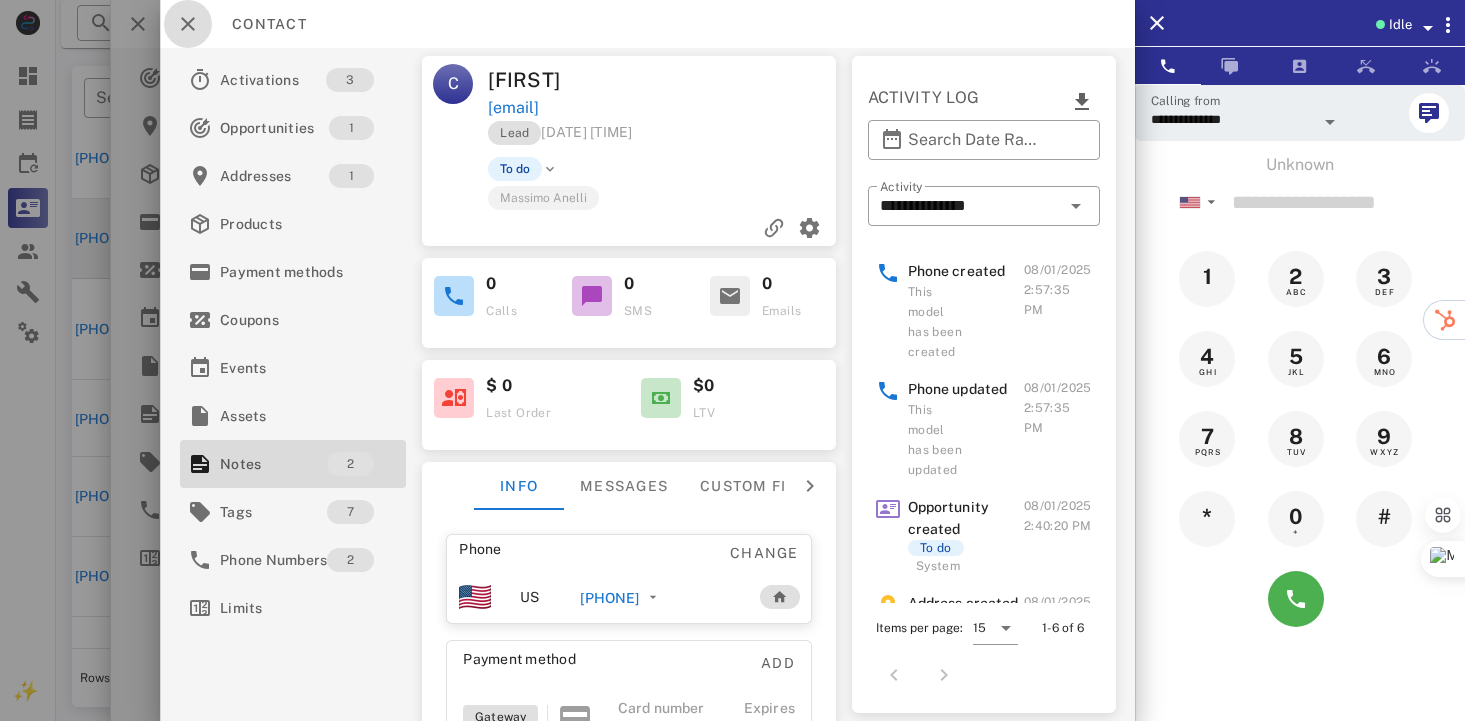 click at bounding box center (188, 24) 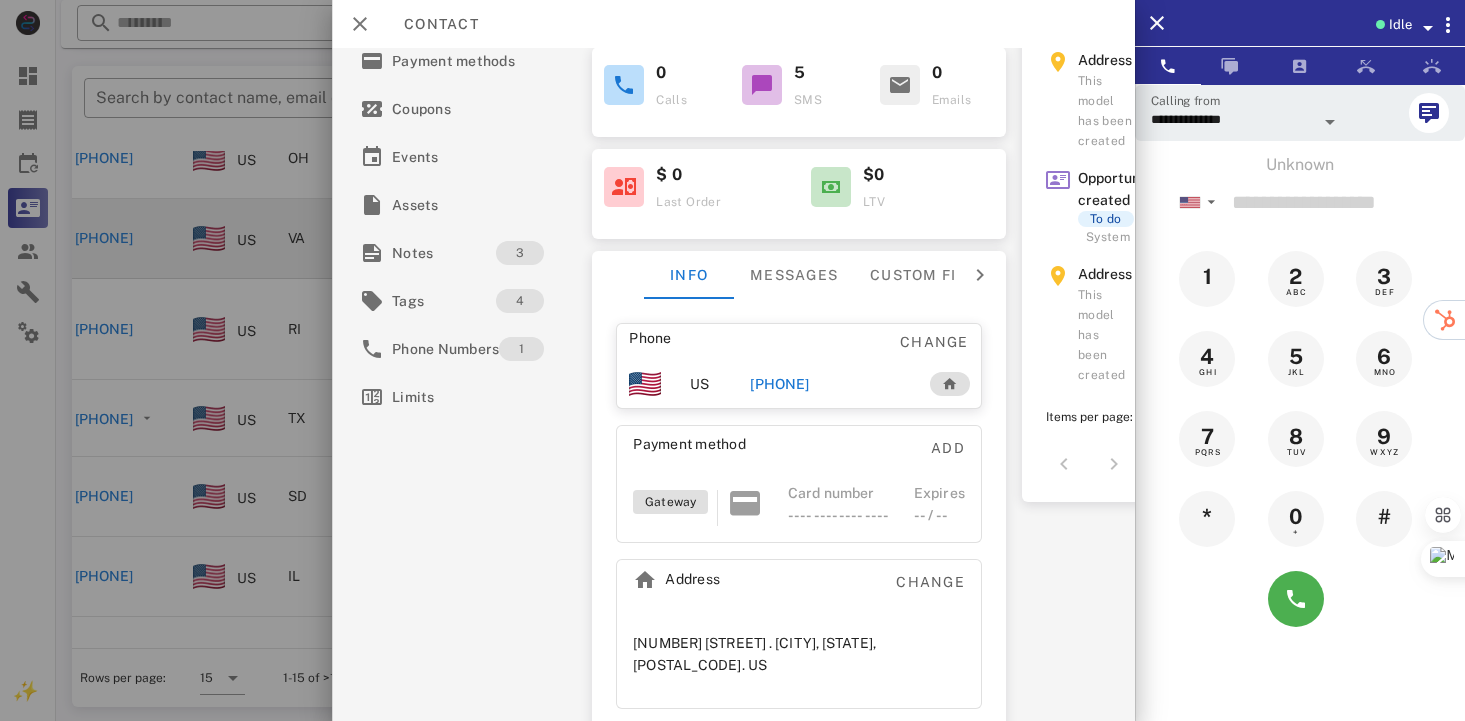 scroll, scrollTop: 215, scrollLeft: 0, axis: vertical 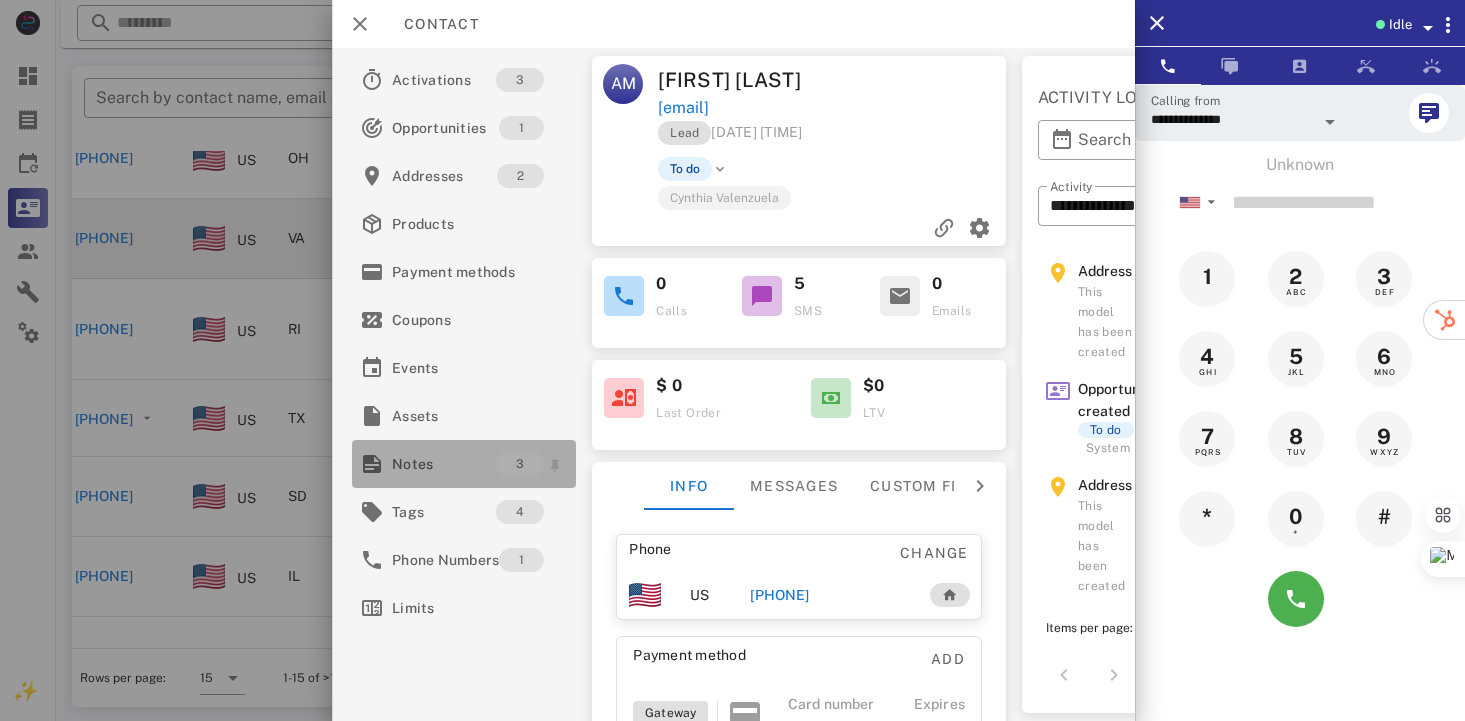 click on "Notes" at bounding box center (444, 464) 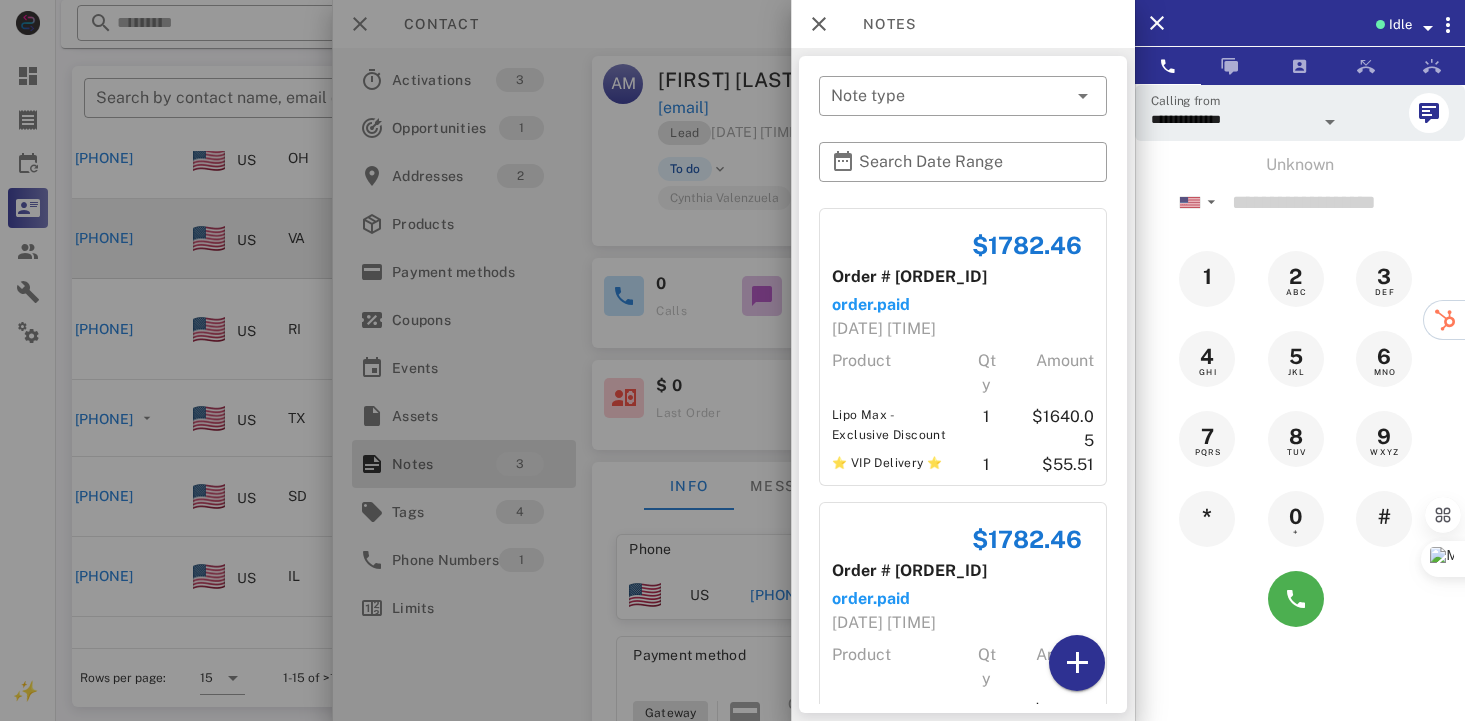 scroll, scrollTop: 50, scrollLeft: 0, axis: vertical 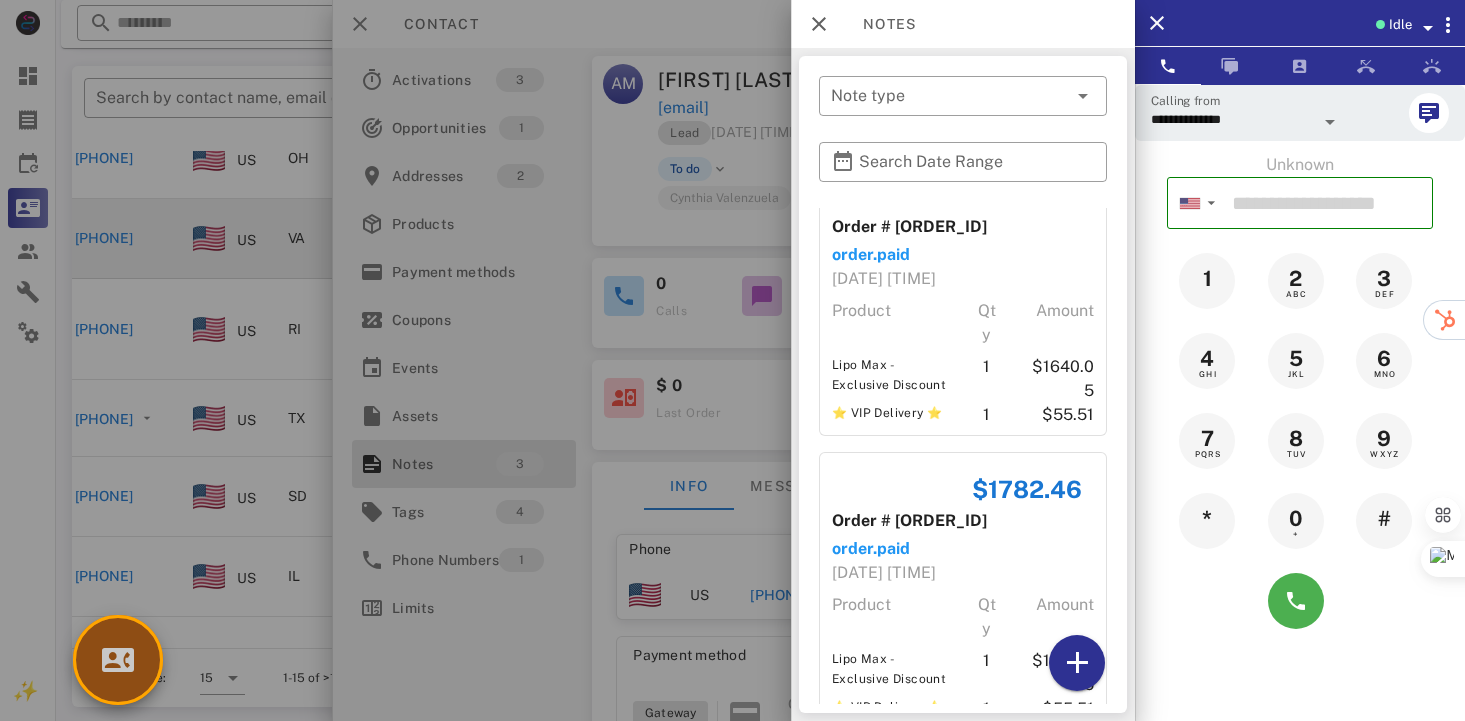 click at bounding box center (118, 660) 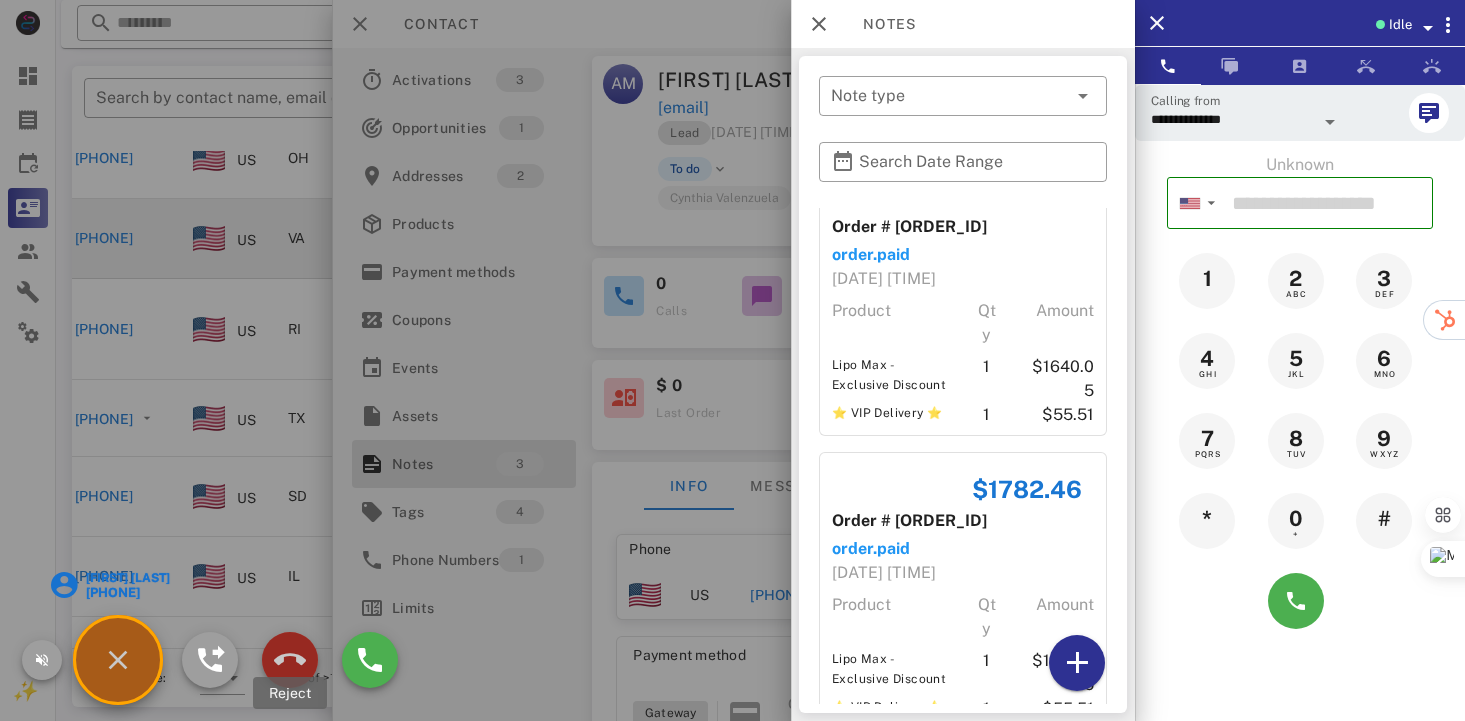 click at bounding box center [290, 660] 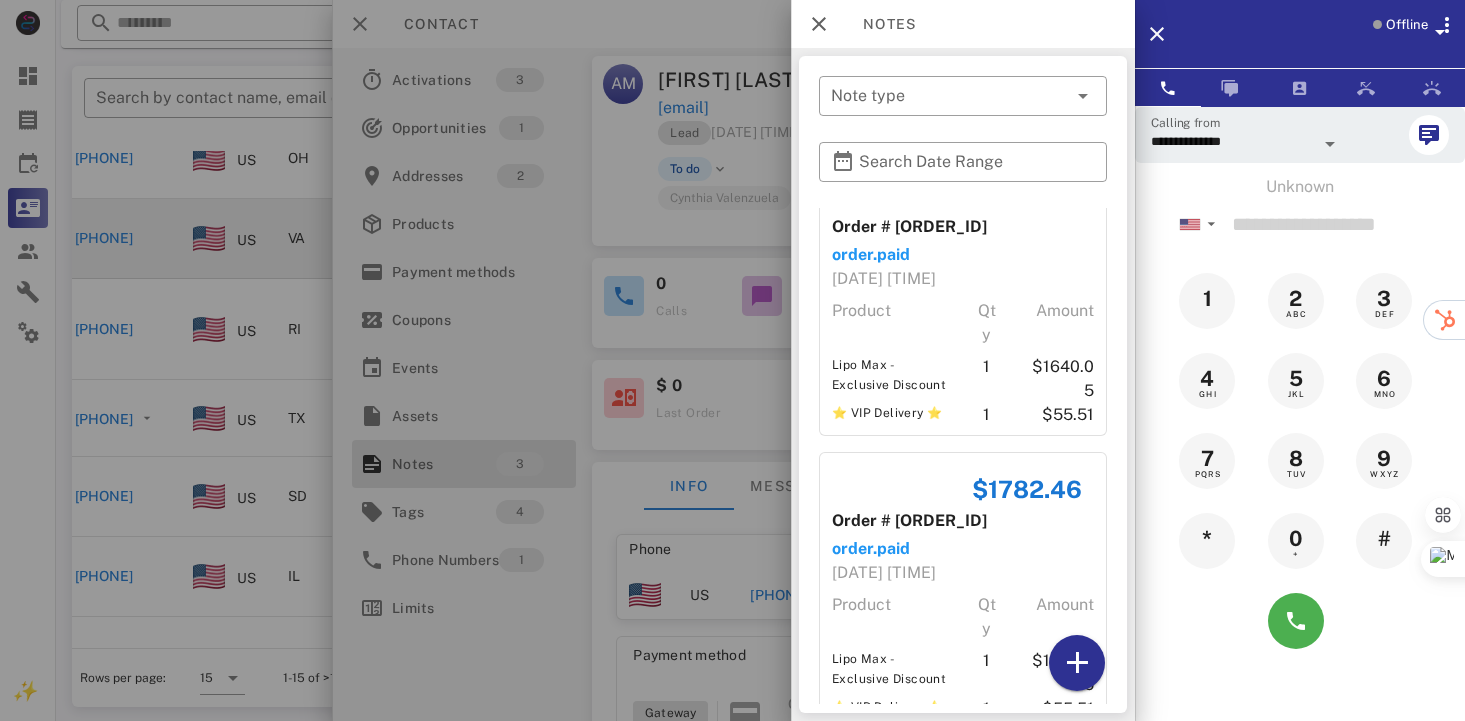 scroll, scrollTop: 398, scrollLeft: 0, axis: vertical 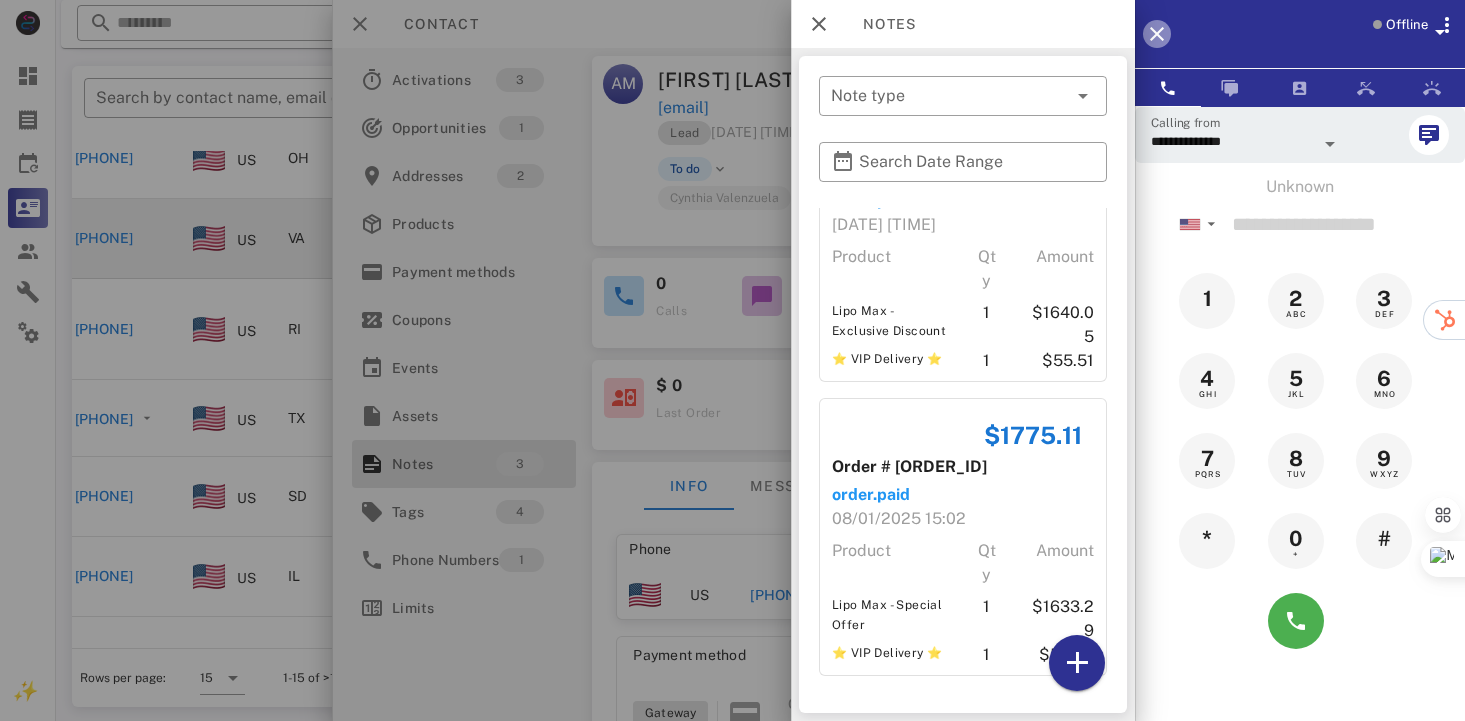 click at bounding box center [1157, 34] 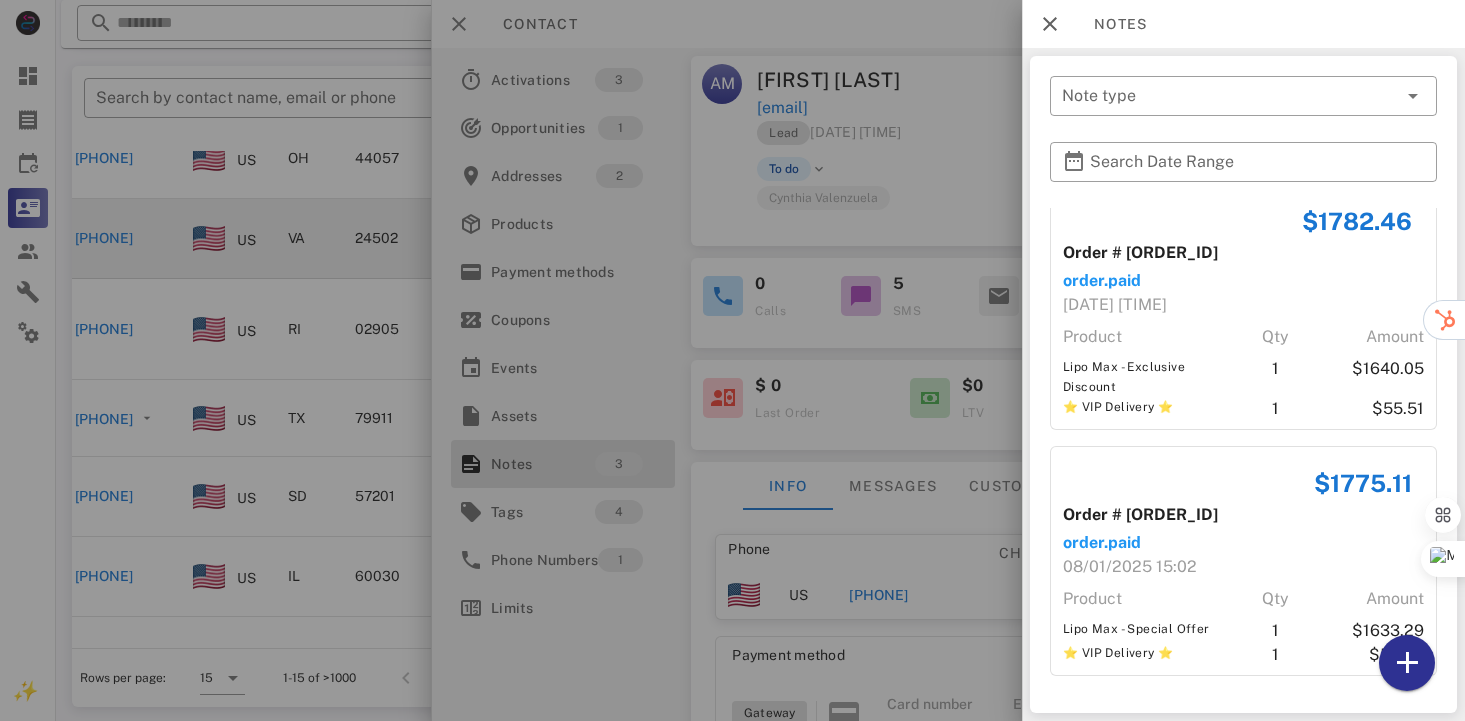 scroll, scrollTop: 286, scrollLeft: 0, axis: vertical 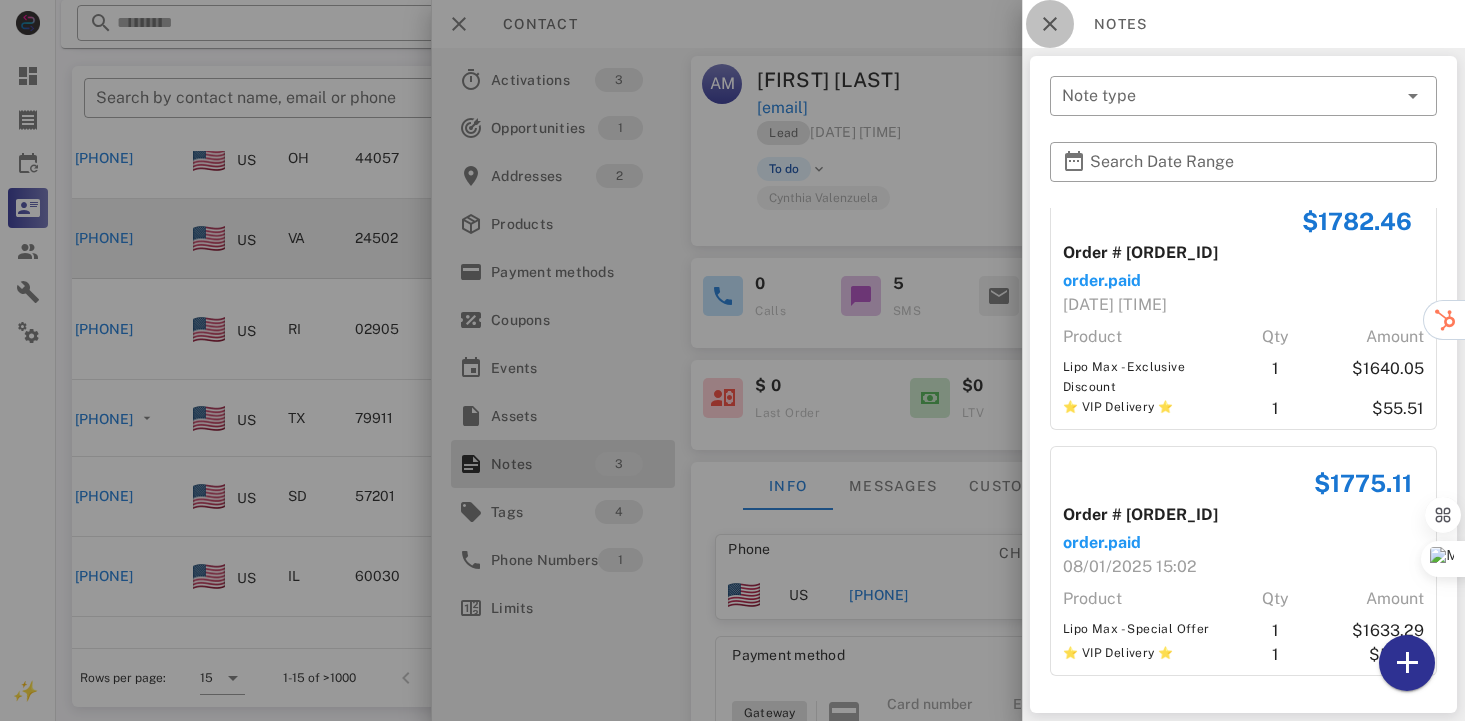 click at bounding box center [1050, 24] 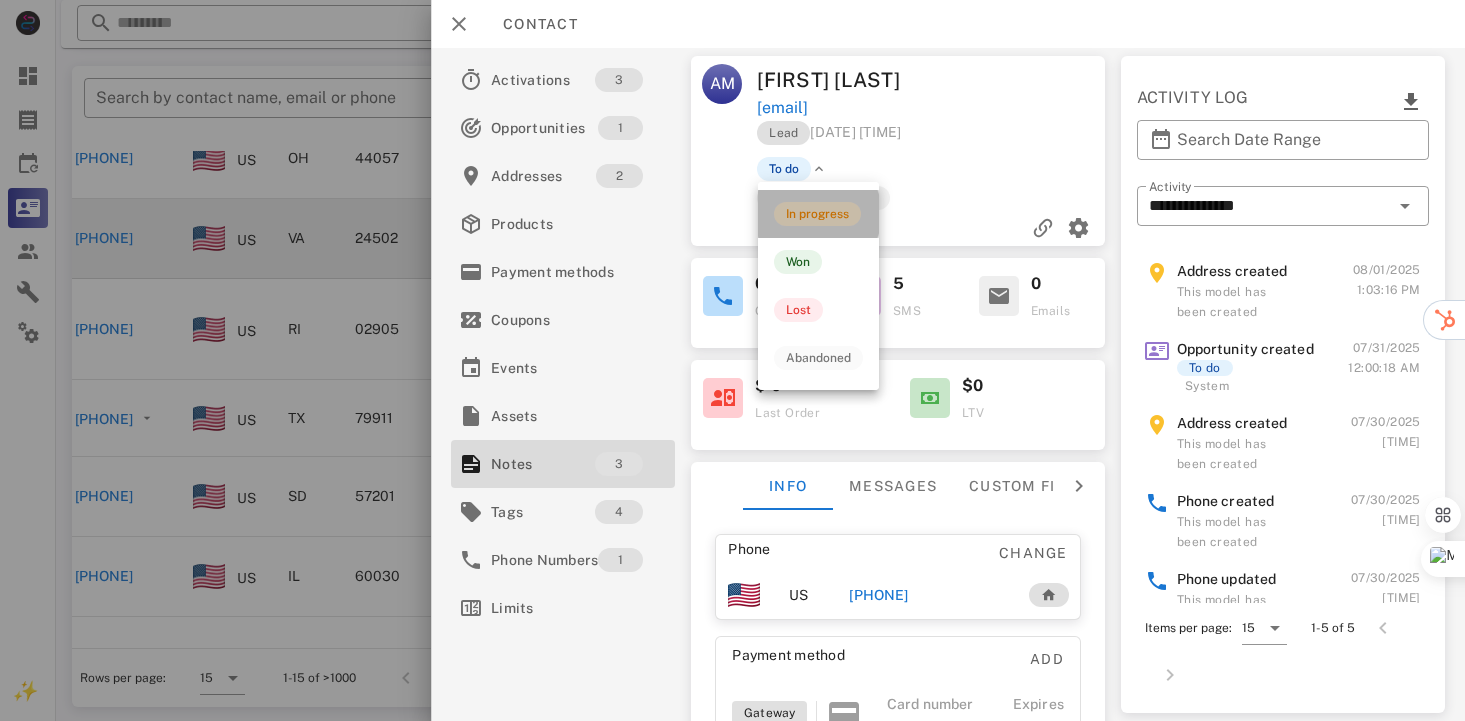 click on "In progress" at bounding box center (817, 214) 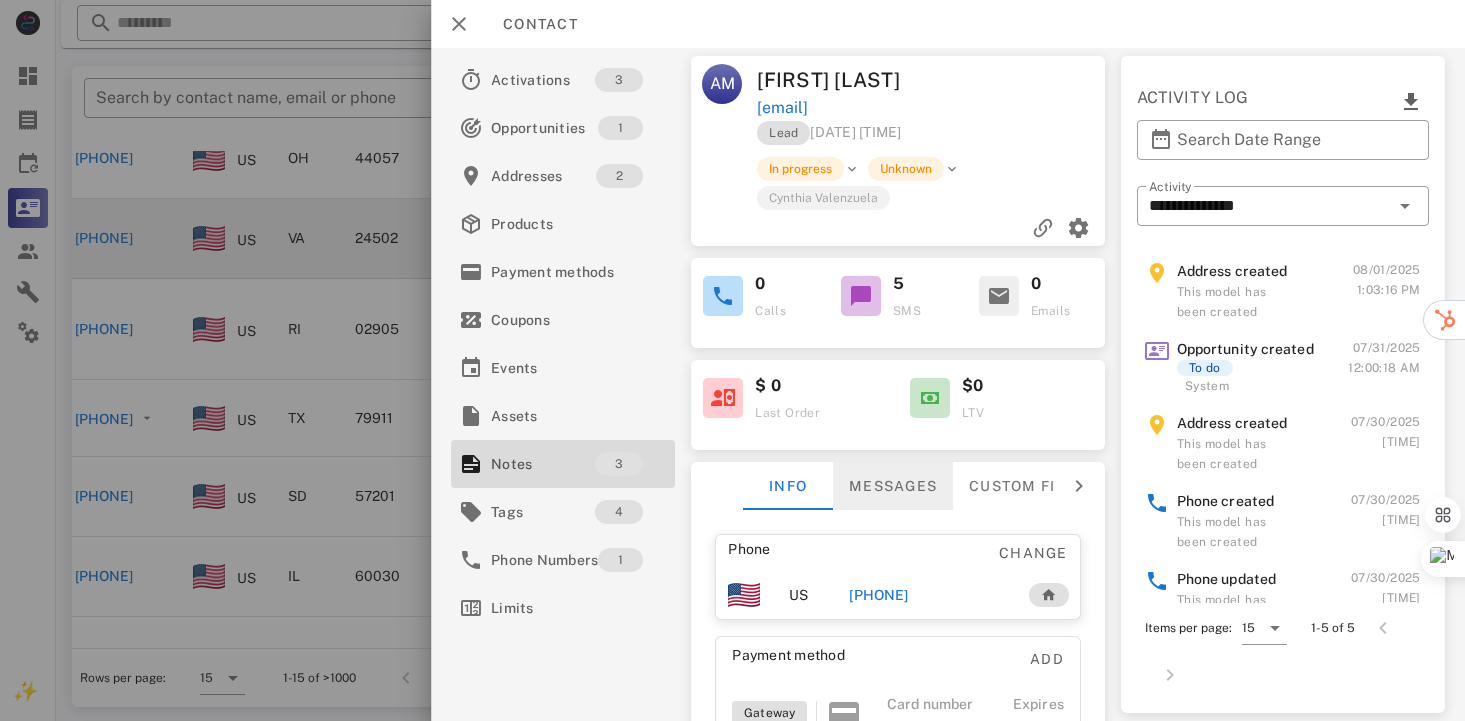 click on "Messages" at bounding box center (893, 486) 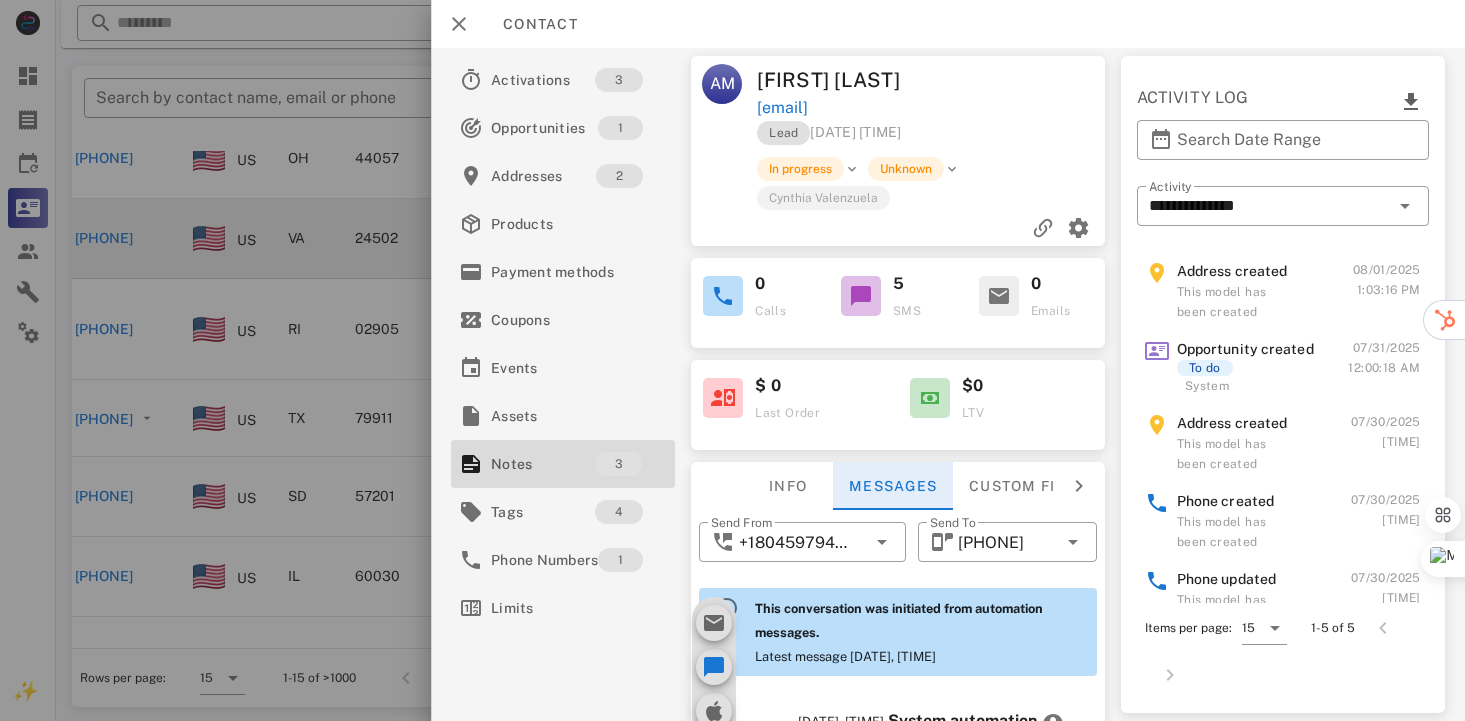 scroll, scrollTop: 653, scrollLeft: 0, axis: vertical 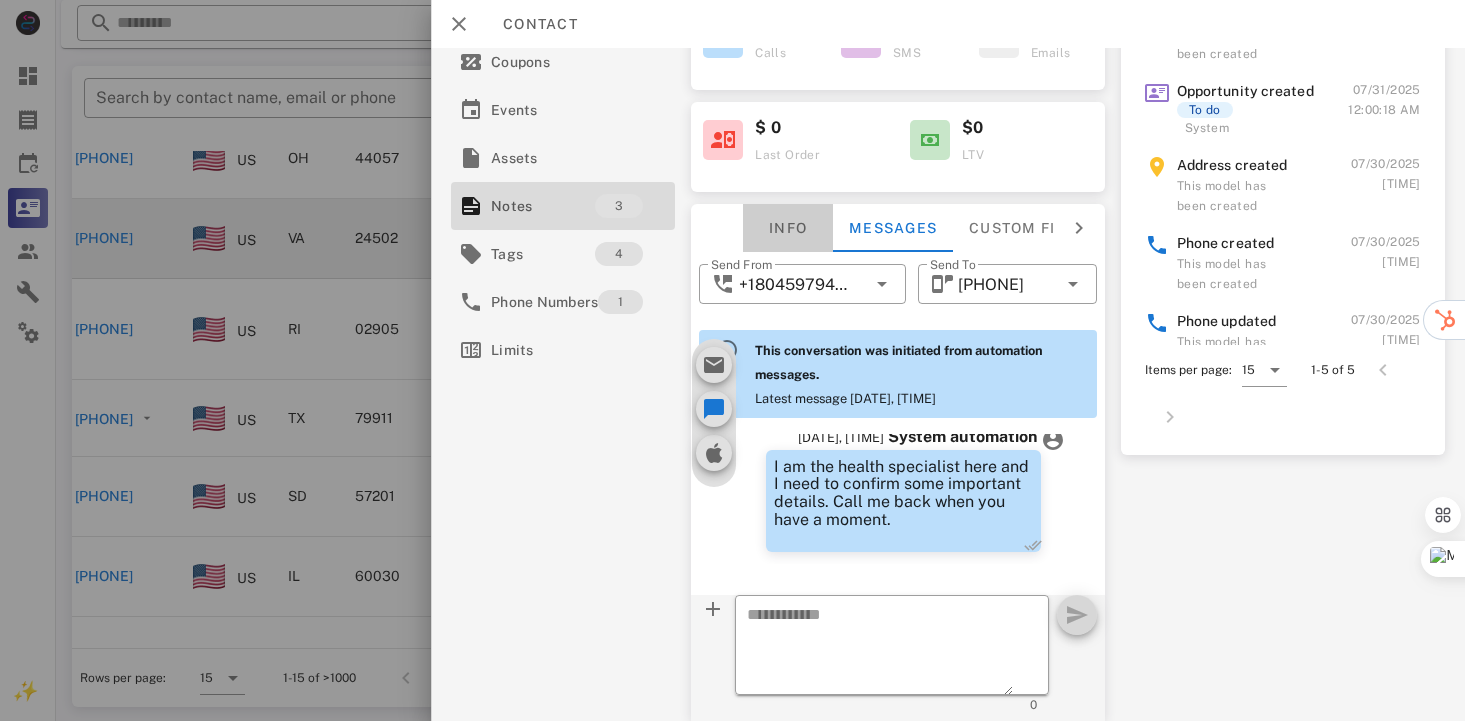 click on "Info" at bounding box center (788, 228) 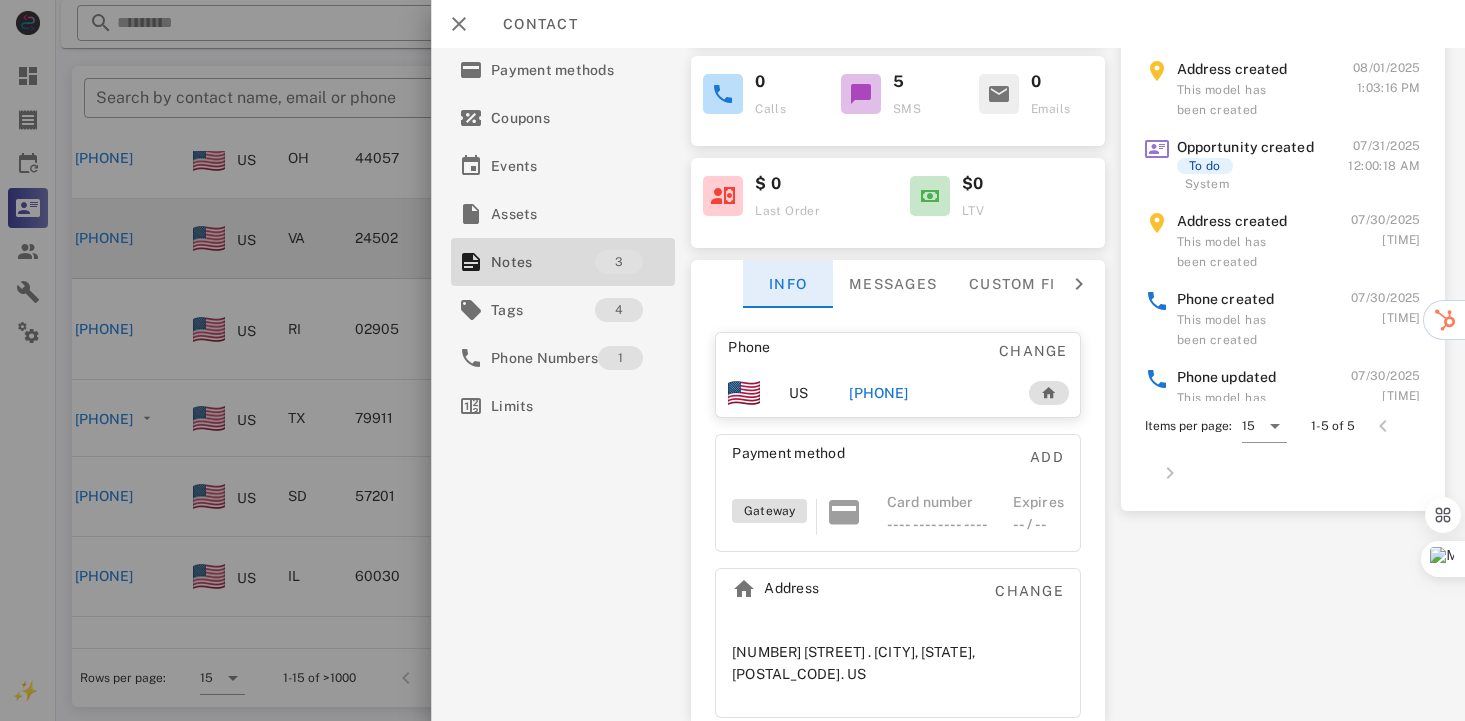 scroll, scrollTop: 202, scrollLeft: 0, axis: vertical 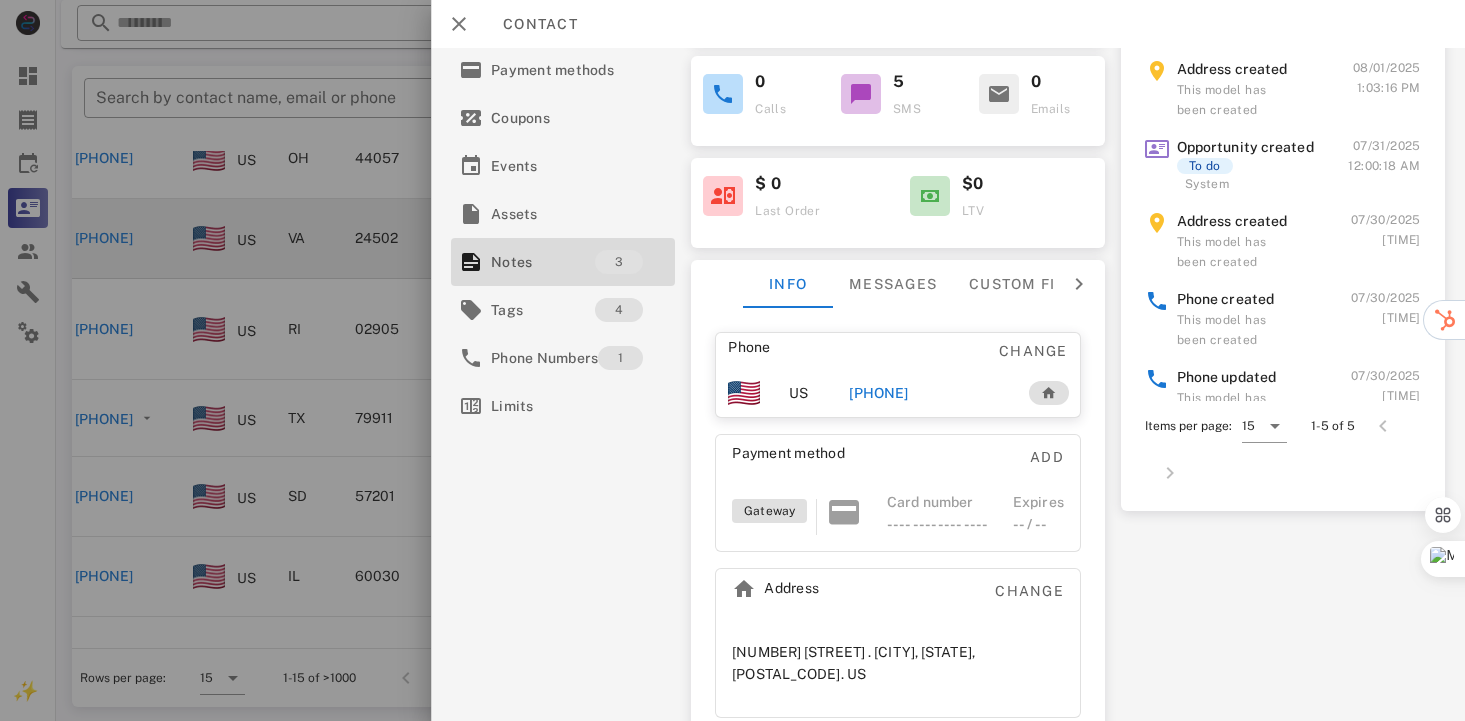 click on "[PHONE]" at bounding box center (879, 393) 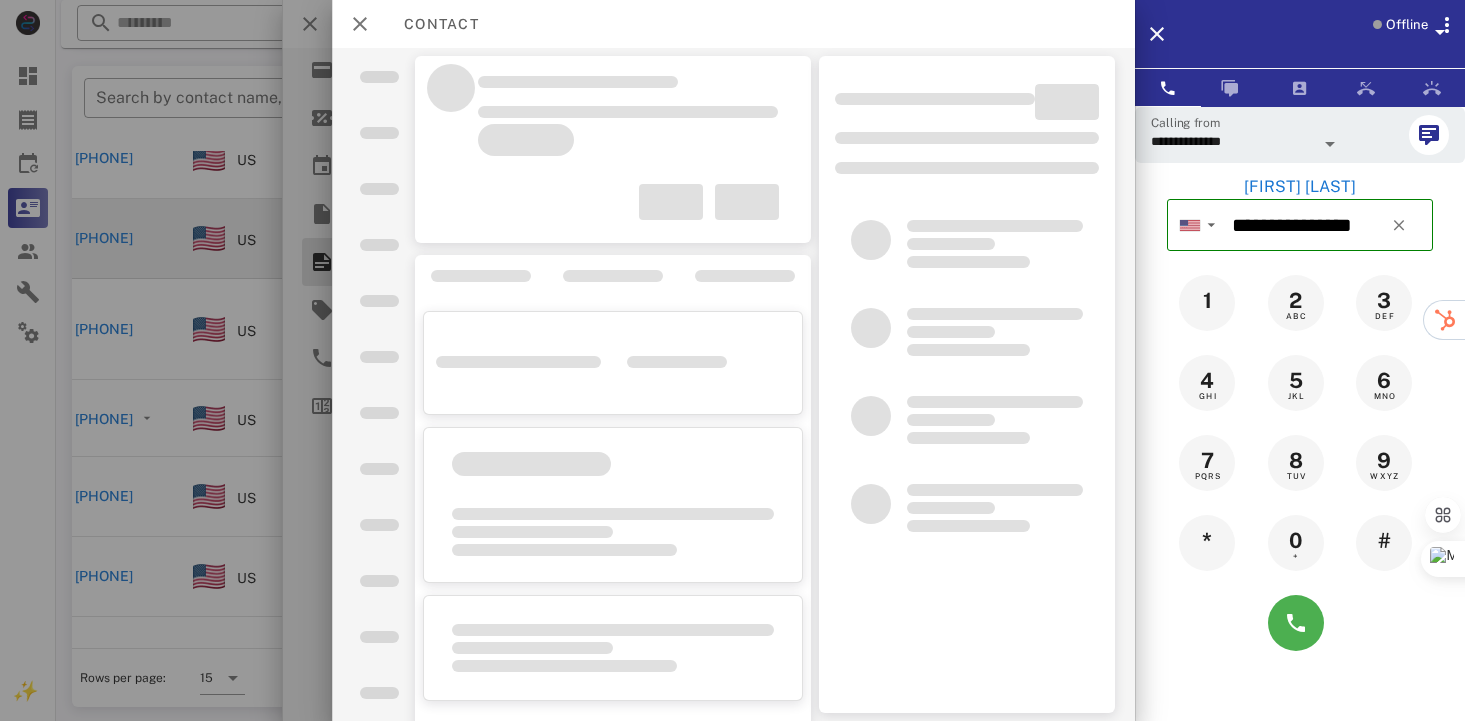 scroll, scrollTop: 215, scrollLeft: 0, axis: vertical 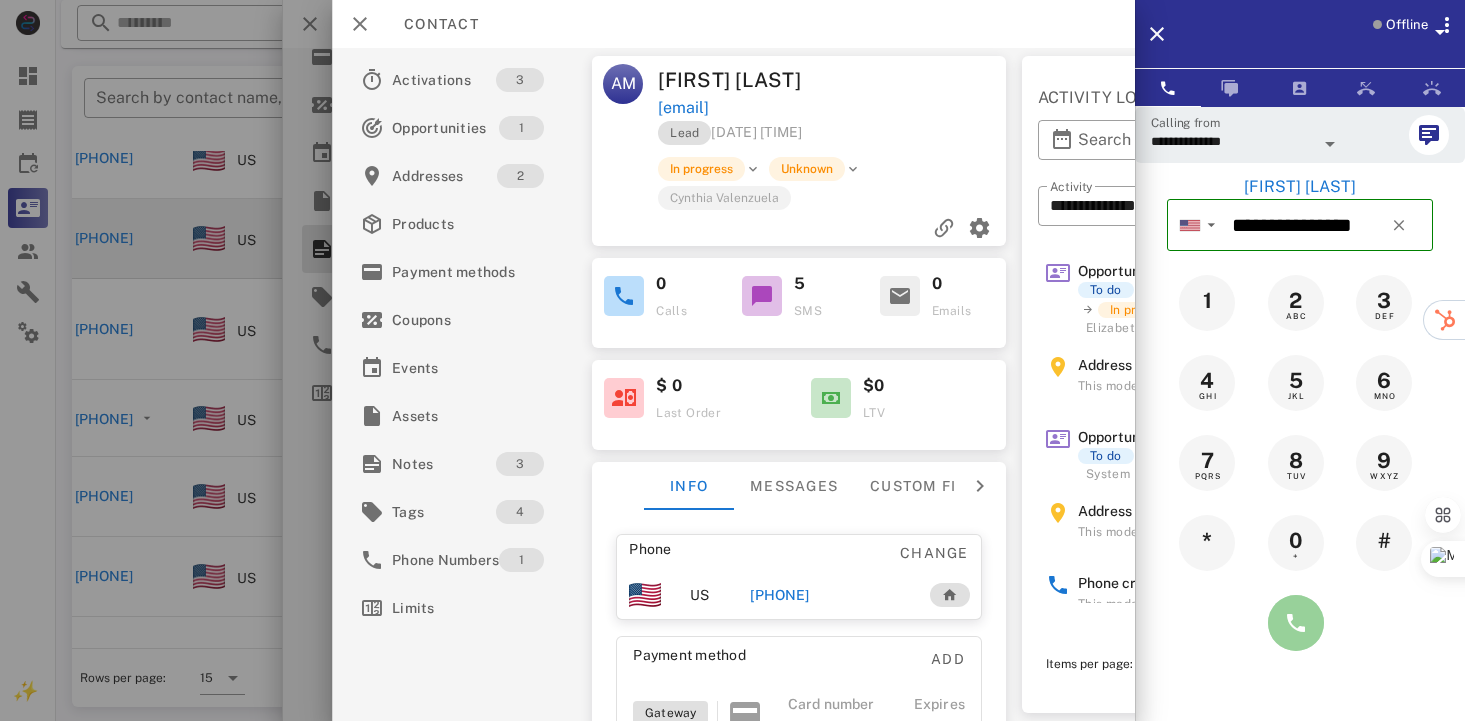 click at bounding box center (1296, 623) 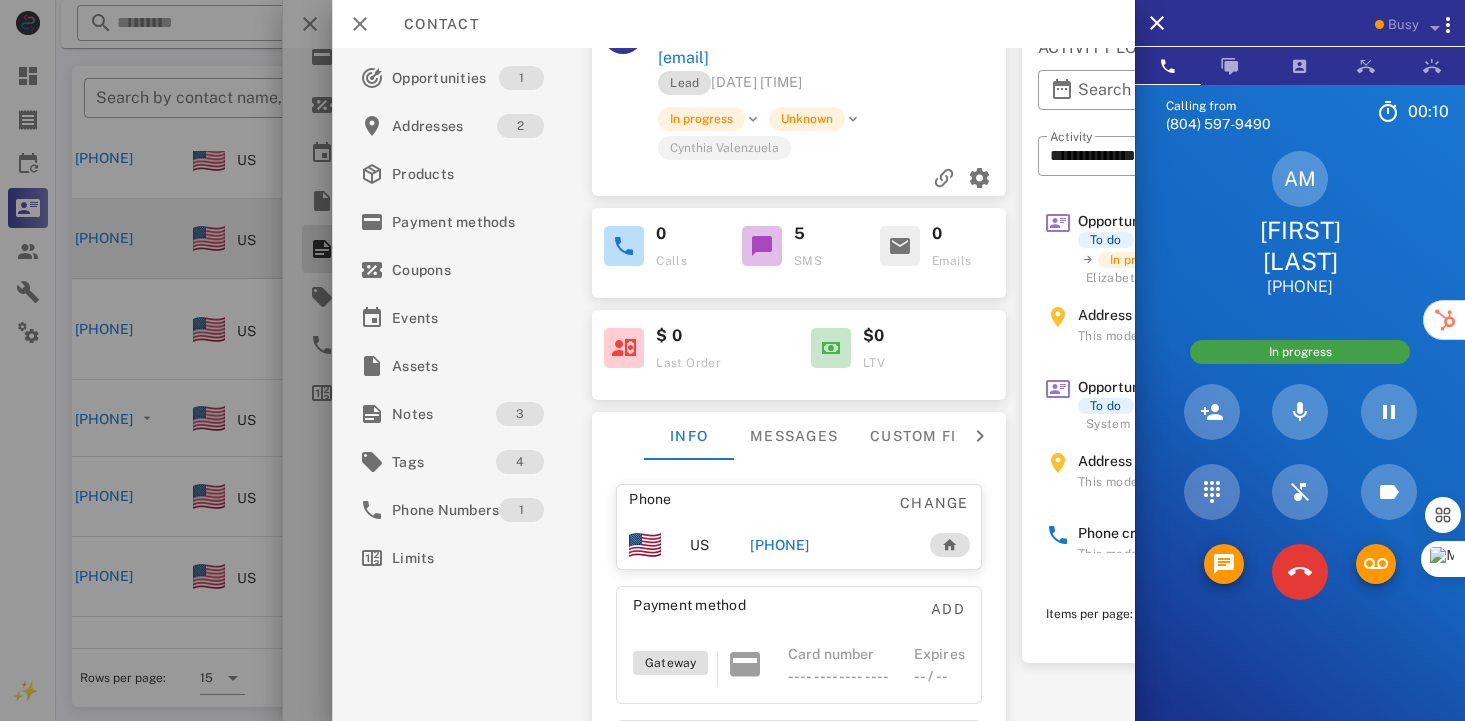 scroll, scrollTop: 100, scrollLeft: 0, axis: vertical 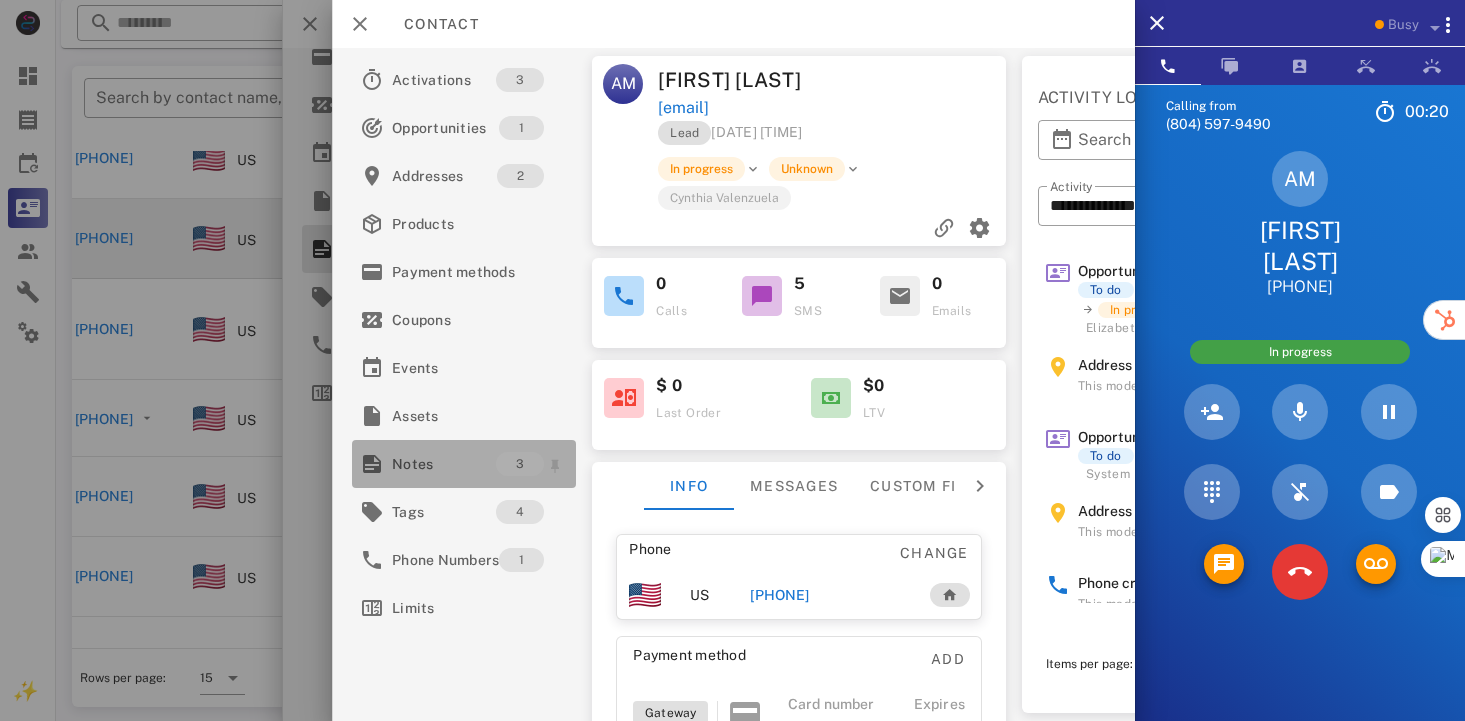 click on "Notes" at bounding box center (444, 464) 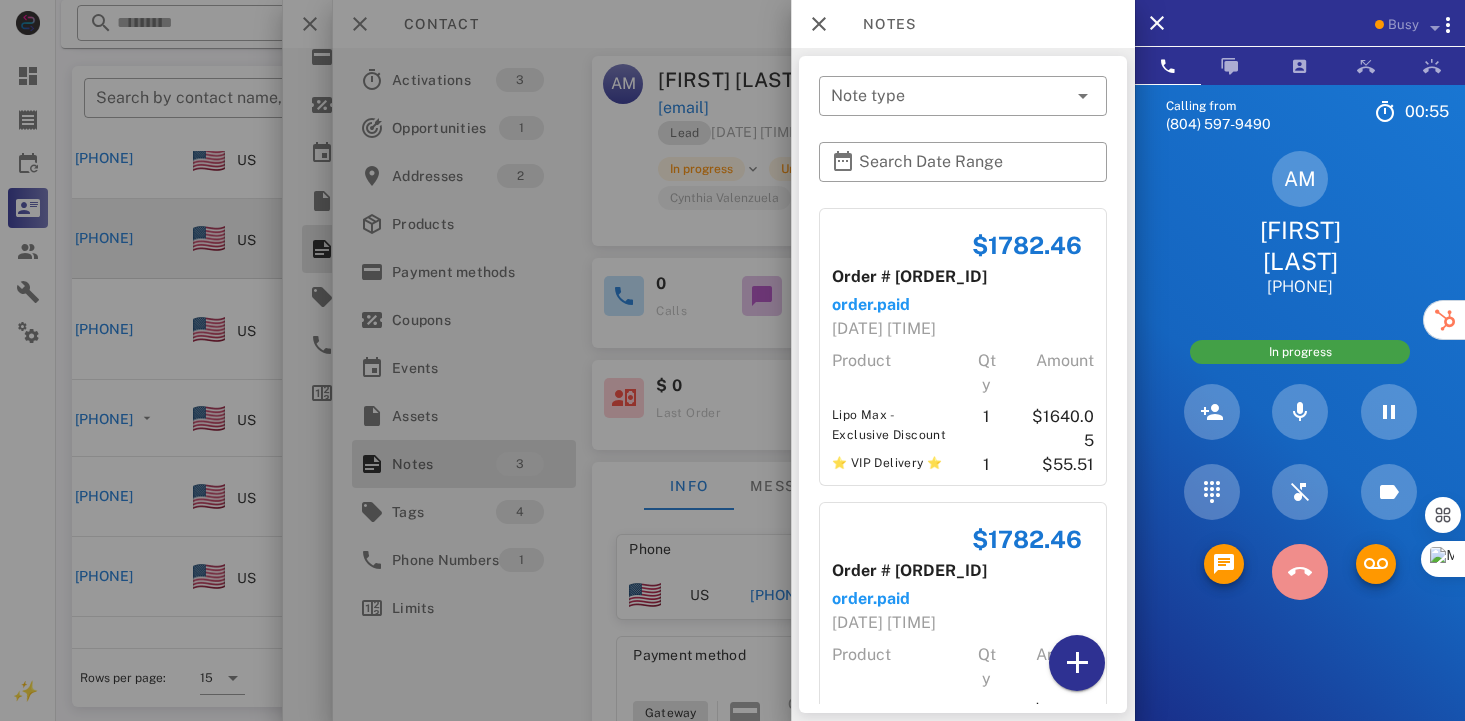 click at bounding box center [1300, 572] 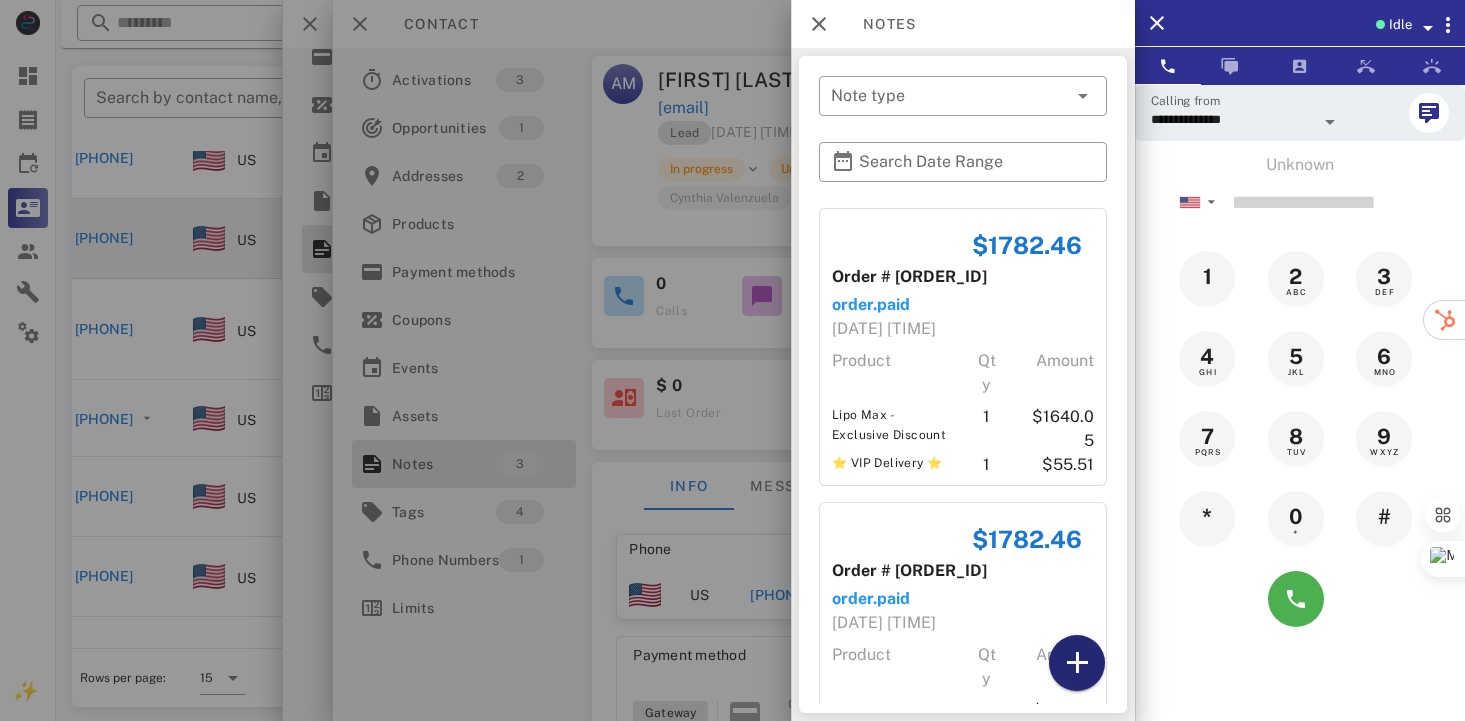 click at bounding box center [1077, 663] 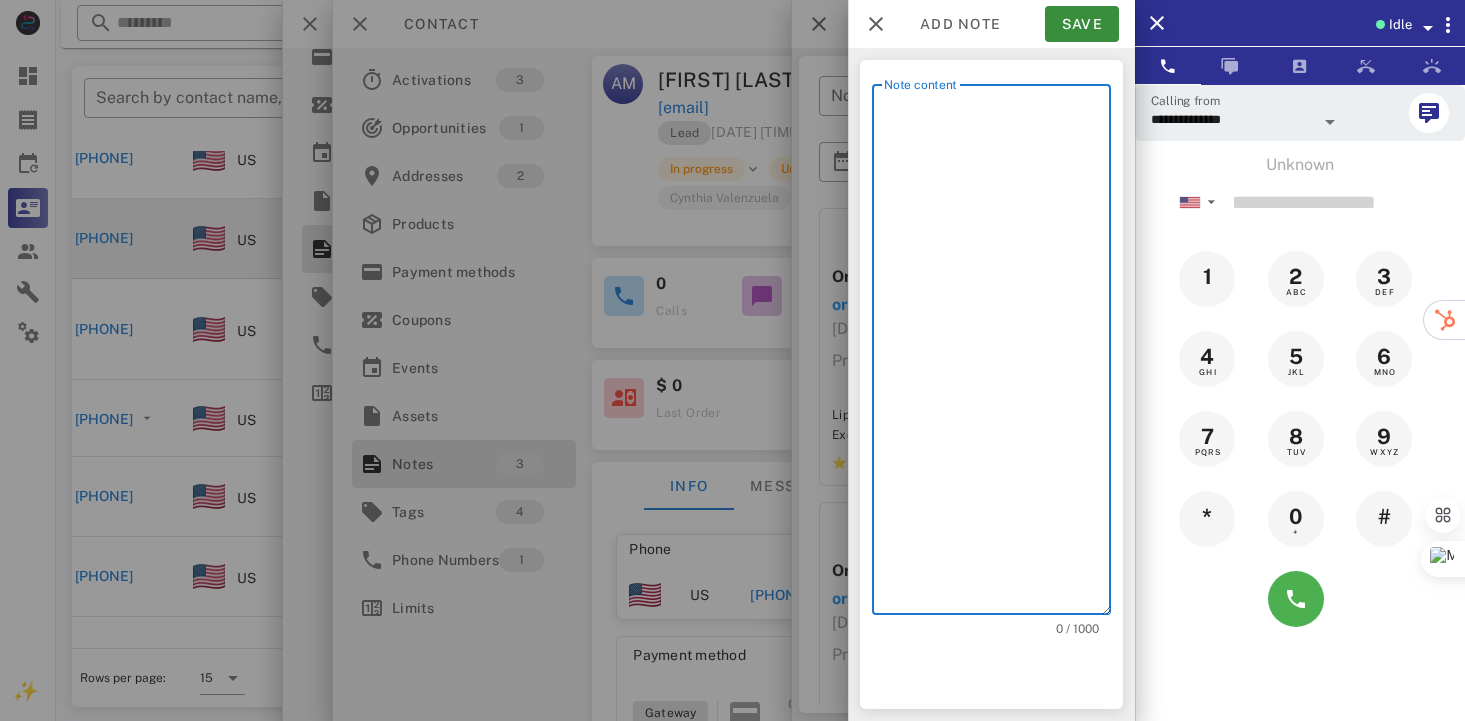 click on "Note content" at bounding box center (997, 354) 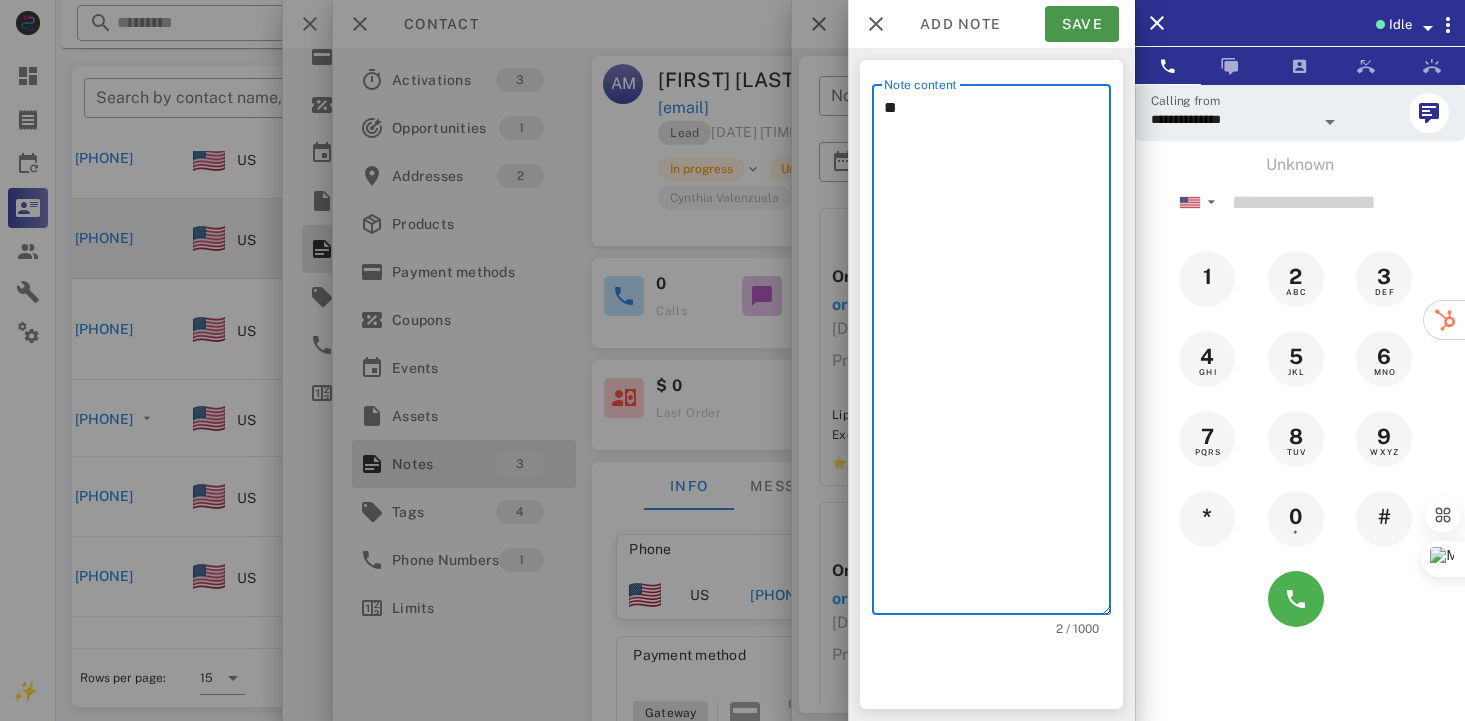 type on "**" 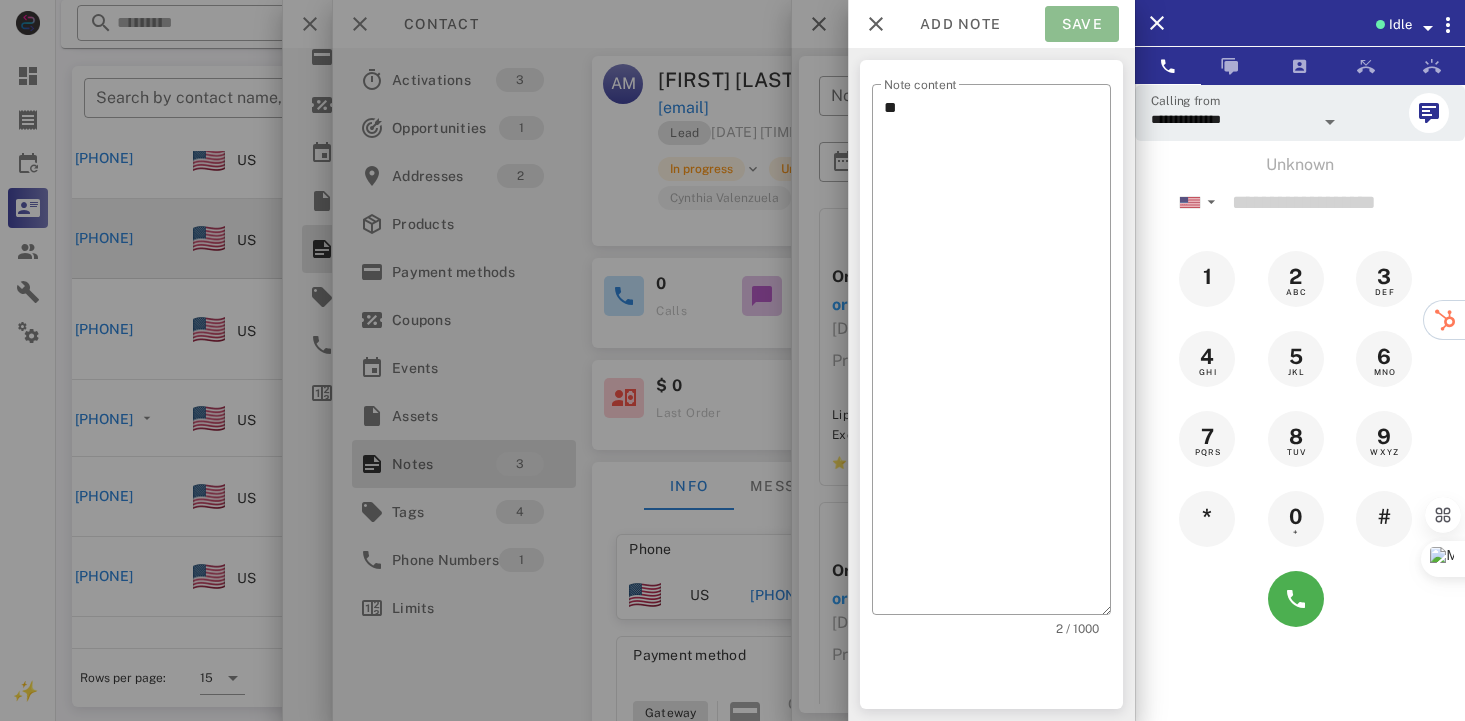click on "Save" at bounding box center (1082, 24) 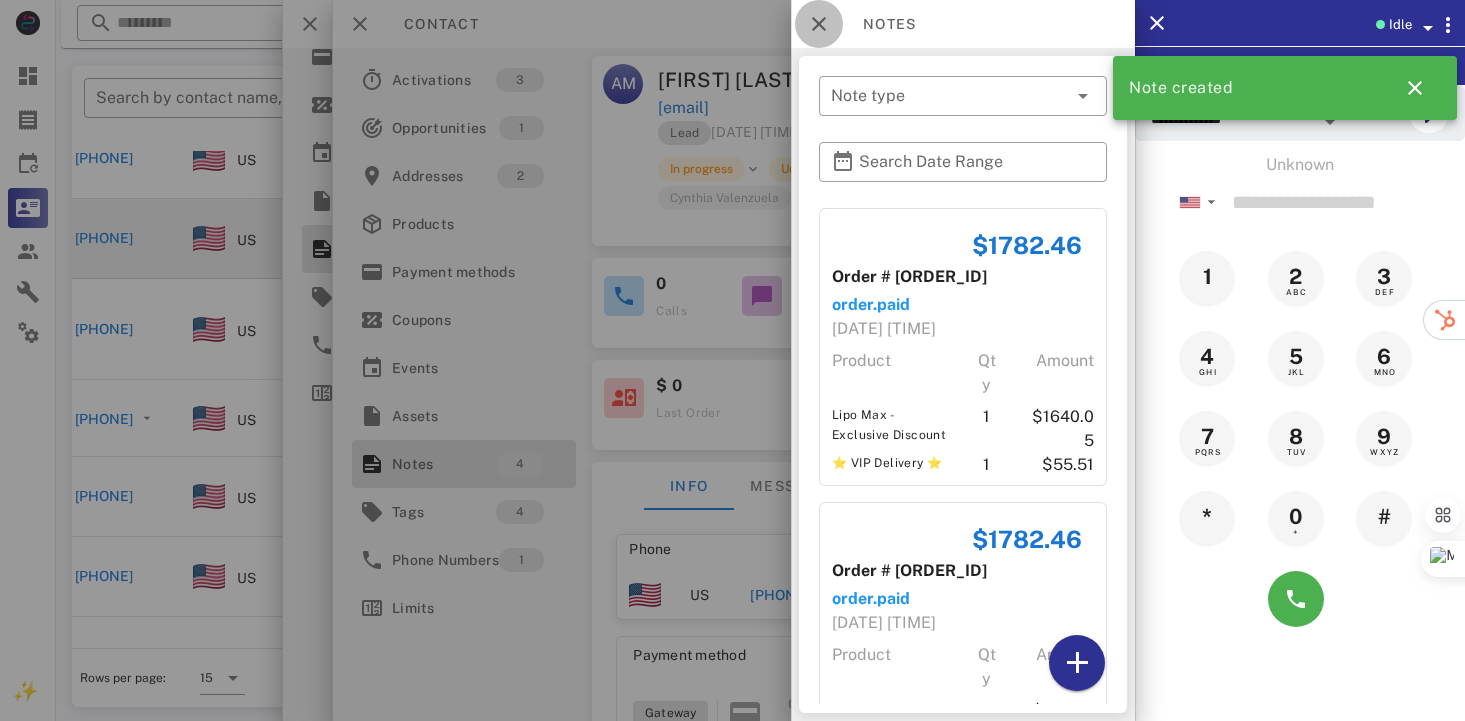 click at bounding box center [819, 24] 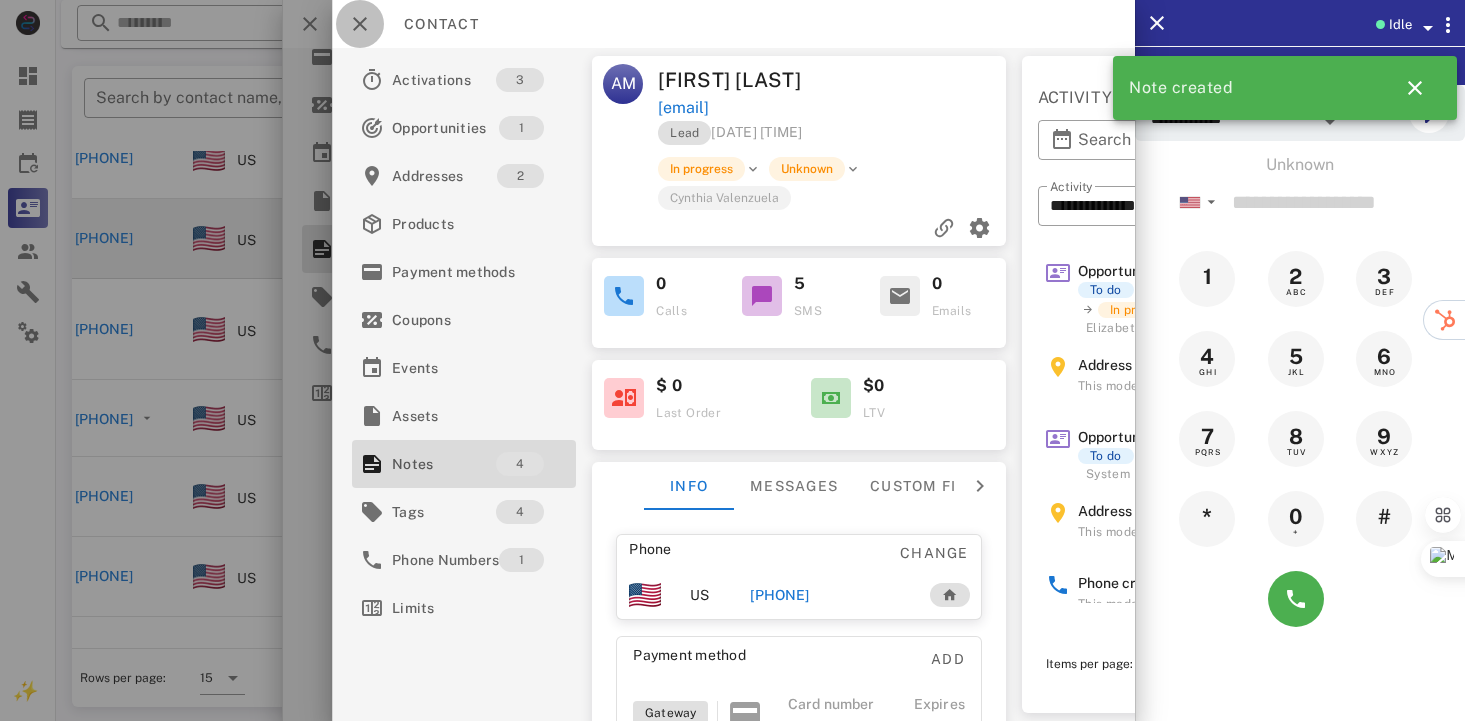 click at bounding box center [360, 24] 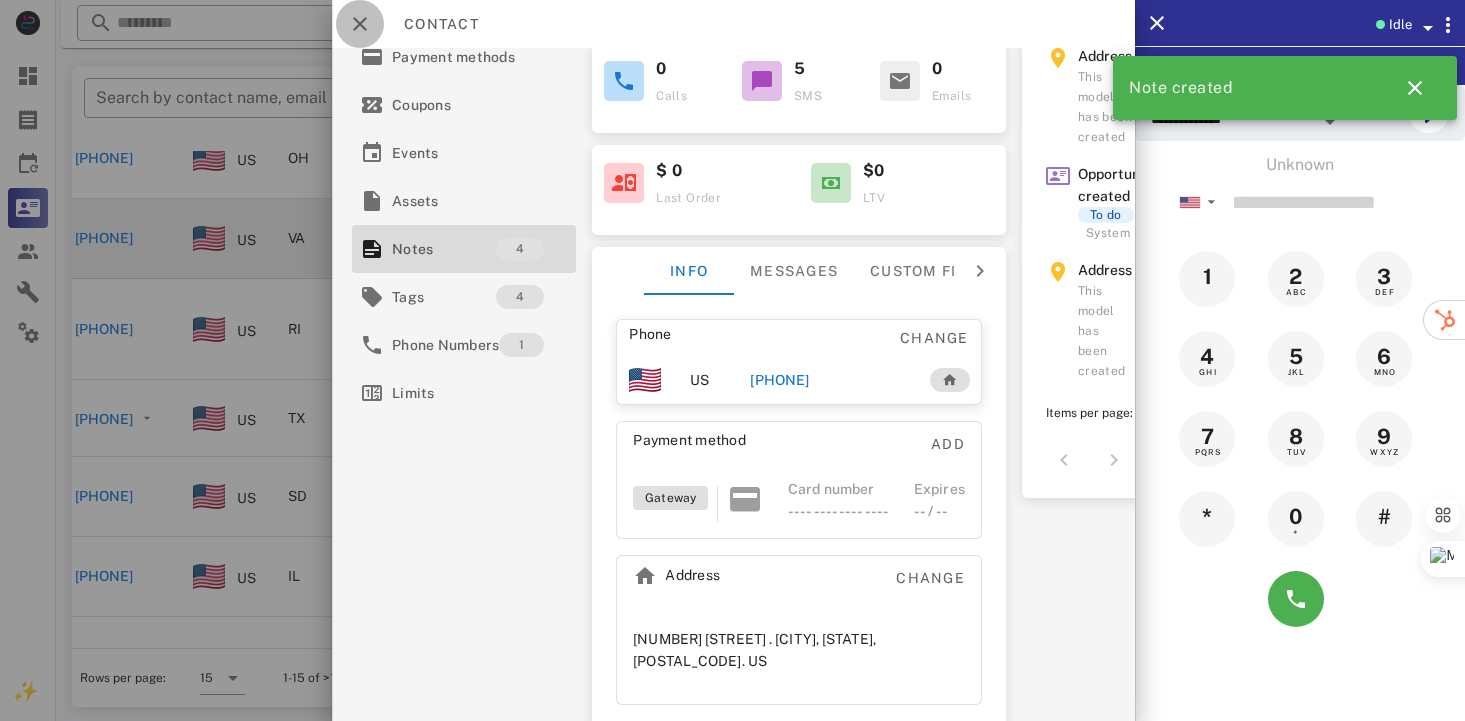 click at bounding box center (360, 24) 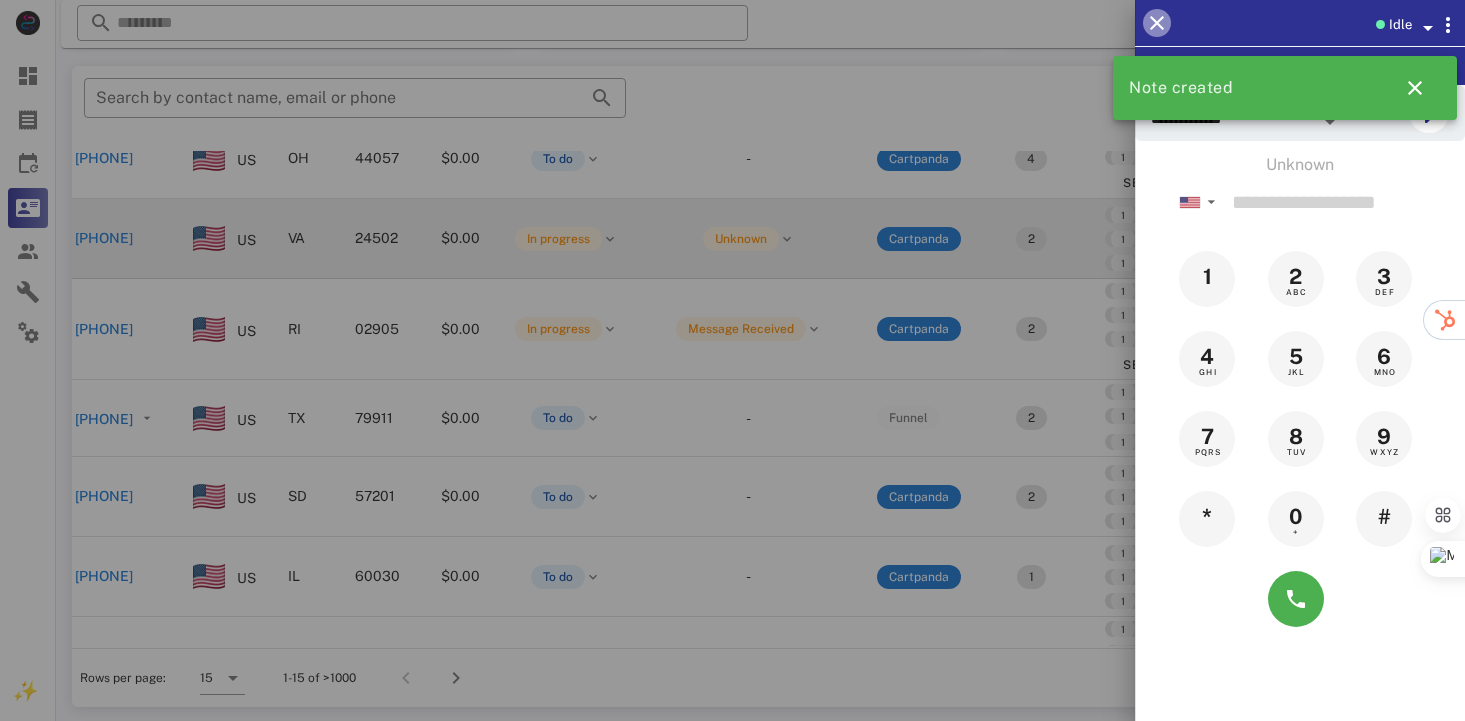 click at bounding box center [1157, 23] 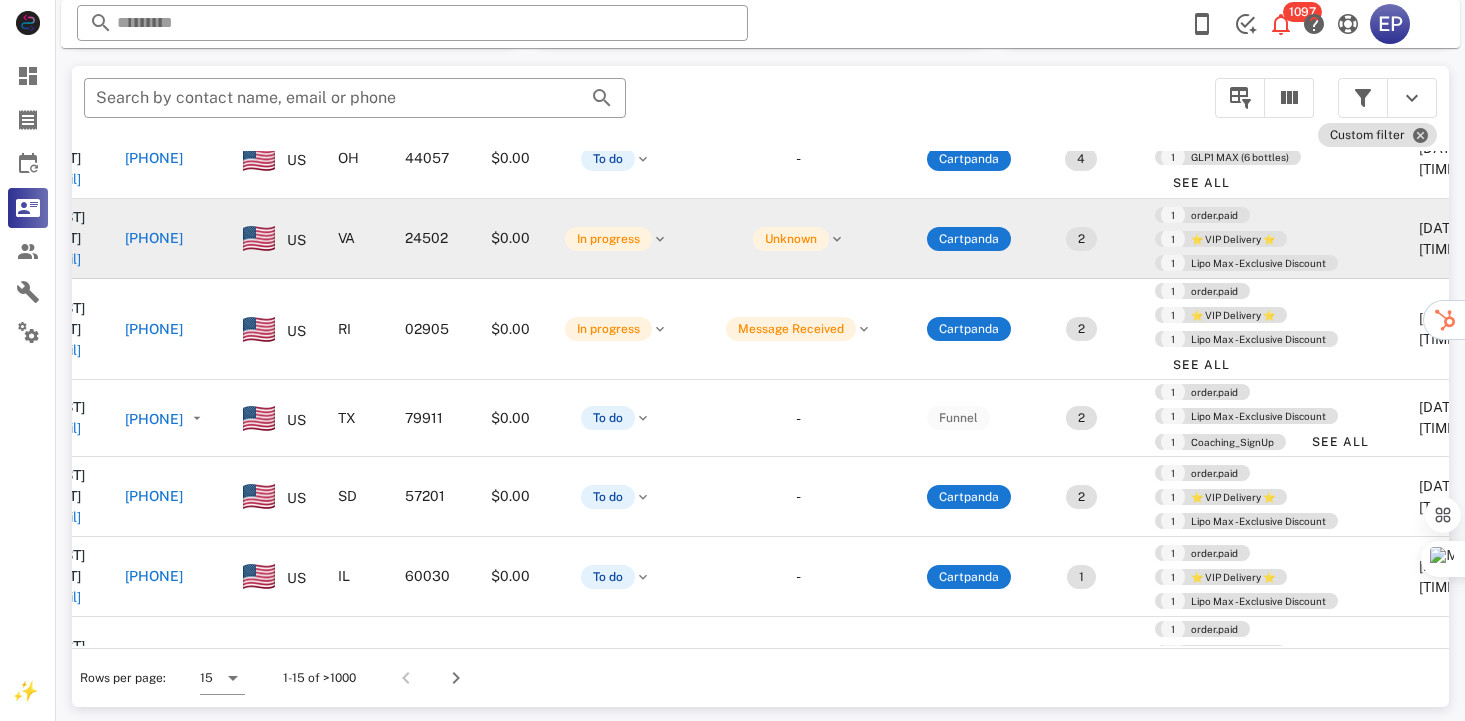scroll, scrollTop: 400, scrollLeft: 23, axis: both 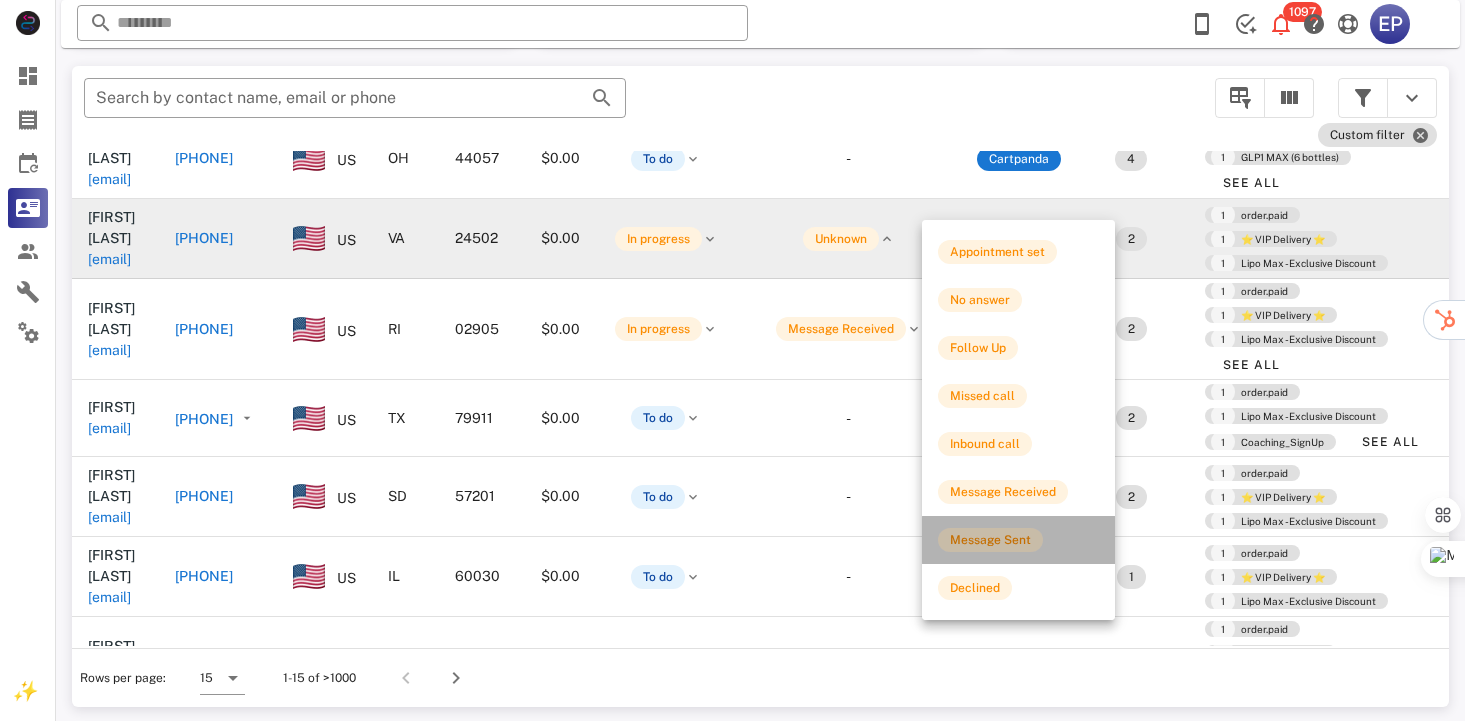 click on "Message Sent" at bounding box center (990, 540) 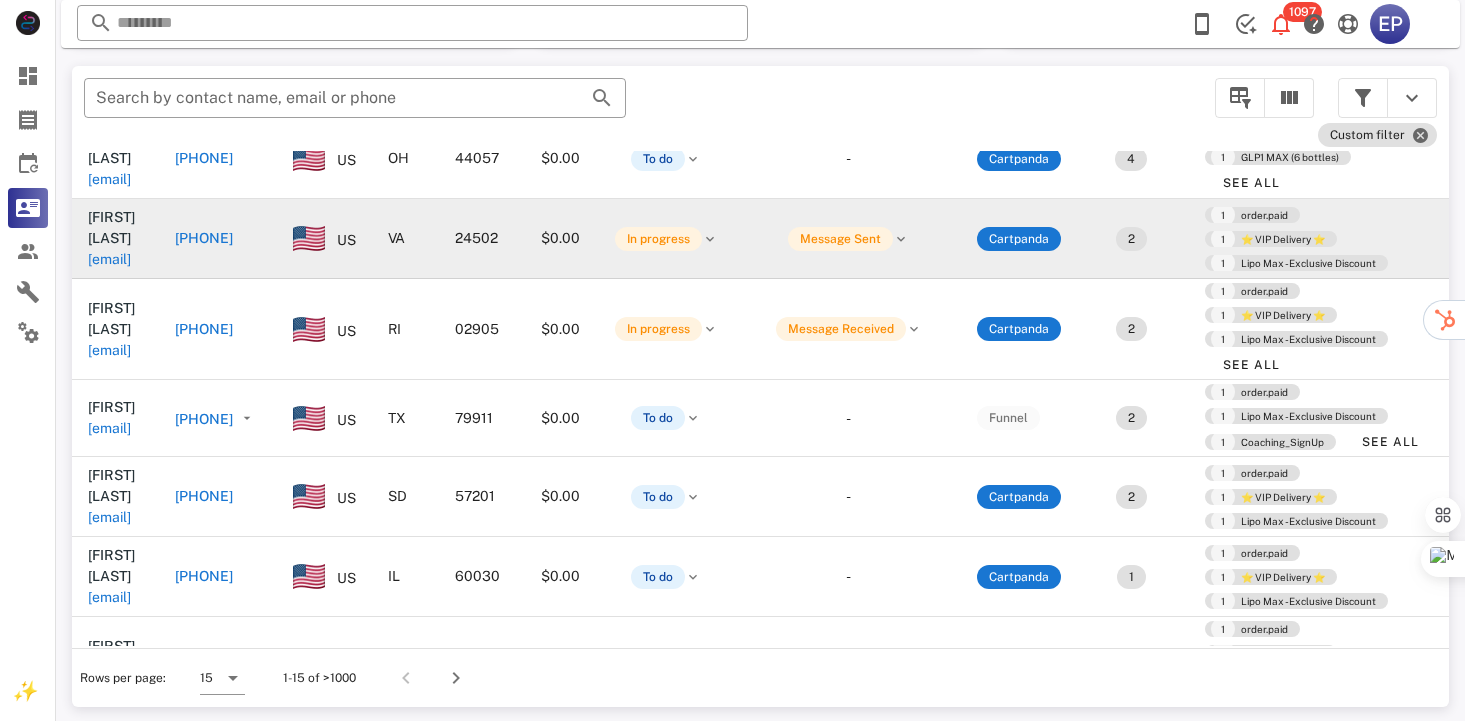 click on "?" at bounding box center (1430, 676) 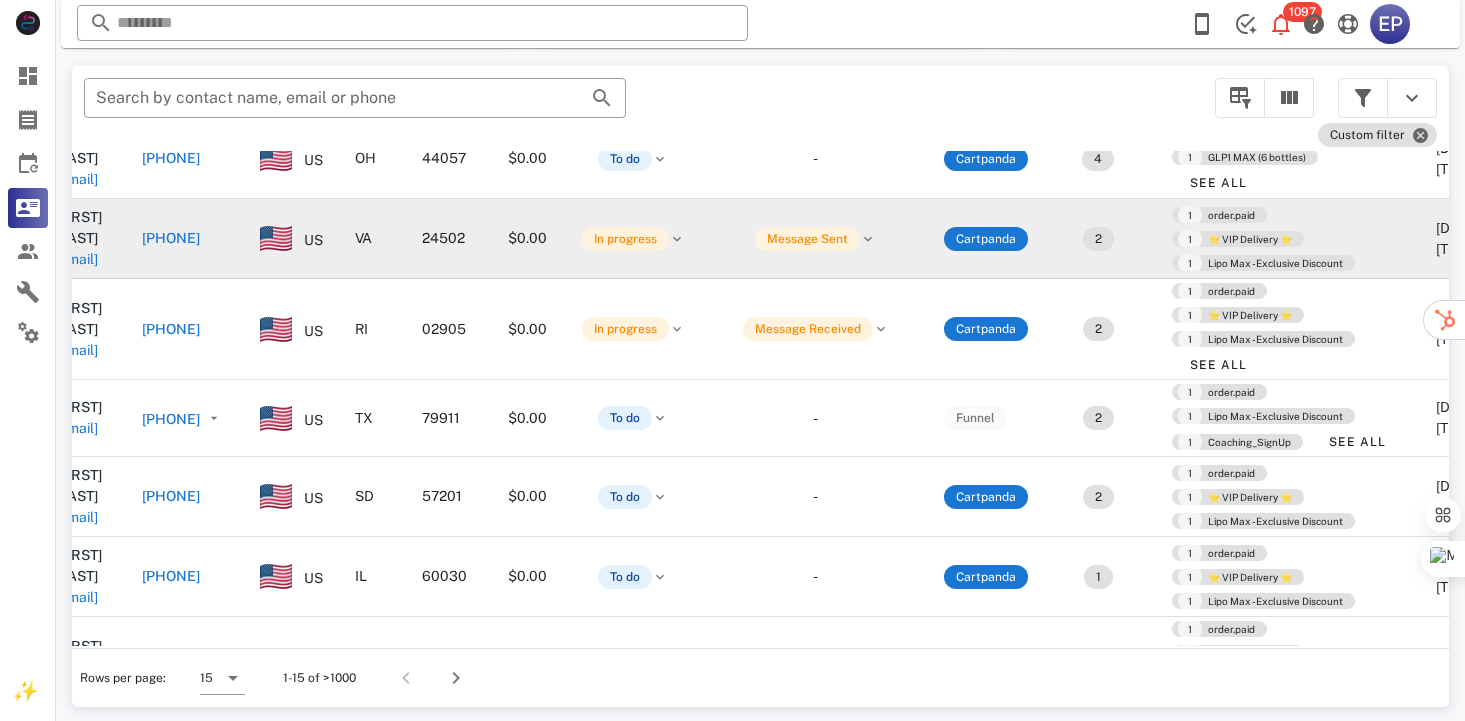 scroll, scrollTop: 400, scrollLeft: 50, axis: both 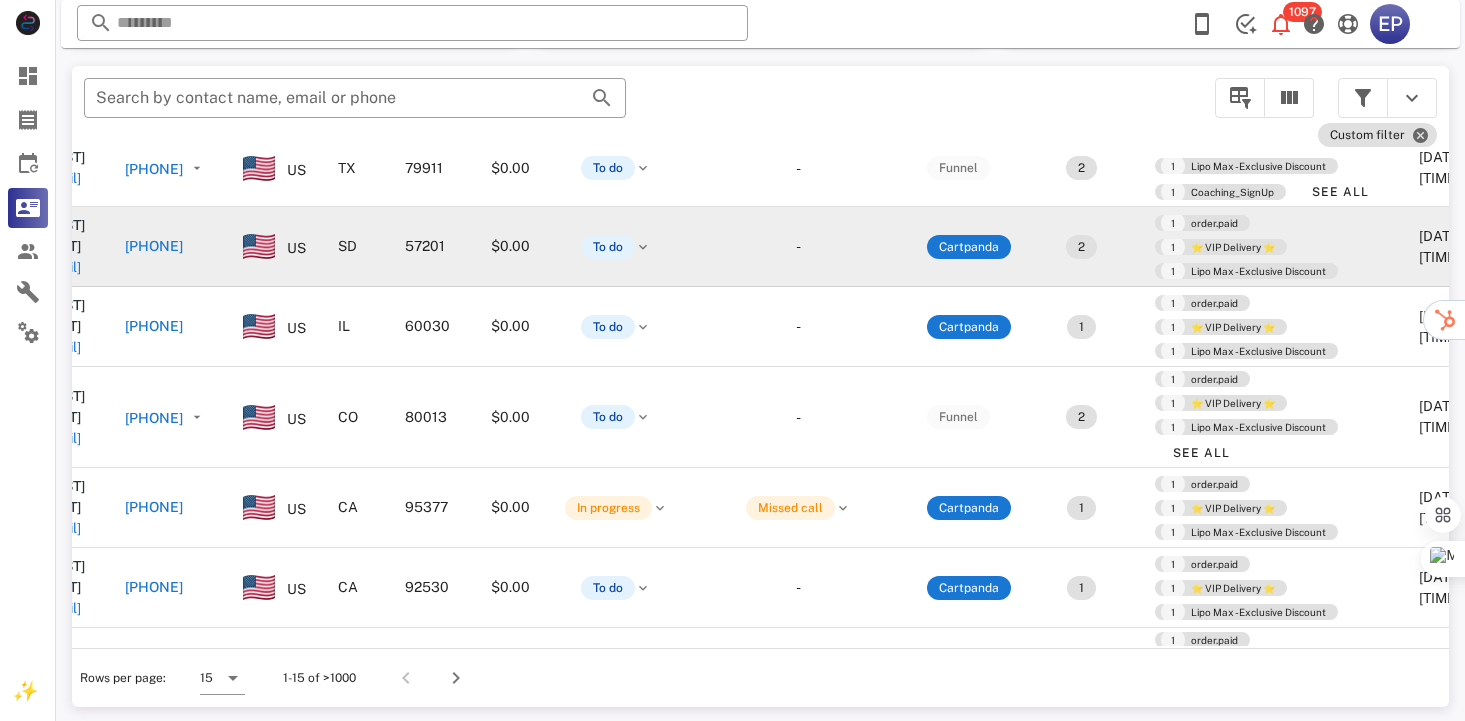 click on "[PHONE]" at bounding box center [154, 246] 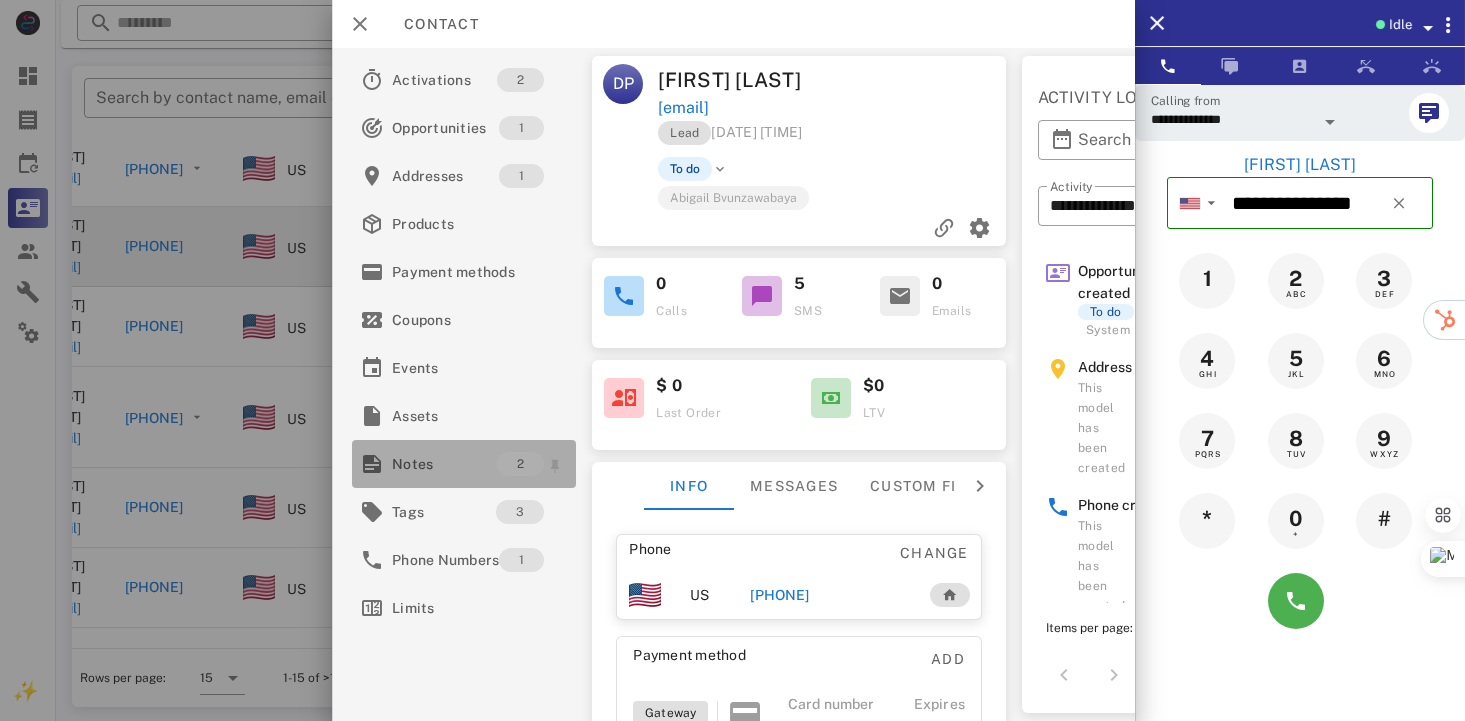 click on "Notes" at bounding box center [444, 464] 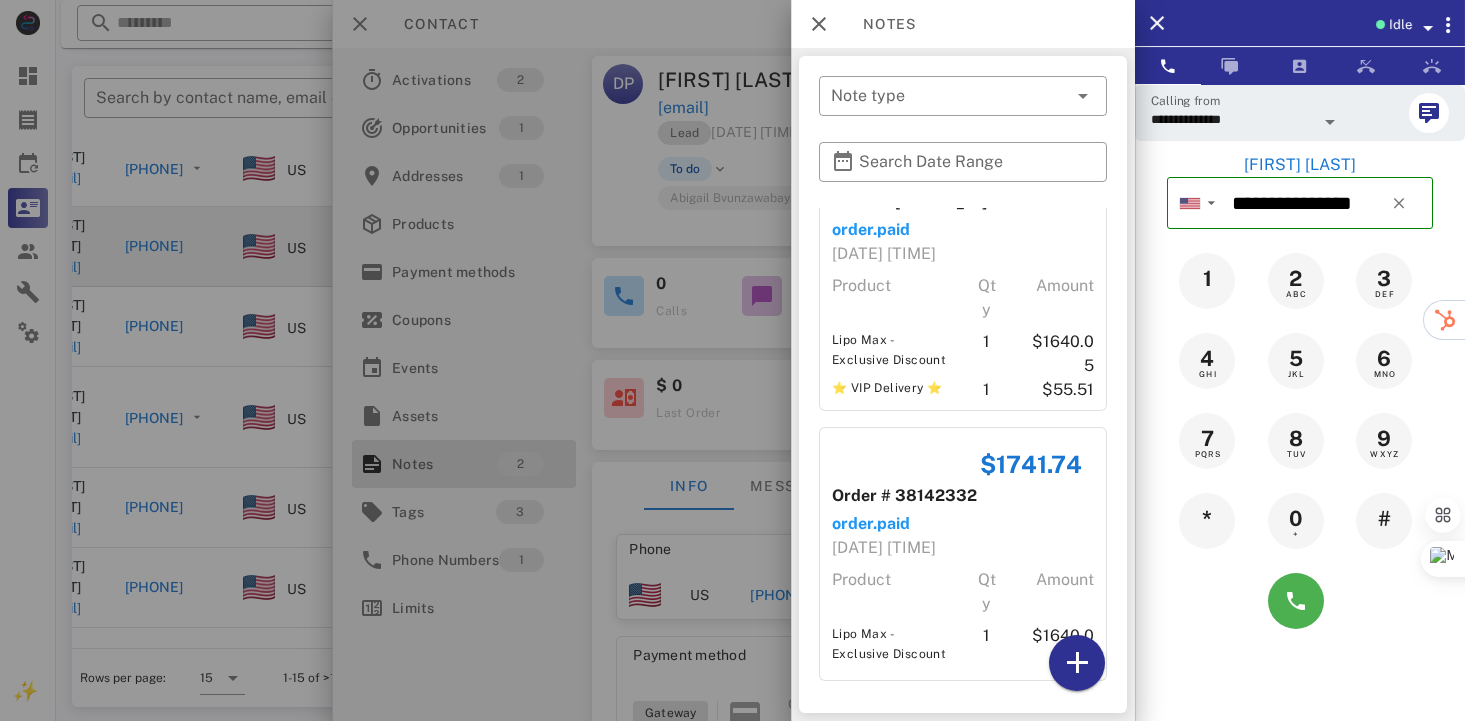 scroll, scrollTop: 80, scrollLeft: 0, axis: vertical 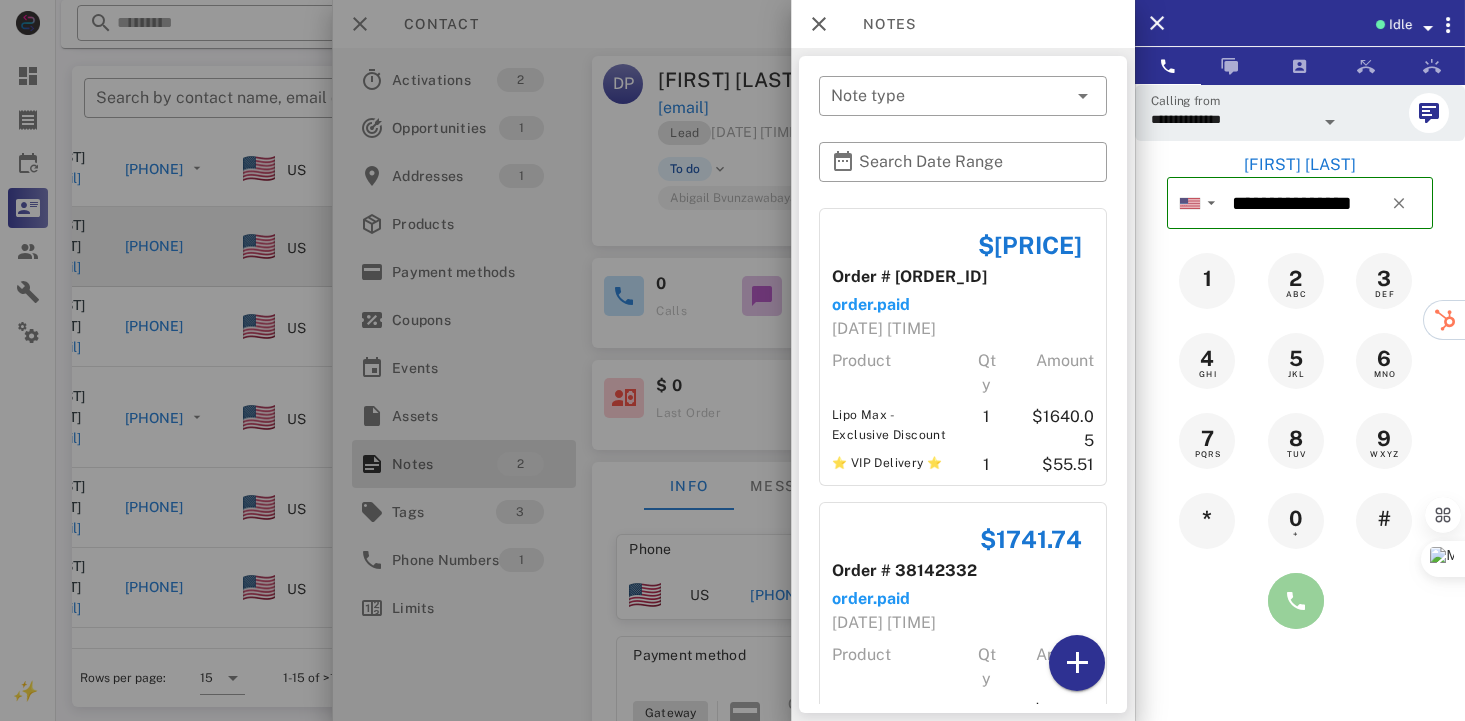 click at bounding box center [1296, 601] 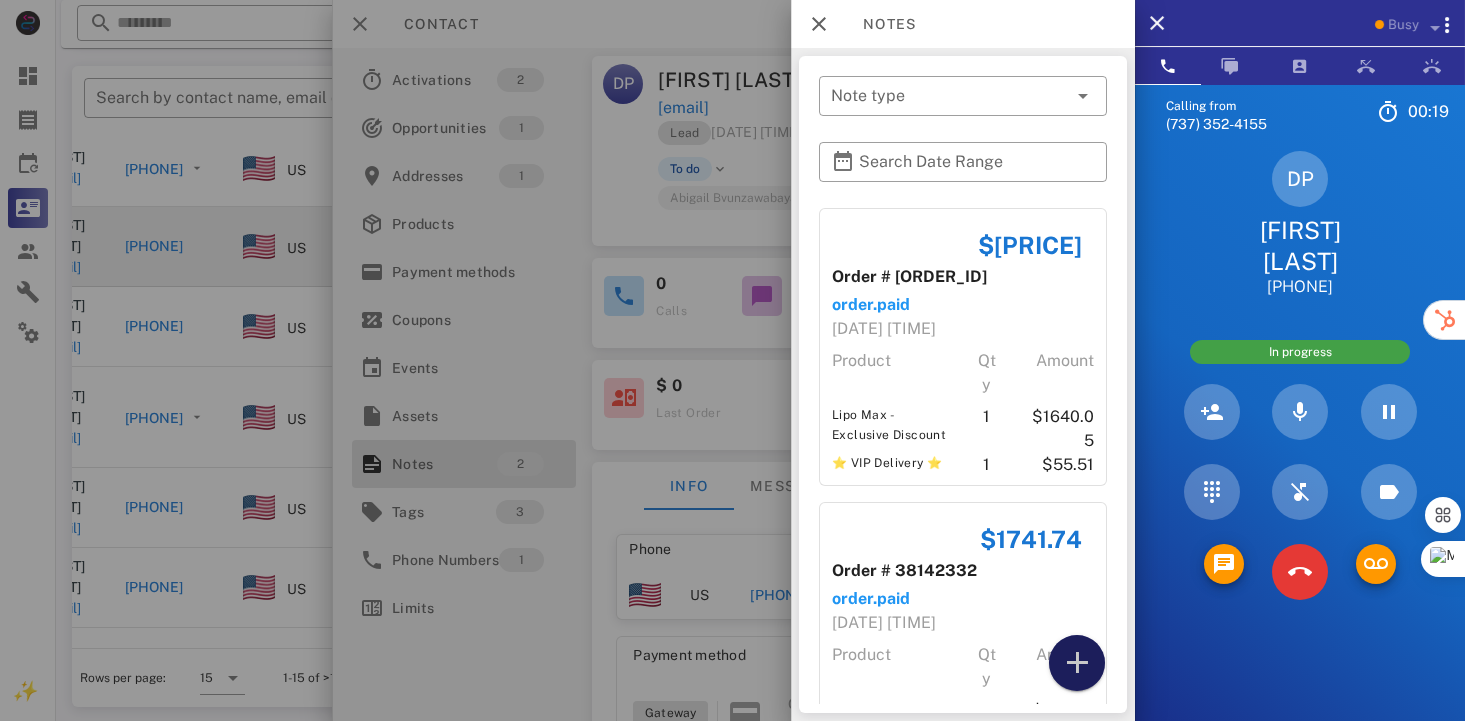 click at bounding box center (1077, 663) 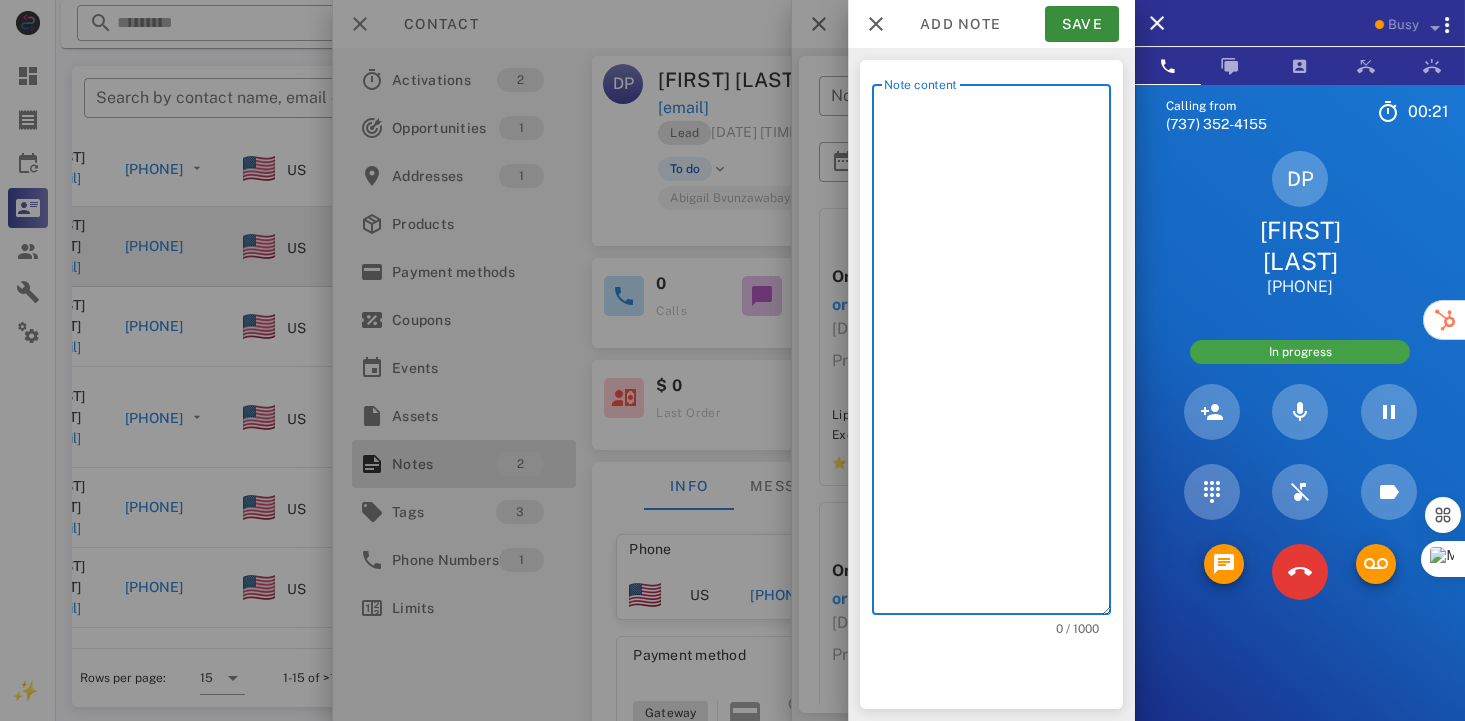 click on "Note content" at bounding box center (997, 354) 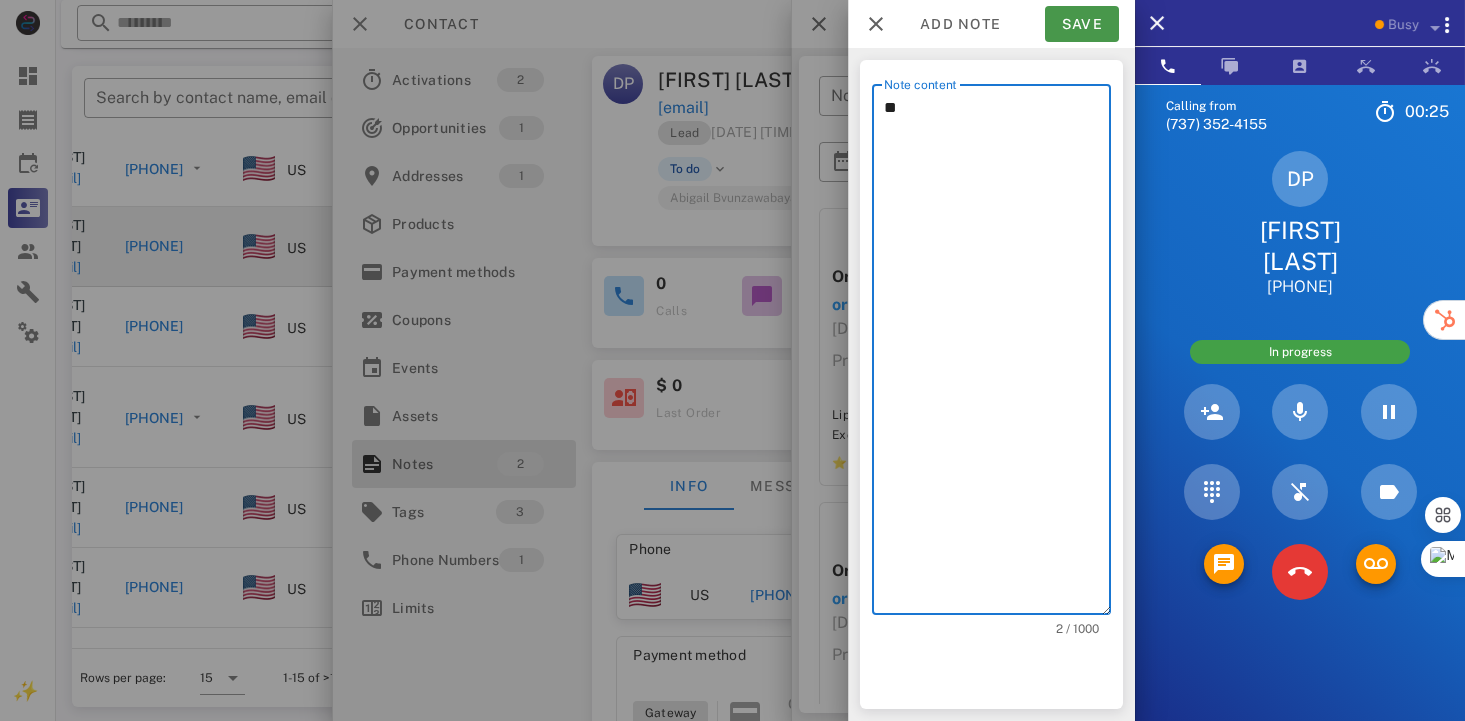 type on "**" 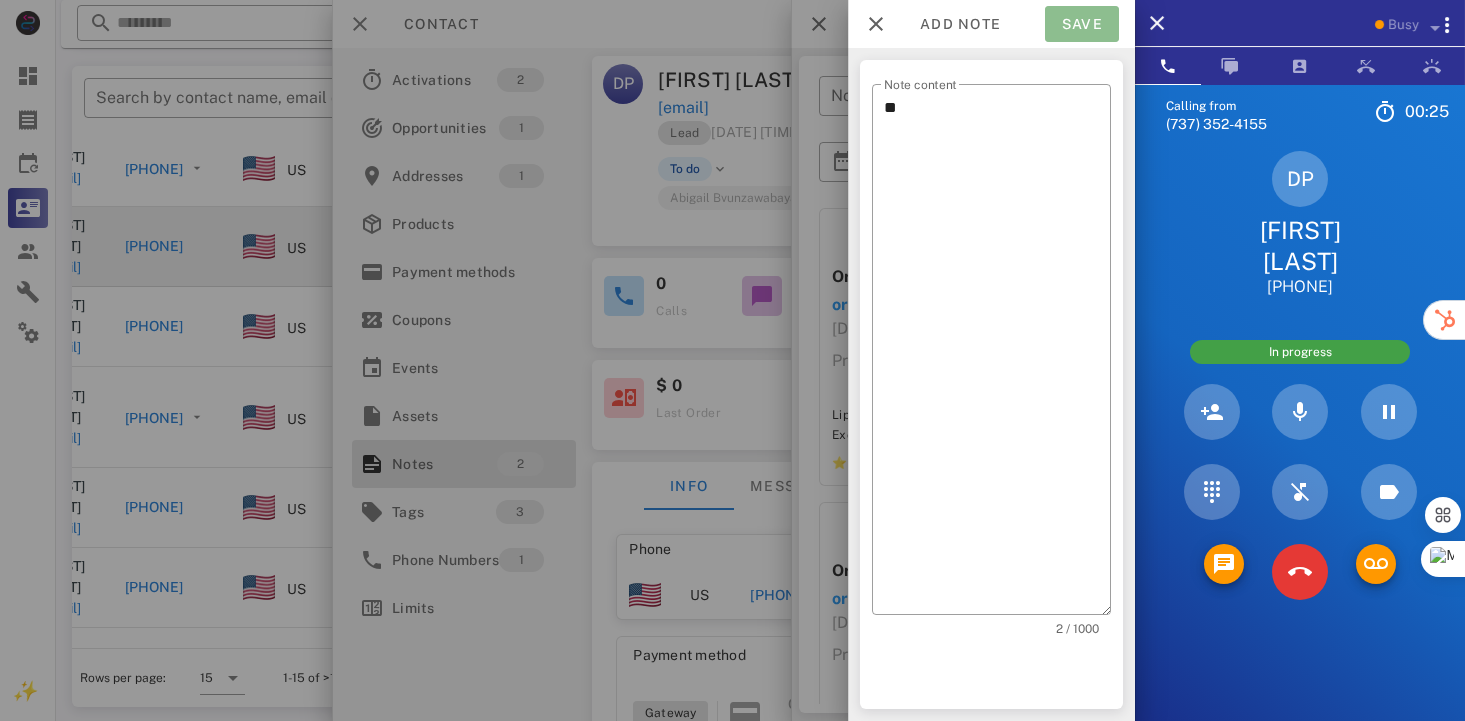 click on "Save" at bounding box center (1082, 24) 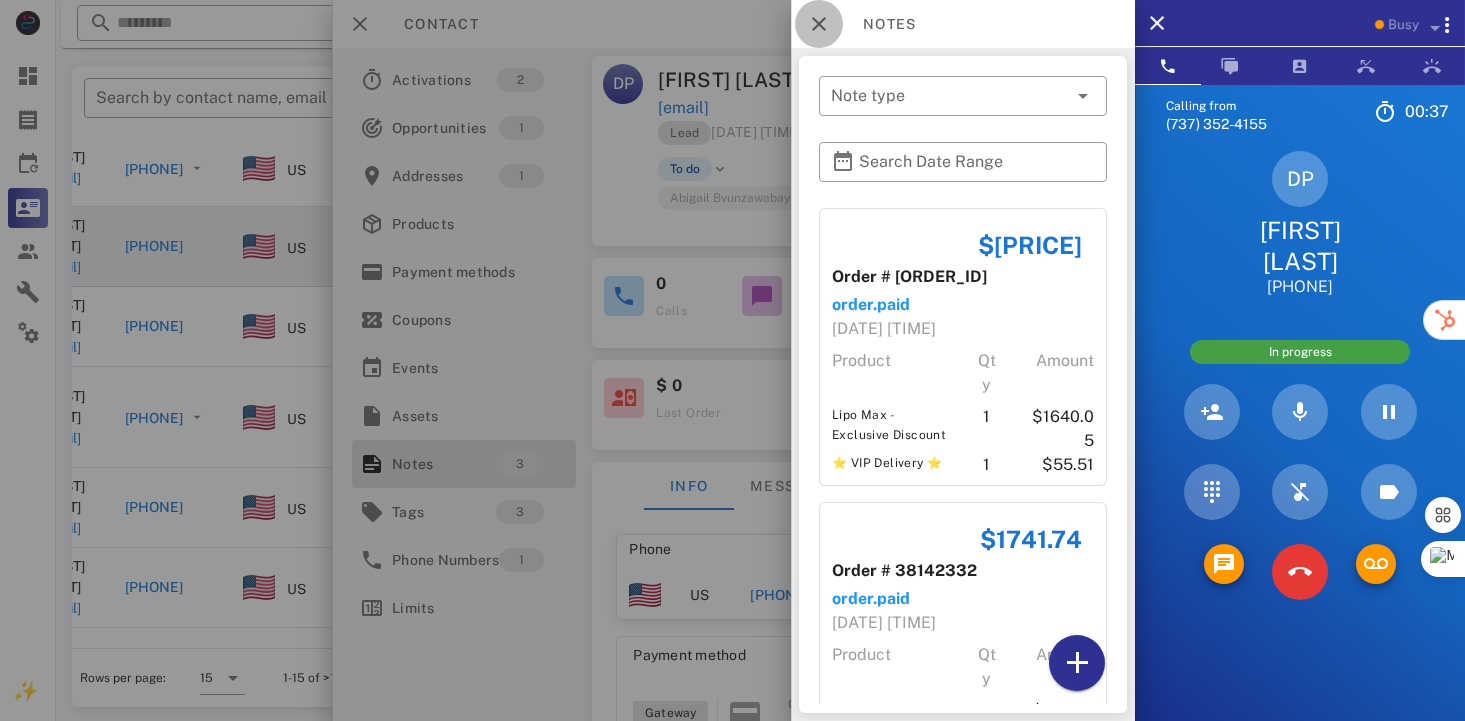 click at bounding box center [819, 24] 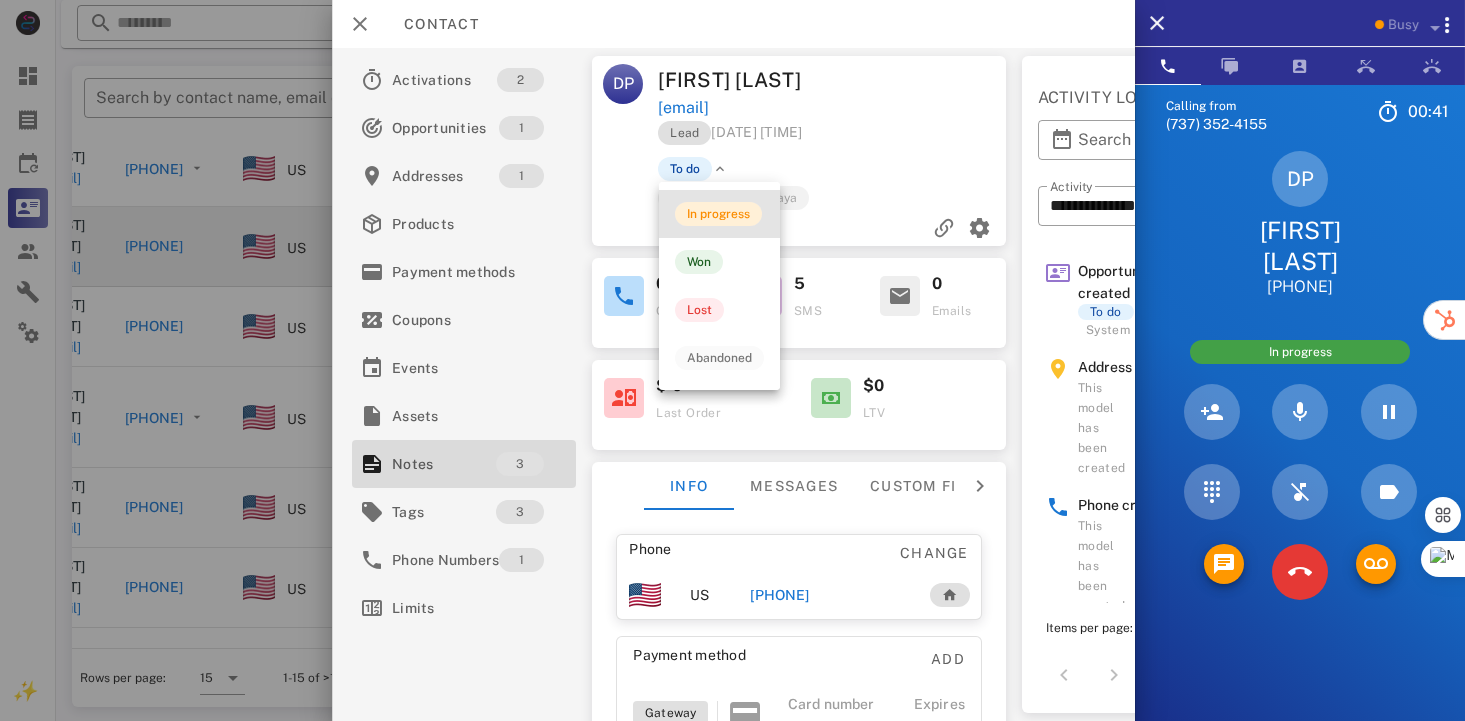click on "In progress" at bounding box center (718, 214) 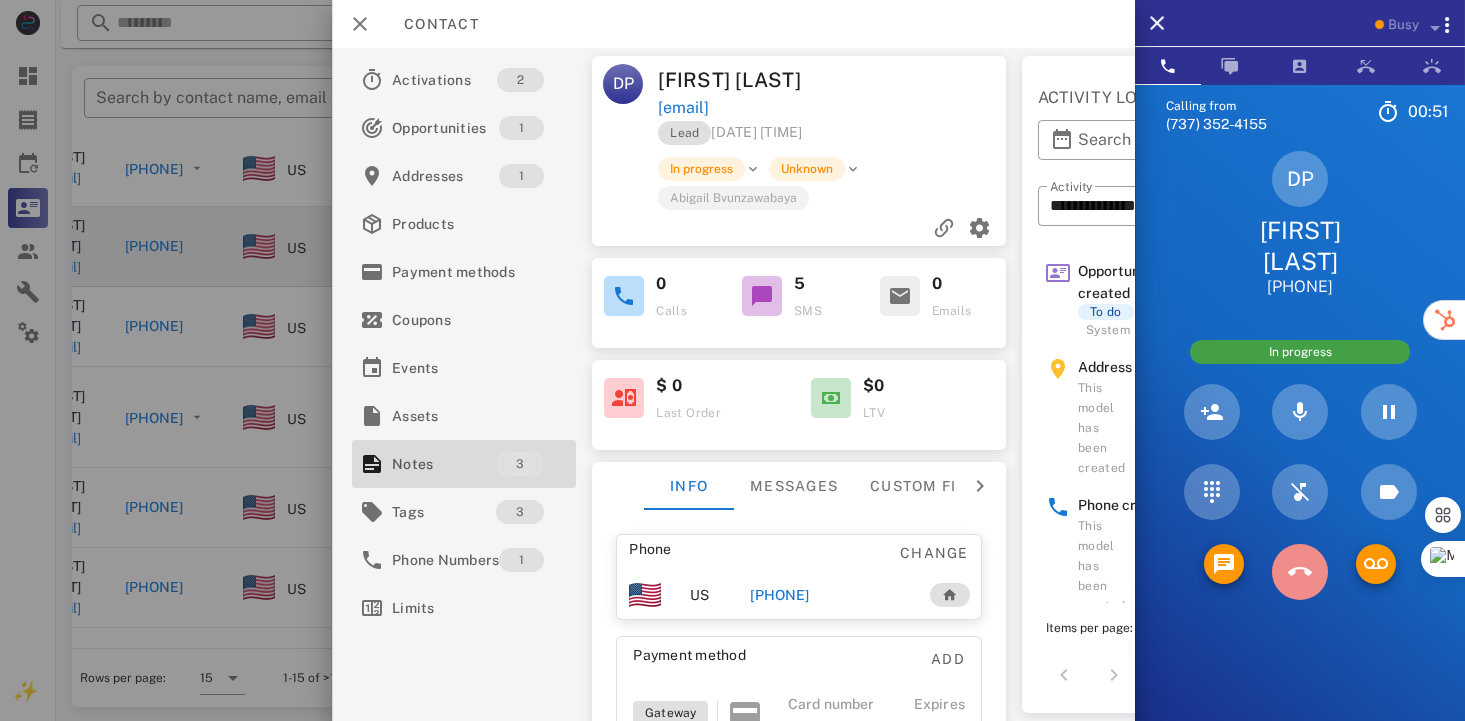 click at bounding box center (1300, 572) 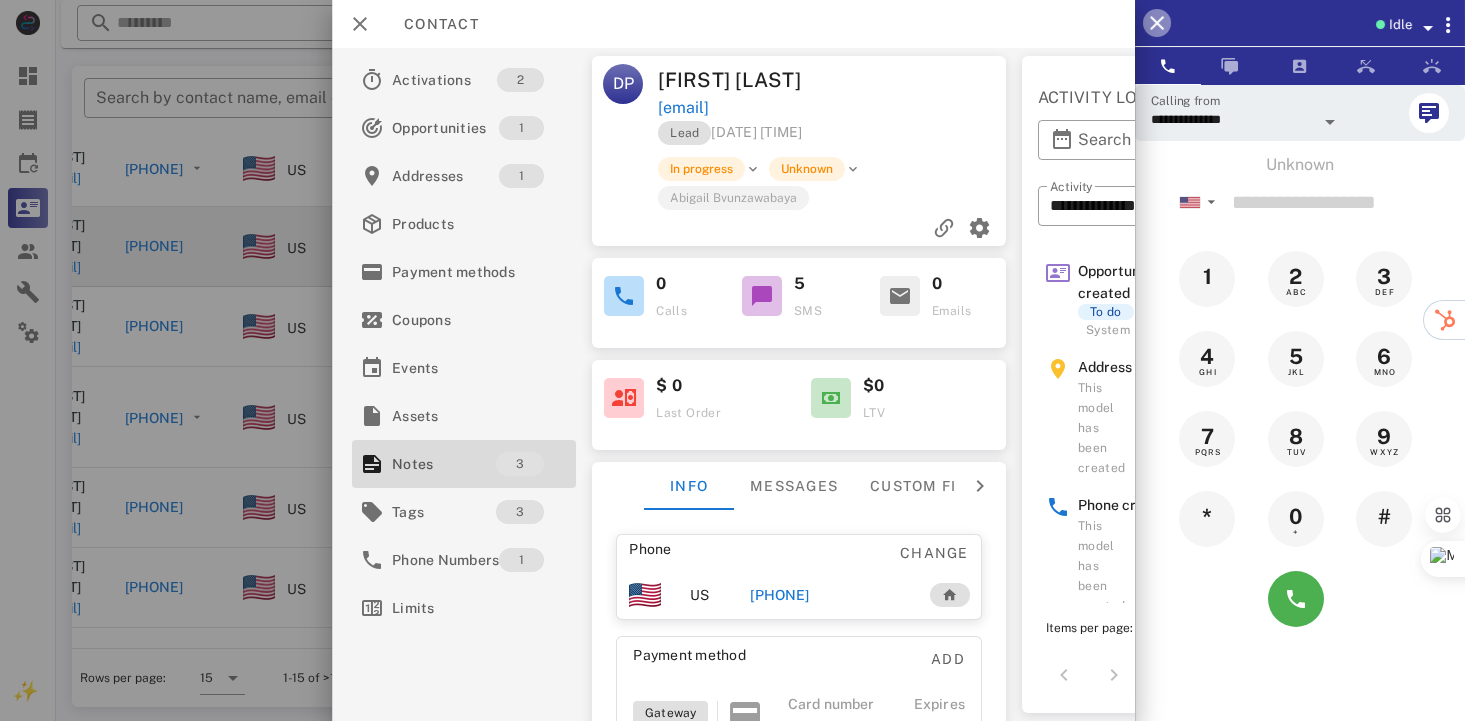 click at bounding box center (1157, 23) 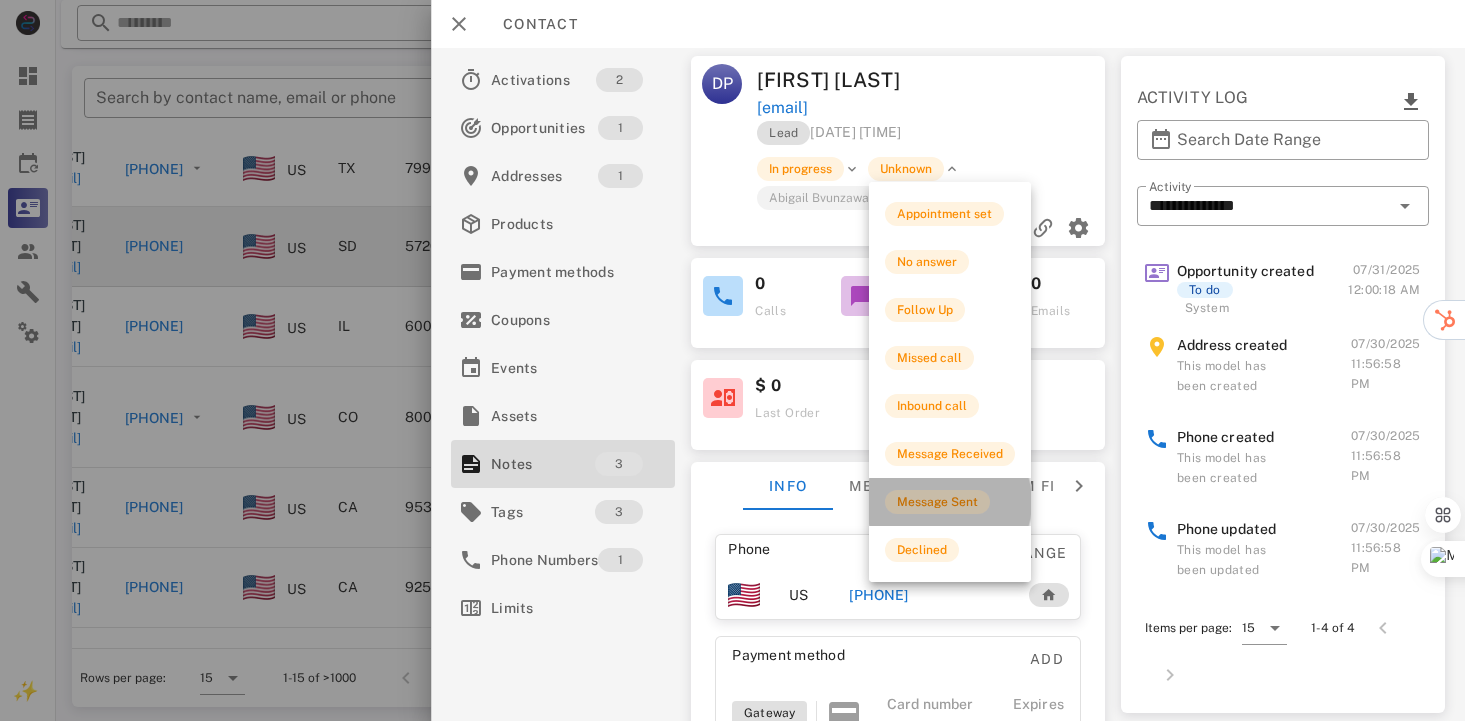 click on "Message Sent" at bounding box center (937, 502) 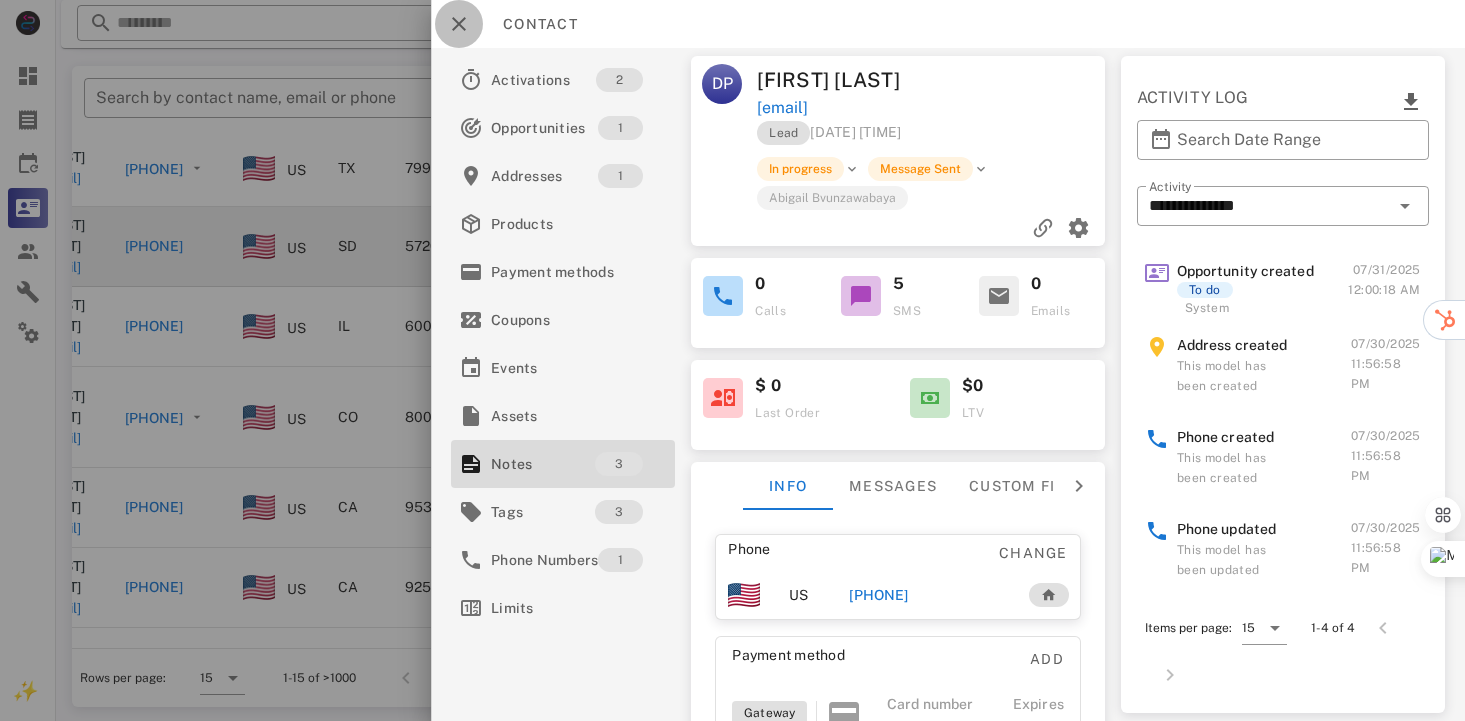 click at bounding box center [459, 24] 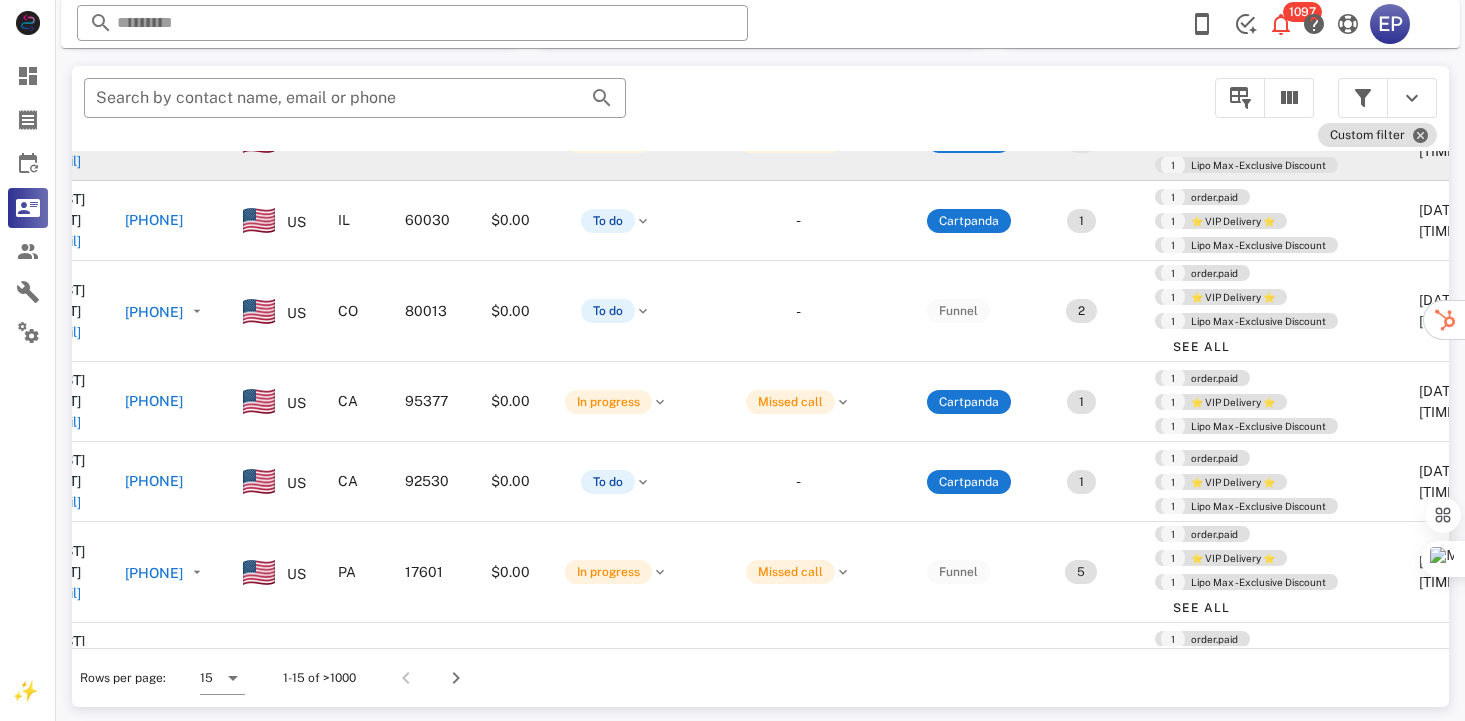 scroll, scrollTop: 757, scrollLeft: 50, axis: both 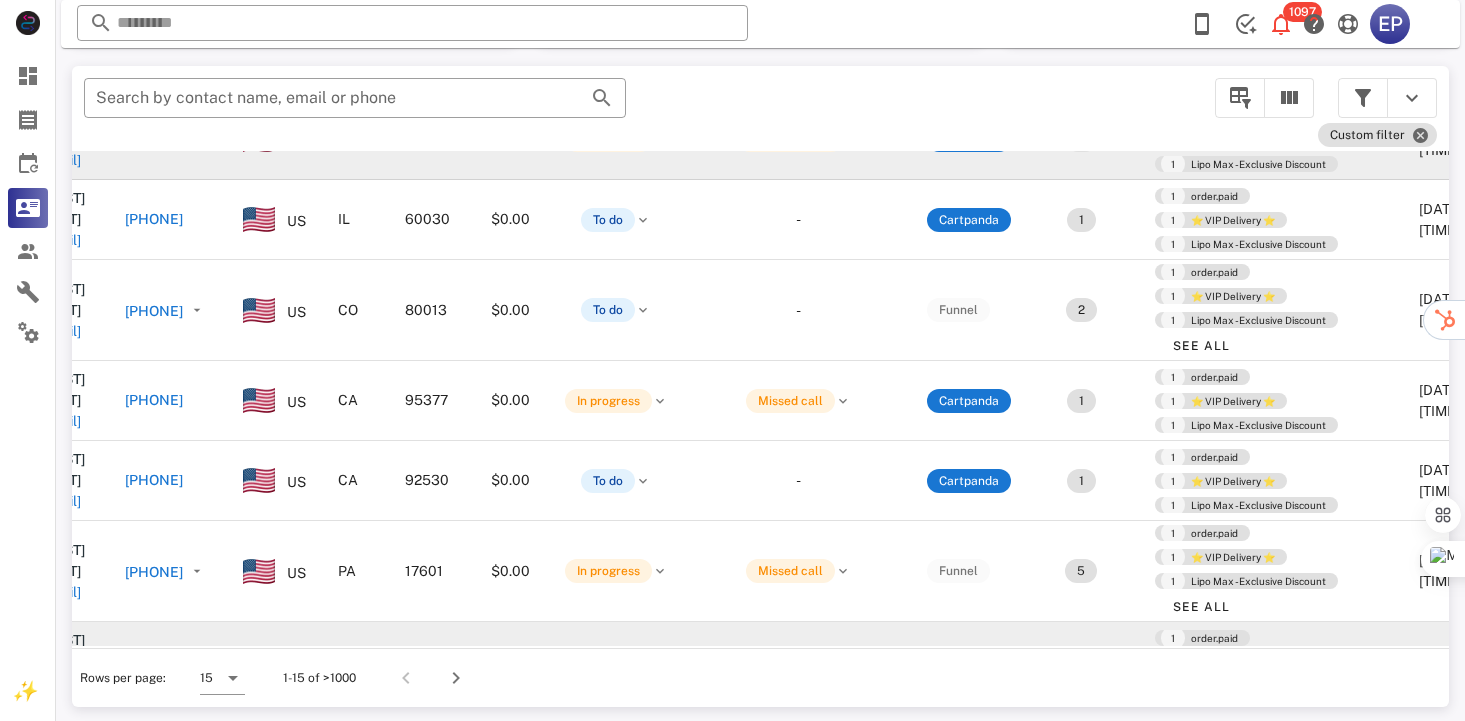 click on "[PHONE]" at bounding box center [154, 661] 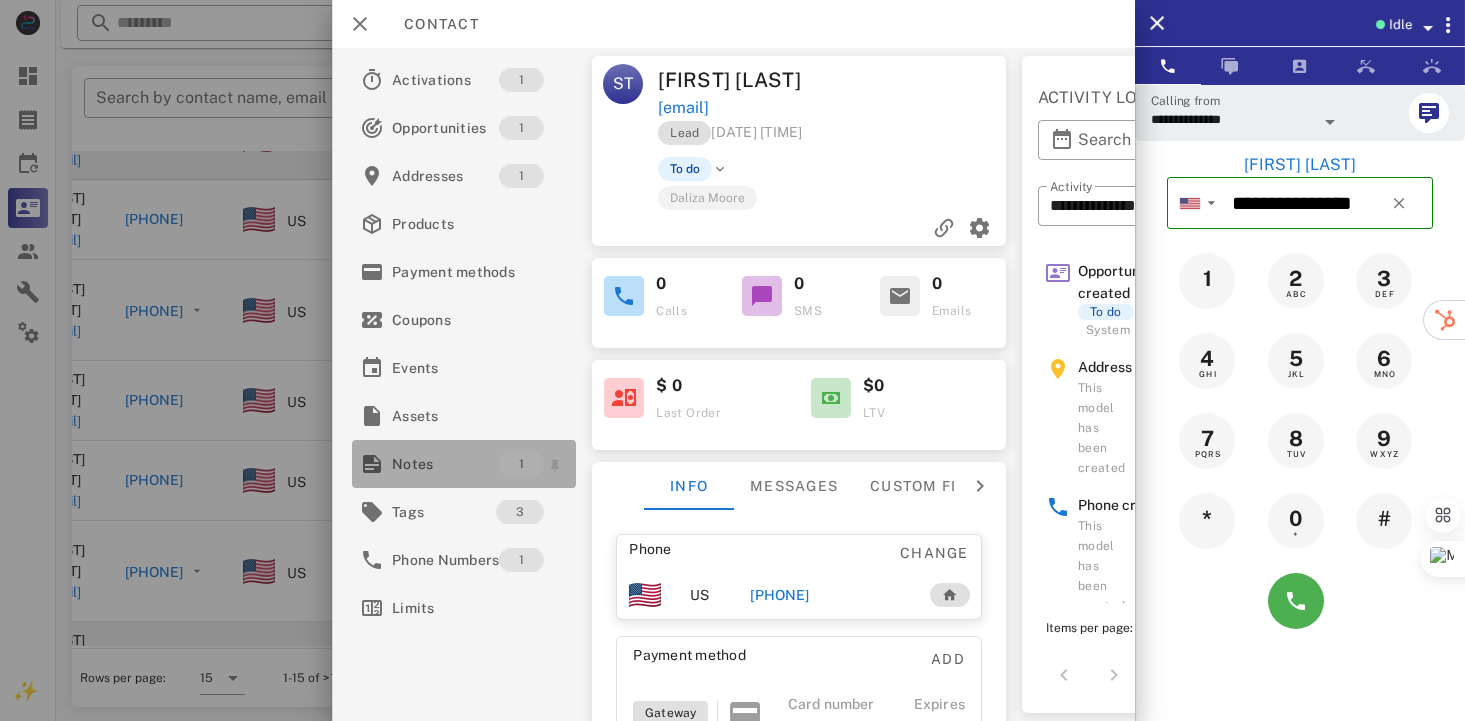 click on "Notes" at bounding box center [445, 464] 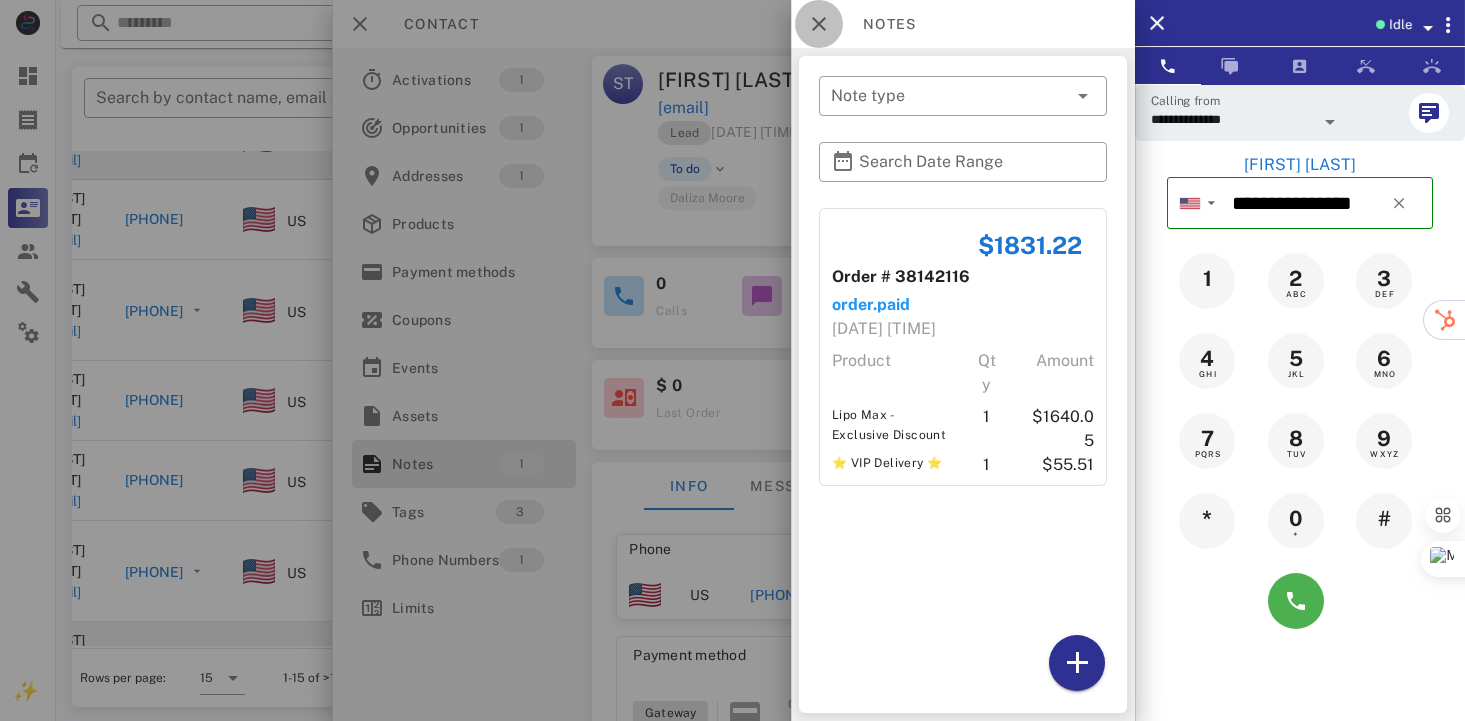 click at bounding box center [819, 24] 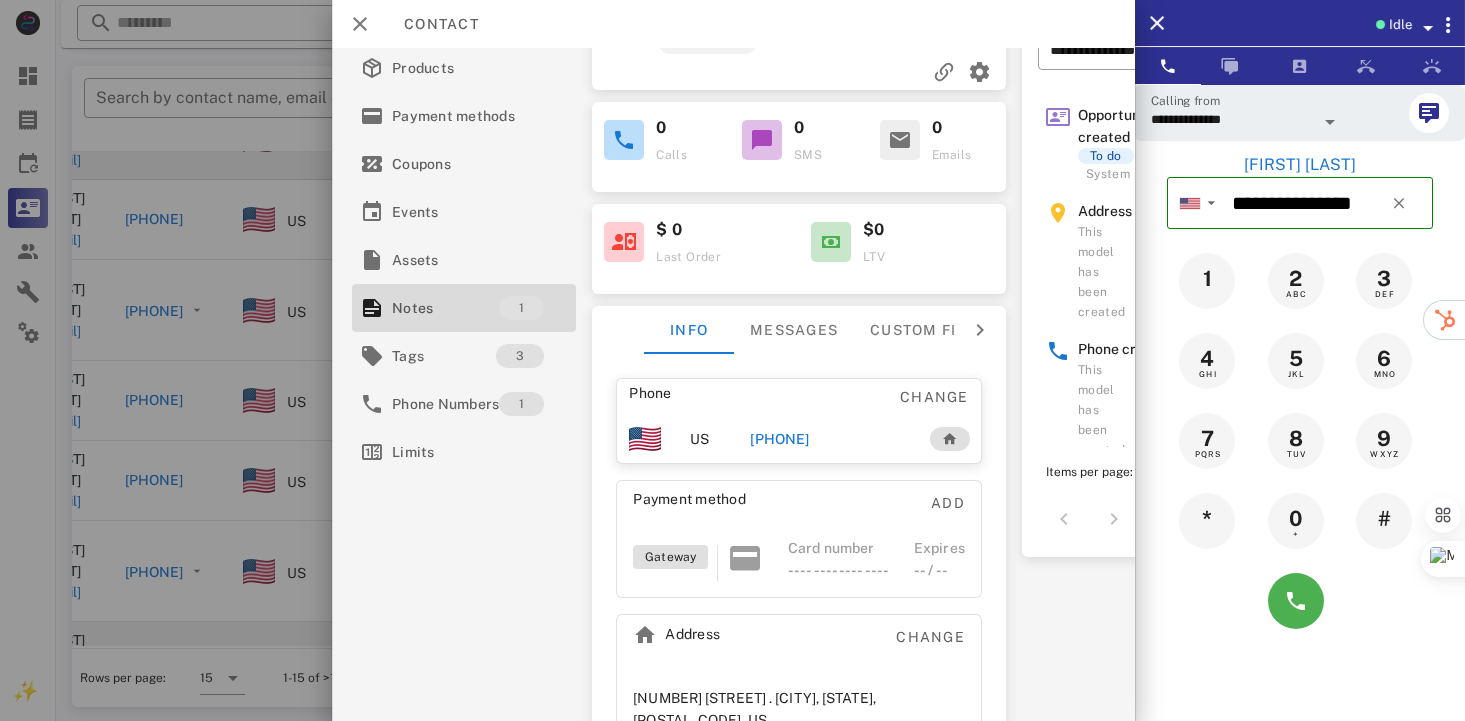 scroll, scrollTop: 215, scrollLeft: 0, axis: vertical 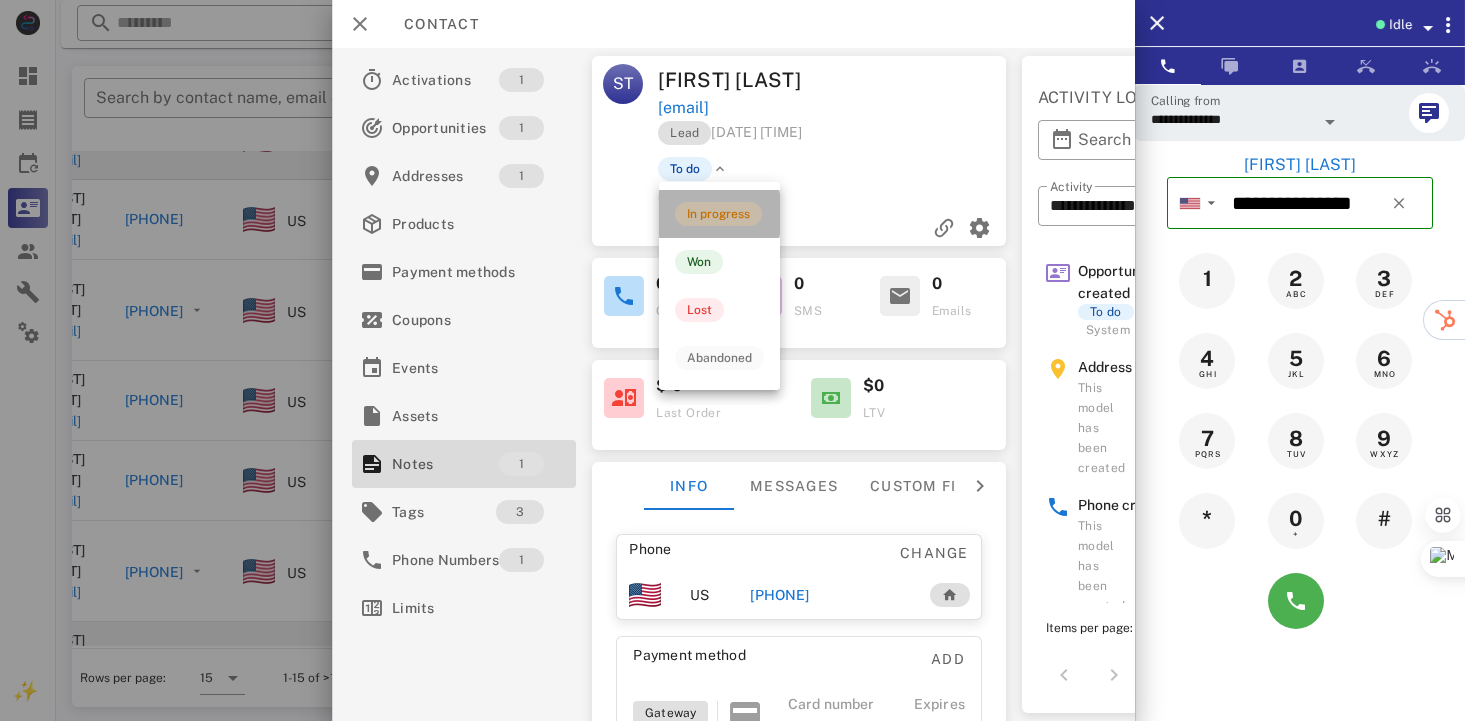 click on "In progress" at bounding box center [718, 214] 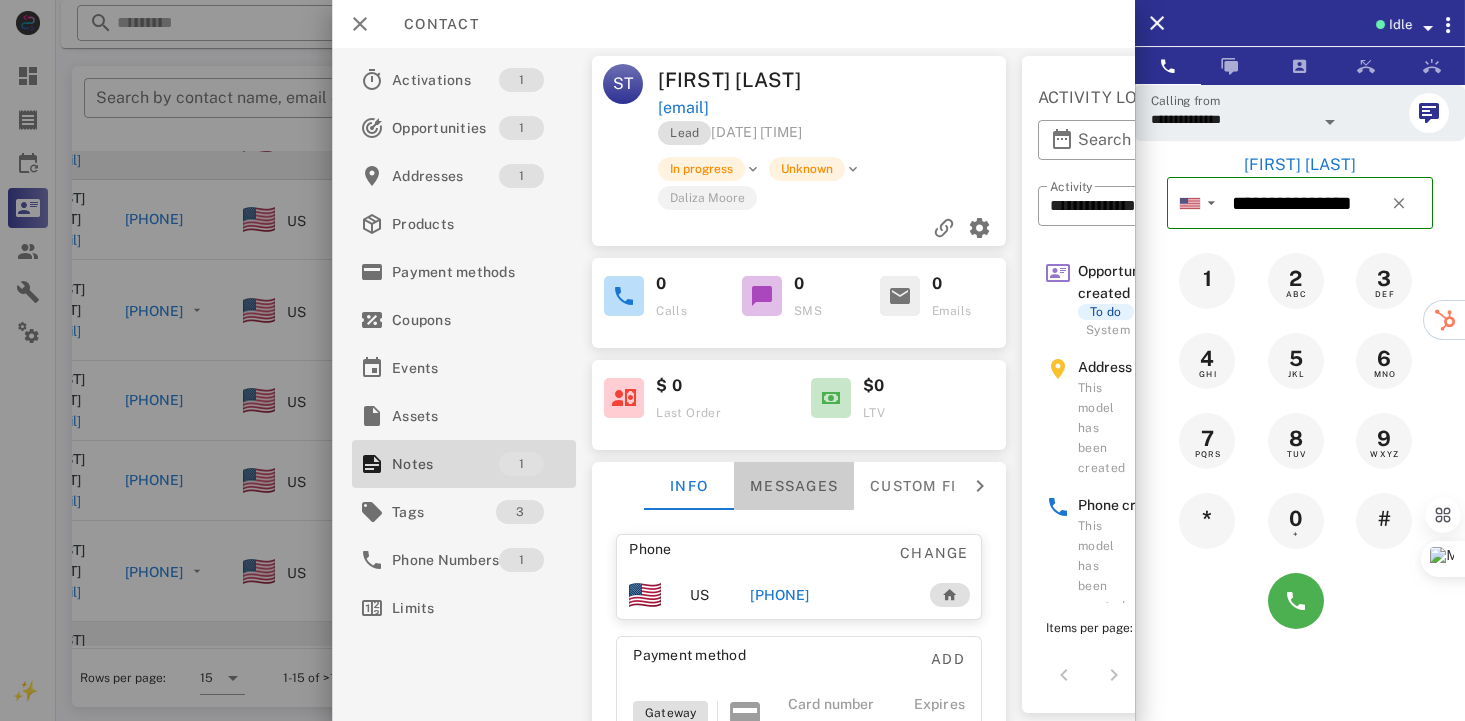 click on "Messages" at bounding box center [794, 486] 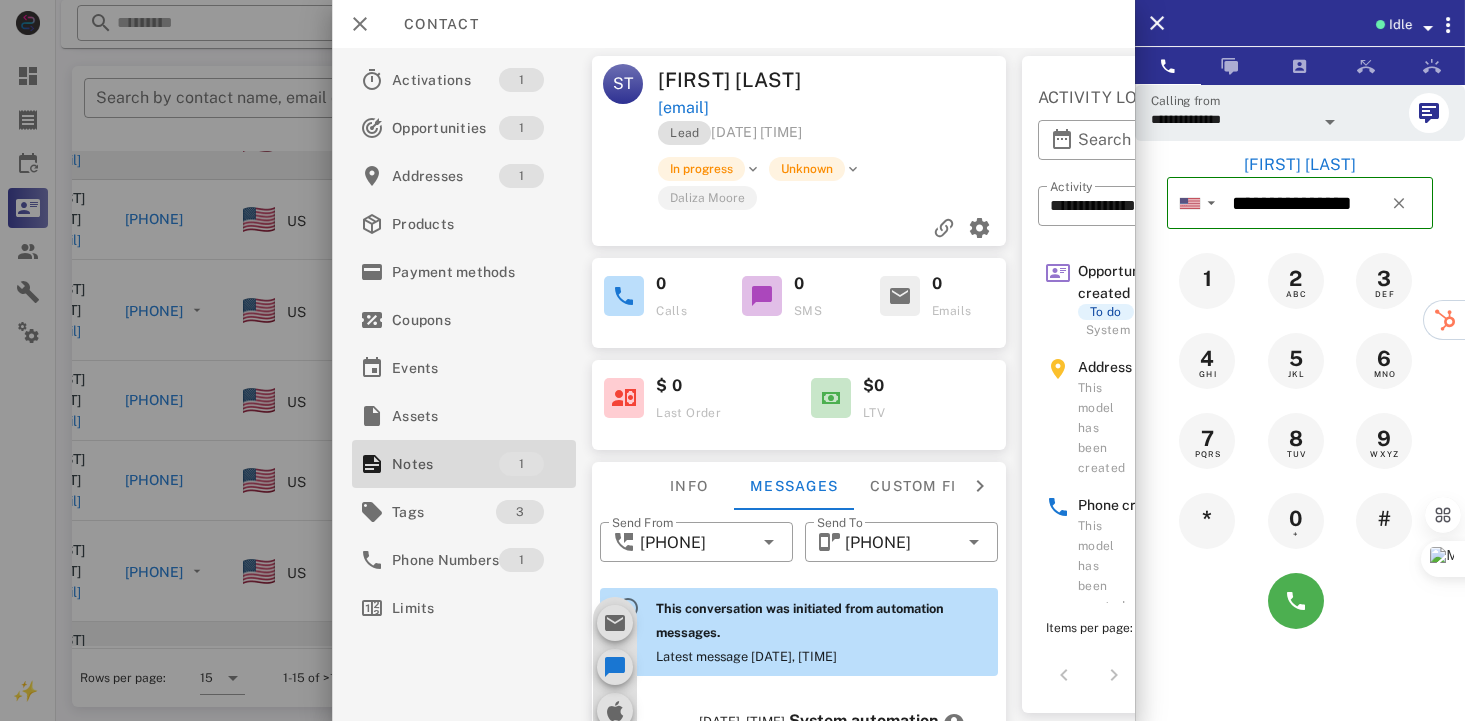 scroll, scrollTop: 653, scrollLeft: 0, axis: vertical 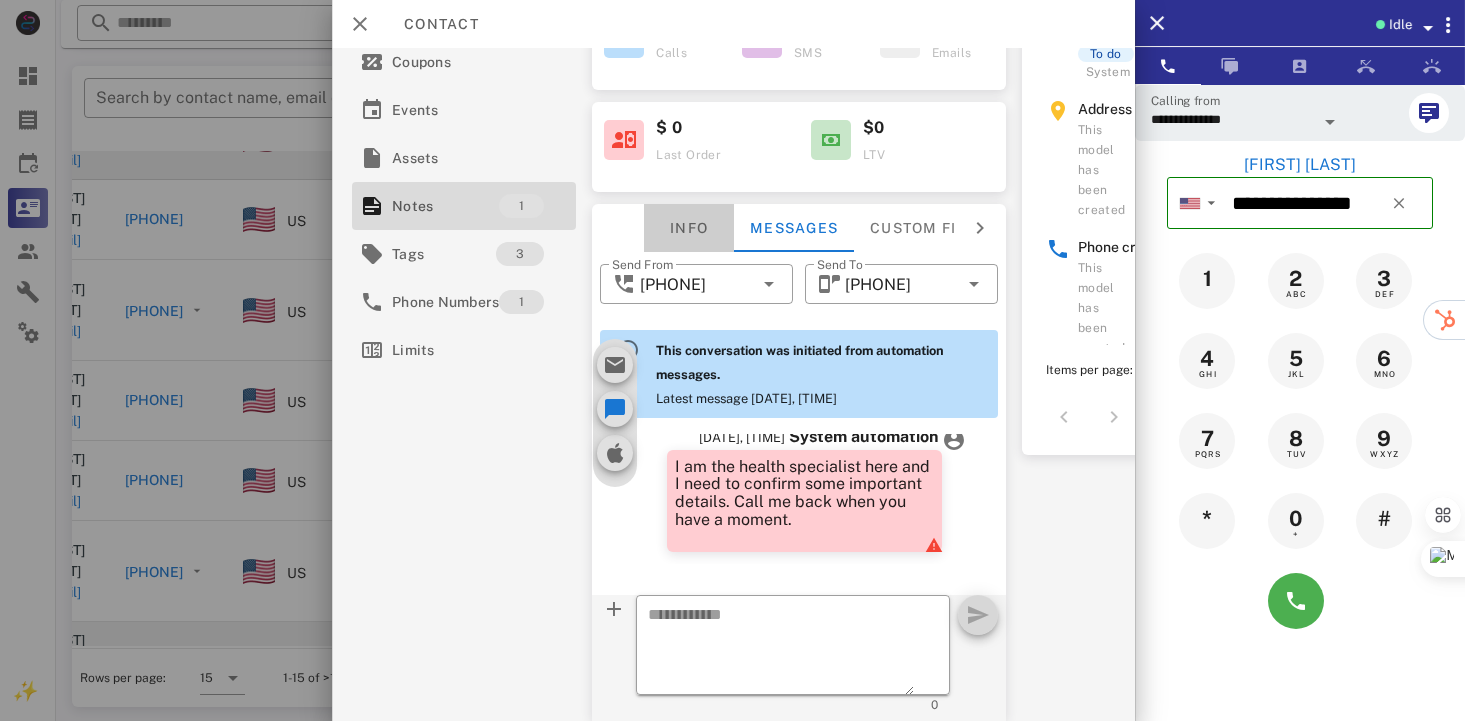 click on "Info" at bounding box center [689, 228] 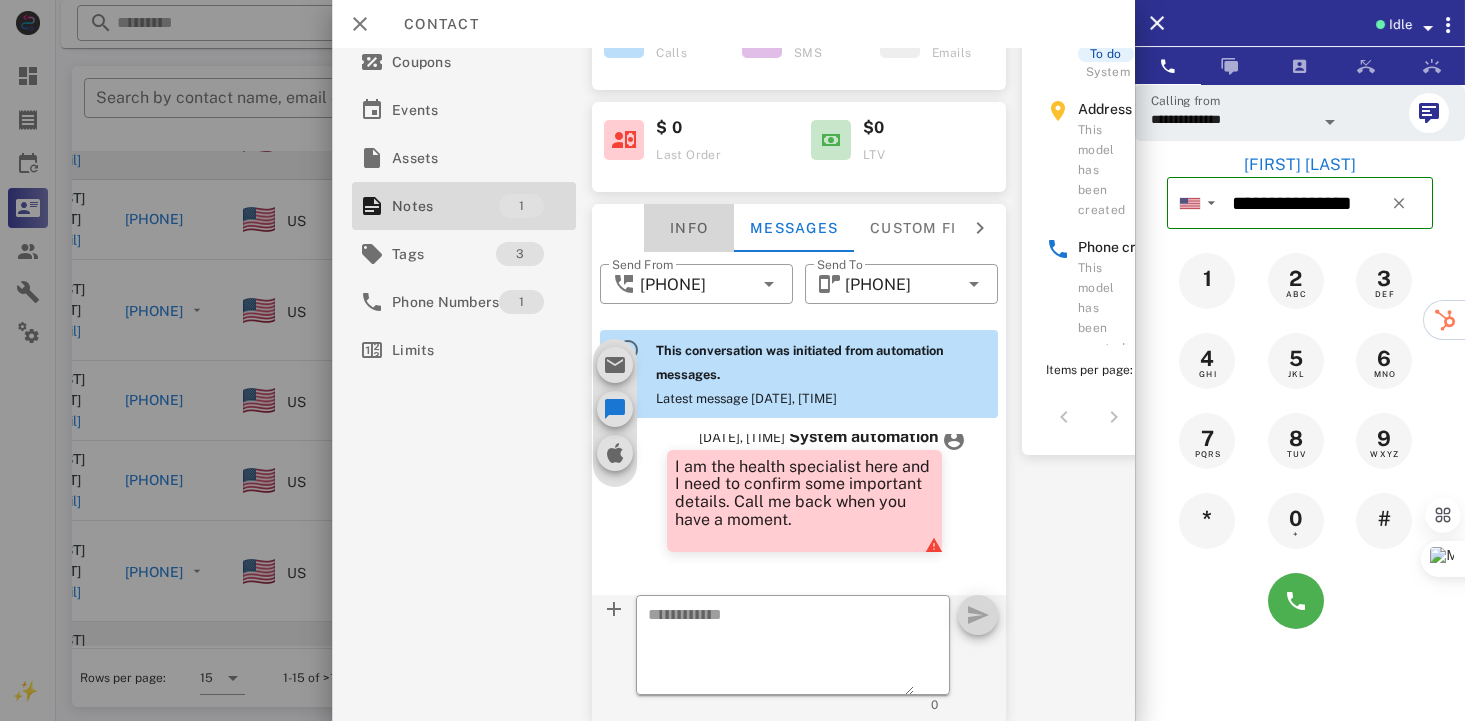 scroll, scrollTop: 215, scrollLeft: 0, axis: vertical 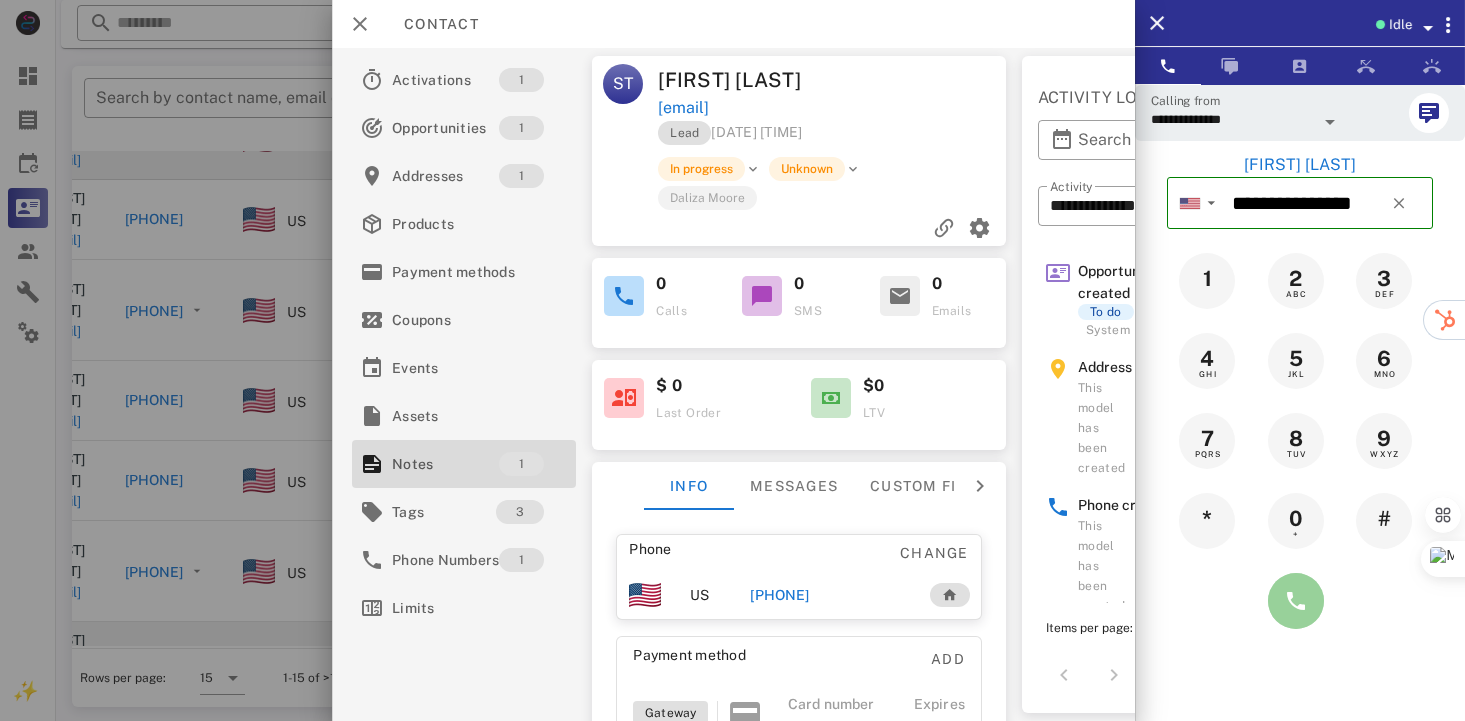 click at bounding box center (1296, 601) 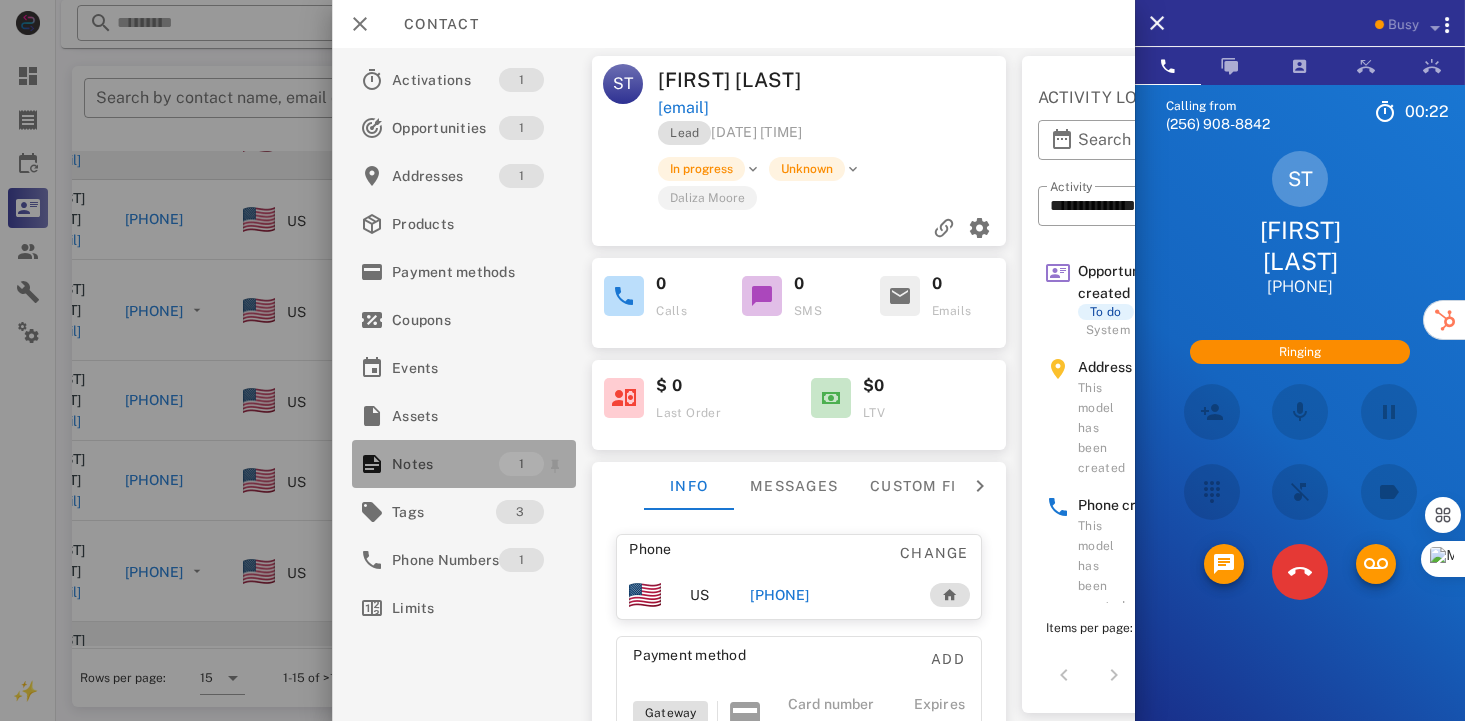 click on "Notes" at bounding box center [445, 464] 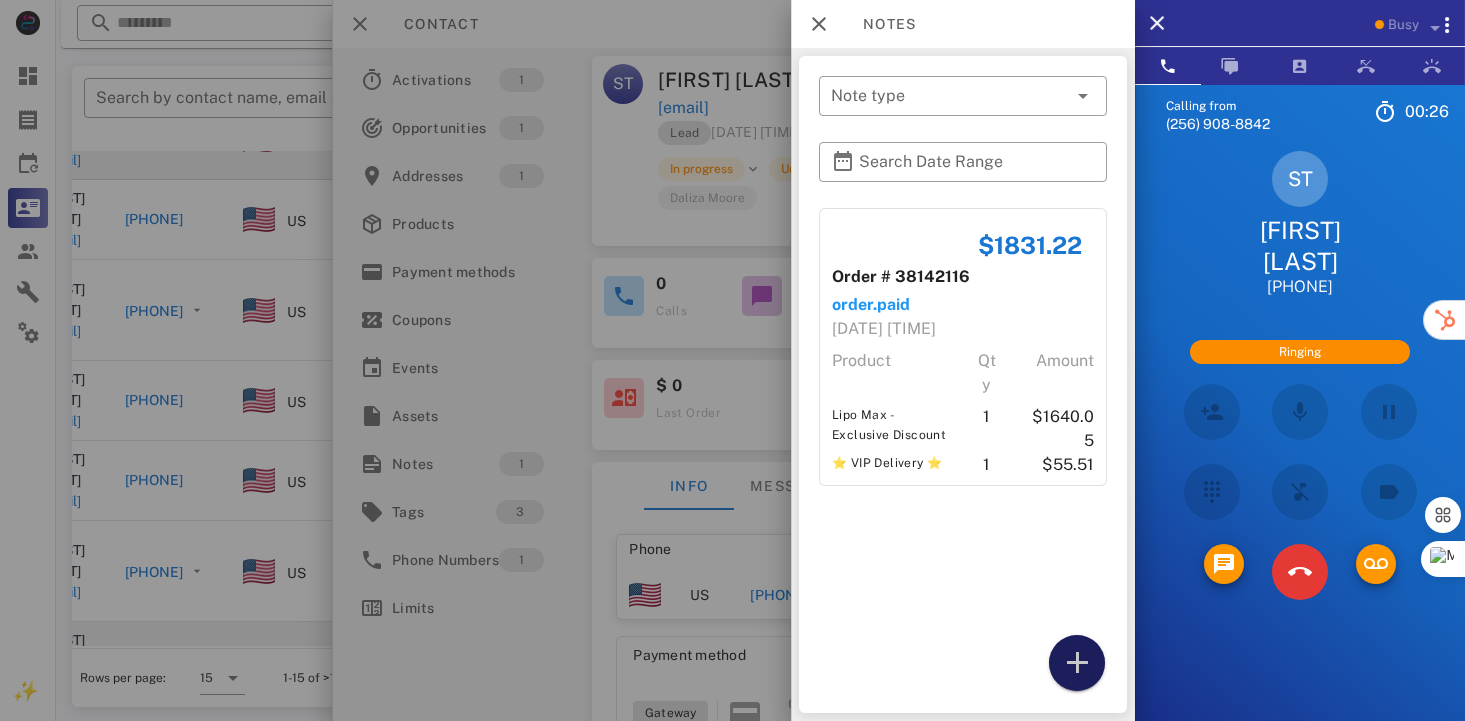 click at bounding box center [1077, 663] 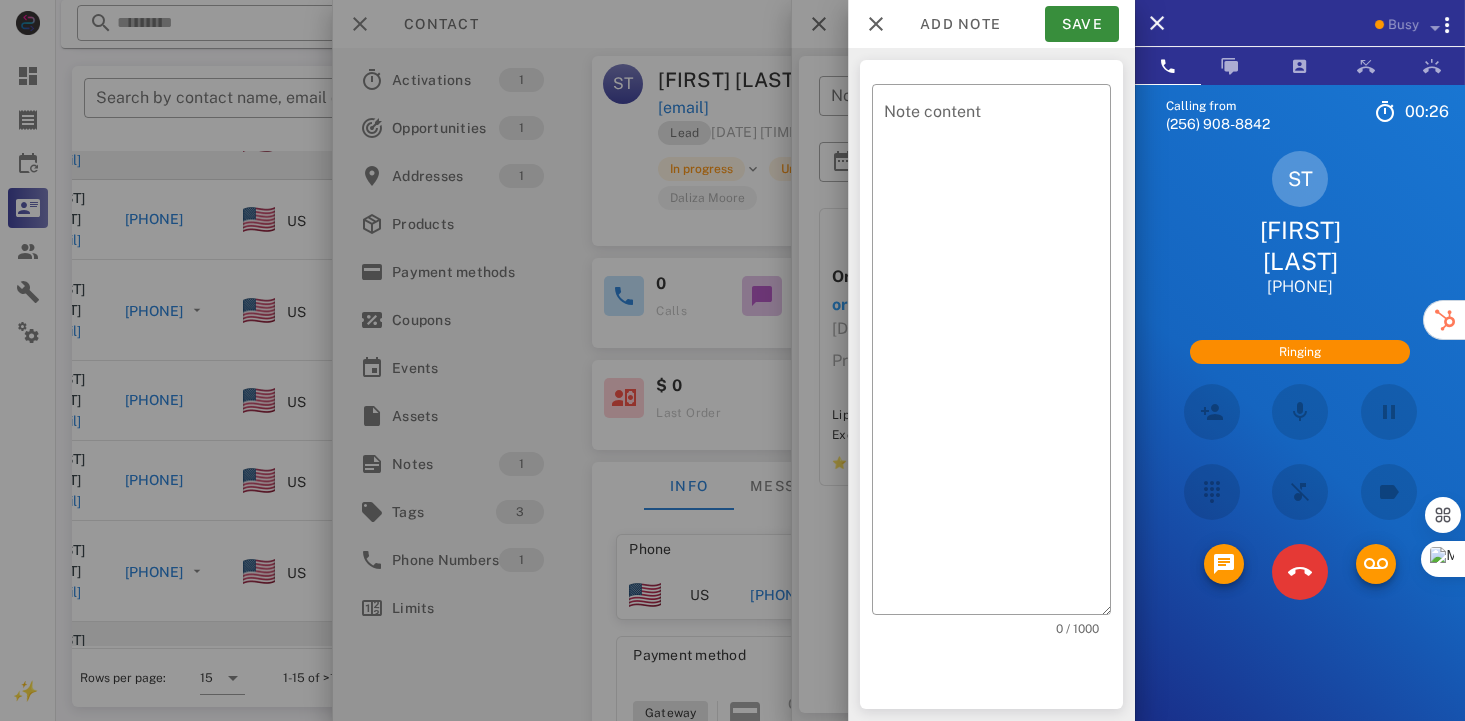 click on "Busy Calling from [PHONE] 00: 26 Unknown ▼ Australia
+61
Canada
+1
Guam
+1671
Mexico (México)
+52
New Zealand
+64
United Kingdom
+44
United States
+1
1 2 ABC 3 DEF 4 GHI 5 JKL 6 MNO 7 PQRS 8 TUV 9 WXYZ * 0 + # ST [FIRST] [LAST] +[PHONE] Ringing Directory ​ YM [FIRST] [LAST] Idle LB [FIRST] [LAST] Idle NS [FIRST] [LAST] Idle MA [FIRST] [LAST] Idle RM [FIRST] [LAST] Idle KW [FIRST] [LAST] Idle MB [FIRST] [LAST] Idle A1 Agent 131 Idle AL [FIRST] [LAST] Idle AA [FIRST] [LAST] Idle CA [FIRST] [LAST] Idle DB [FIRST] [LAST] Idle DM [FIRST] [LAST] Idle JS [FIRST] [LAST] Busy SS [FIRST] [LAST] Busy ND [FIRST] [LAST] Busy WC [FIRST] [LAST] Jr Busy SJ [FIRST] [LAST] Busy JP [FIRST] [LAST] Busy LM [FIRST] [LAST] Busy KM [FIRST] [LAST] Busy DM [FIRST] [LAST] Busy DT" at bounding box center [760, -330] 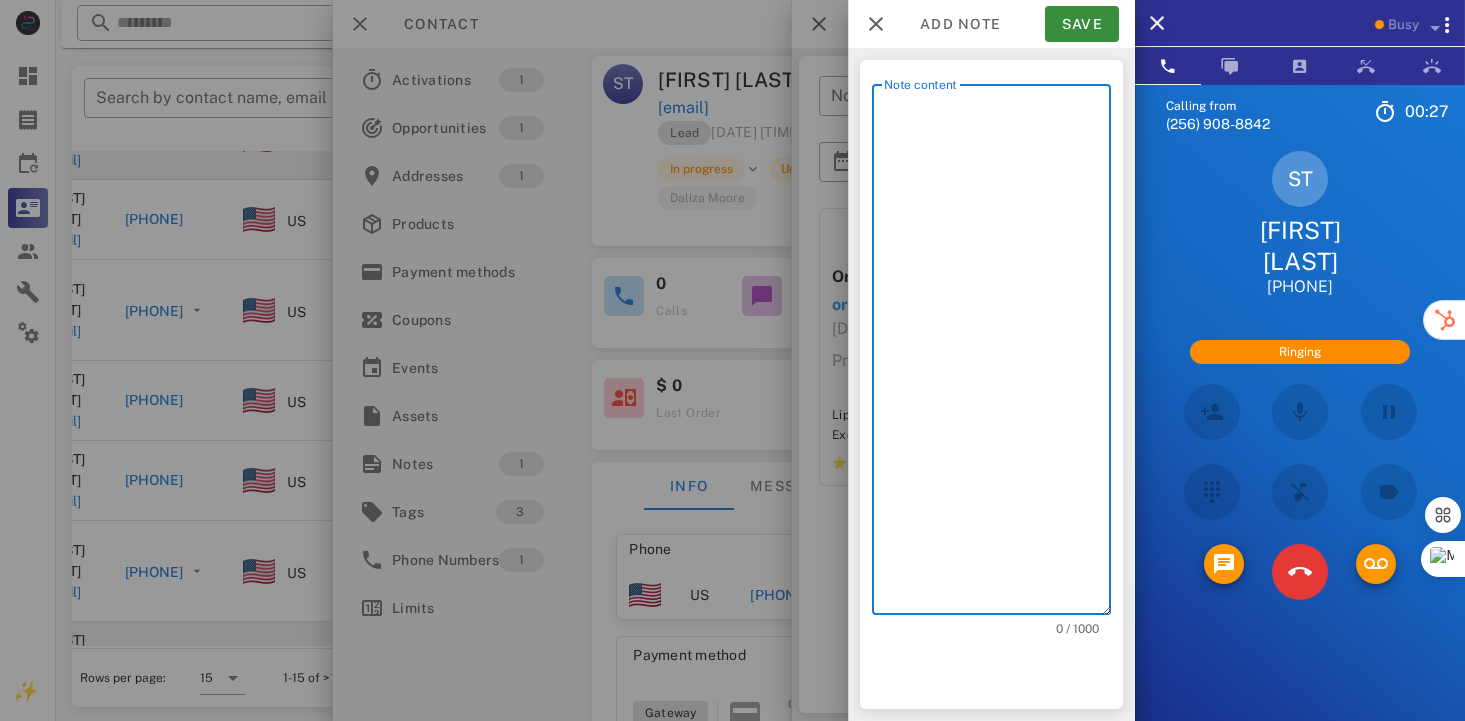 click on "Note content" at bounding box center [997, 354] 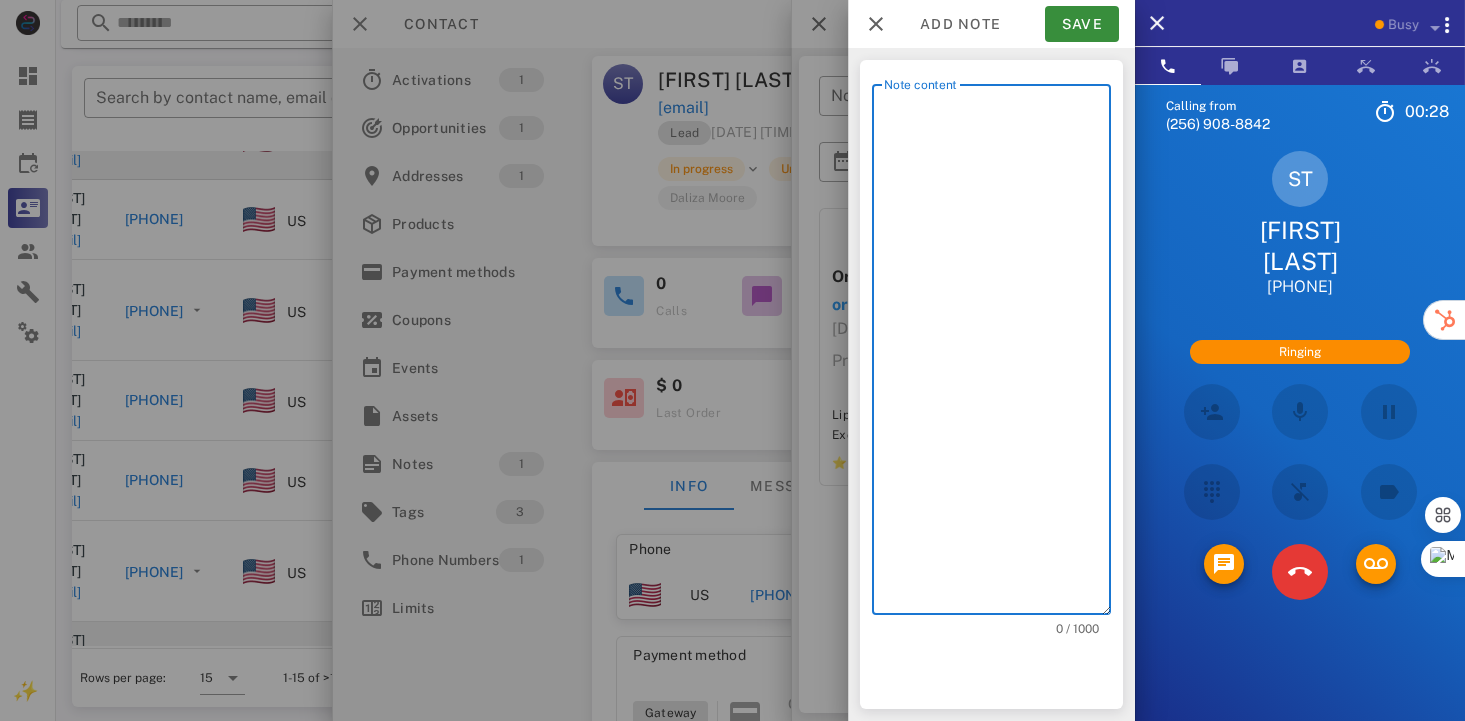 click on "Note content" at bounding box center [997, 354] 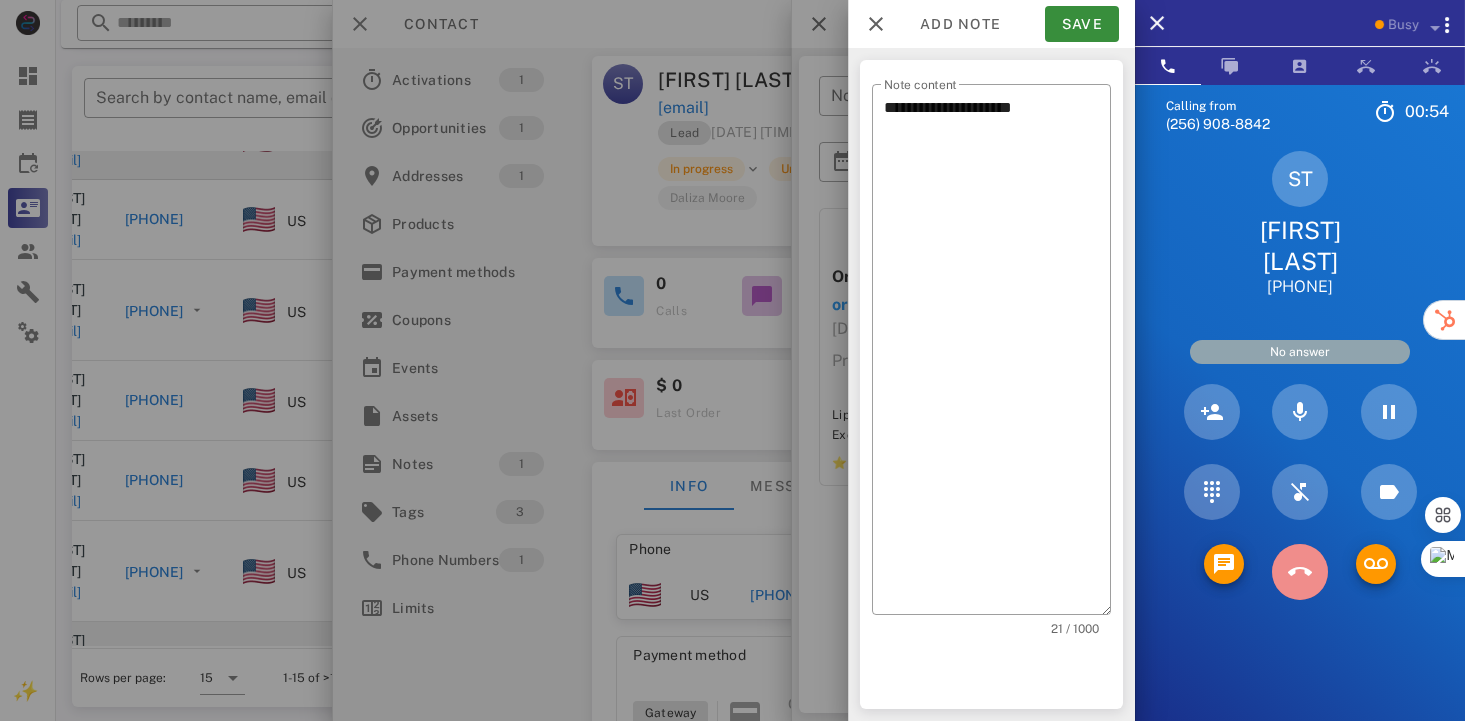 click at bounding box center (1299, 572) 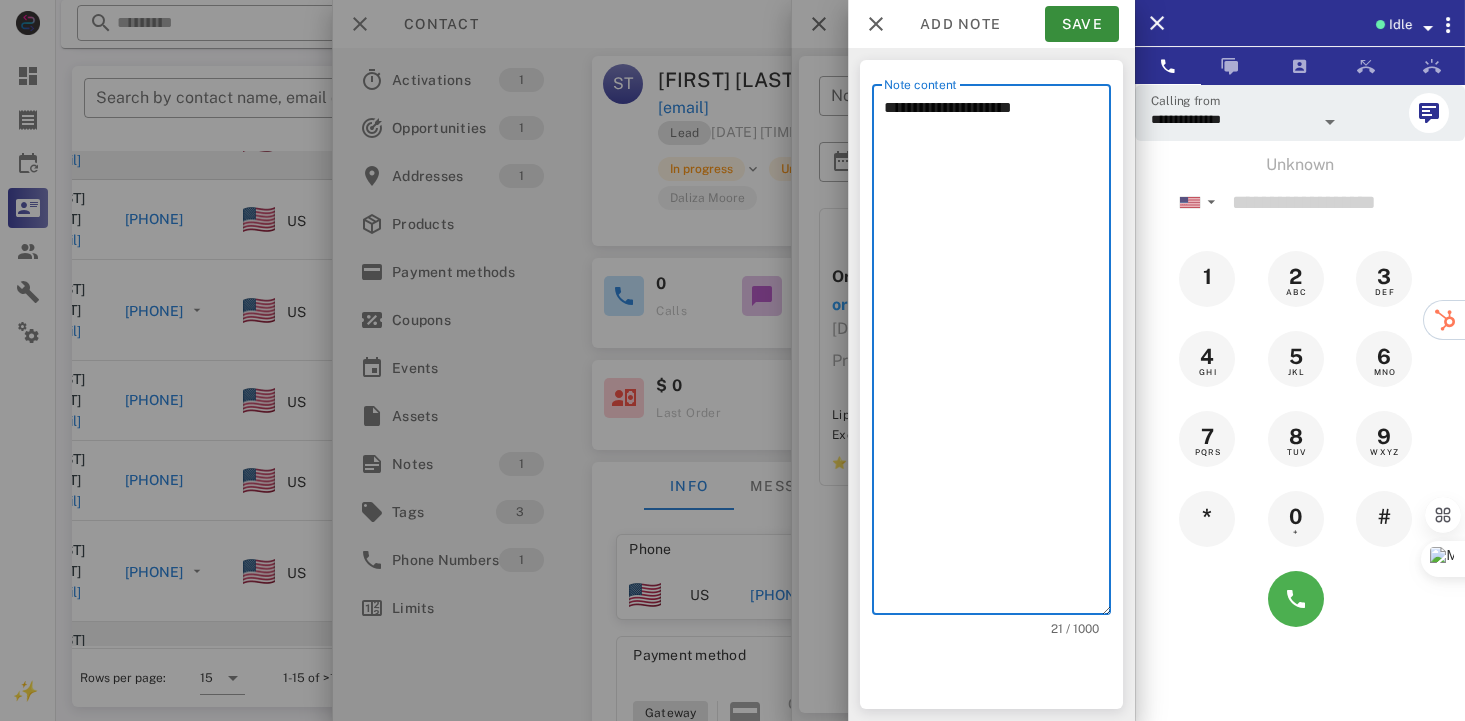 click on "**********" at bounding box center [997, 354] 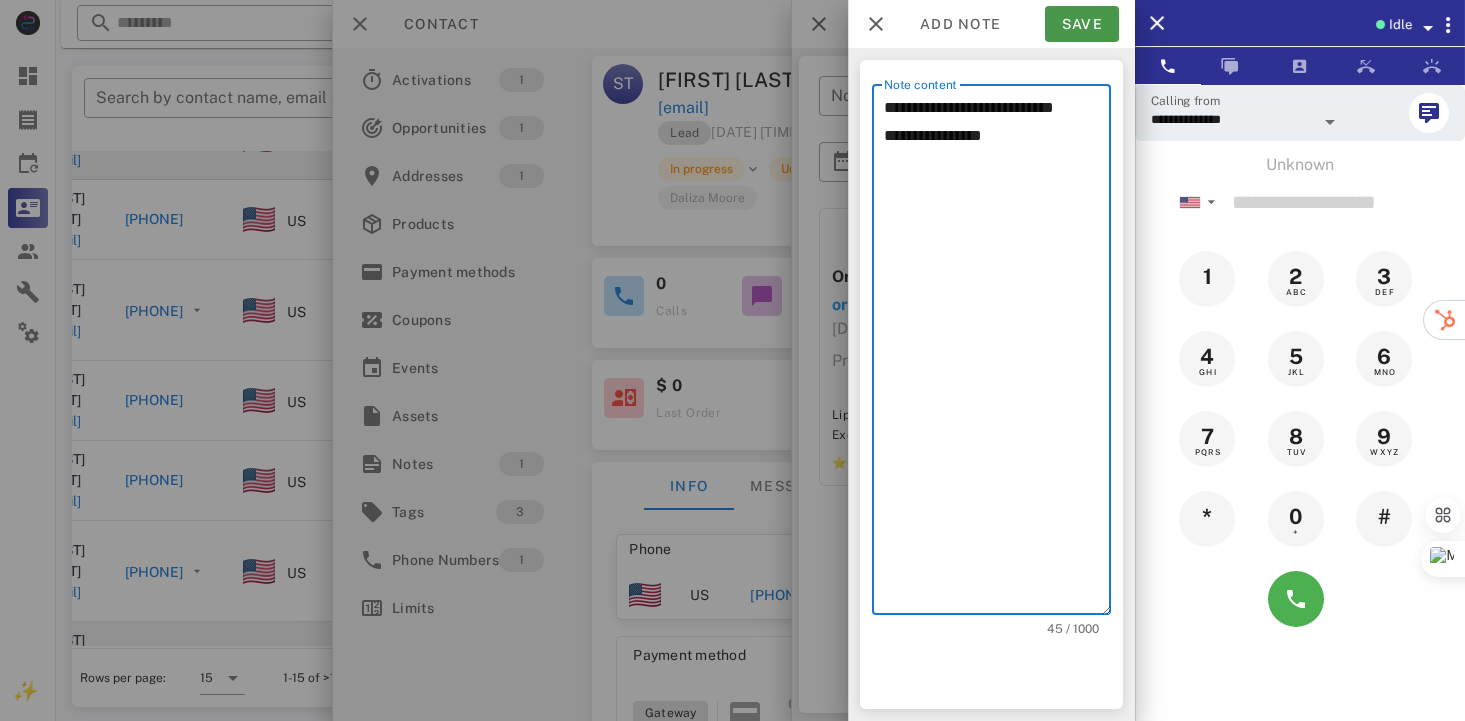 type on "**********" 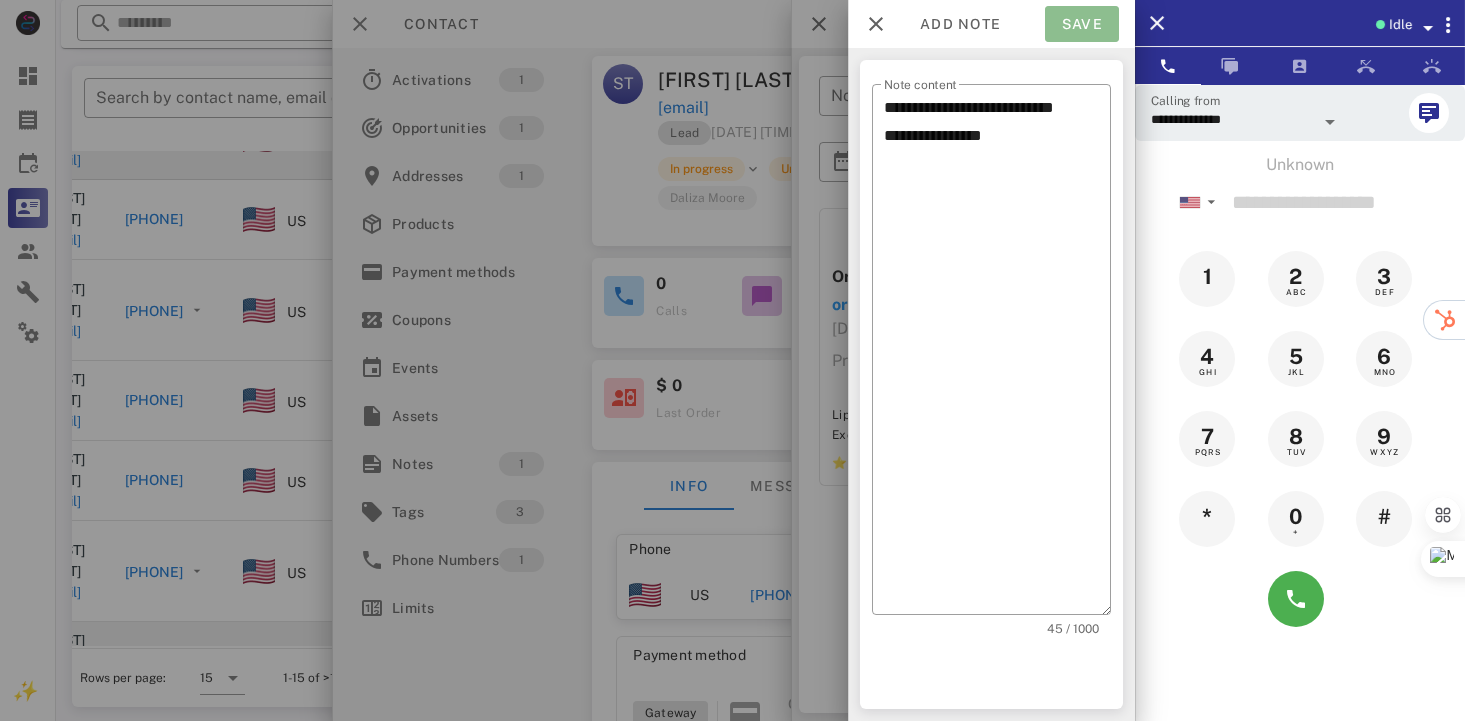 click on "Save" at bounding box center (1082, 24) 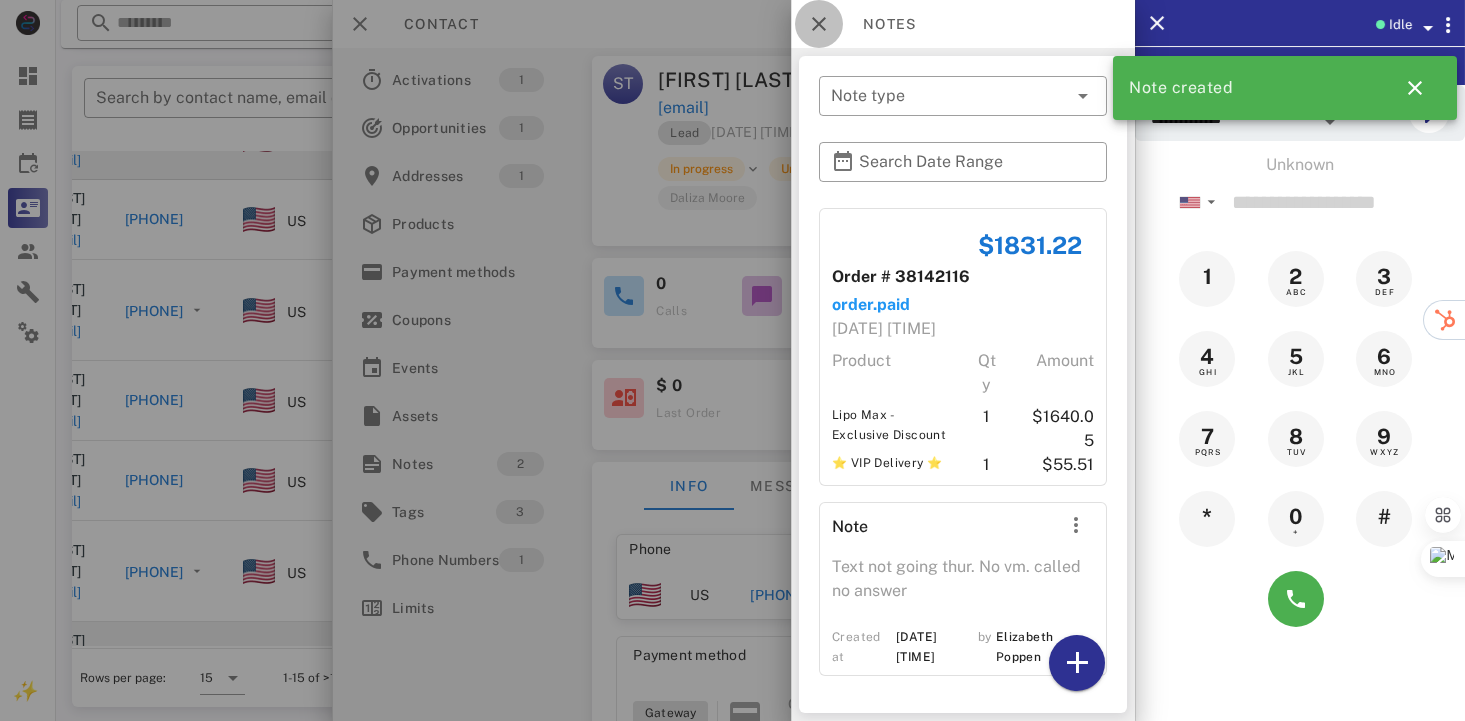 click at bounding box center [819, 24] 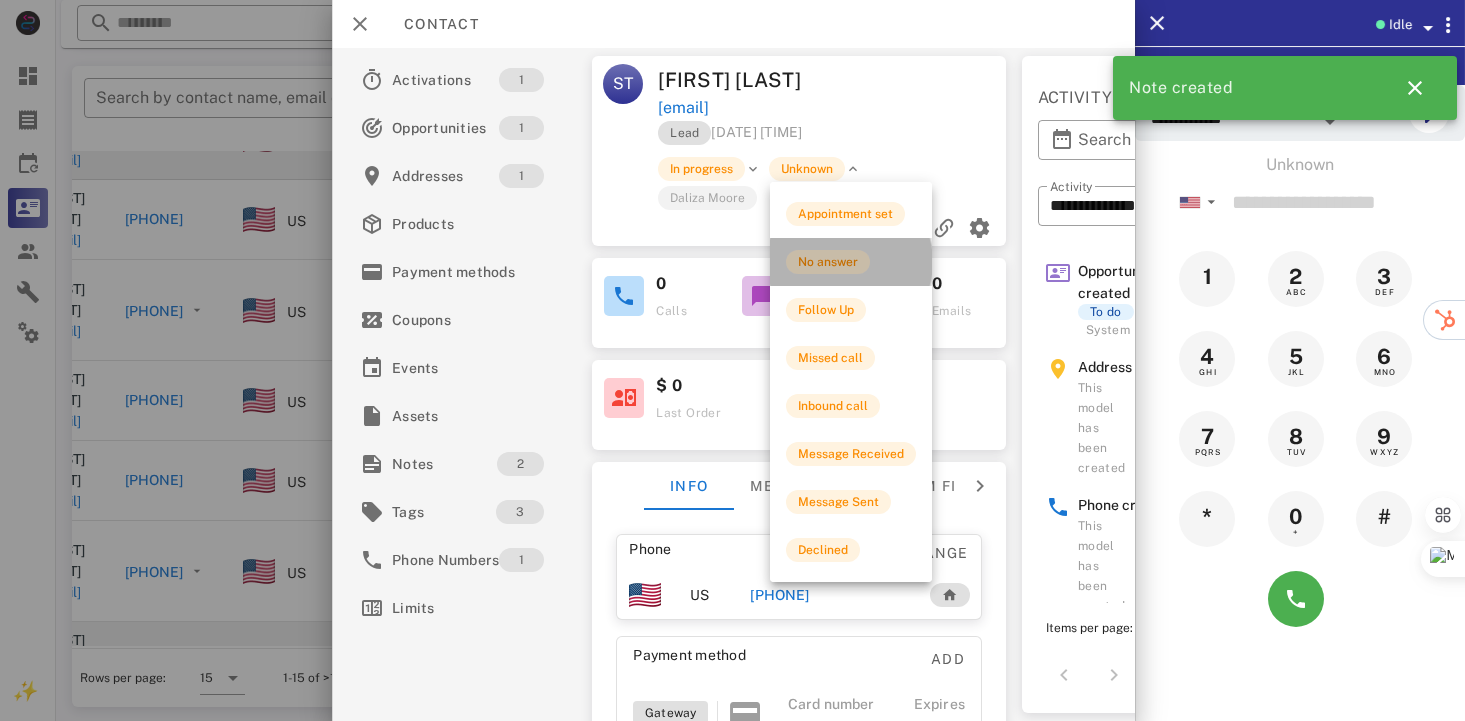 click on "No answer" at bounding box center (828, 262) 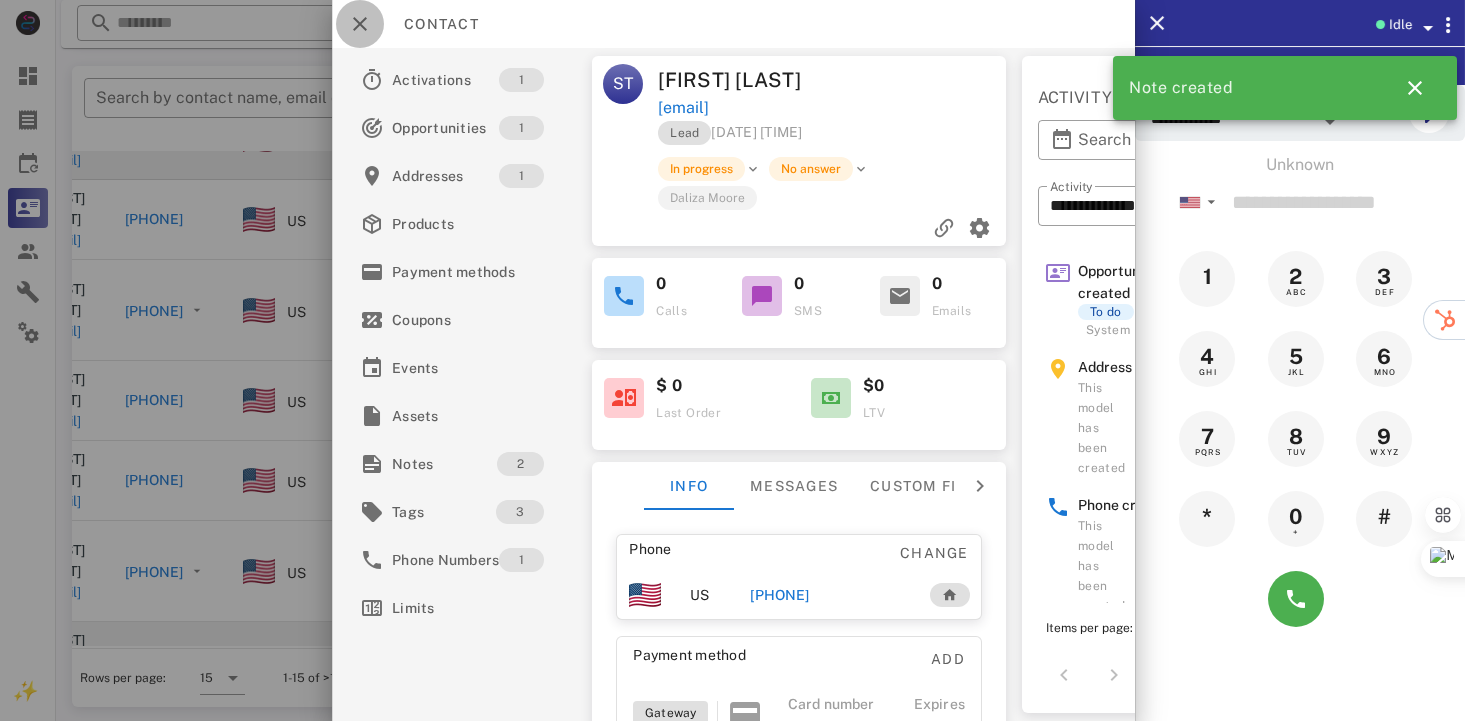 click at bounding box center [360, 24] 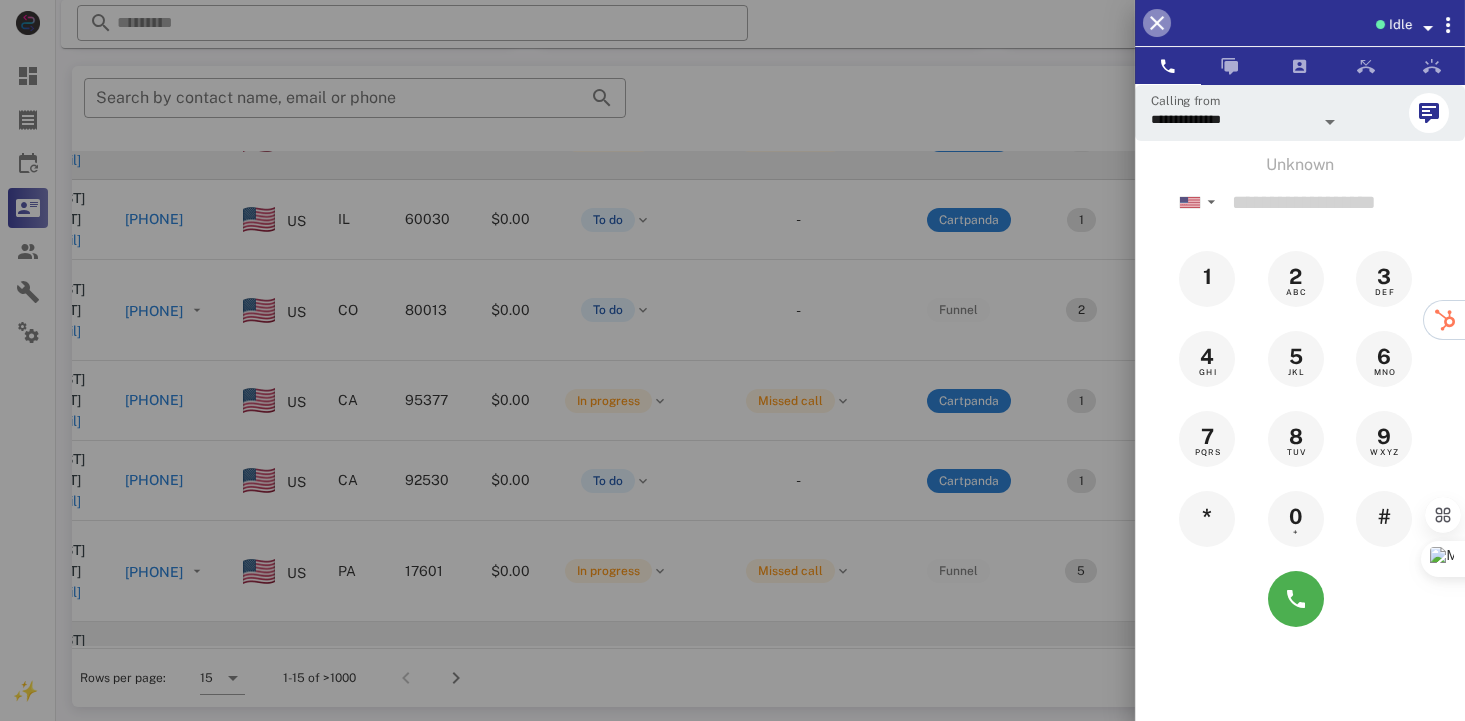 click at bounding box center [1157, 23] 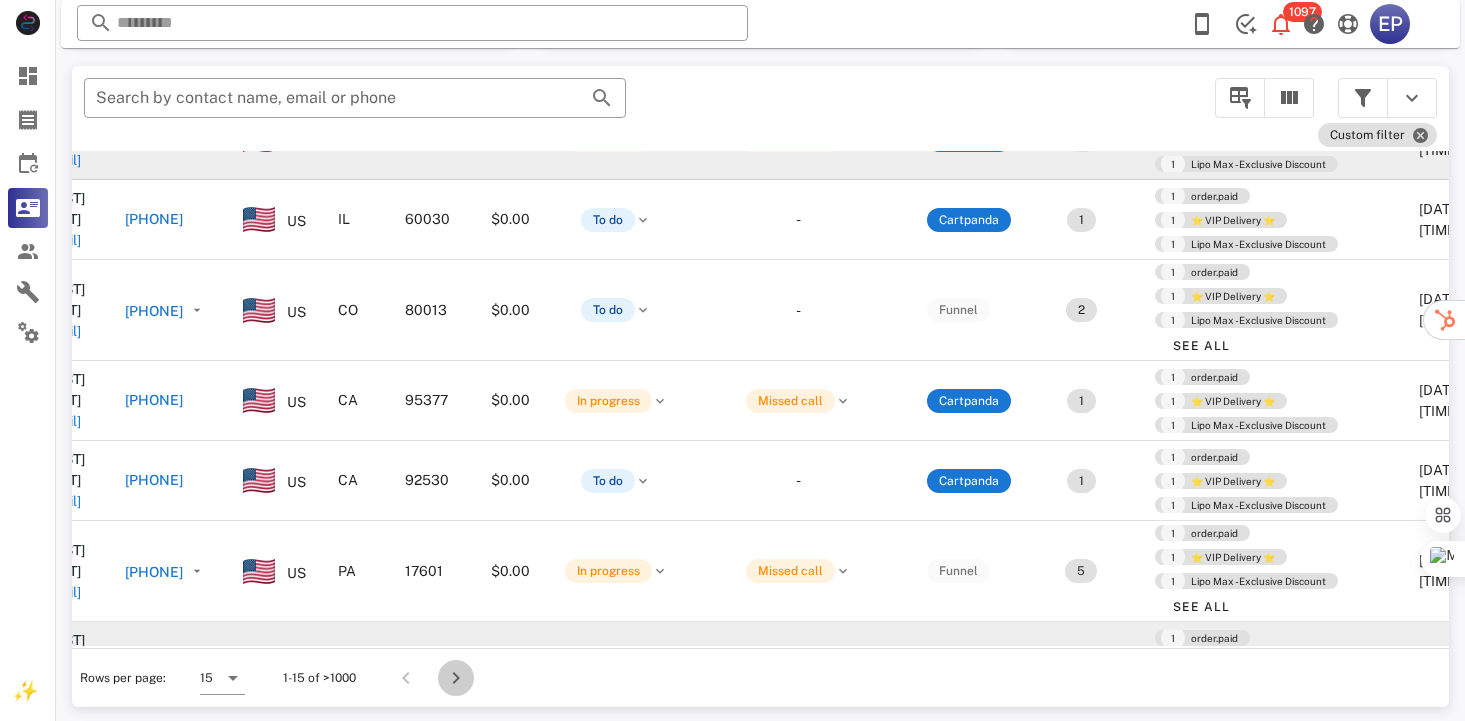 click at bounding box center [456, 678] 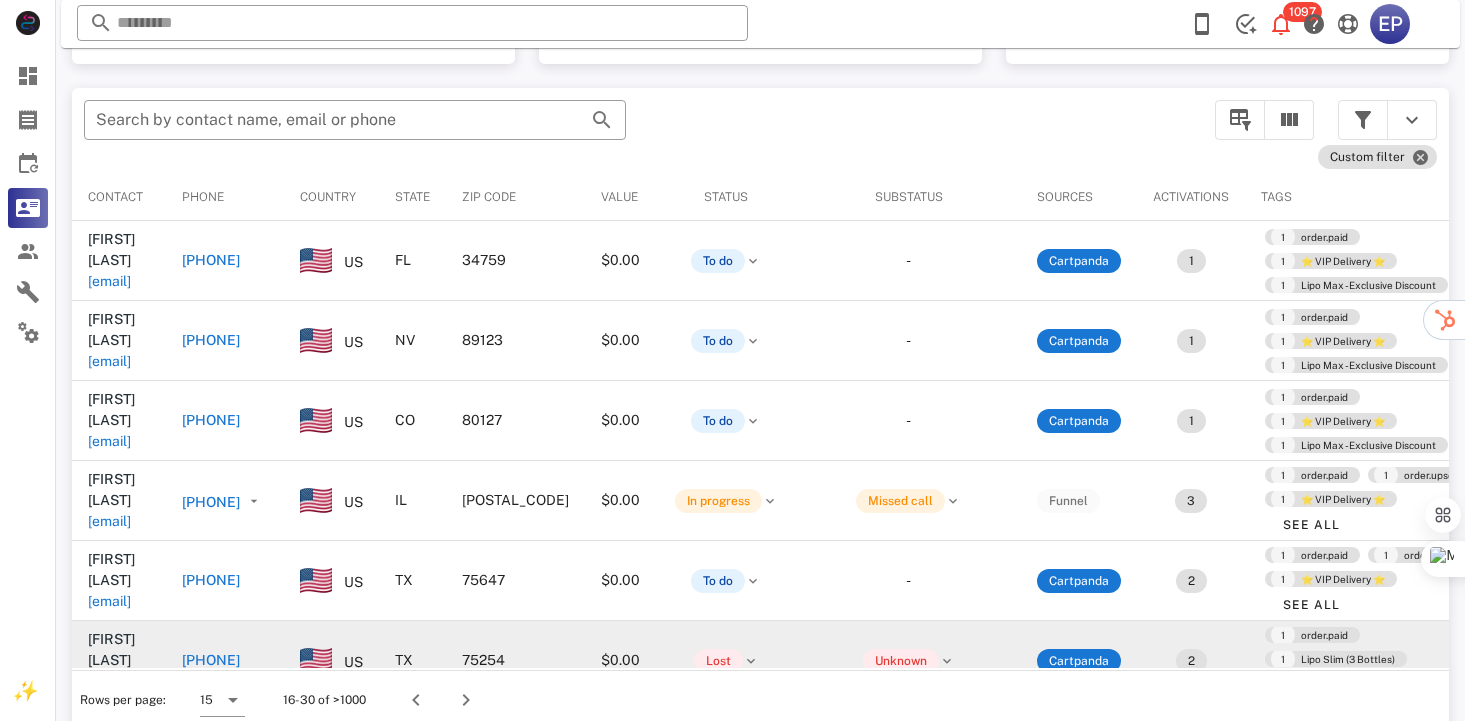scroll, scrollTop: 378, scrollLeft: 0, axis: vertical 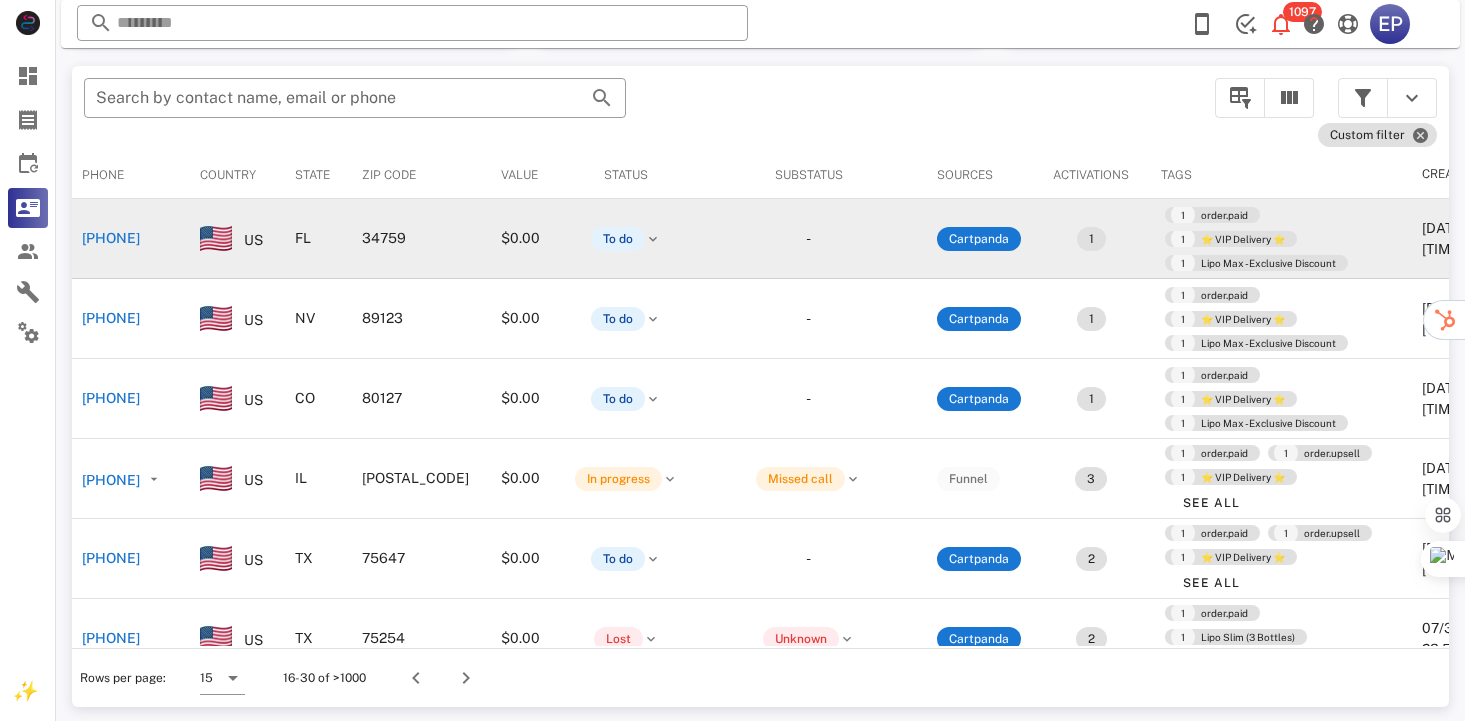 click on "[PHONE]" at bounding box center [111, 238] 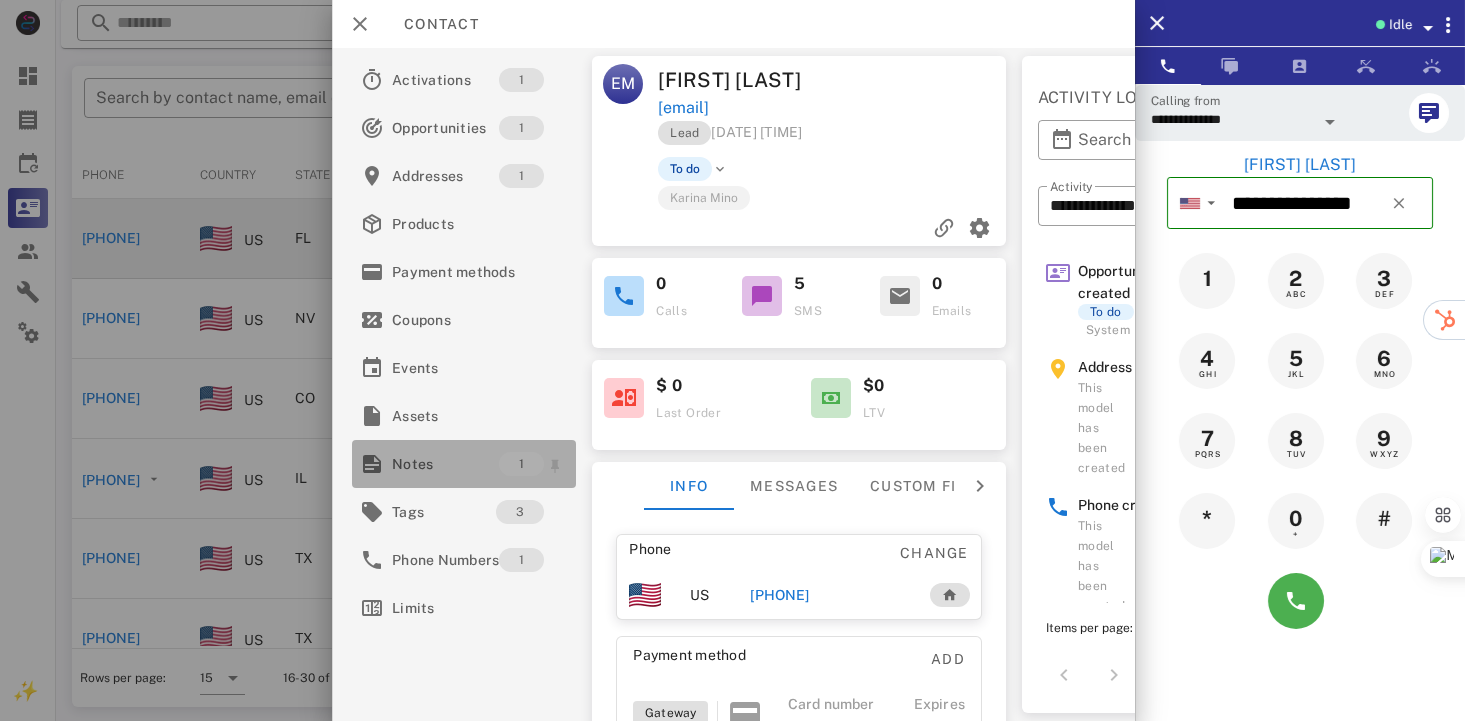 click on "Notes" at bounding box center [445, 464] 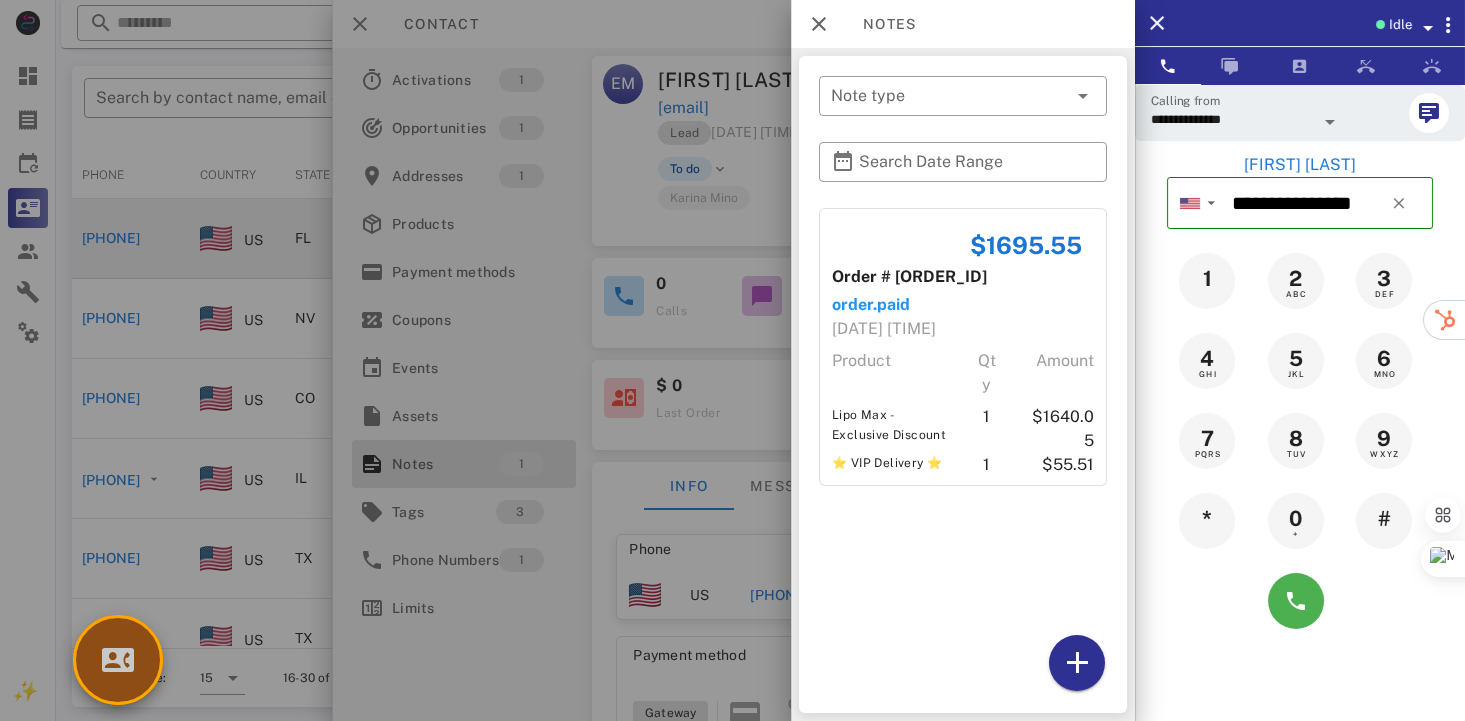 click at bounding box center [118, 660] 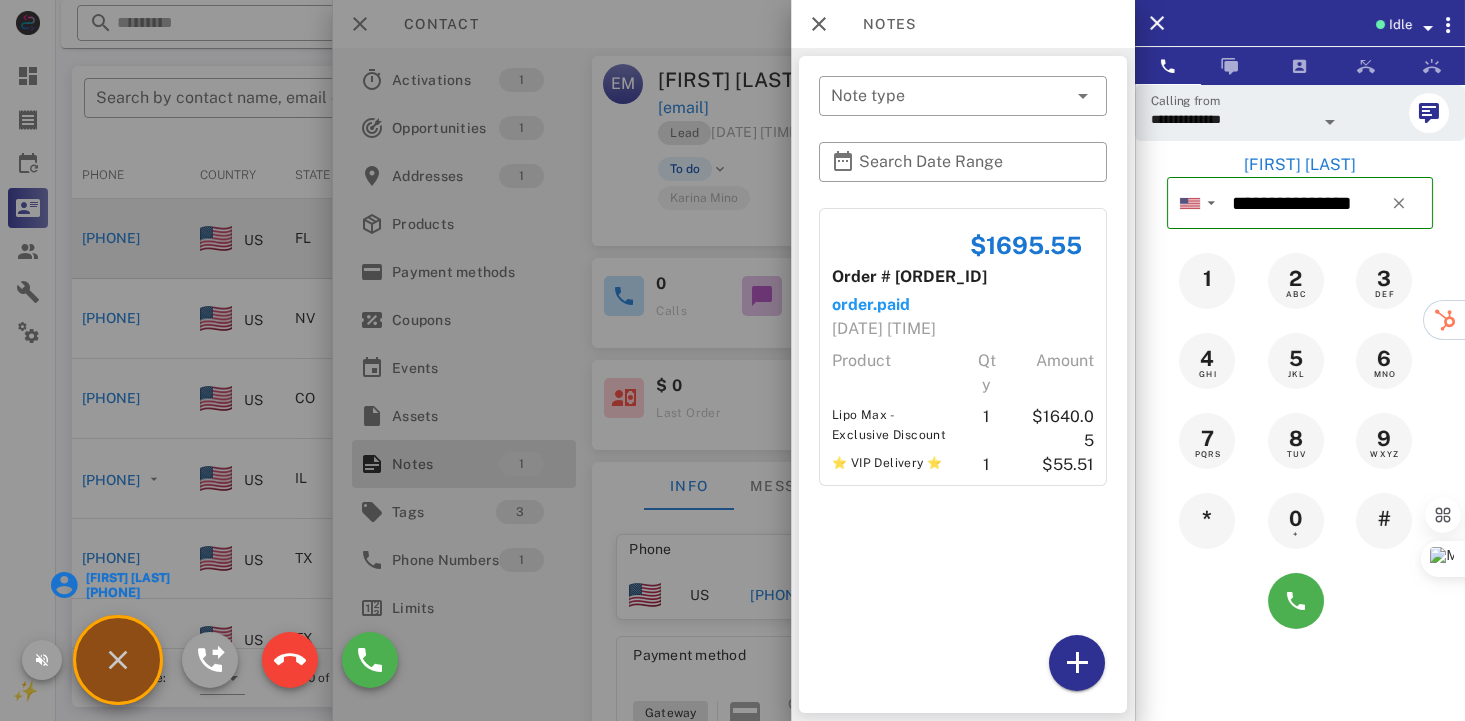 click on "[FIRST] [LAST]" at bounding box center [126, 578] 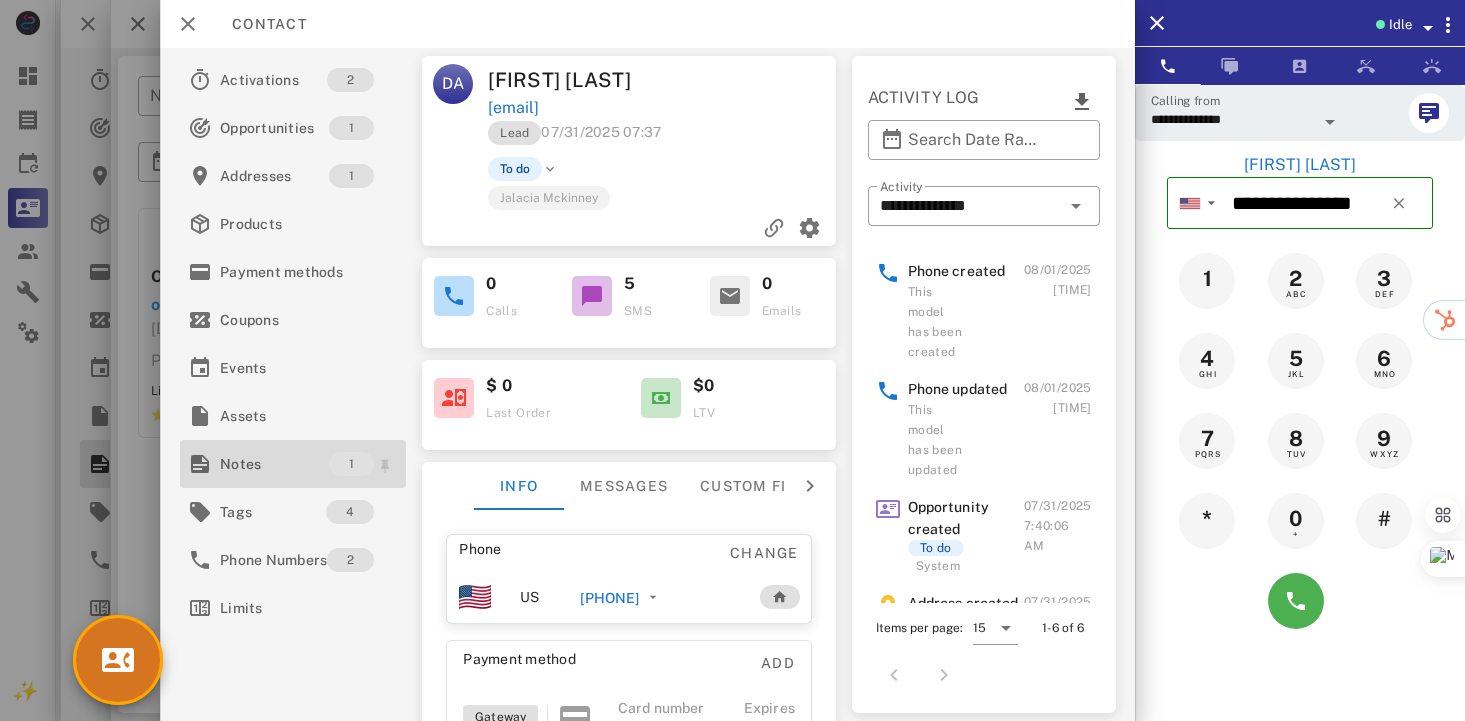 click on "Notes" at bounding box center (274, 464) 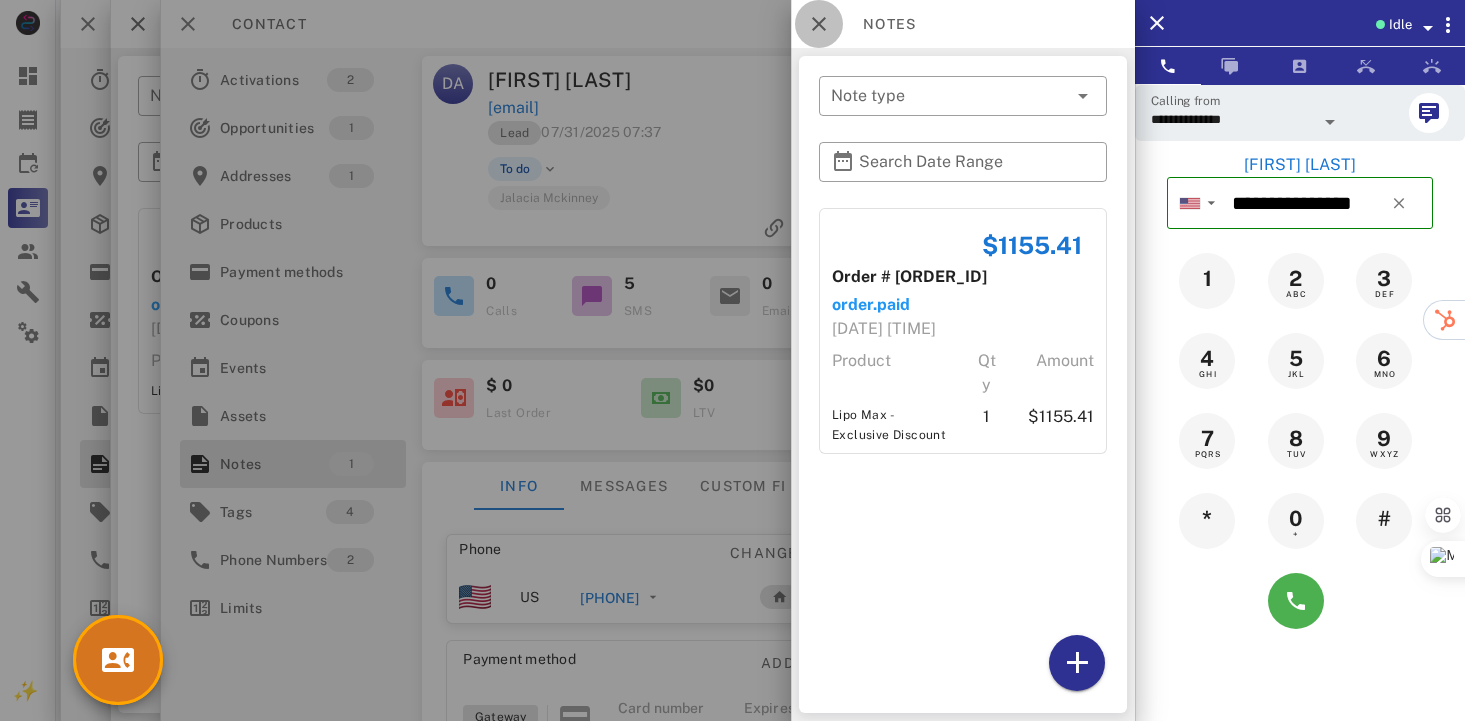 click at bounding box center [819, 24] 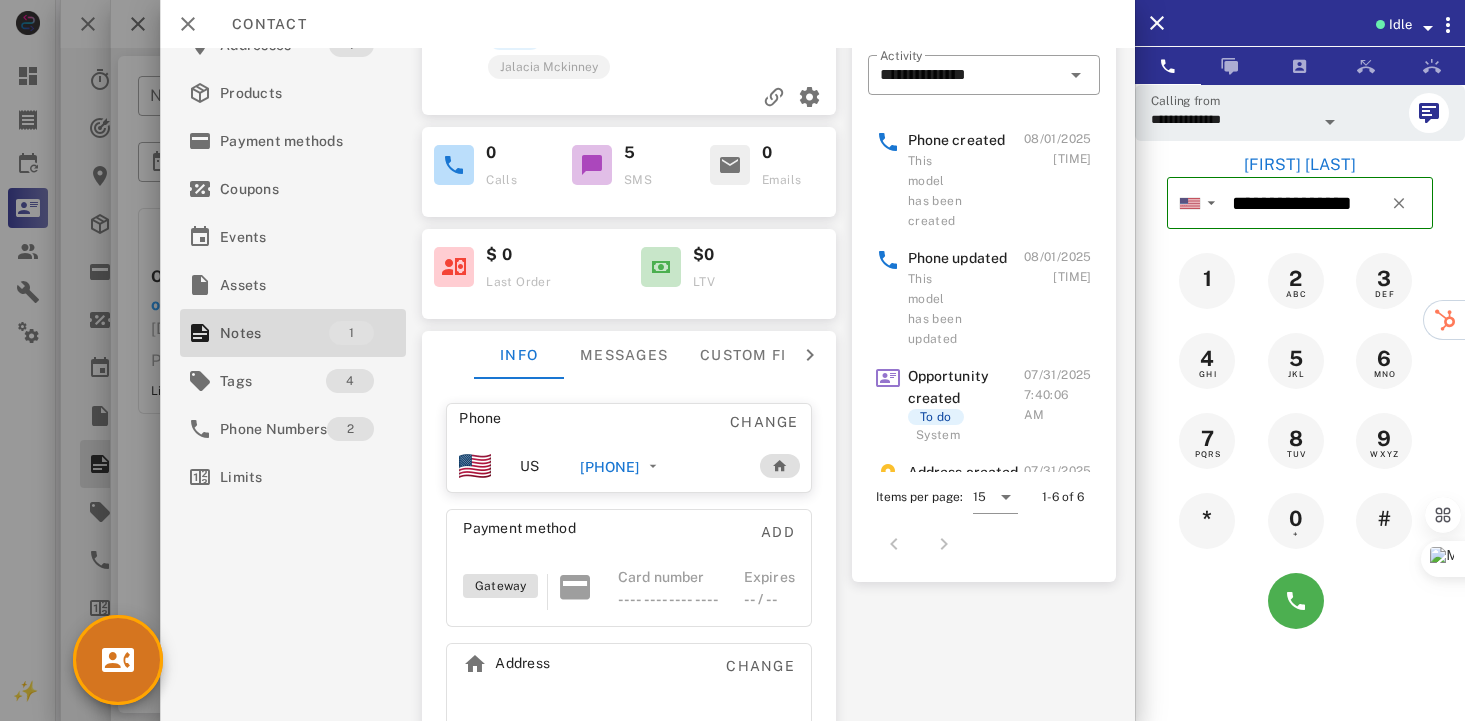 scroll, scrollTop: 218, scrollLeft: 0, axis: vertical 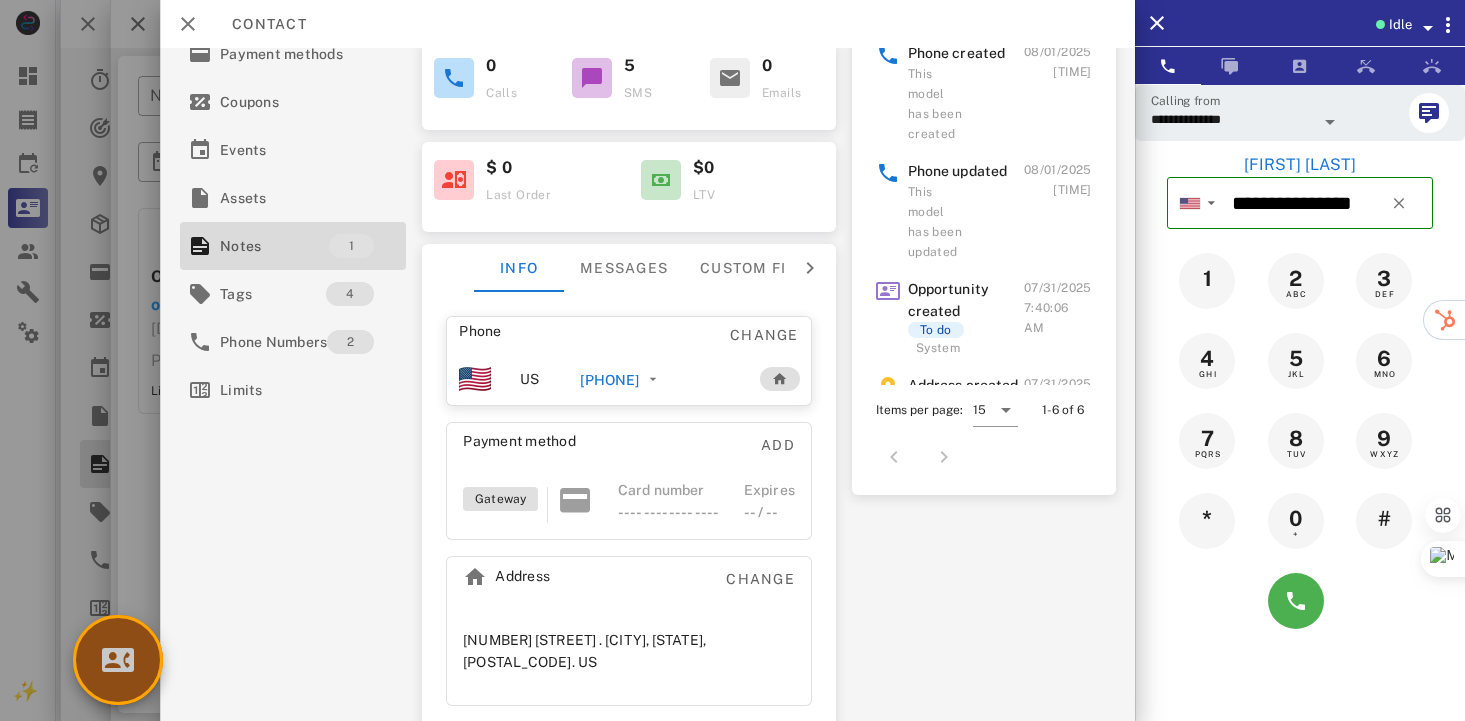 click at bounding box center (118, 660) 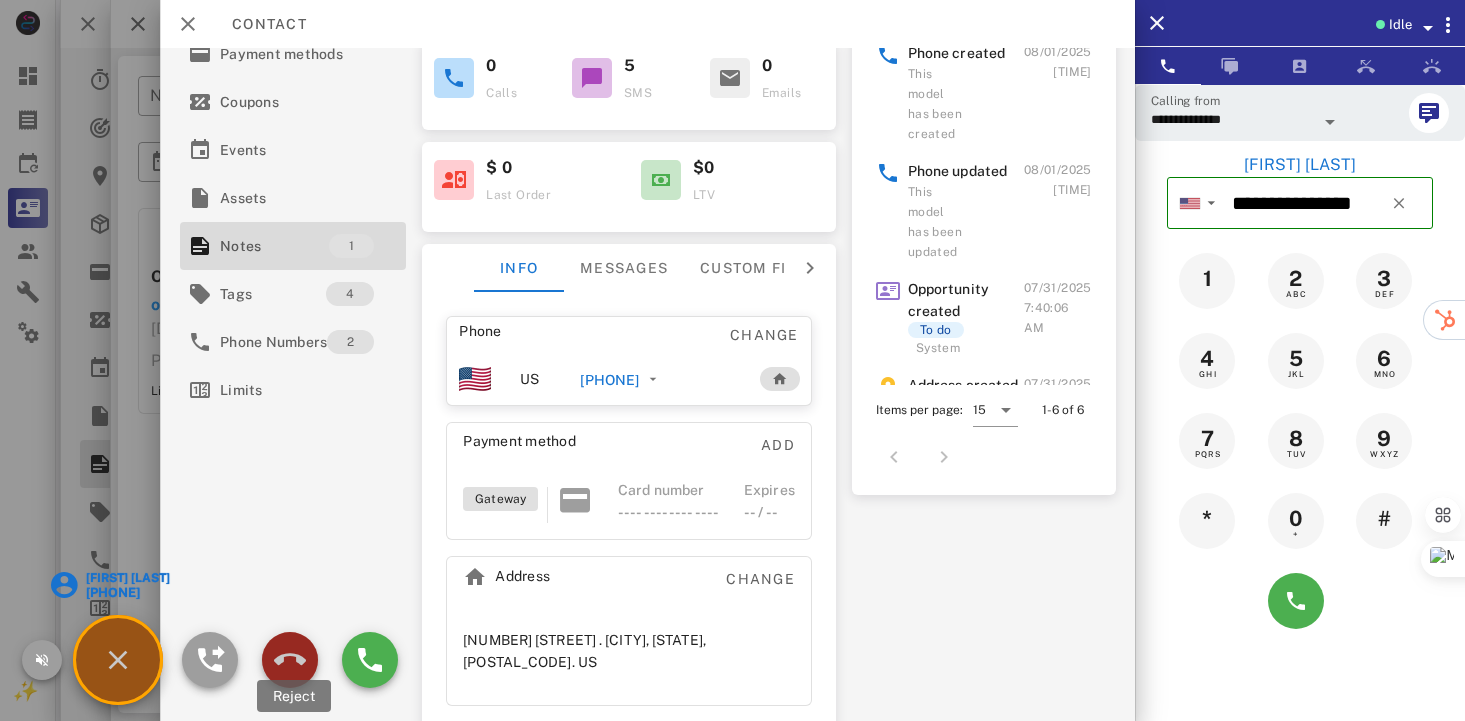 click at bounding box center [290, 660] 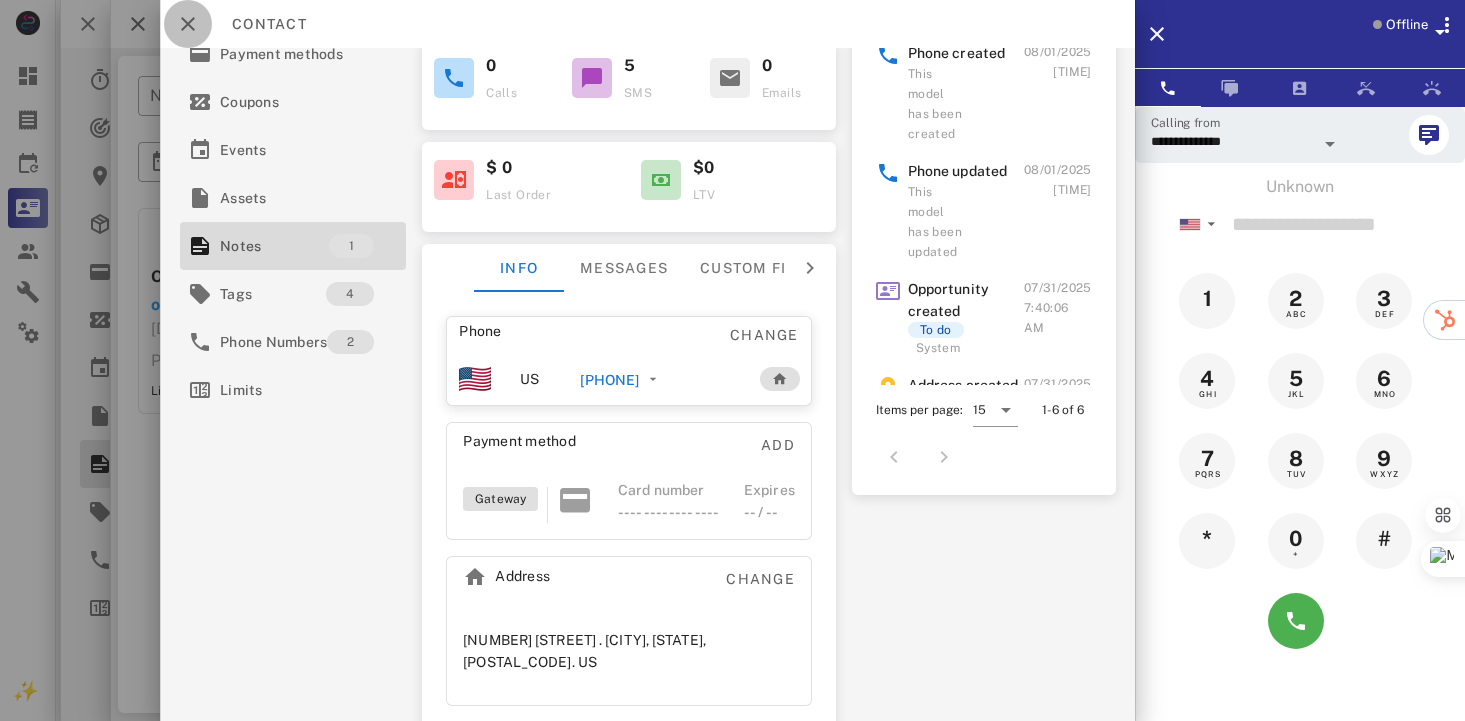 click at bounding box center [188, 24] 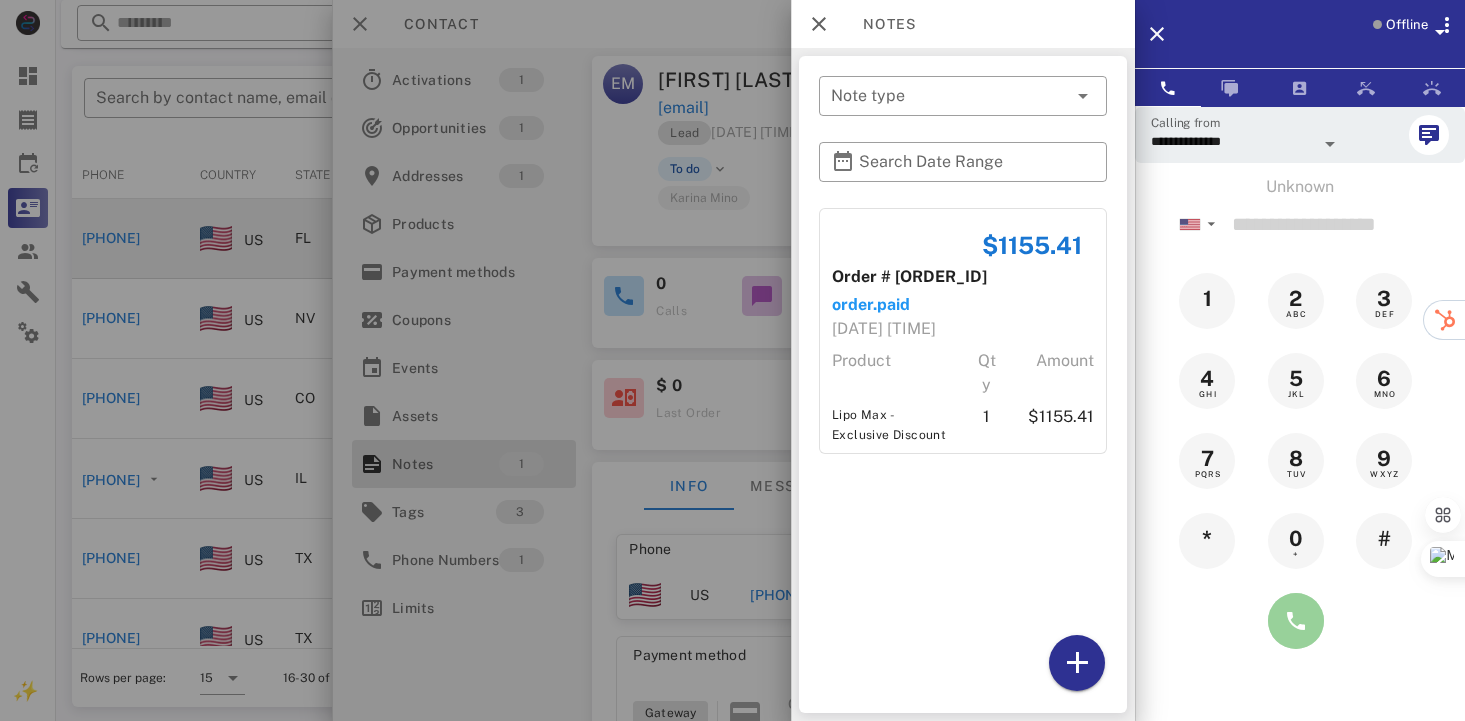 click at bounding box center (1296, 621) 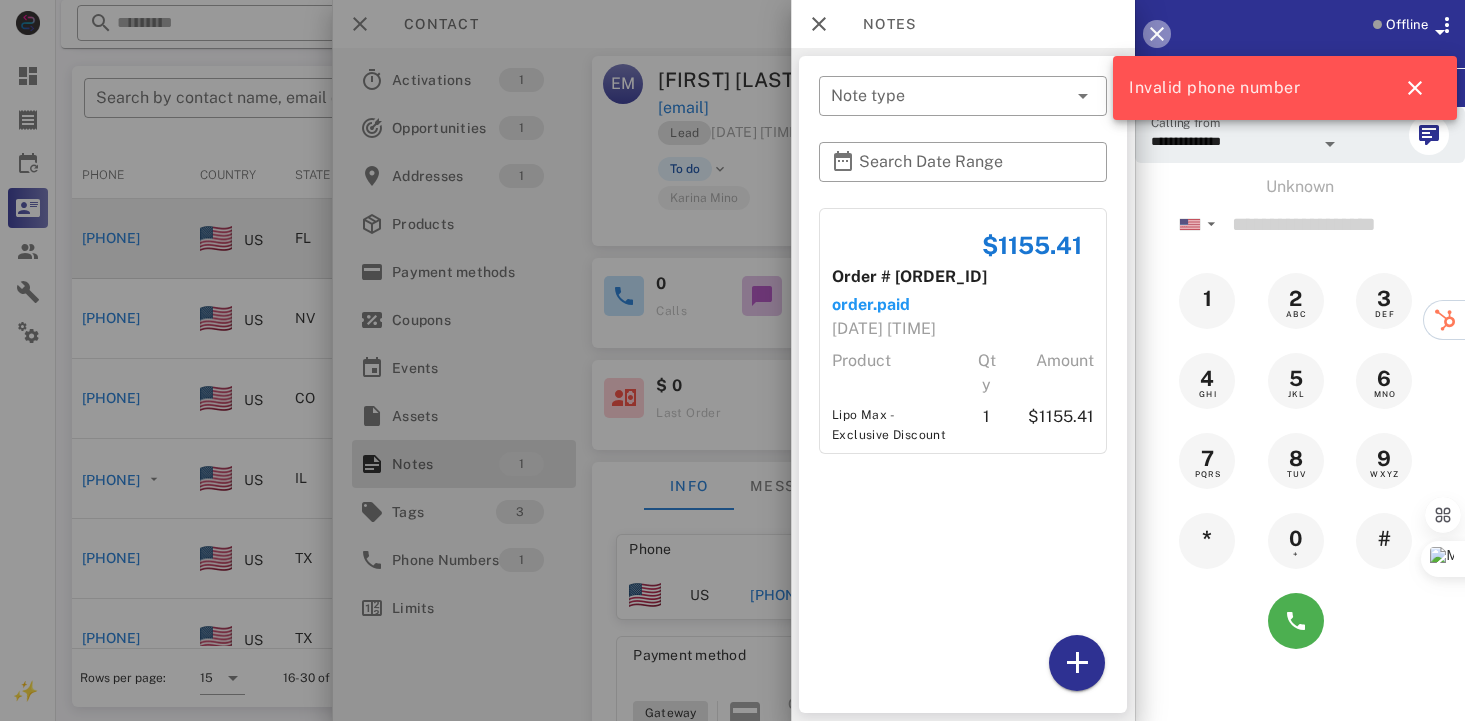 click at bounding box center [1157, 34] 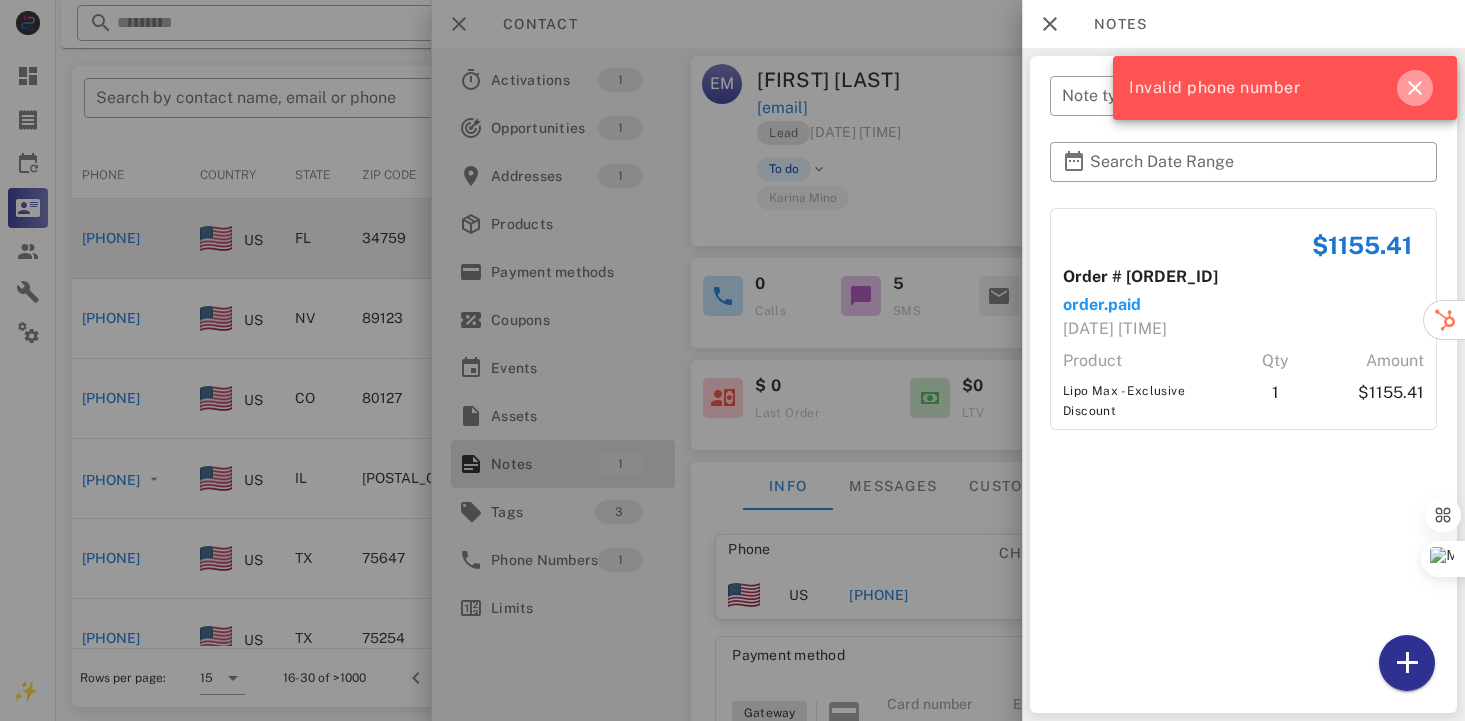 click at bounding box center [1415, 88] 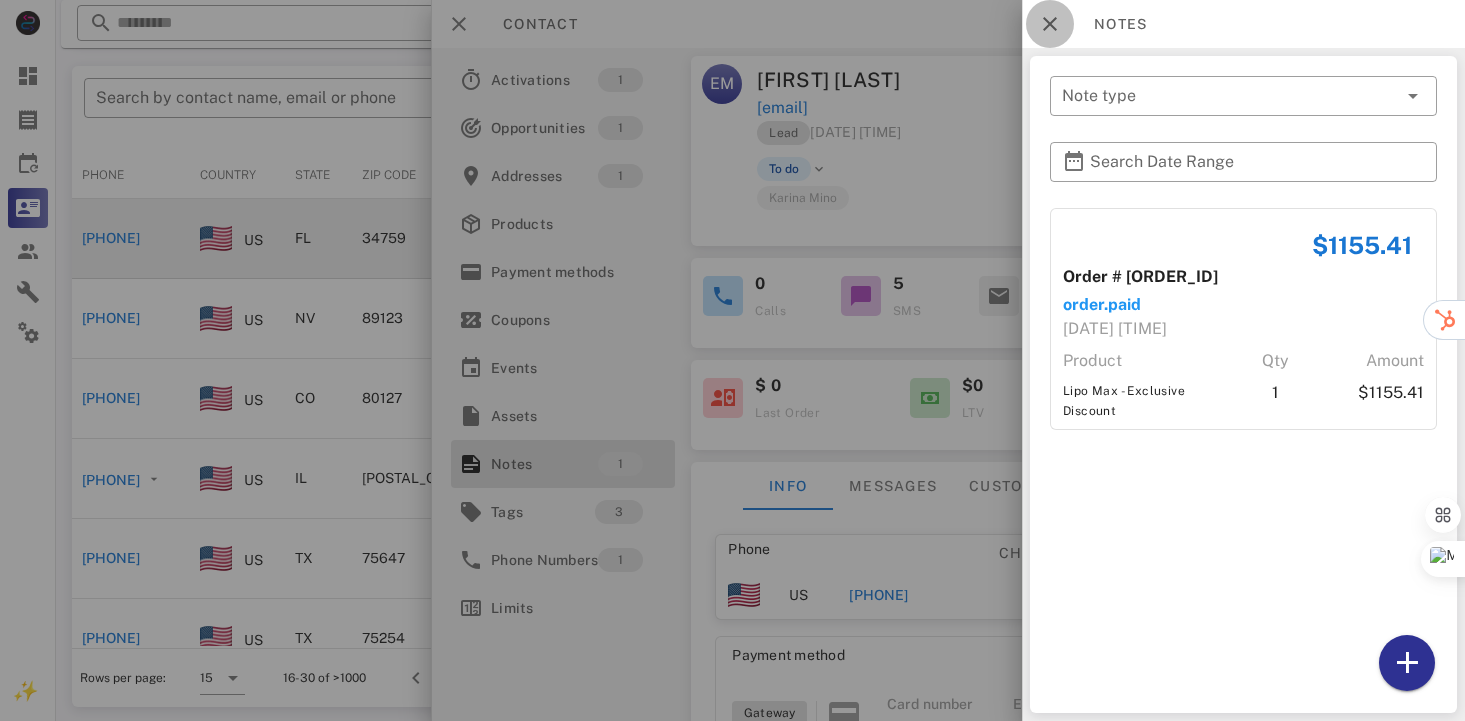 click at bounding box center (1050, 24) 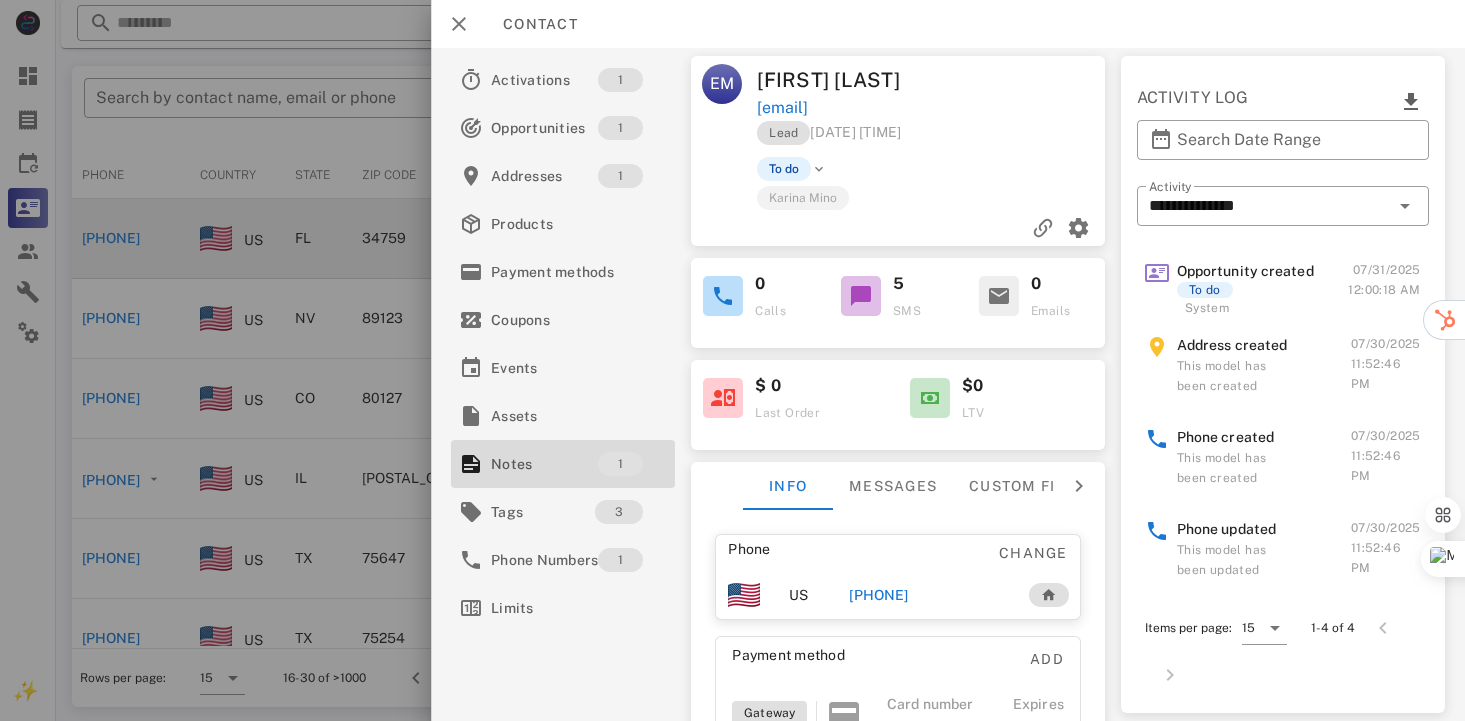 click on "[PHONE]" at bounding box center [879, 595] 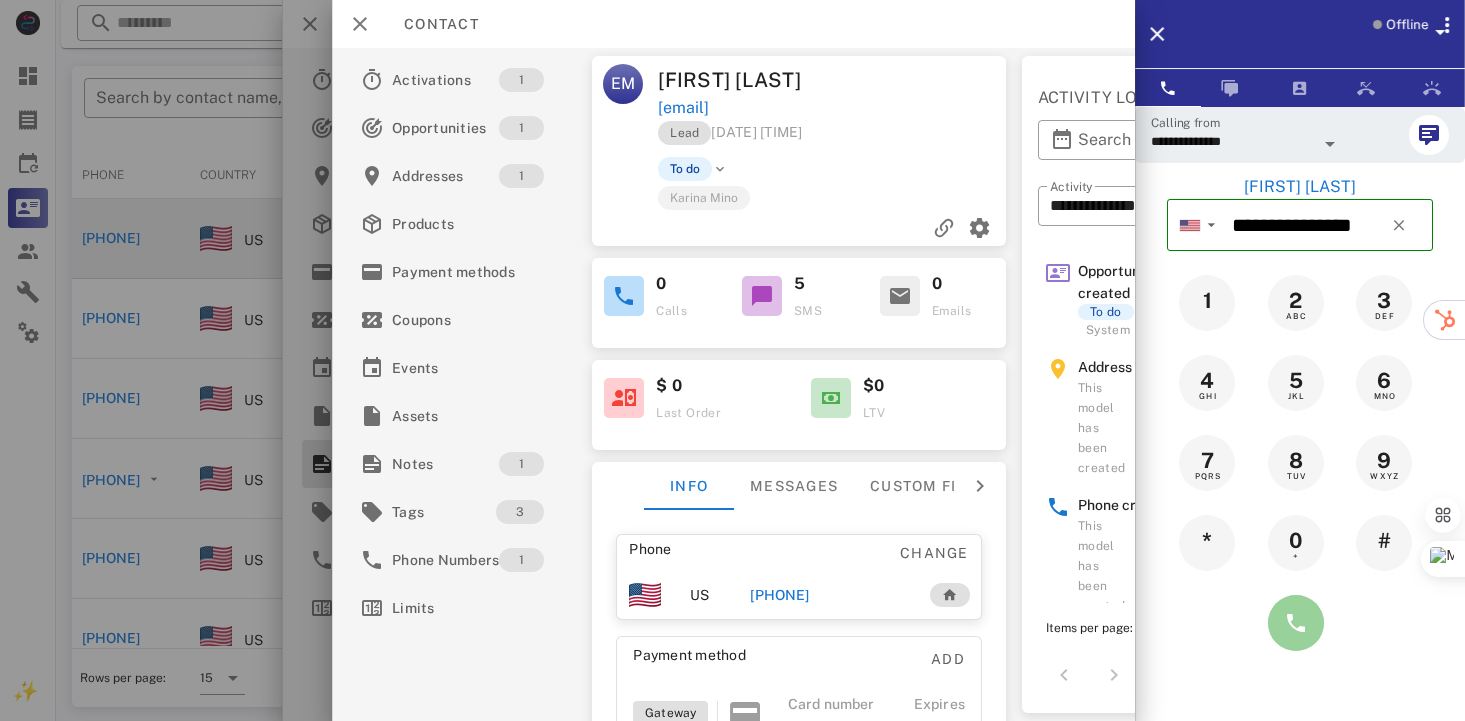 click at bounding box center (1296, 623) 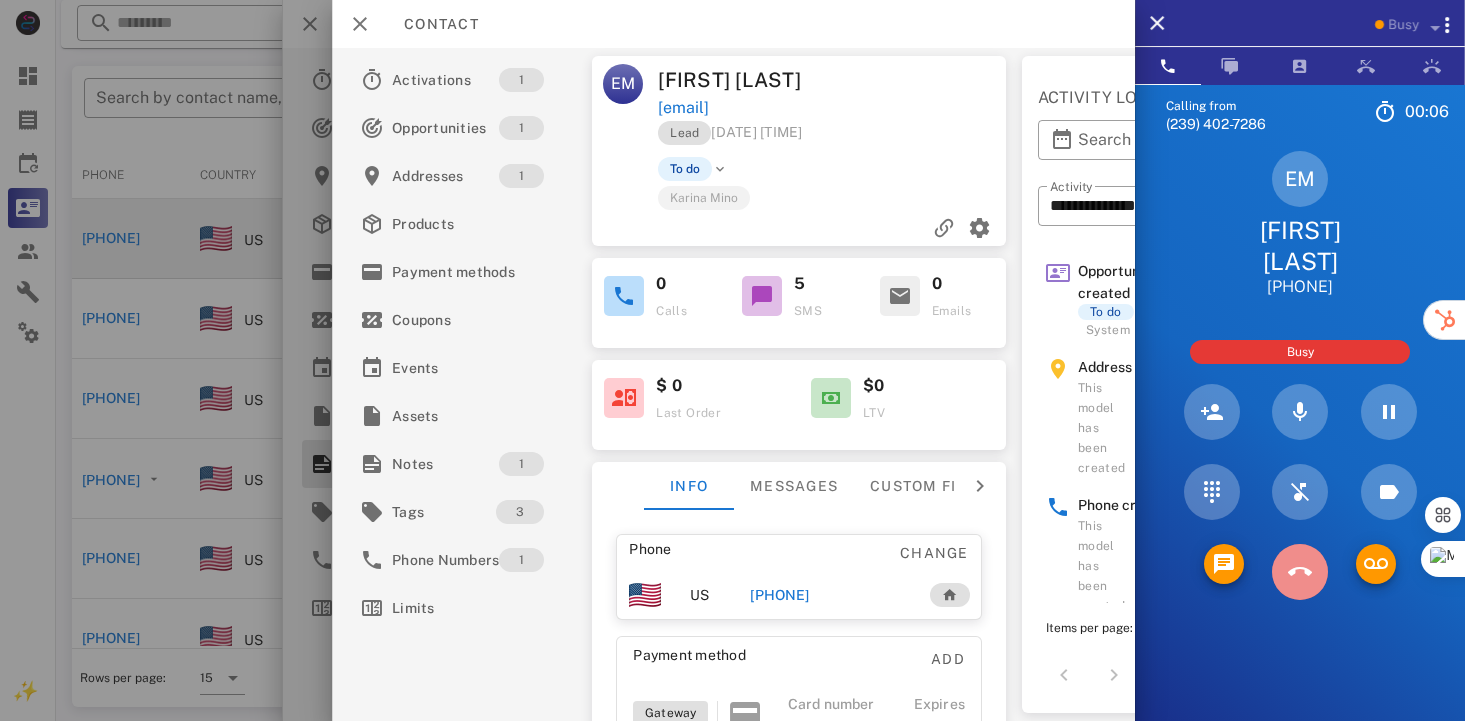 click at bounding box center [1300, 572] 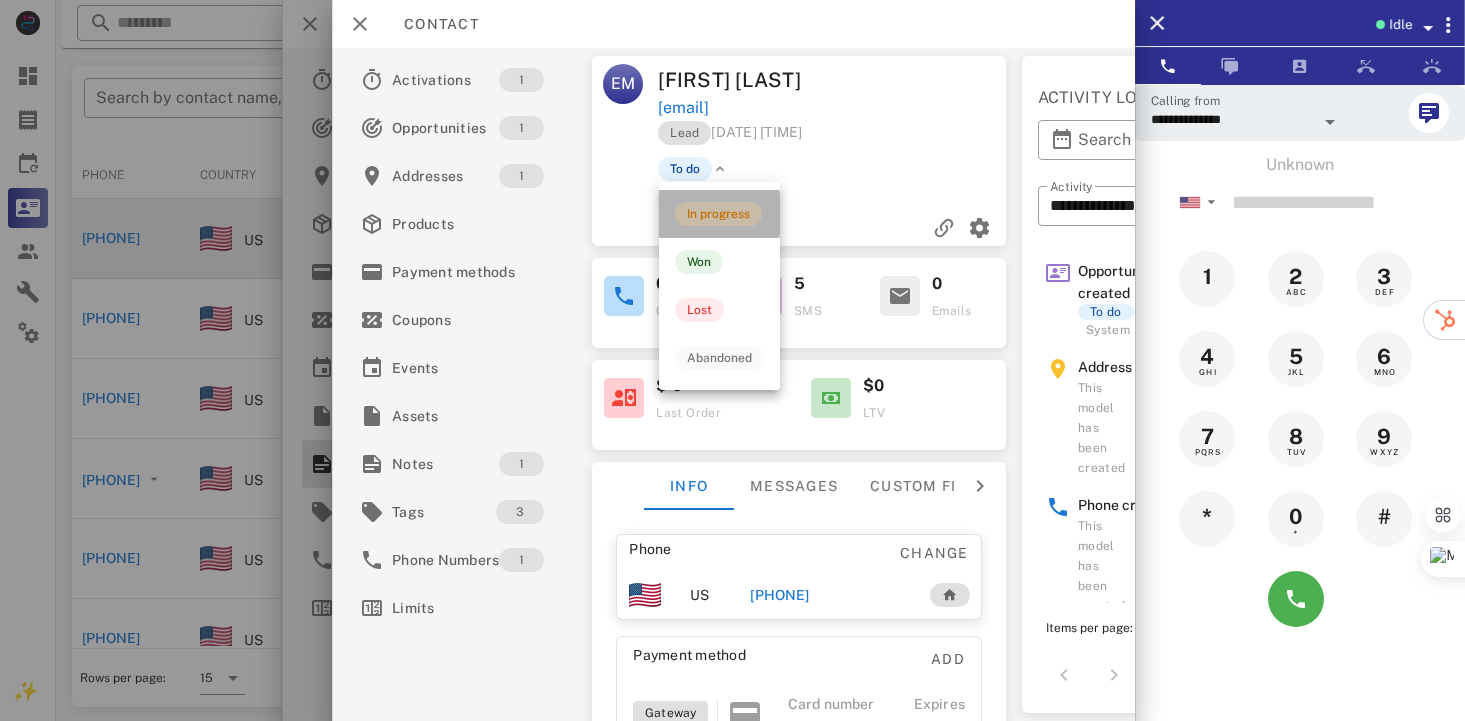 click on "In progress" at bounding box center [718, 214] 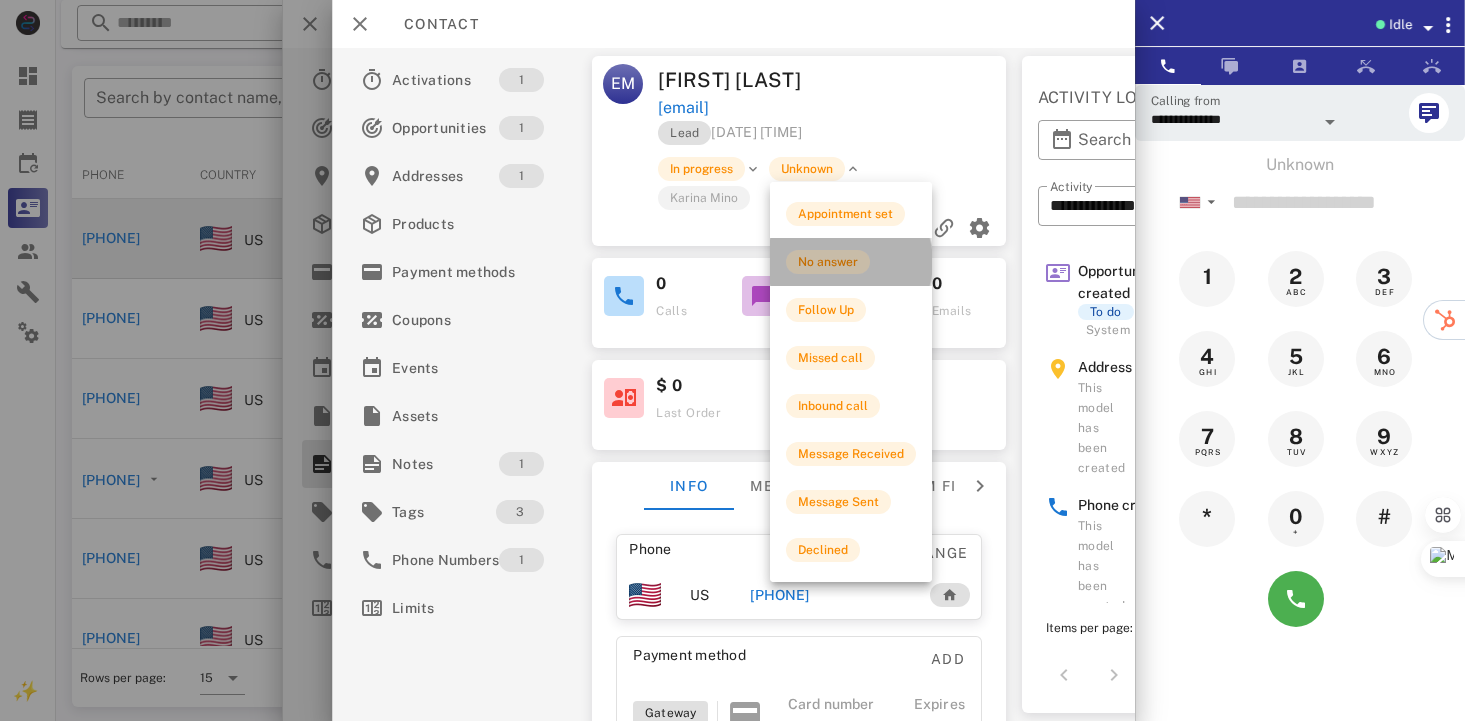 click on "No answer" at bounding box center (828, 262) 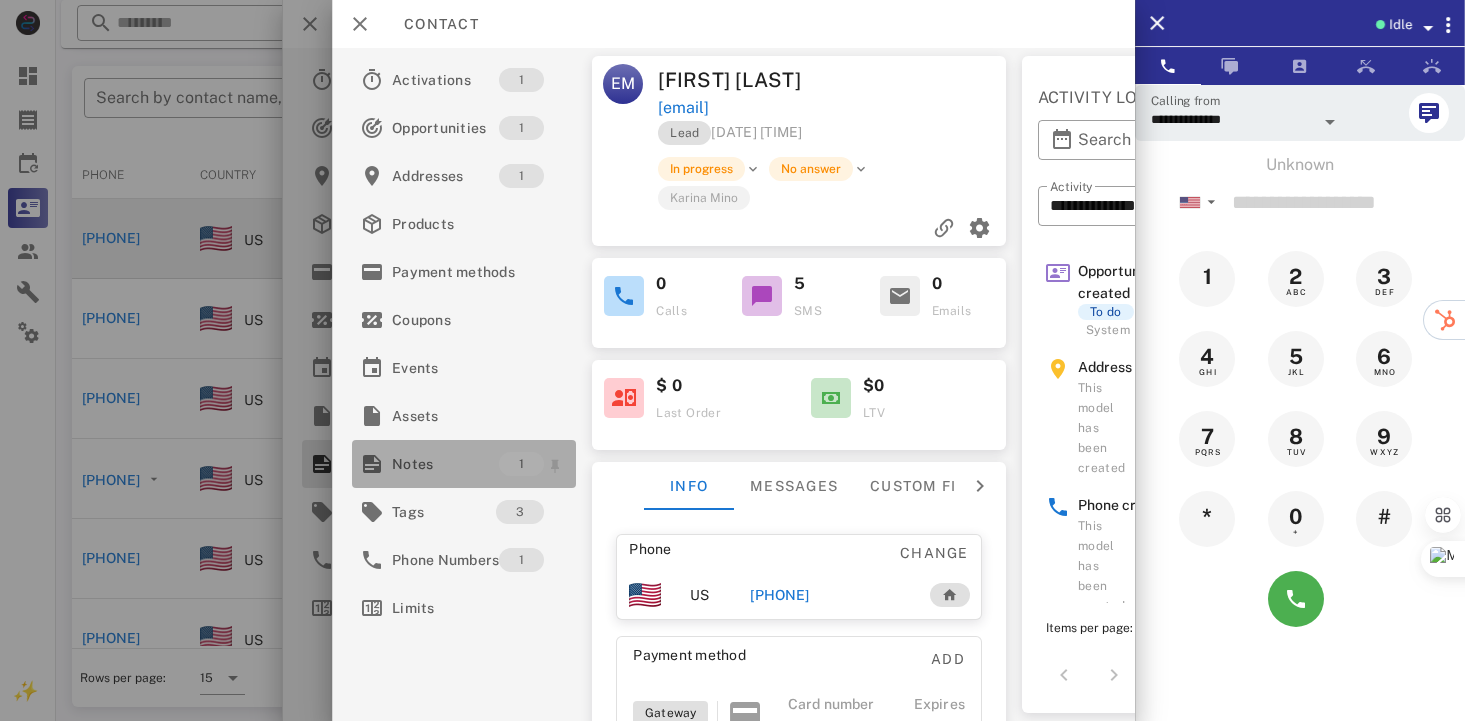 click on "Notes" at bounding box center (445, 464) 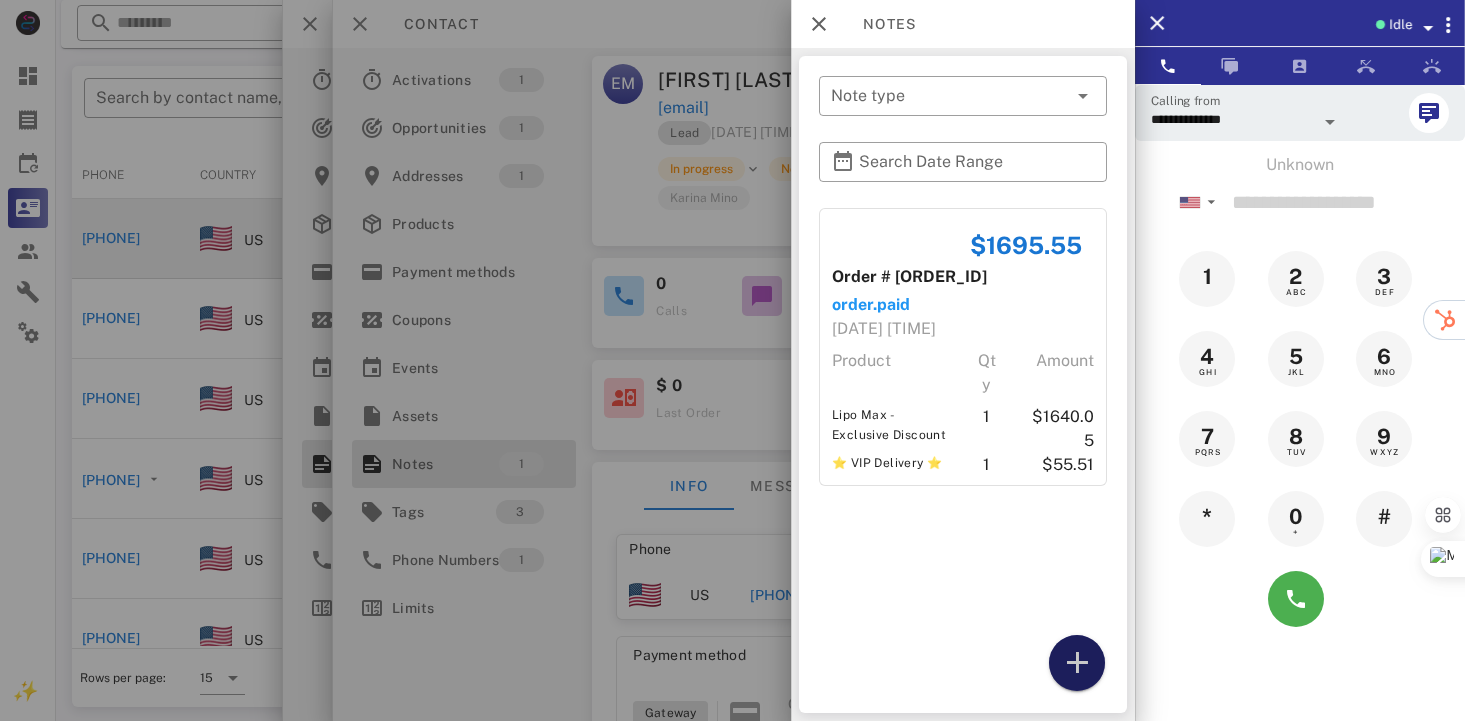 click at bounding box center [1077, 663] 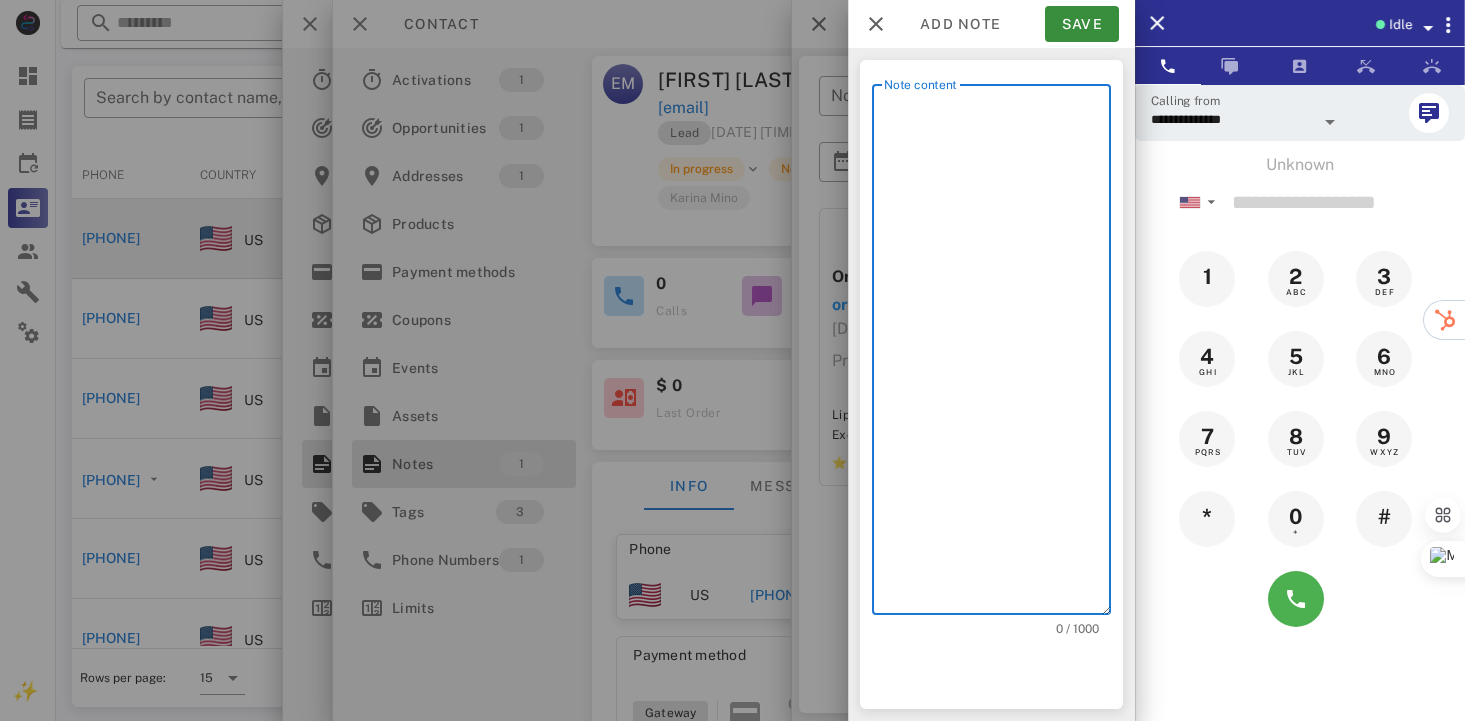 click on "Note content" at bounding box center (997, 354) 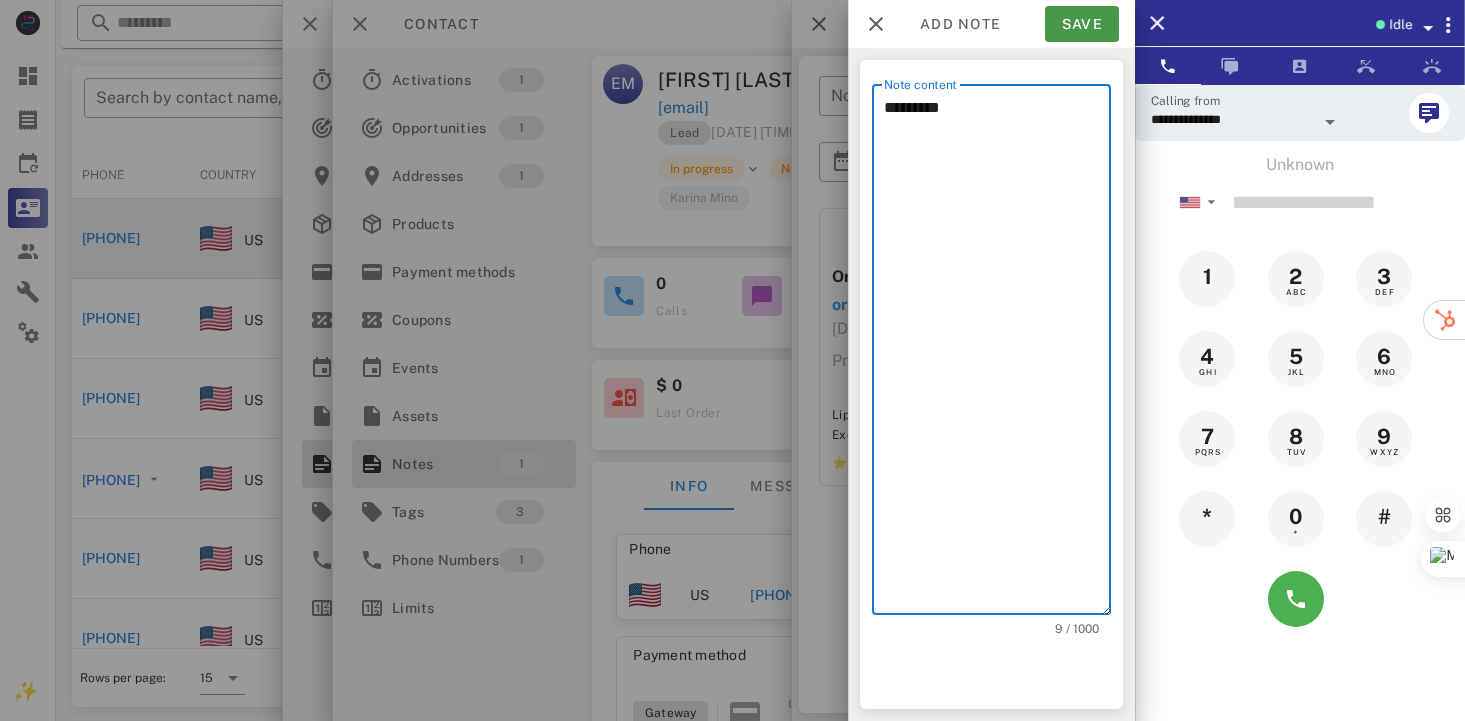 type on "*********" 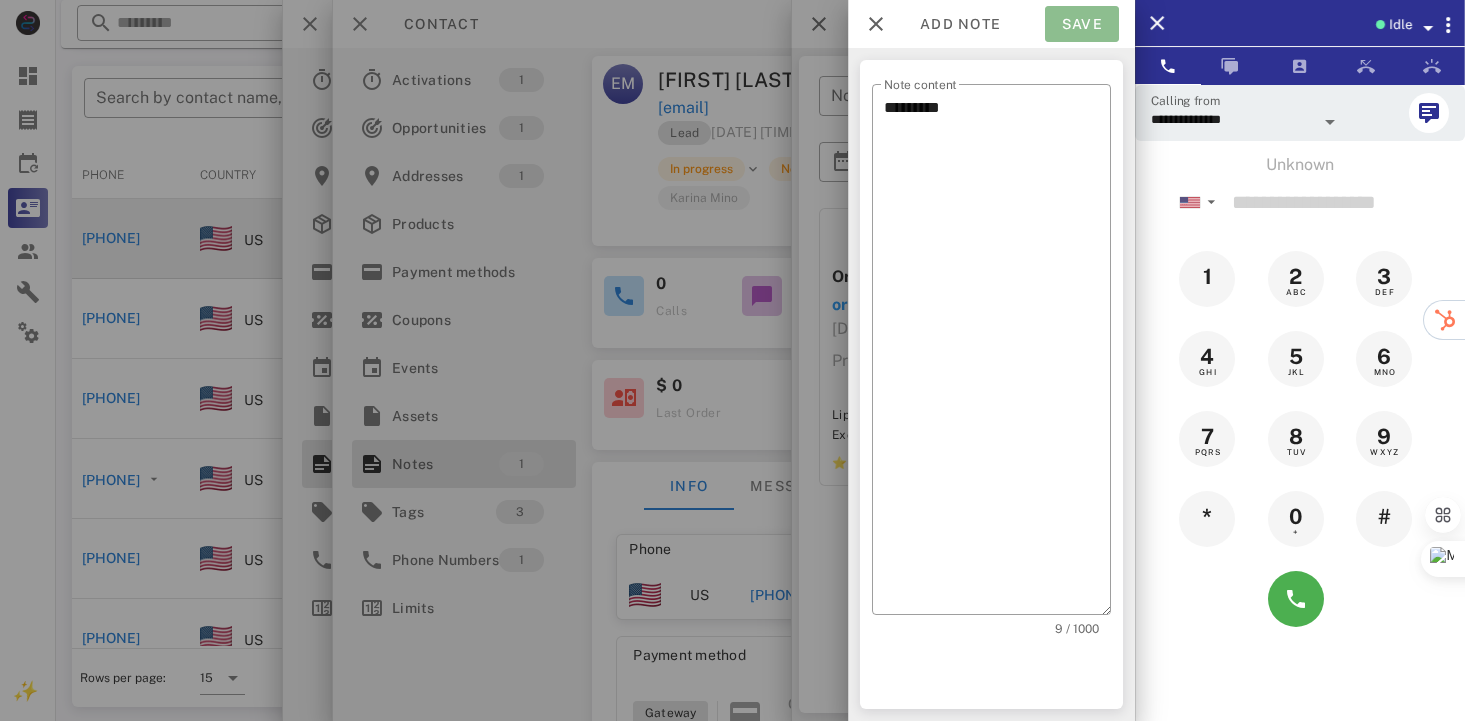 click on "Save" at bounding box center (1082, 24) 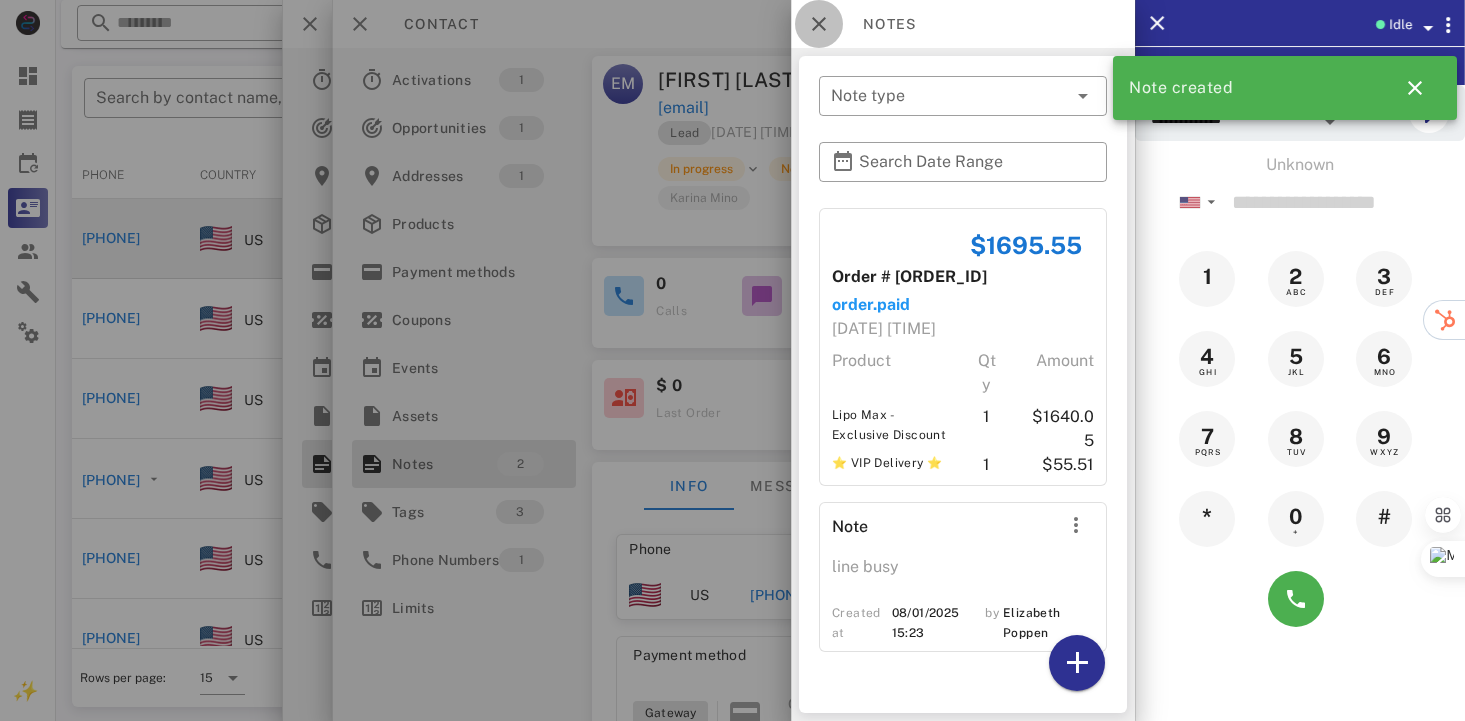 click at bounding box center (819, 24) 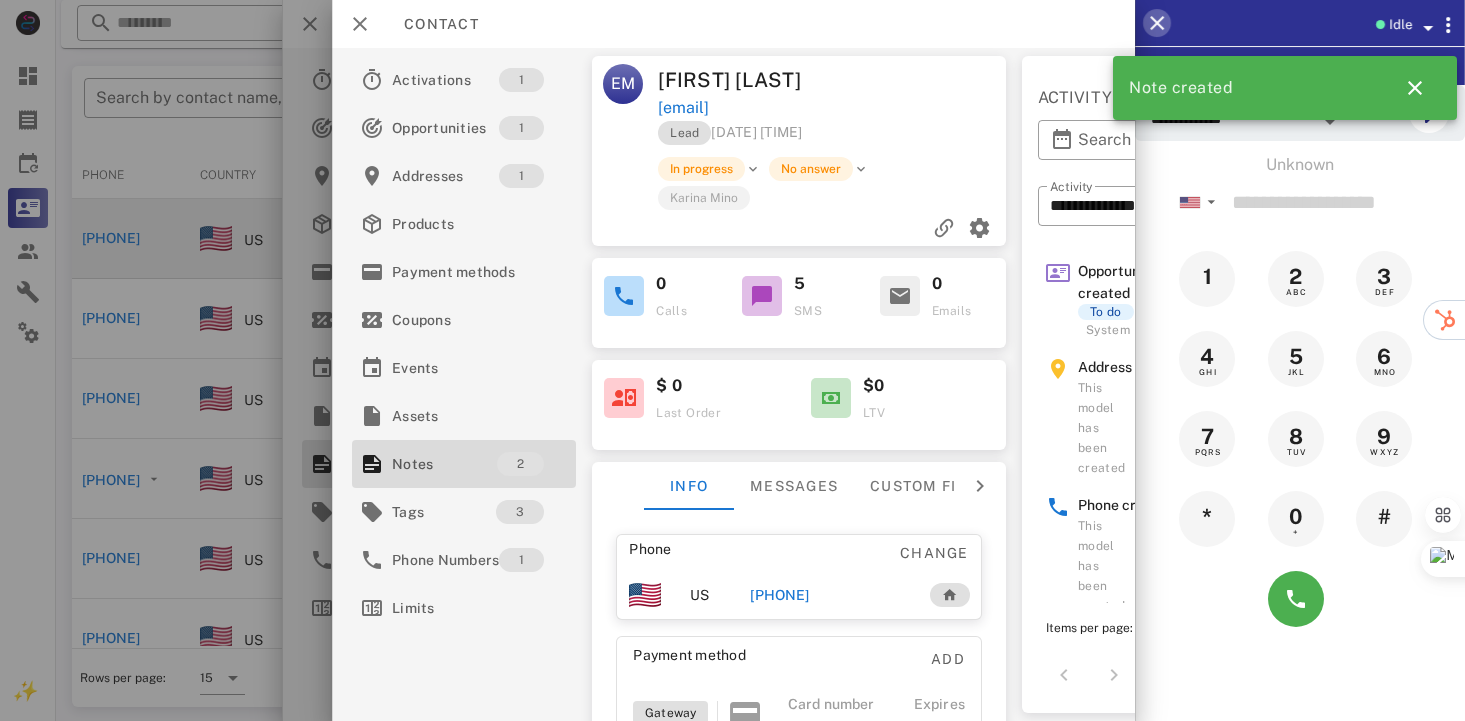click at bounding box center [1157, 23] 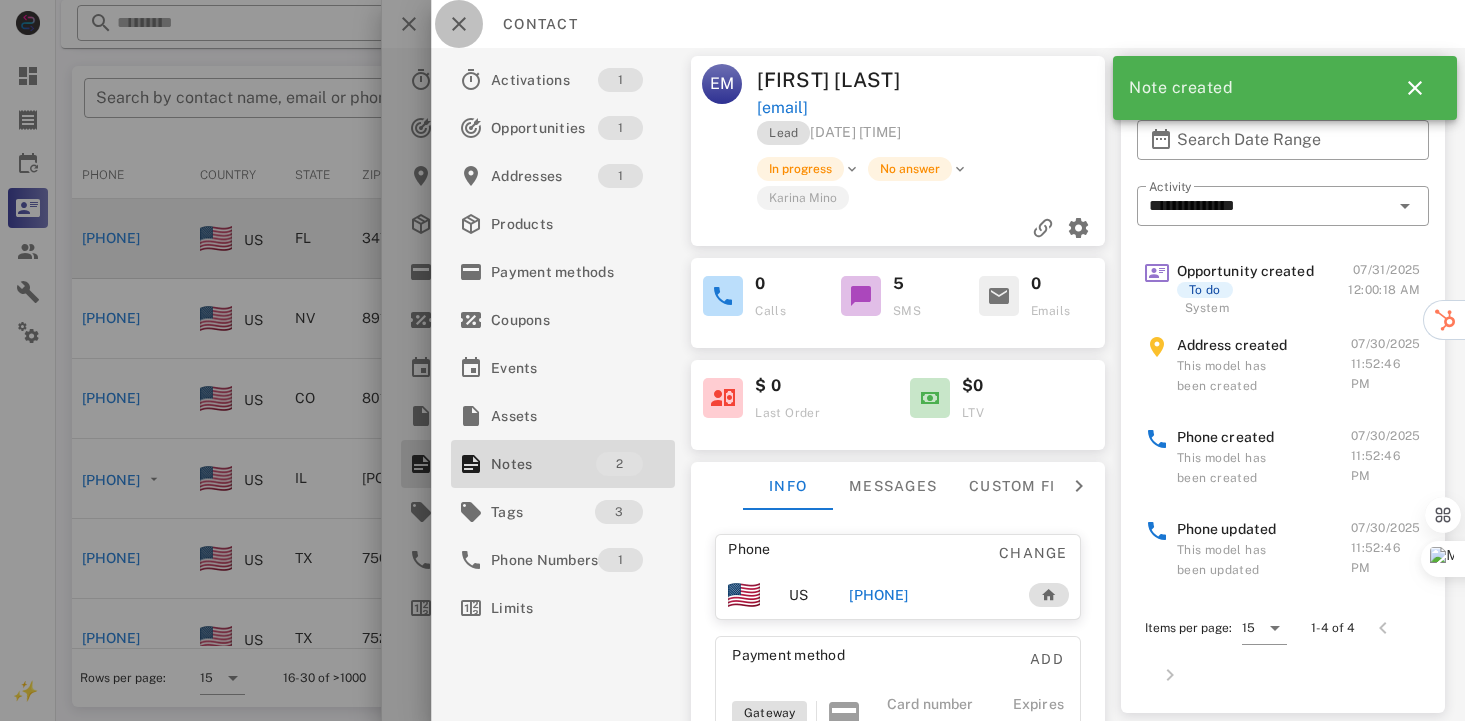 click at bounding box center (459, 24) 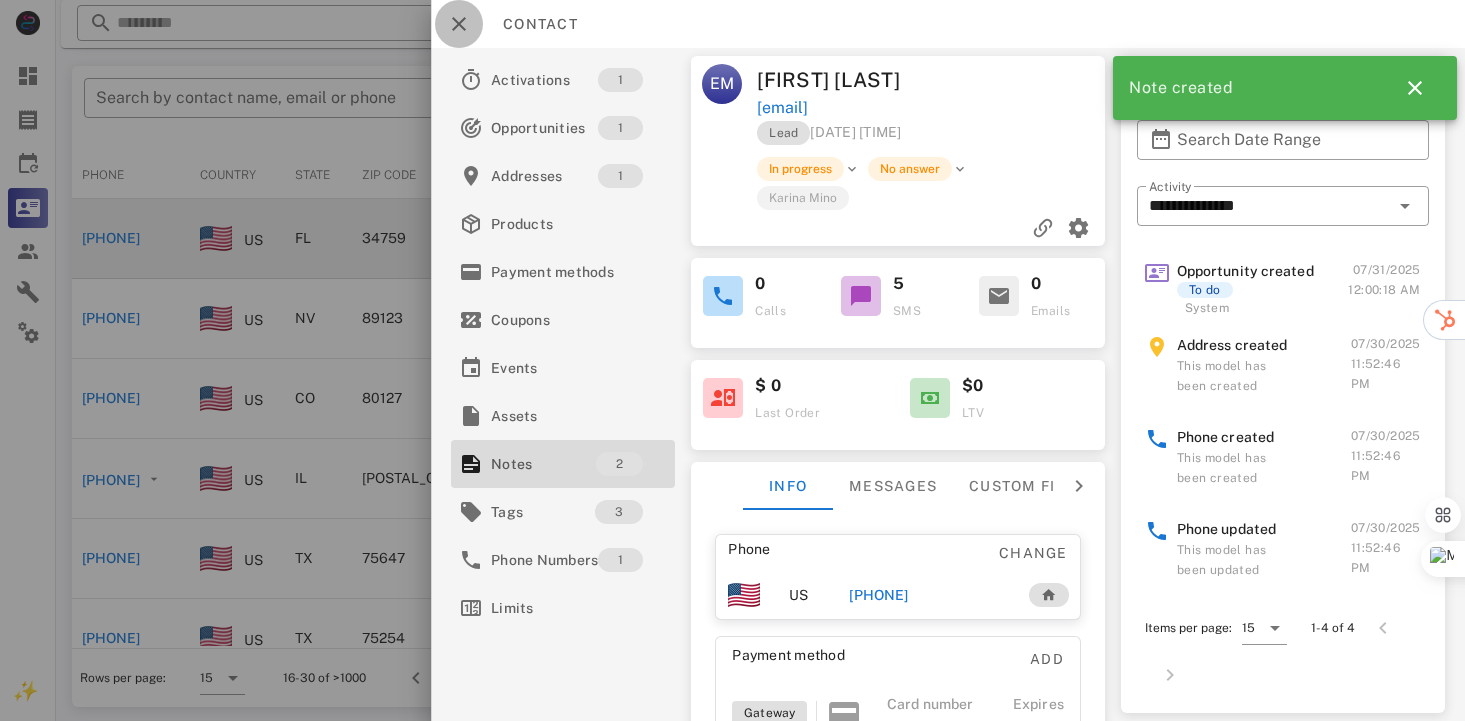 click at bounding box center (459, 24) 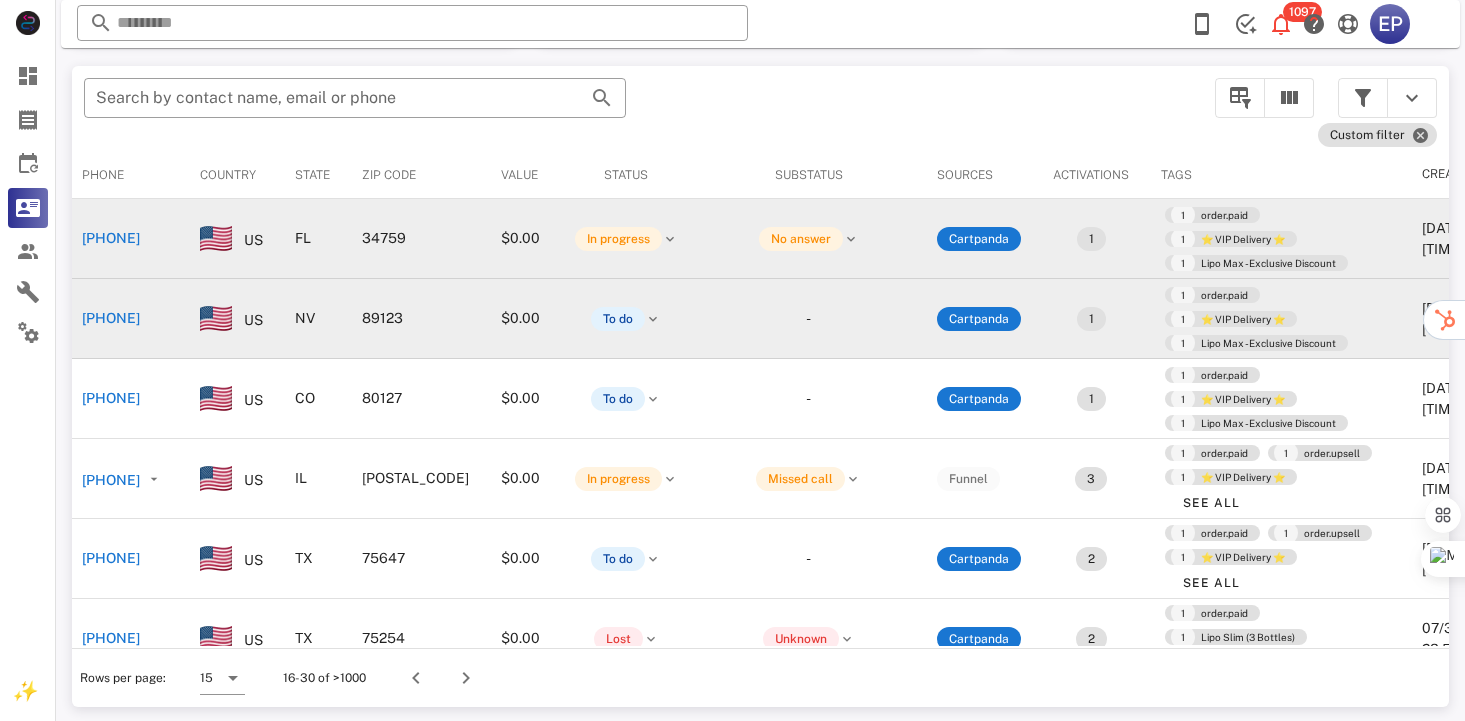 click on "[PHONE]" at bounding box center [111, 318] 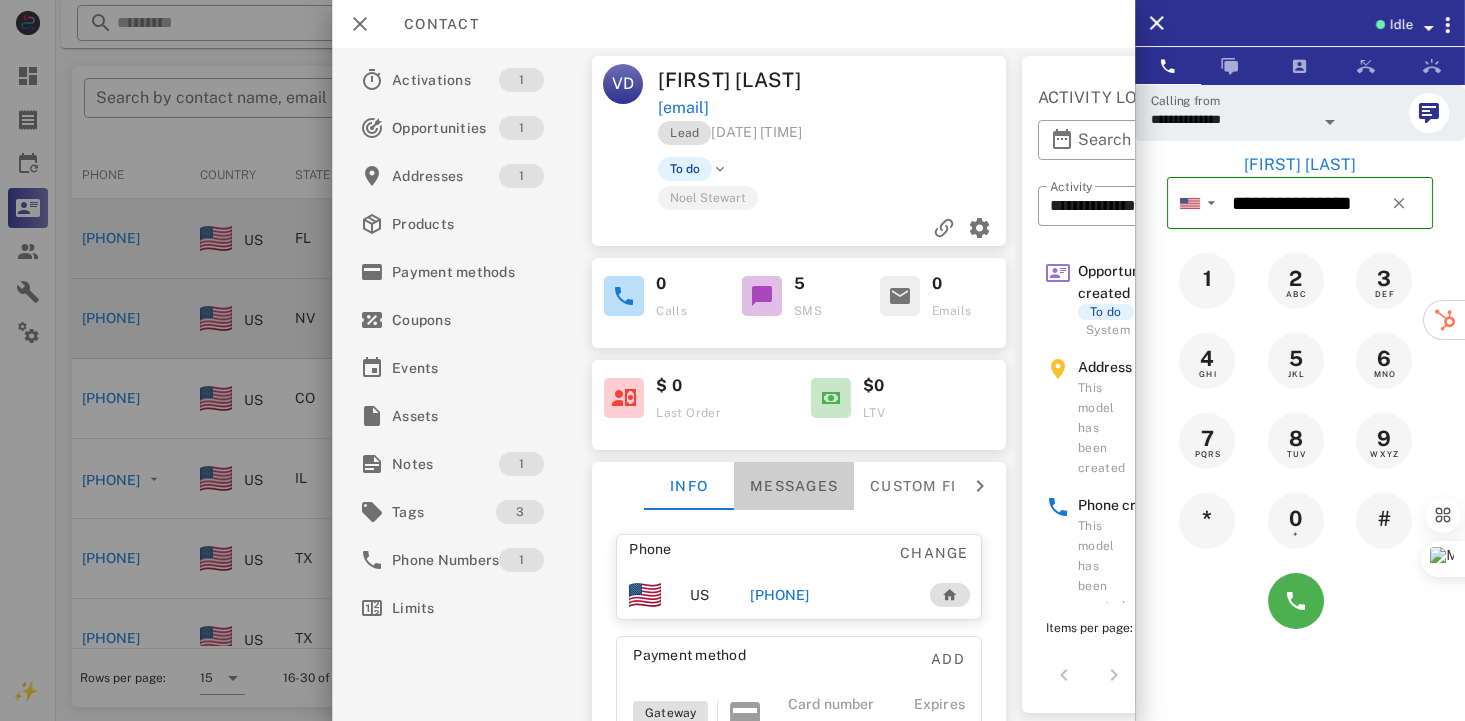 click on "Messages" at bounding box center (794, 486) 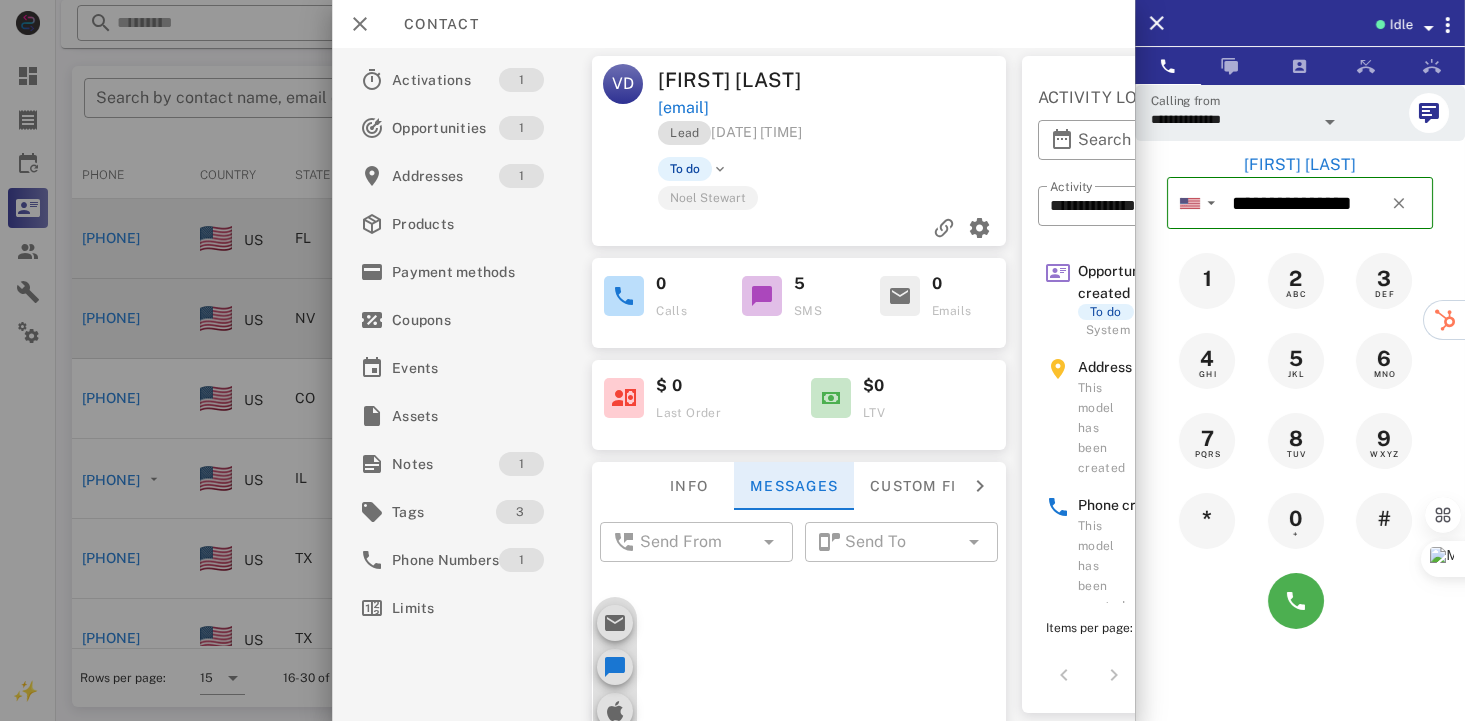 scroll, scrollTop: 653, scrollLeft: 0, axis: vertical 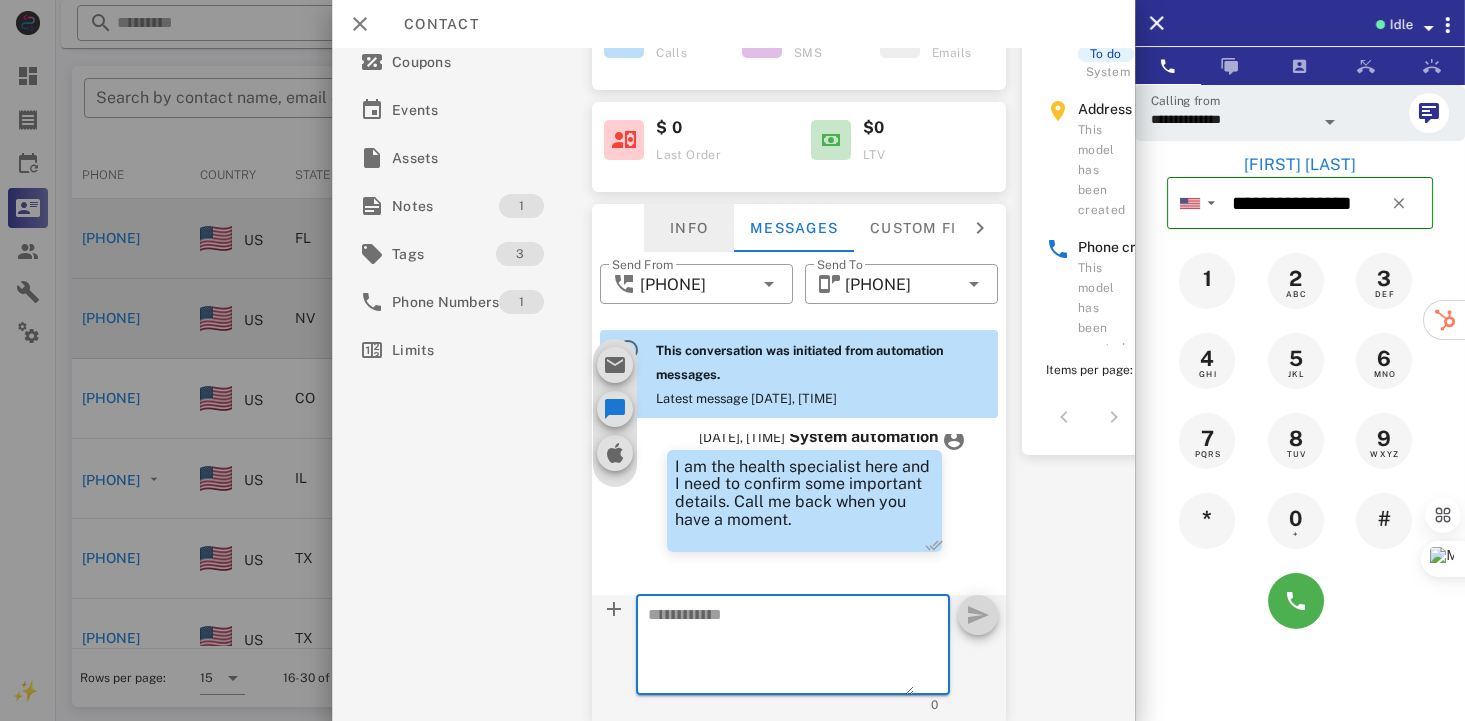 click on "Info" at bounding box center (689, 228) 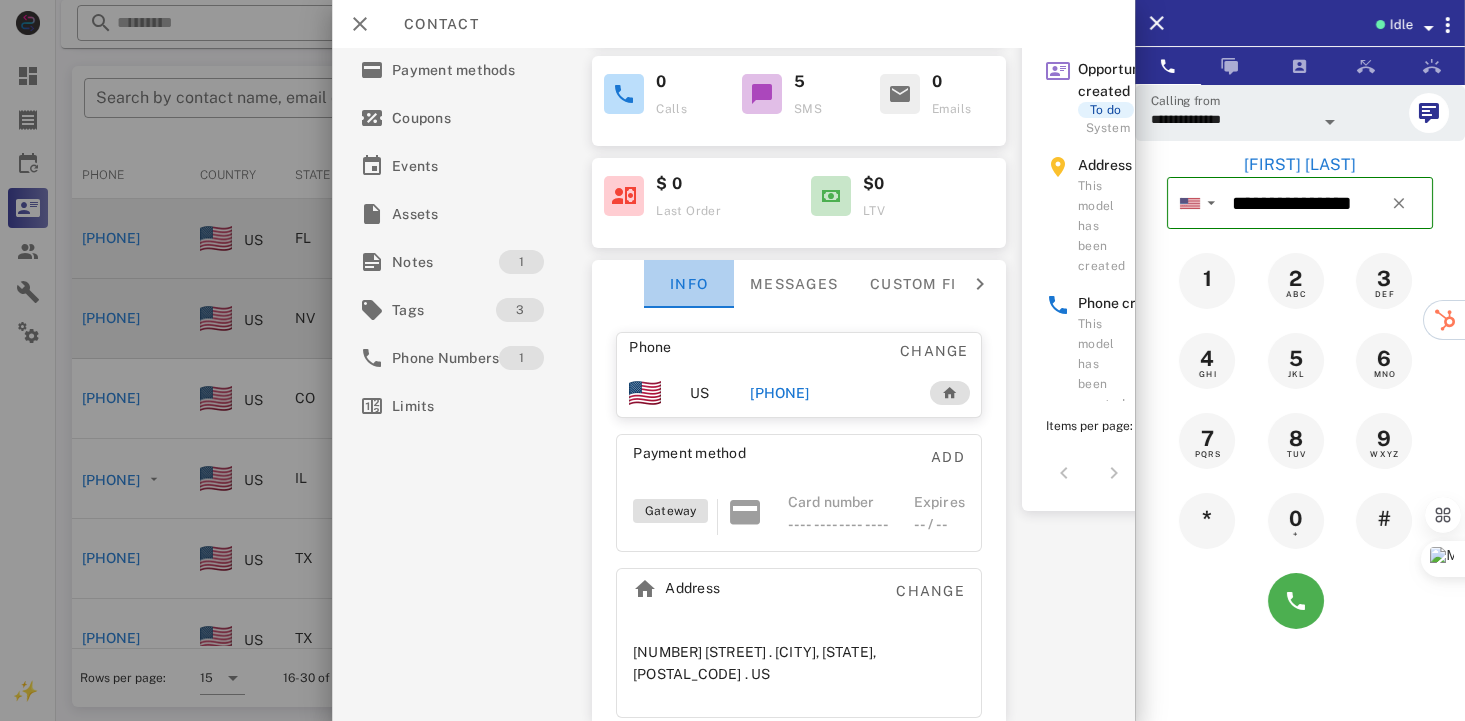scroll, scrollTop: 215, scrollLeft: 0, axis: vertical 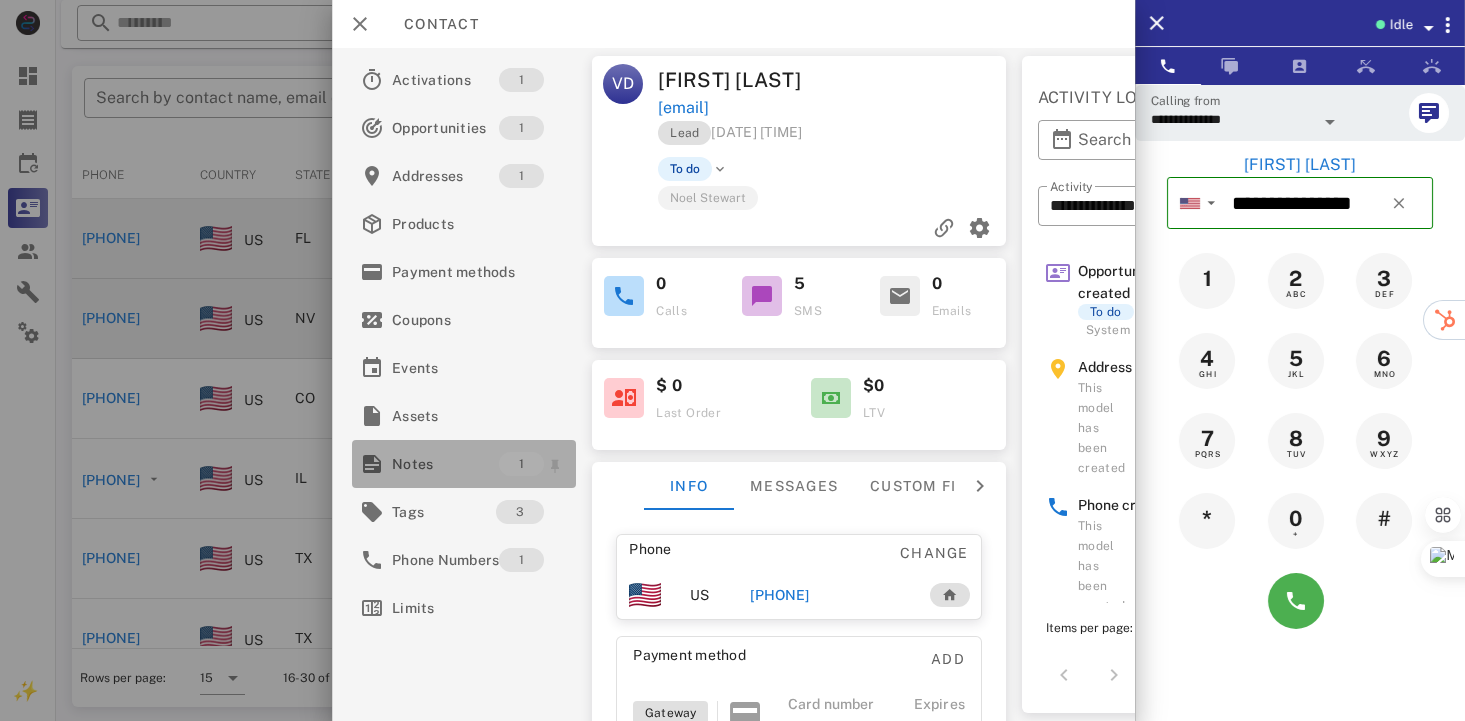click on "Notes" at bounding box center [445, 464] 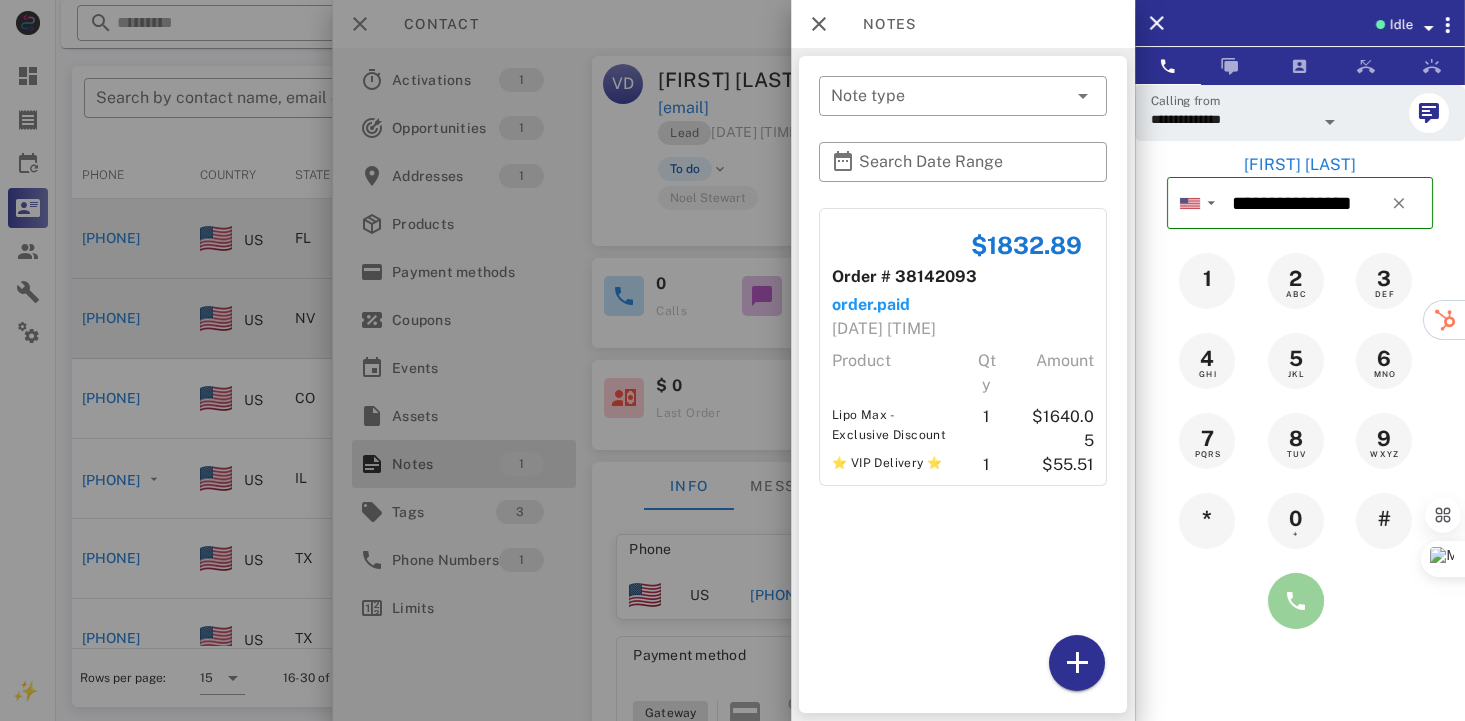 click at bounding box center [1296, 601] 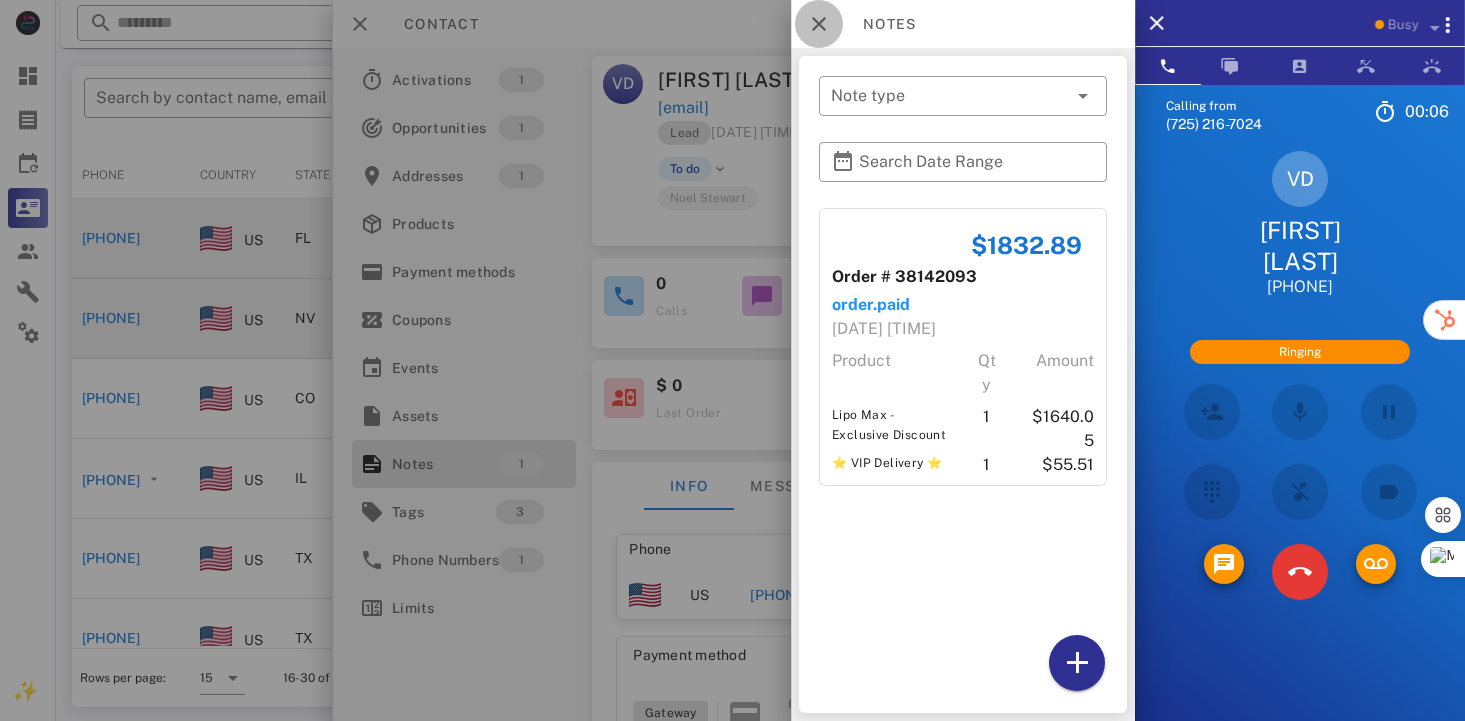 click at bounding box center [819, 24] 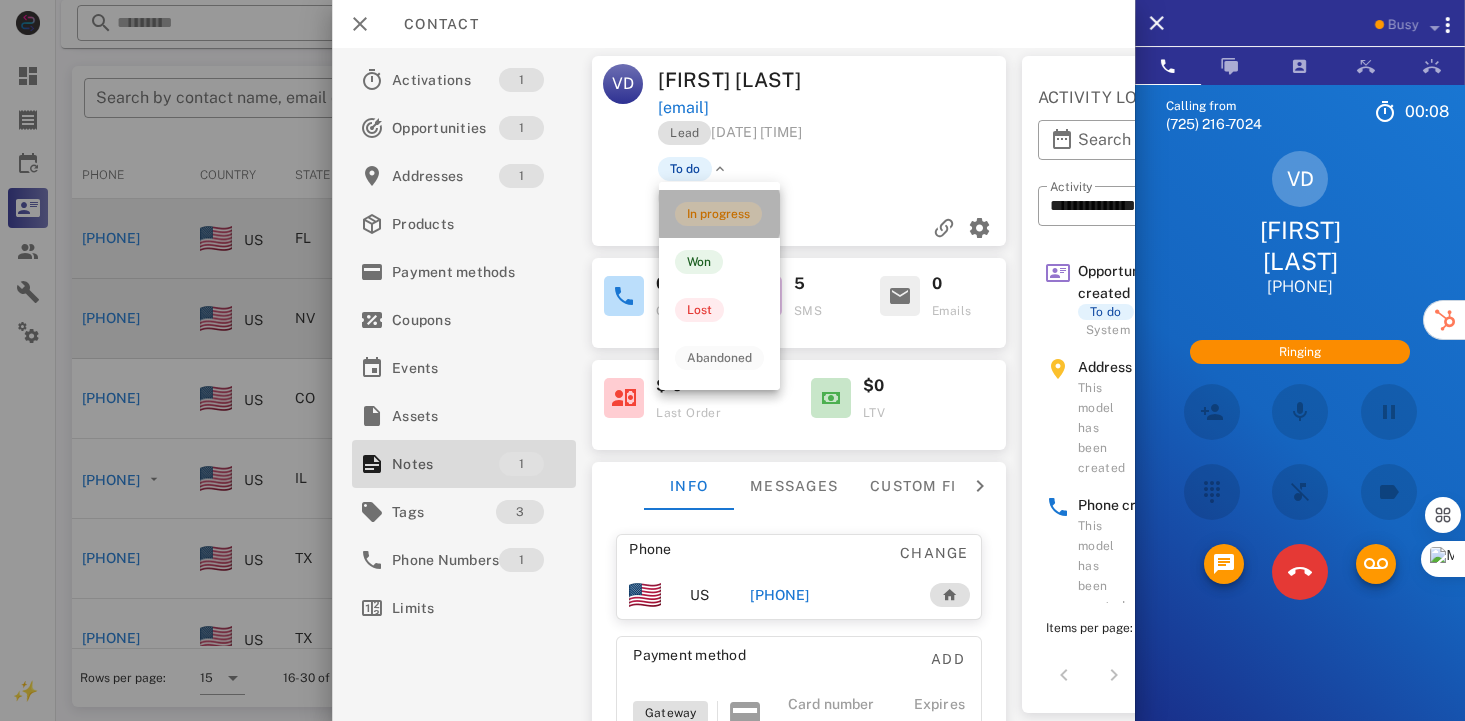 click on "In progress" at bounding box center (718, 214) 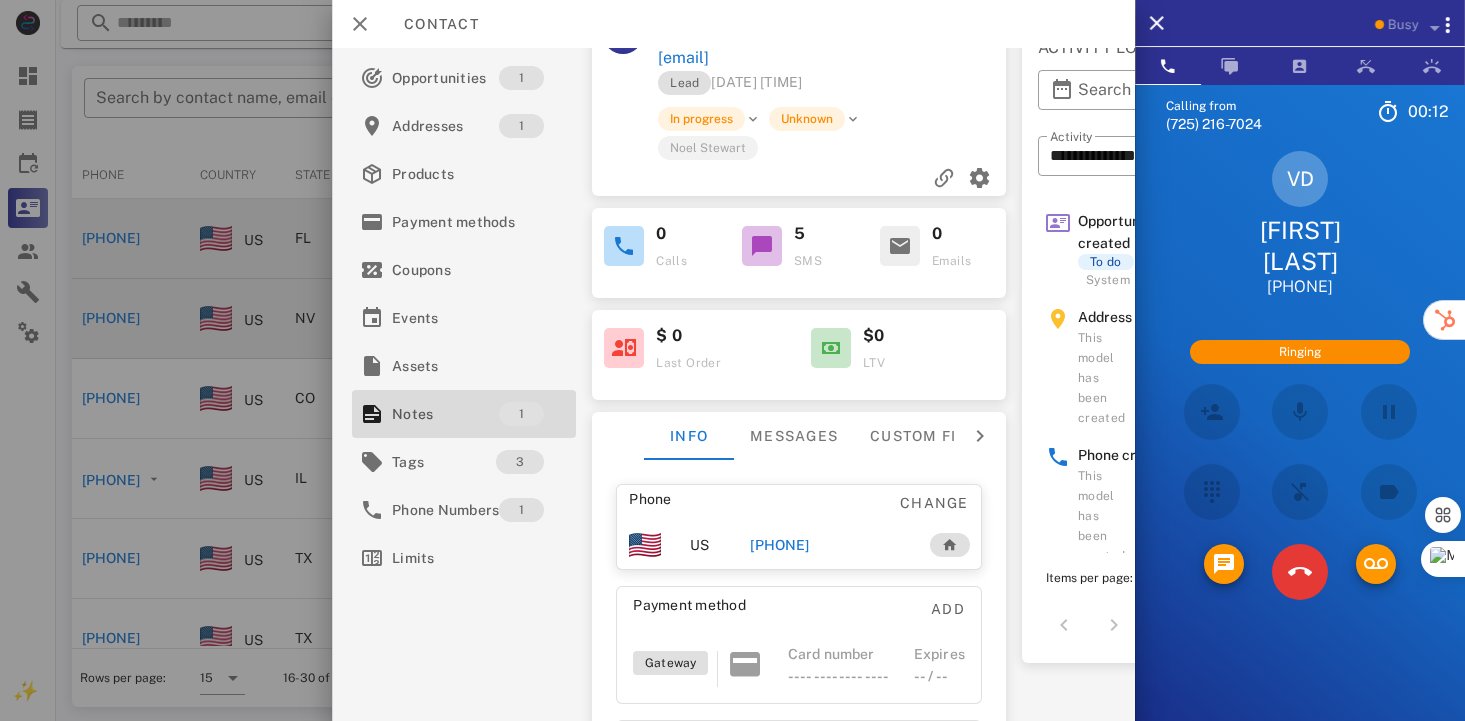 scroll, scrollTop: 100, scrollLeft: 0, axis: vertical 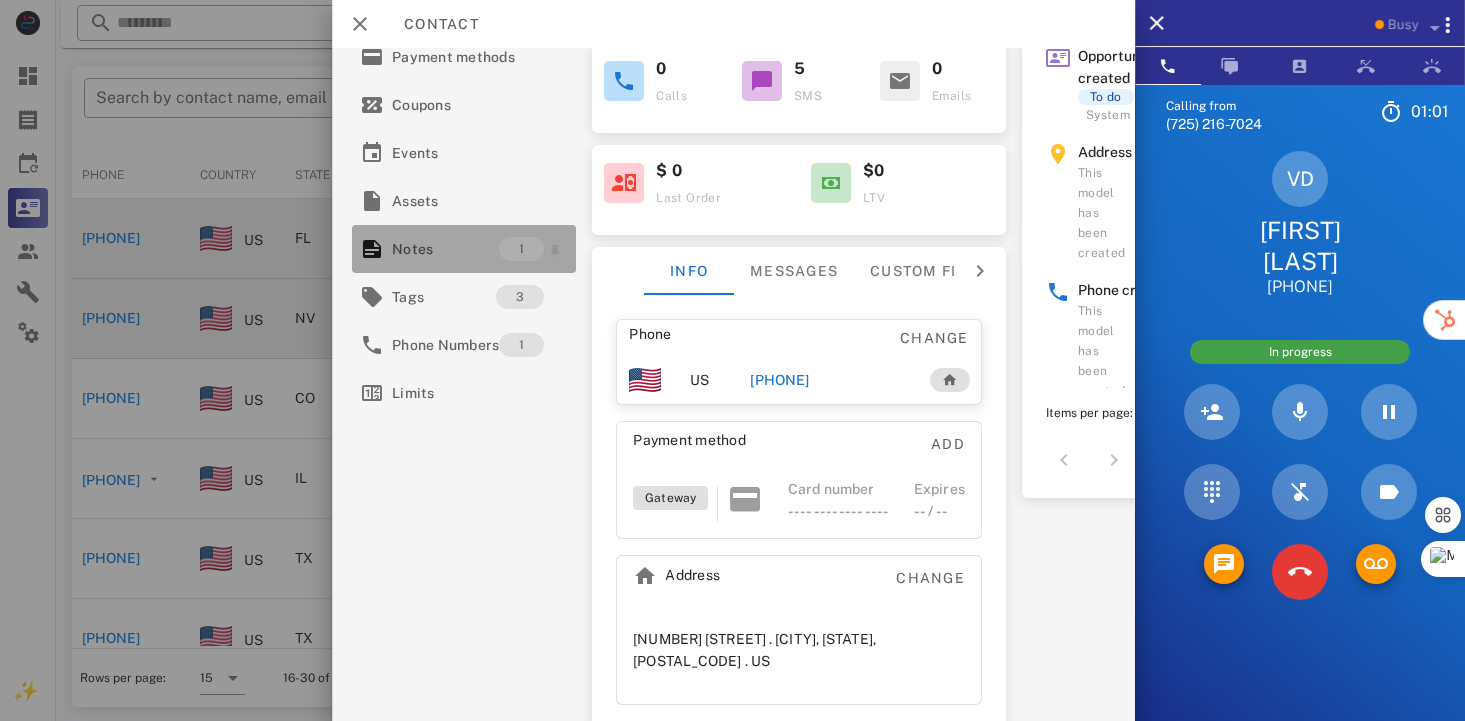 click on "Notes" at bounding box center [445, 249] 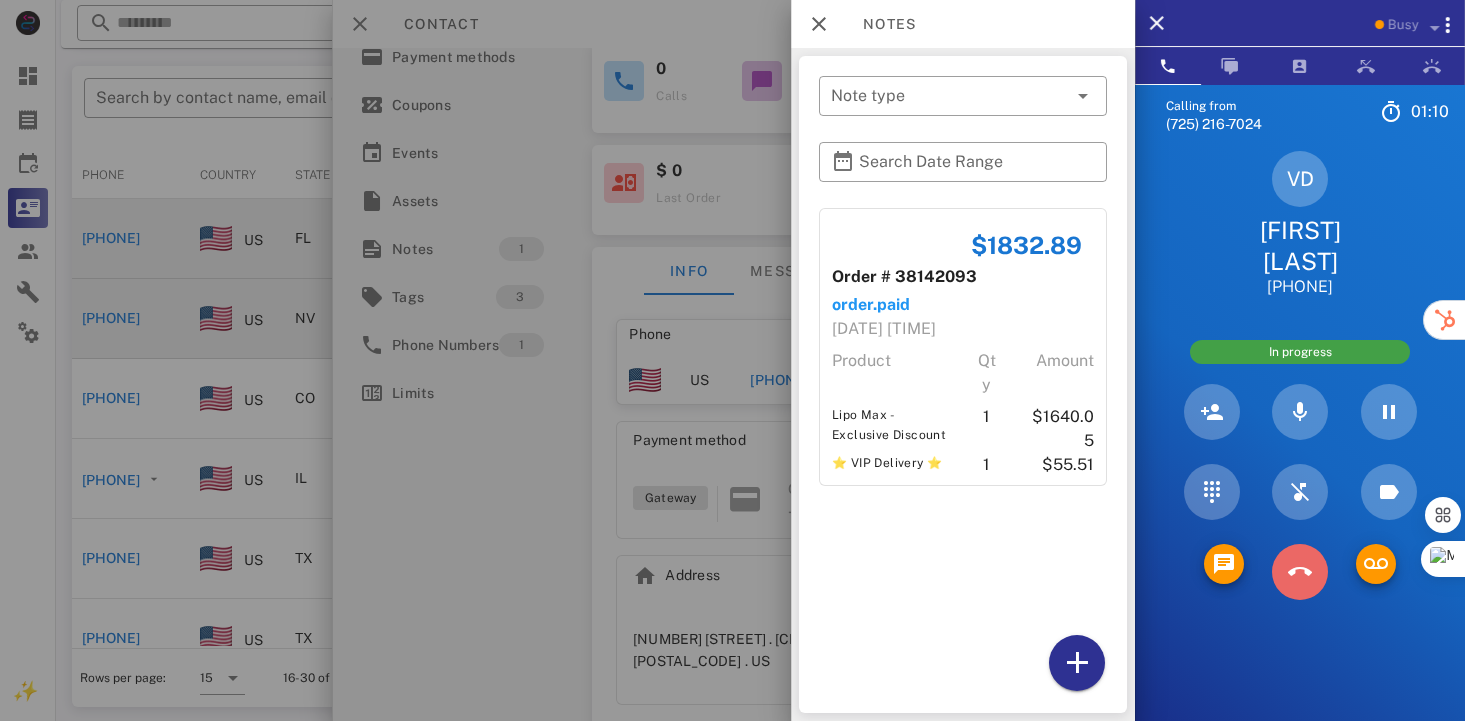 click at bounding box center (1300, 572) 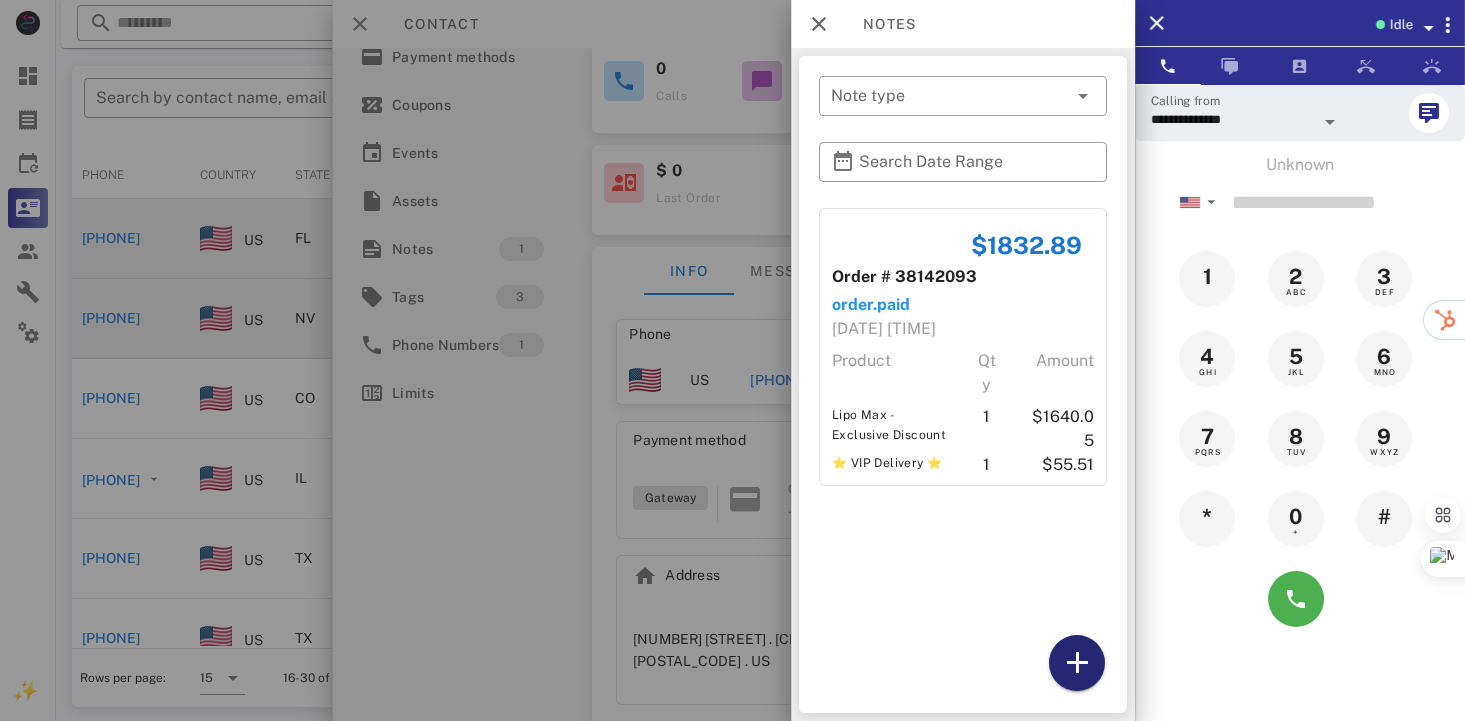 click at bounding box center [1077, 663] 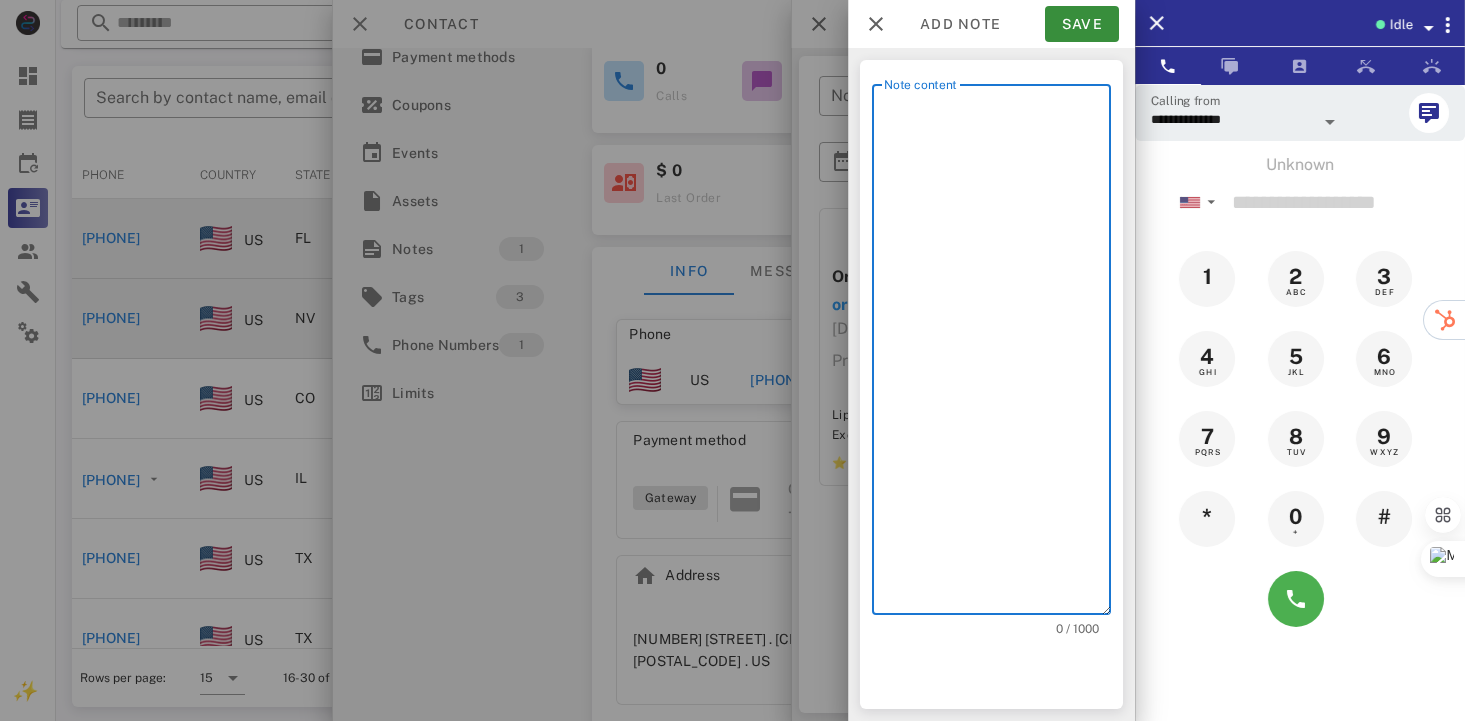 click on "Note content" at bounding box center (997, 354) 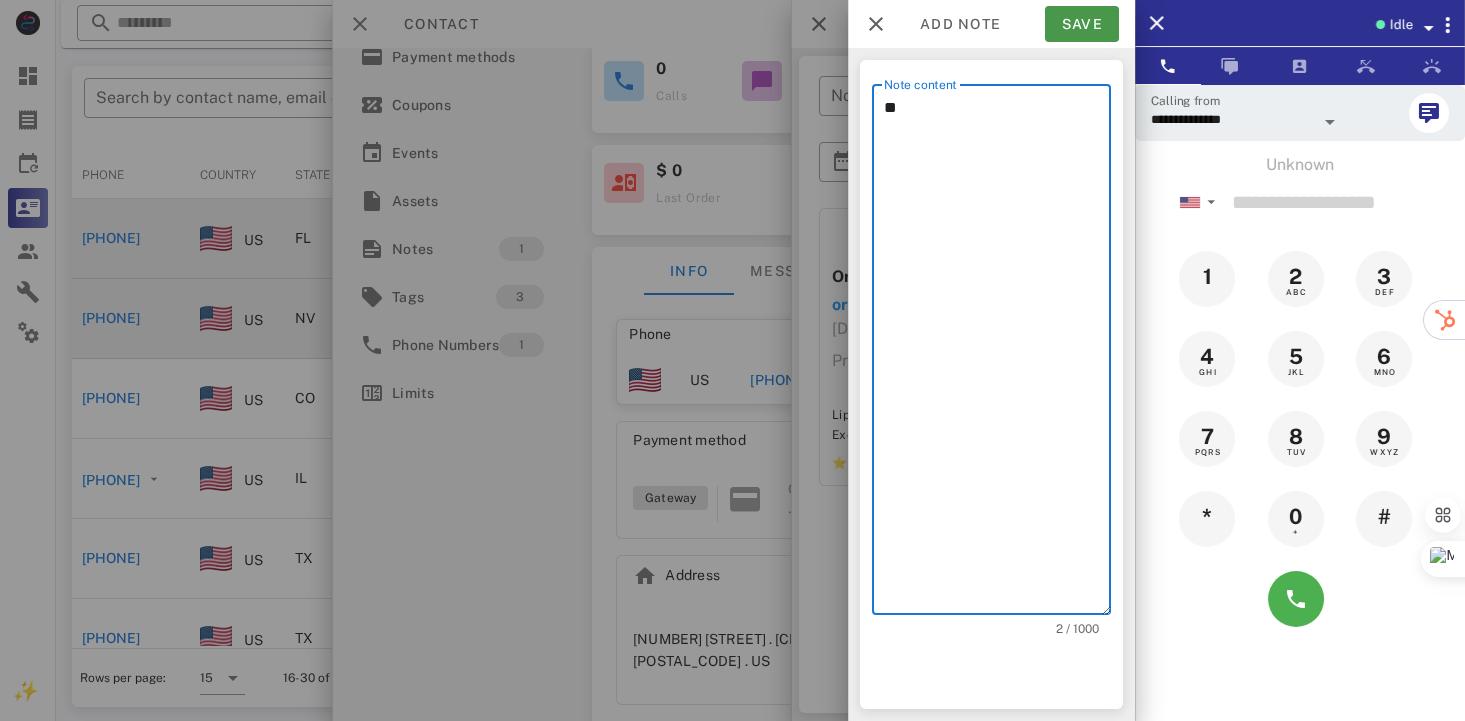 type on "**" 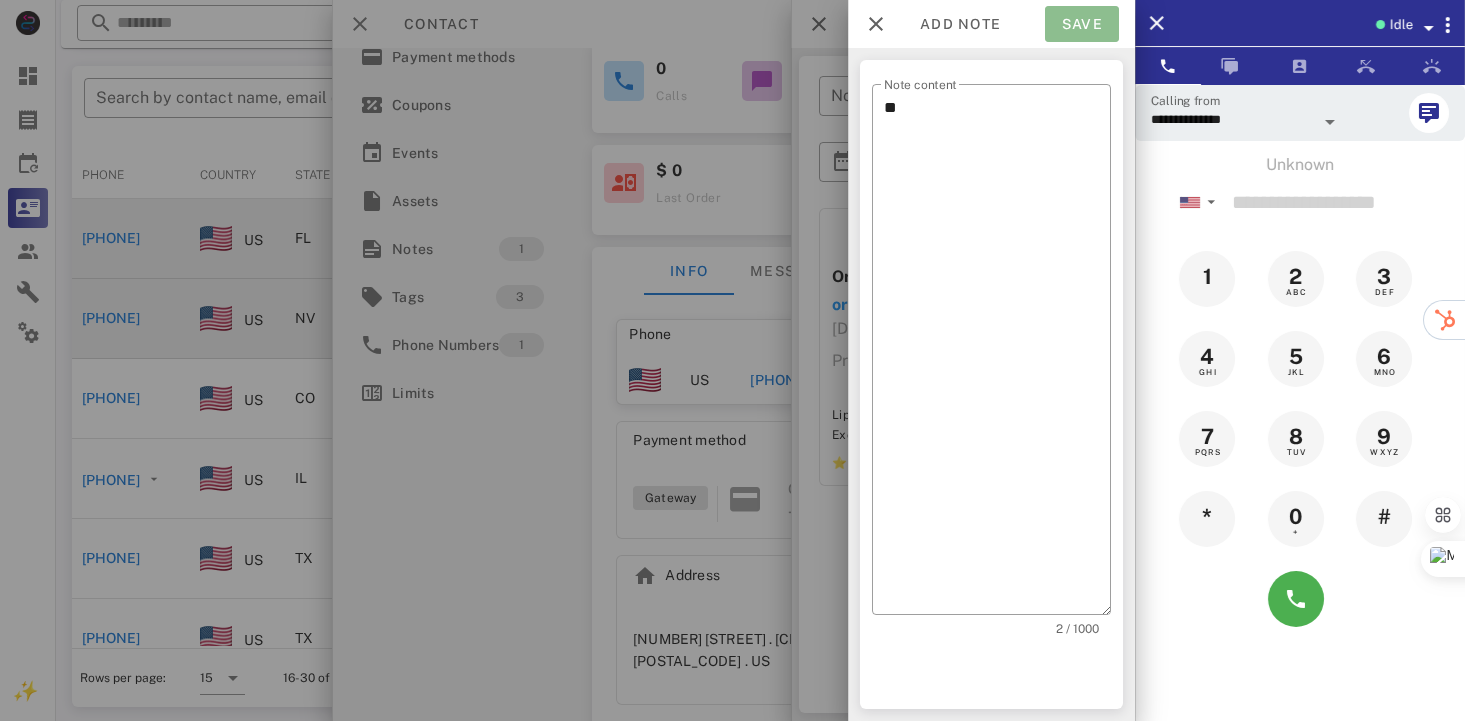 click on "Save" at bounding box center [1082, 24] 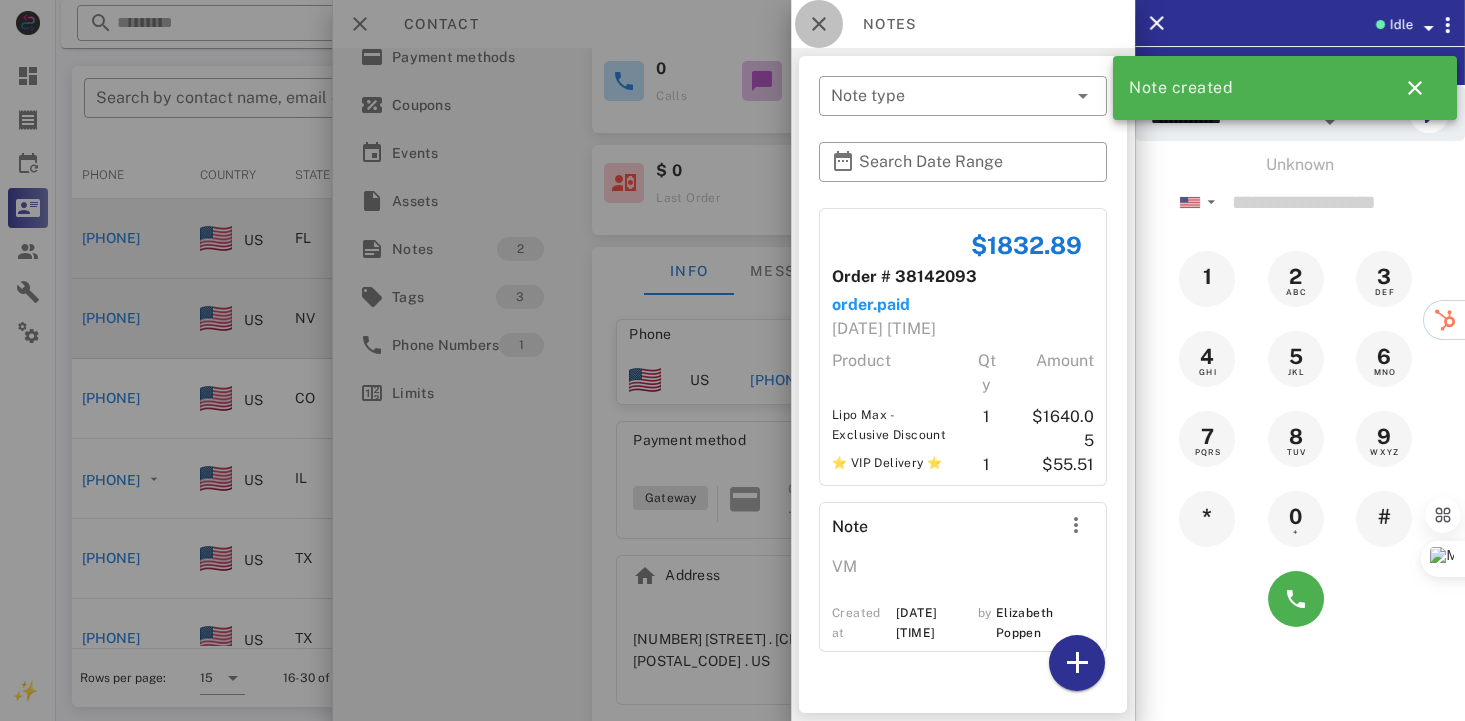 click at bounding box center (819, 24) 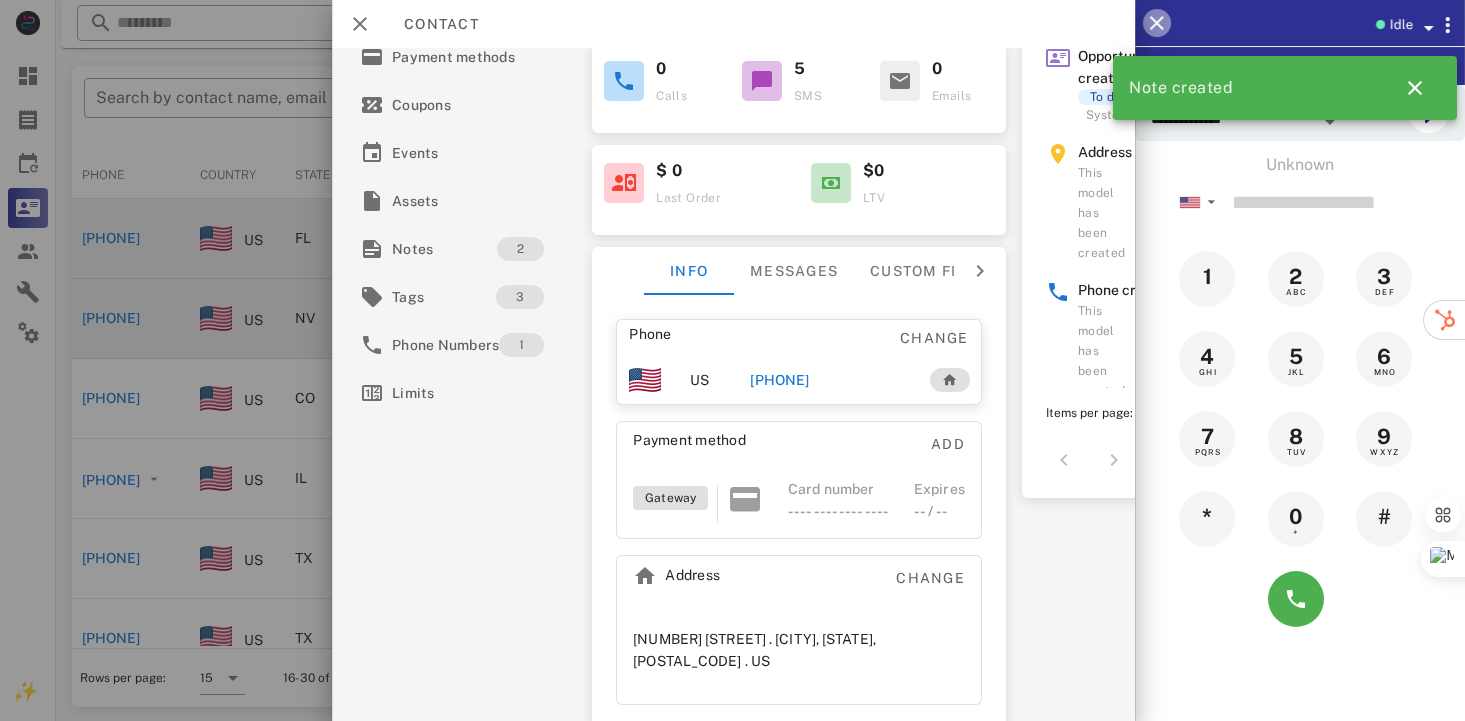 click at bounding box center (1157, 23) 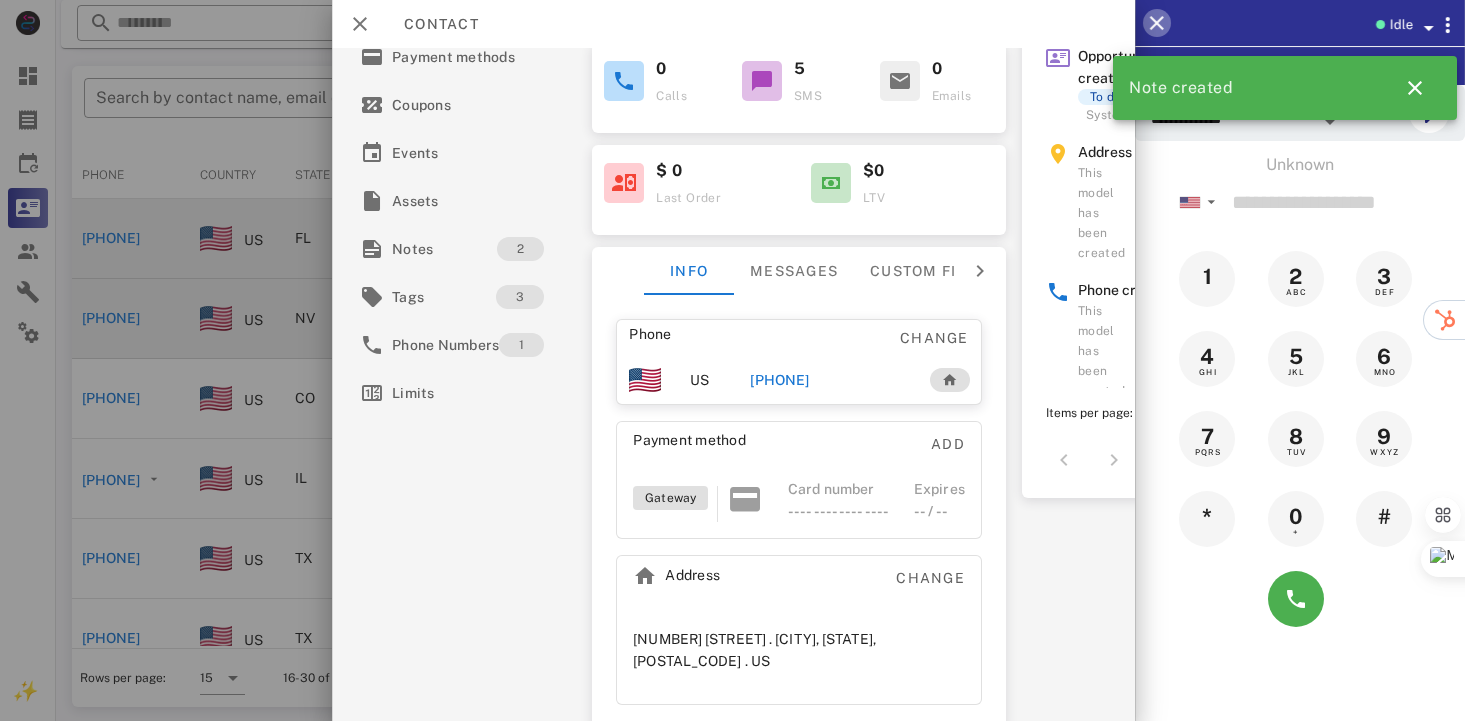 scroll, scrollTop: 202, scrollLeft: 0, axis: vertical 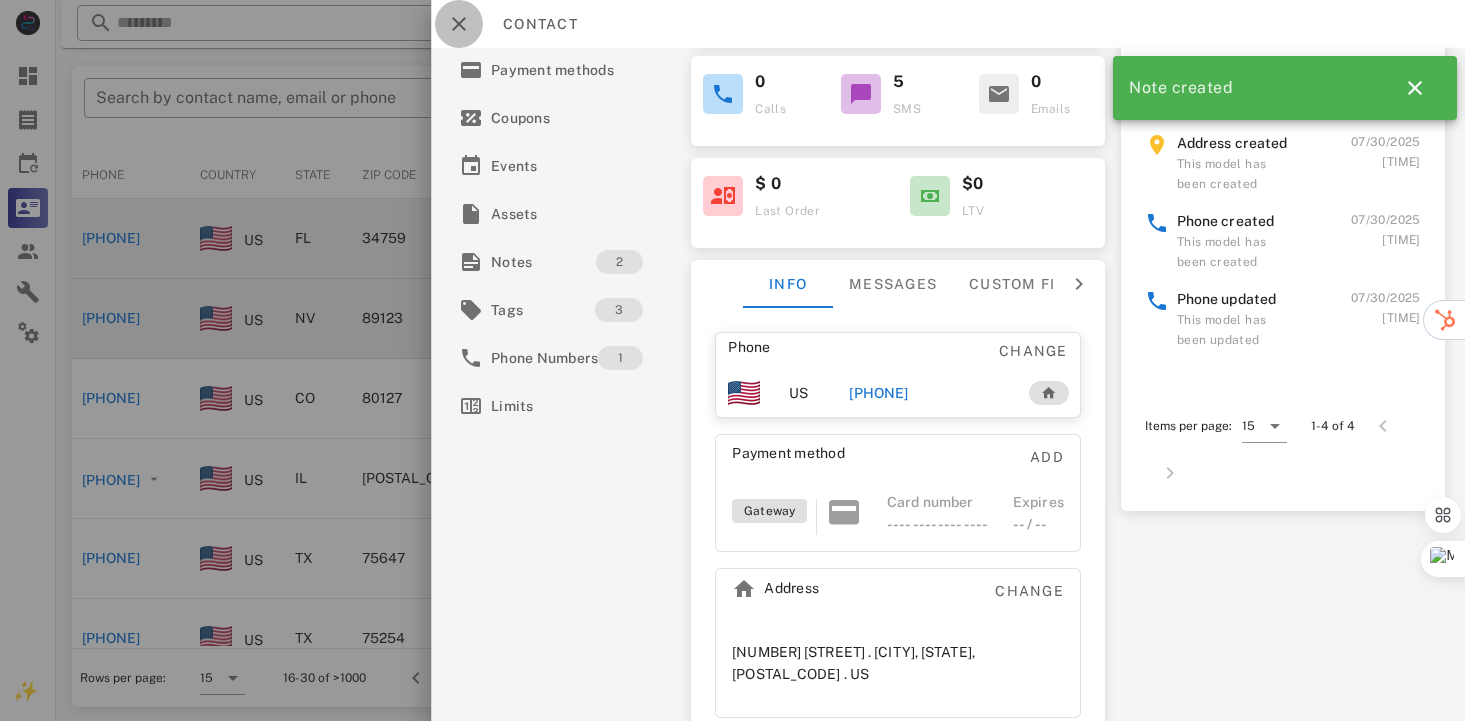 click at bounding box center (459, 24) 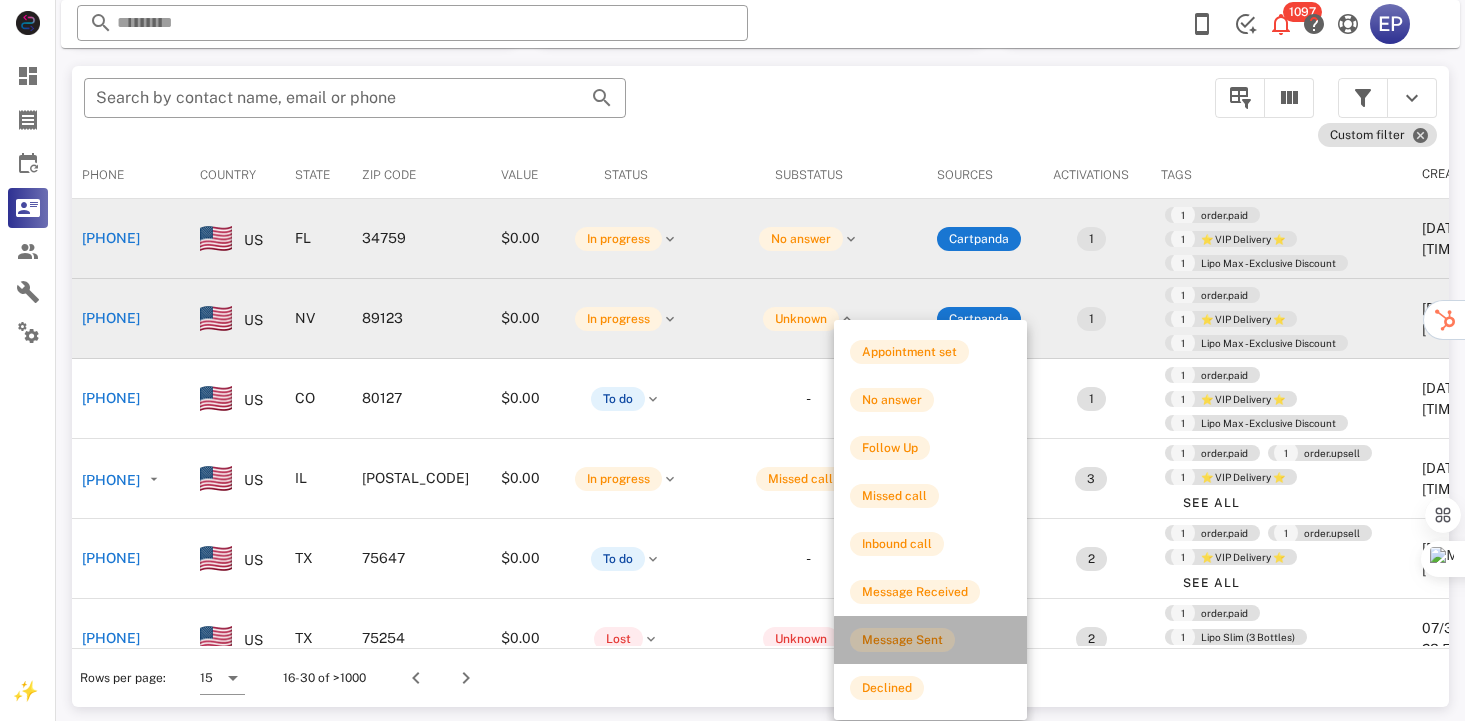 click on "Message Sent" at bounding box center (902, 640) 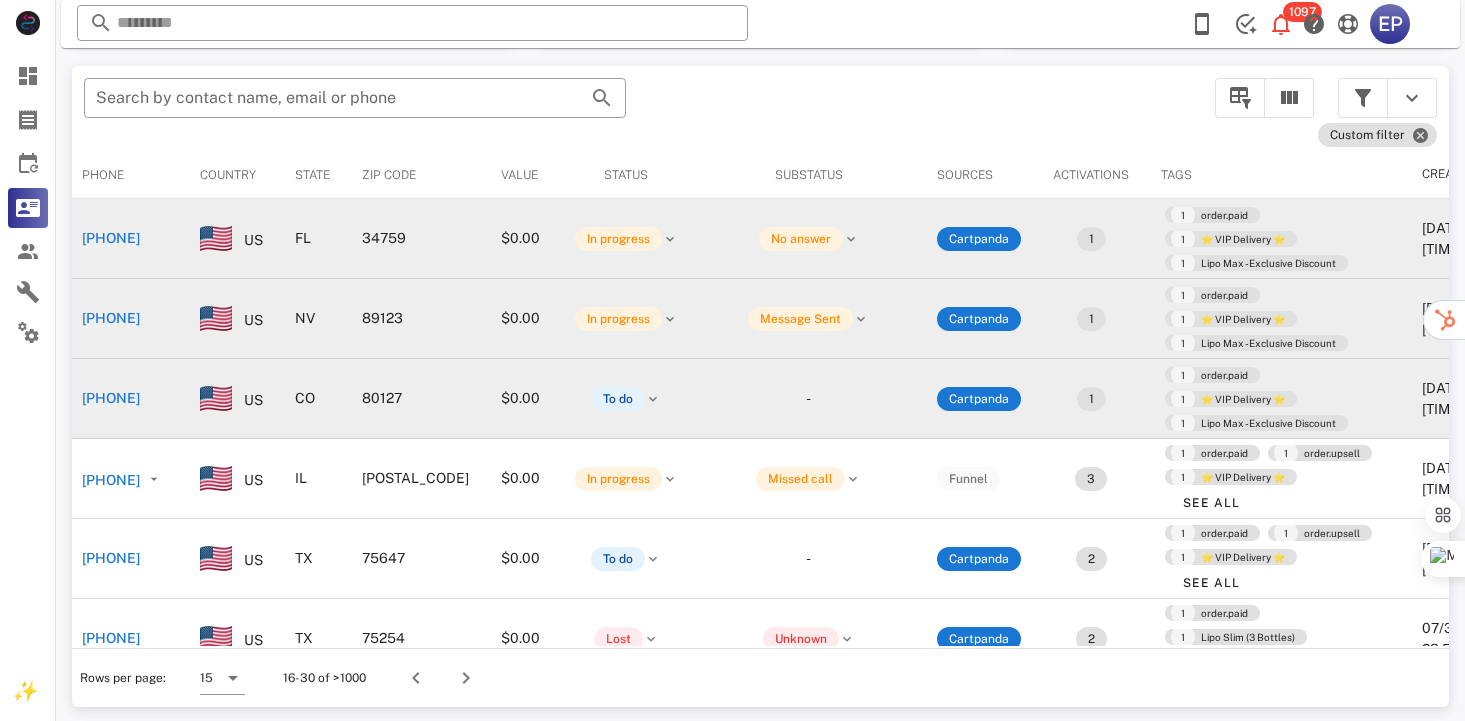 click on "[PHONE]" at bounding box center [111, 398] 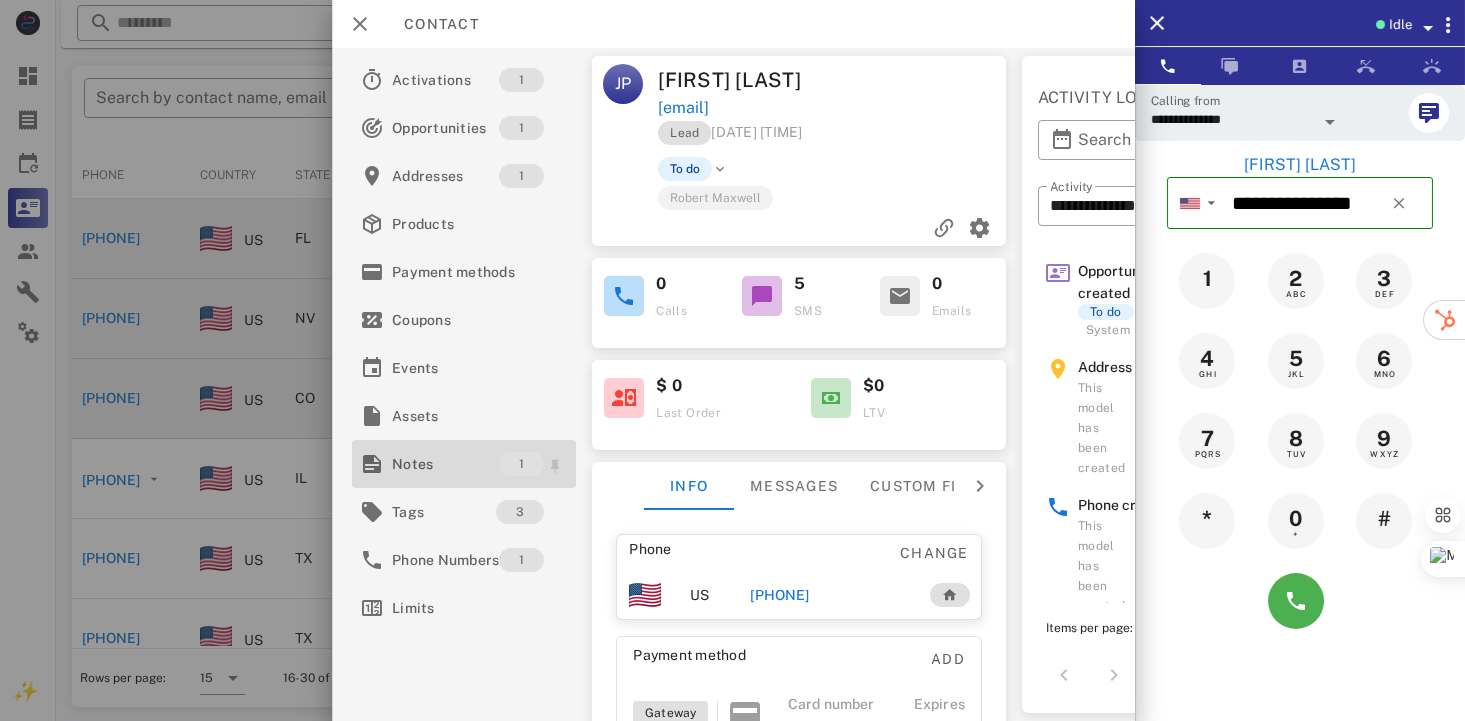 click on "Notes" at bounding box center [445, 464] 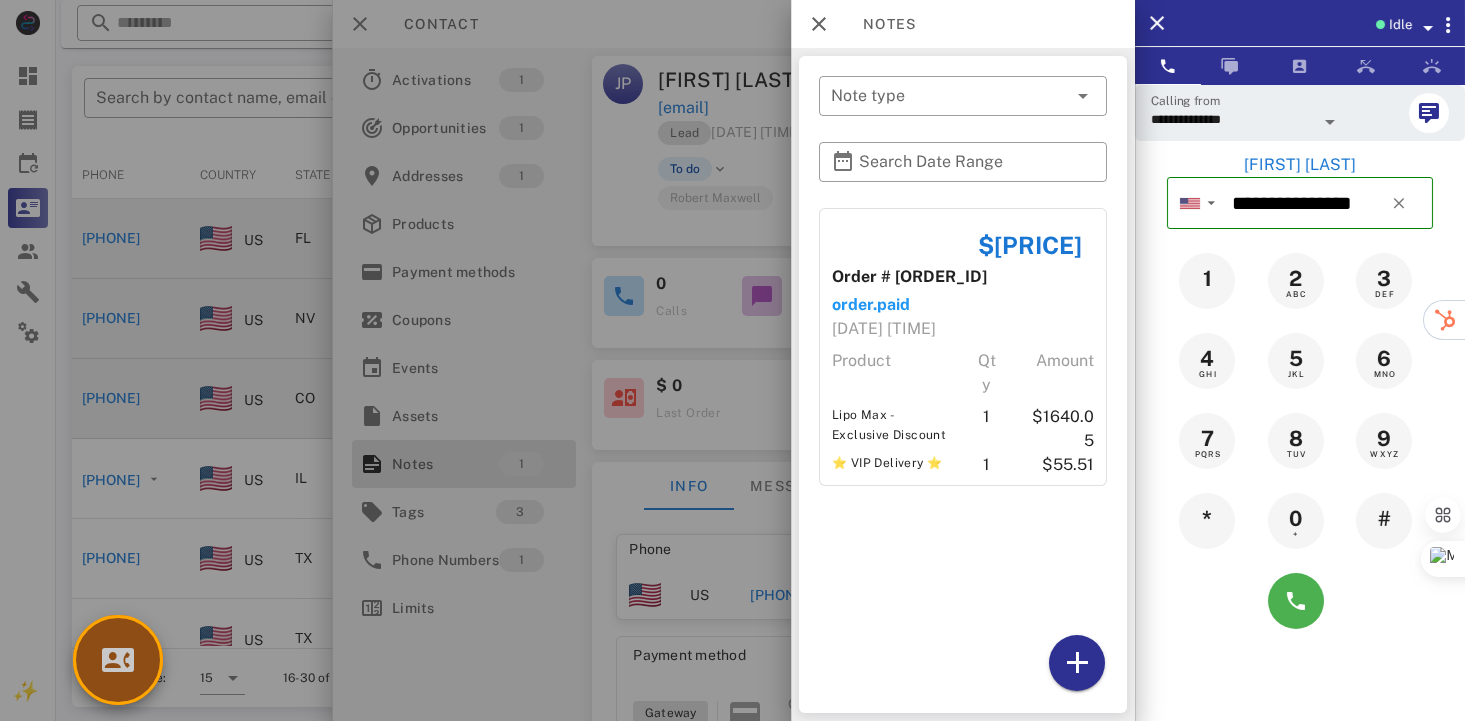 click at bounding box center [118, 660] 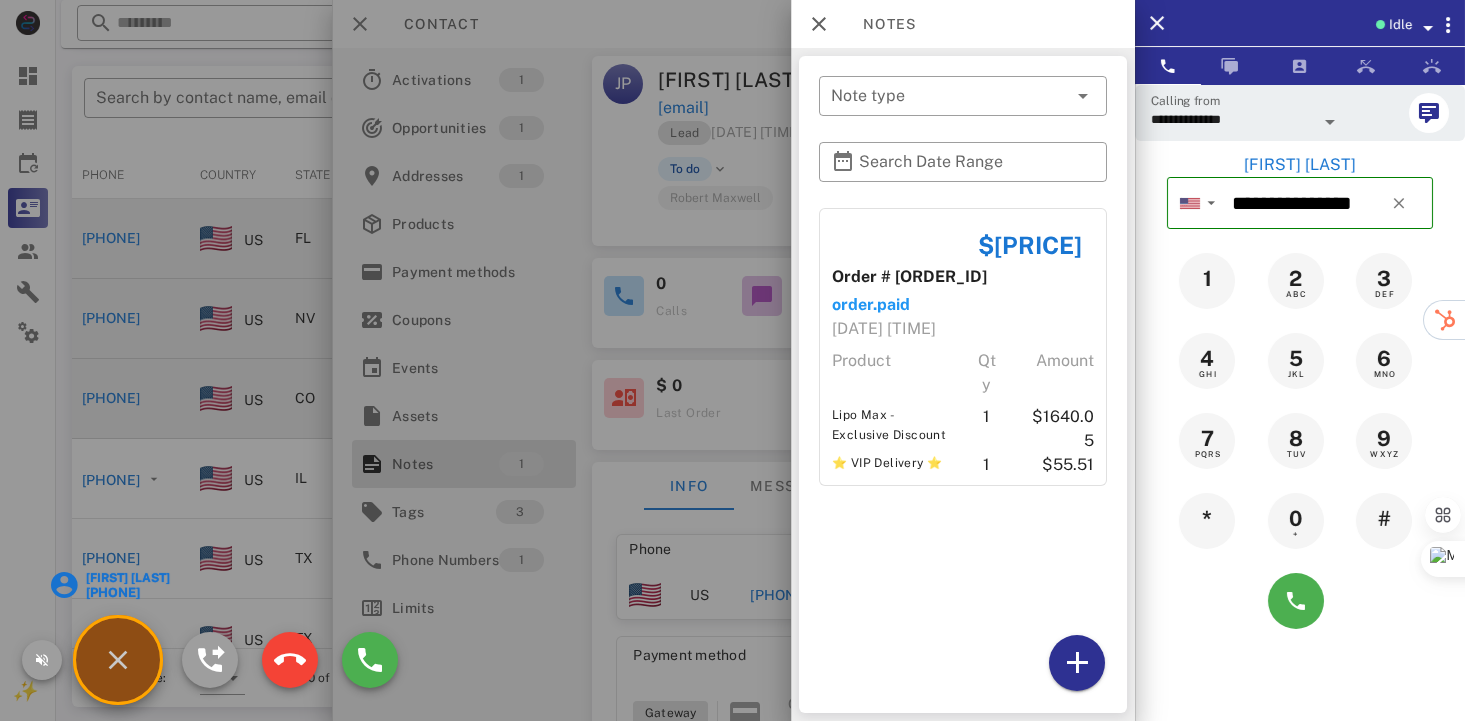 click on "[FIRST] [LAST]" at bounding box center (126, 578) 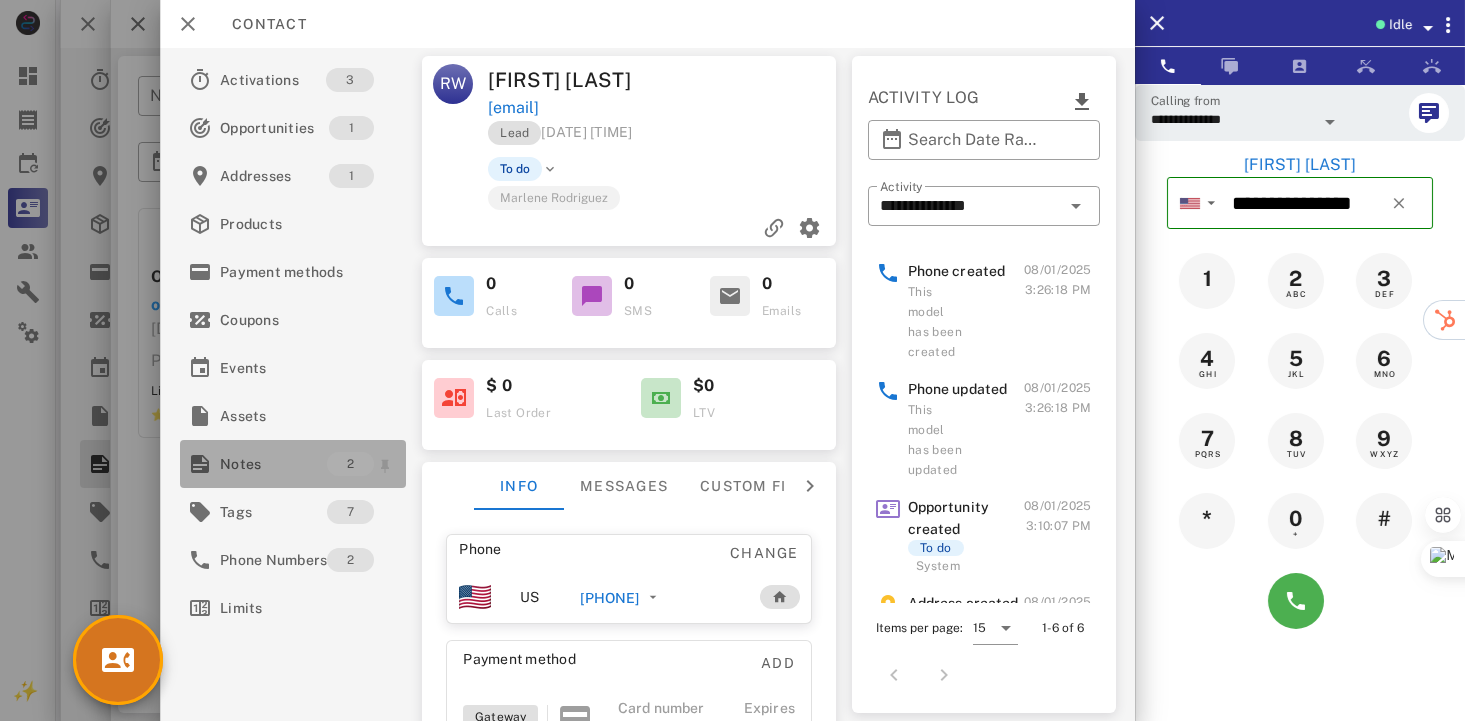 click on "Notes" at bounding box center (273, 464) 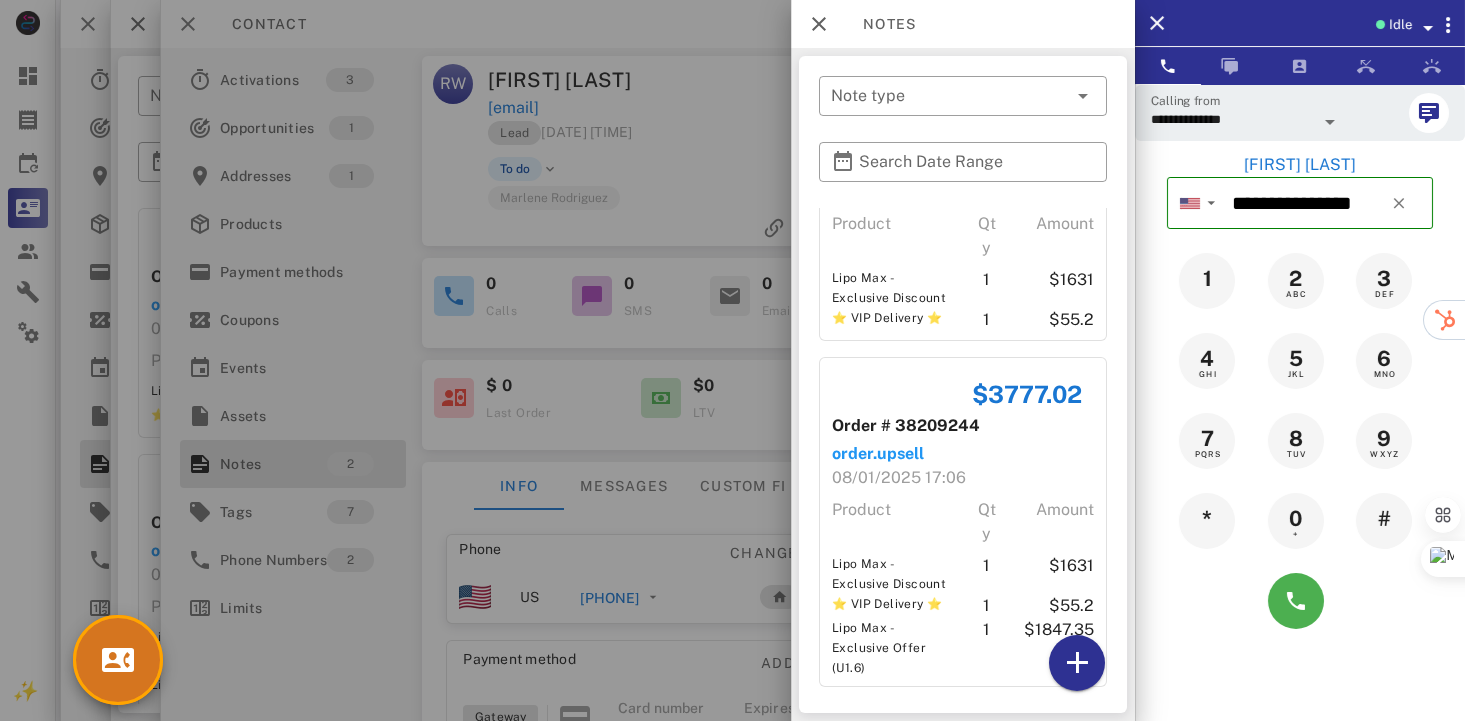 scroll, scrollTop: 148, scrollLeft: 0, axis: vertical 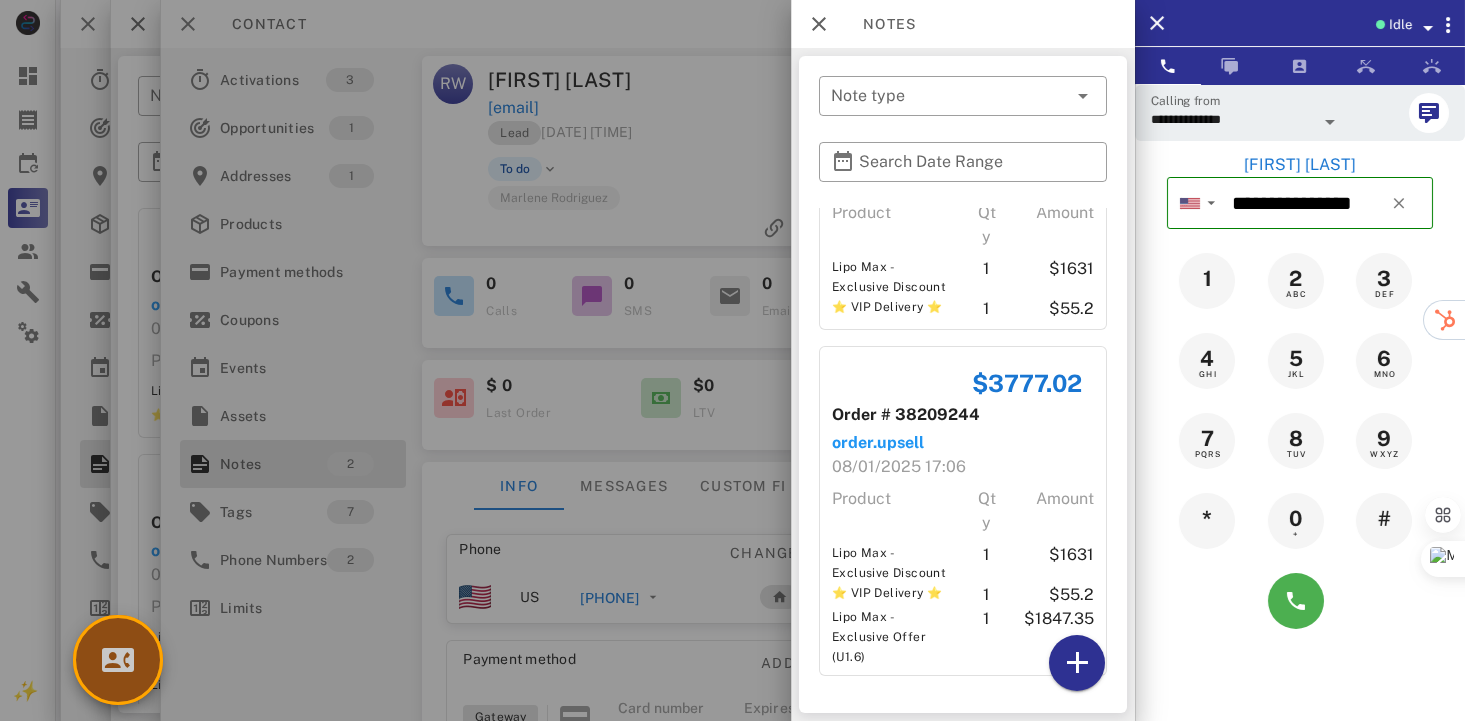 click at bounding box center (118, 660) 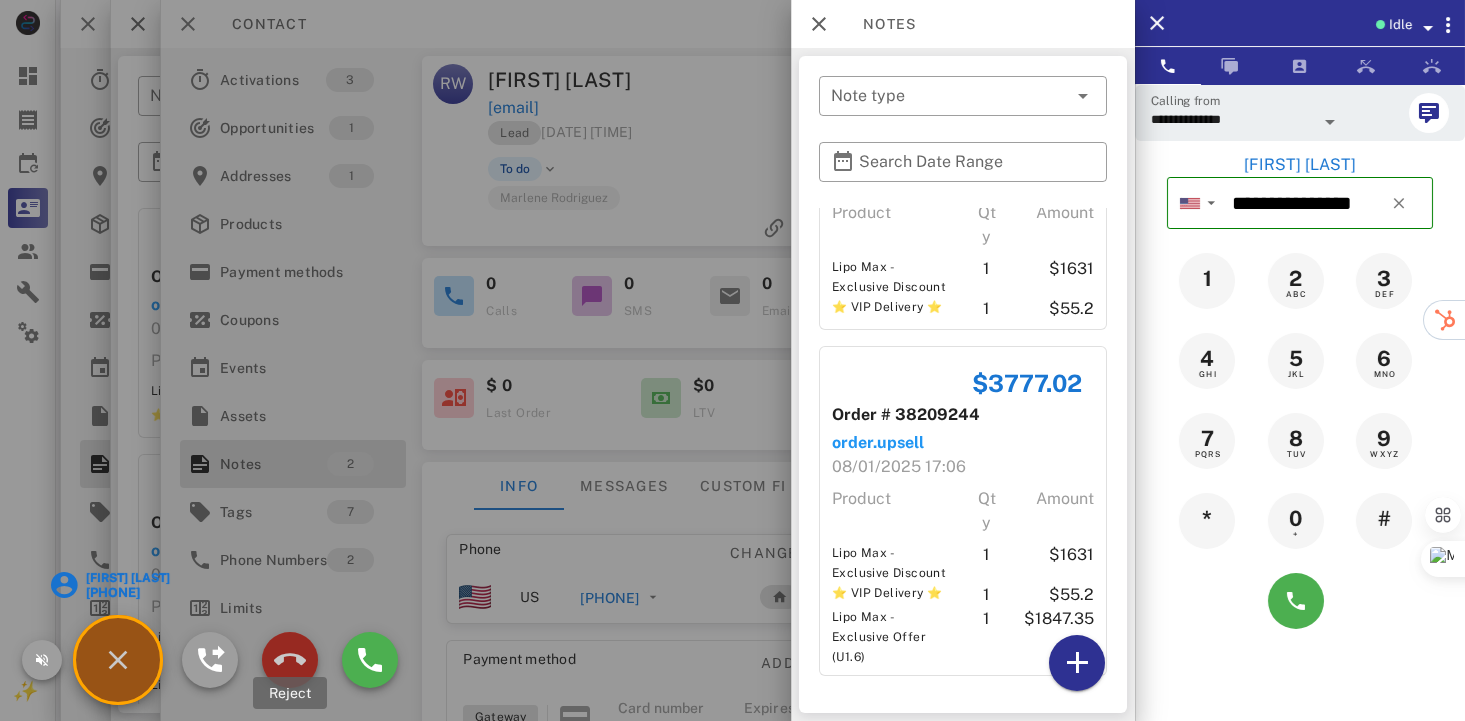click at bounding box center (290, 660) 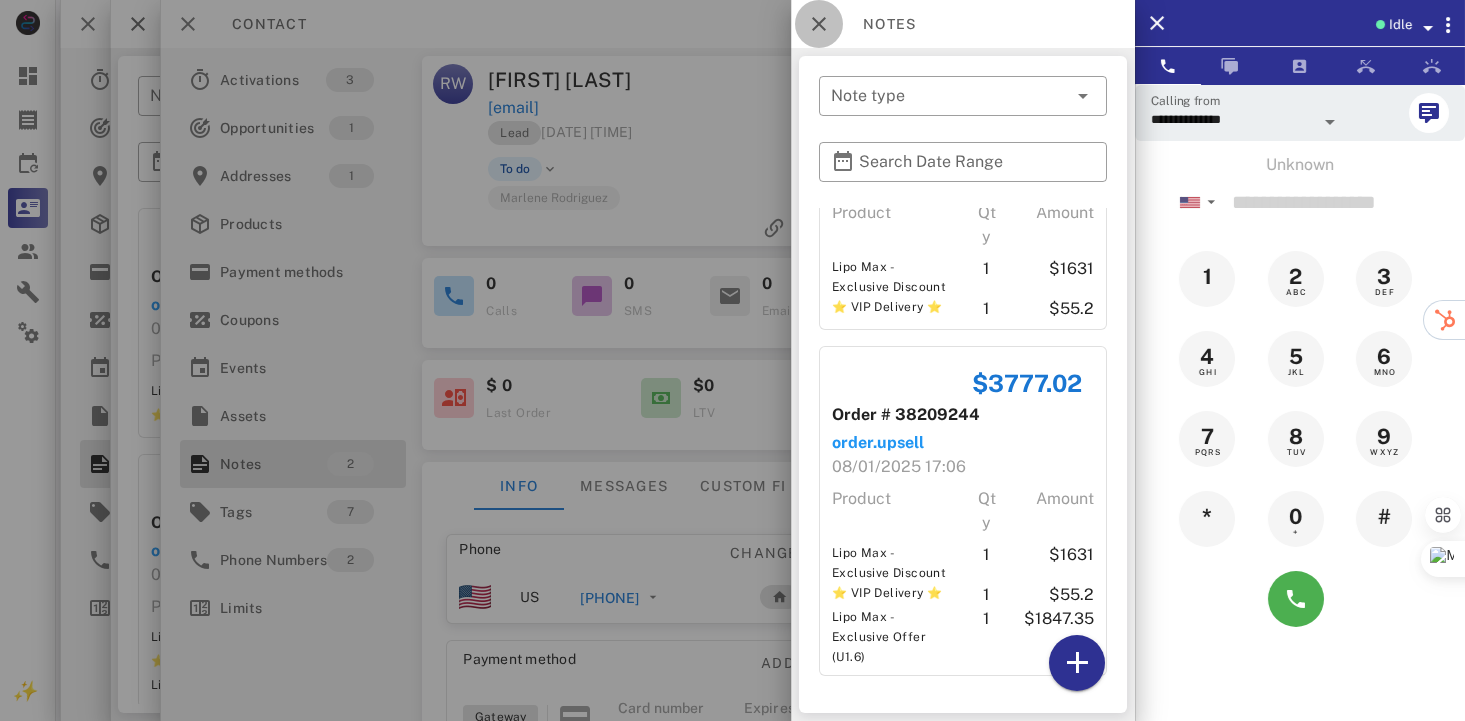 click at bounding box center (819, 24) 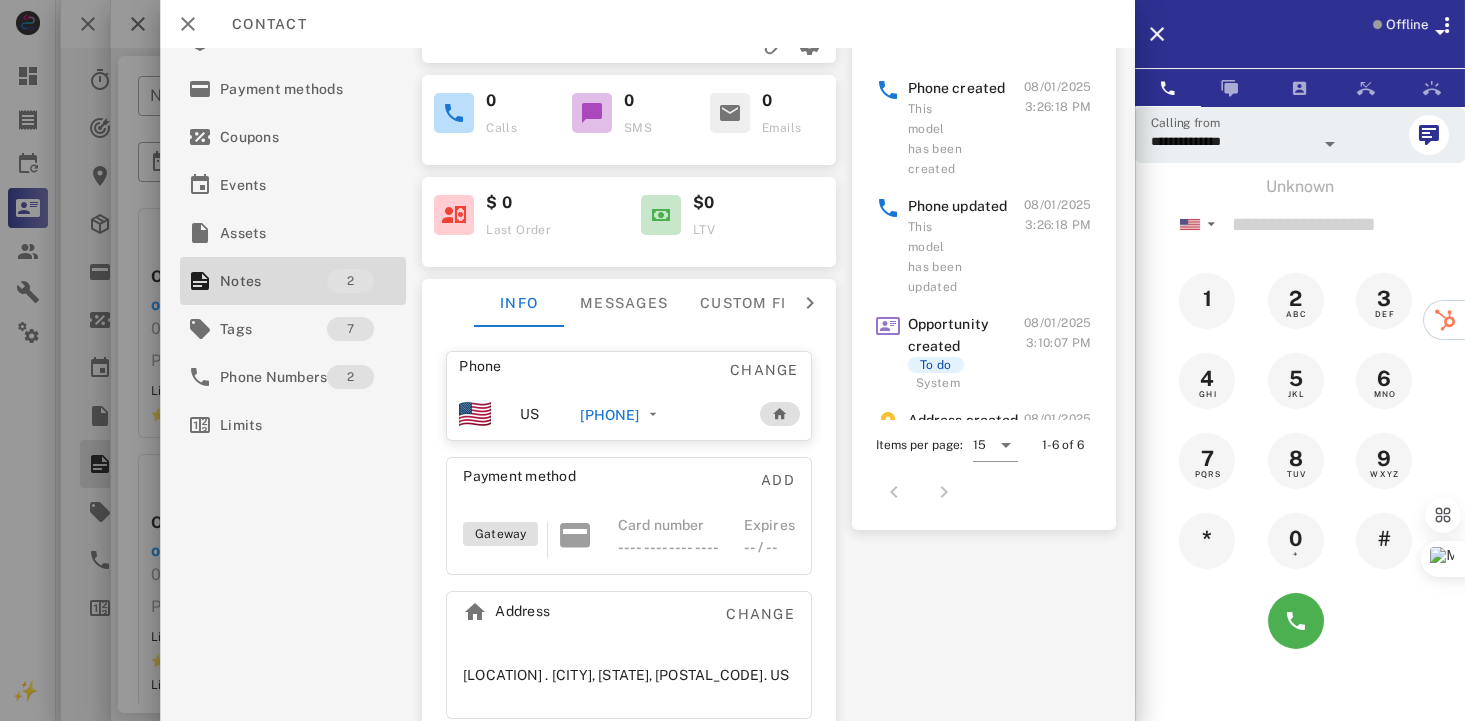 scroll, scrollTop: 200, scrollLeft: 0, axis: vertical 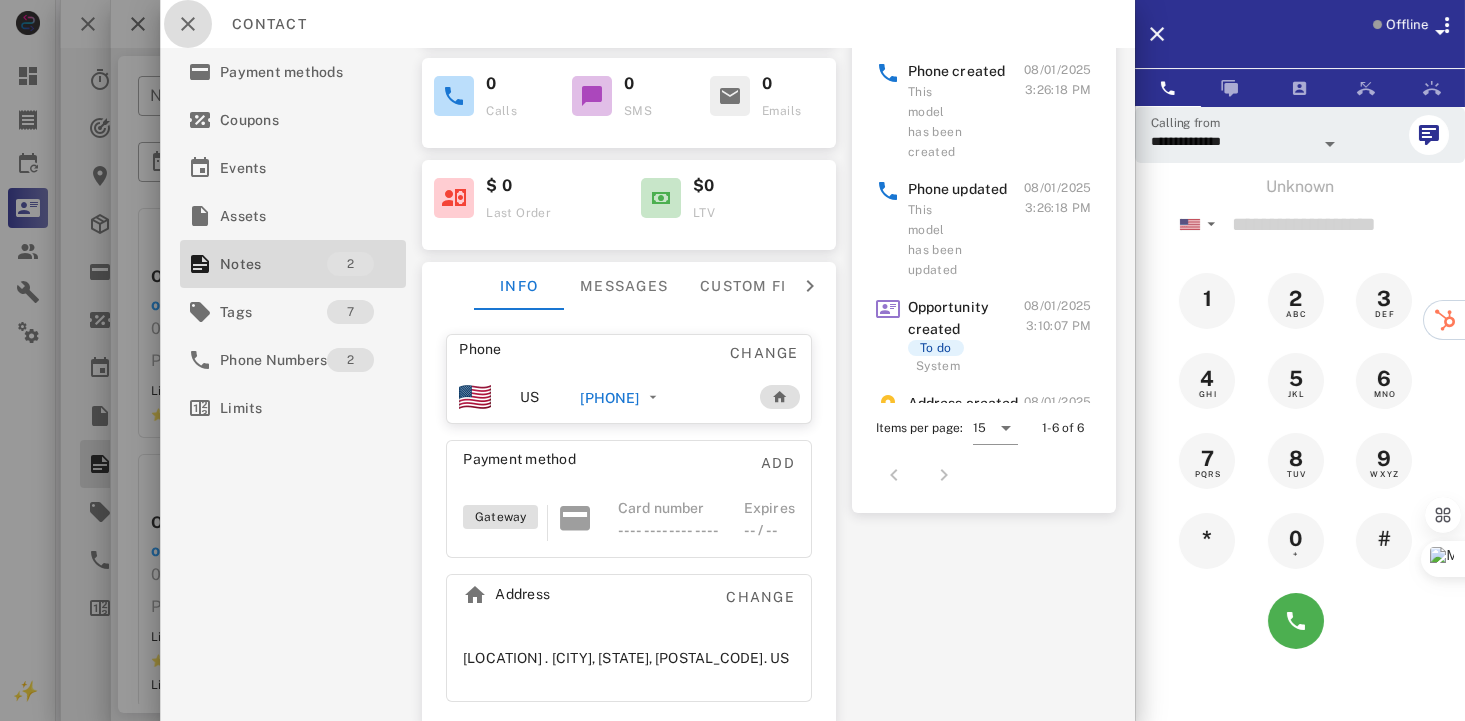 click at bounding box center [188, 24] 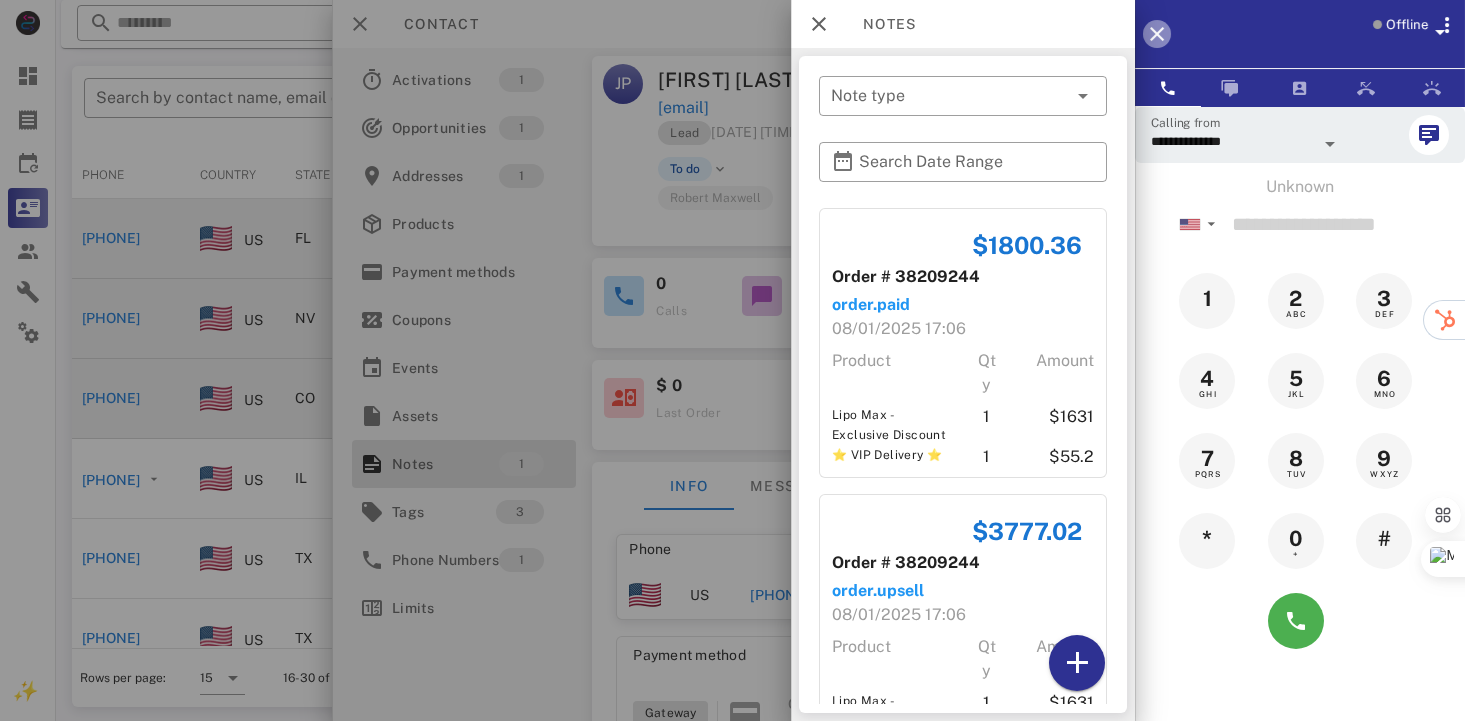 click at bounding box center [1157, 34] 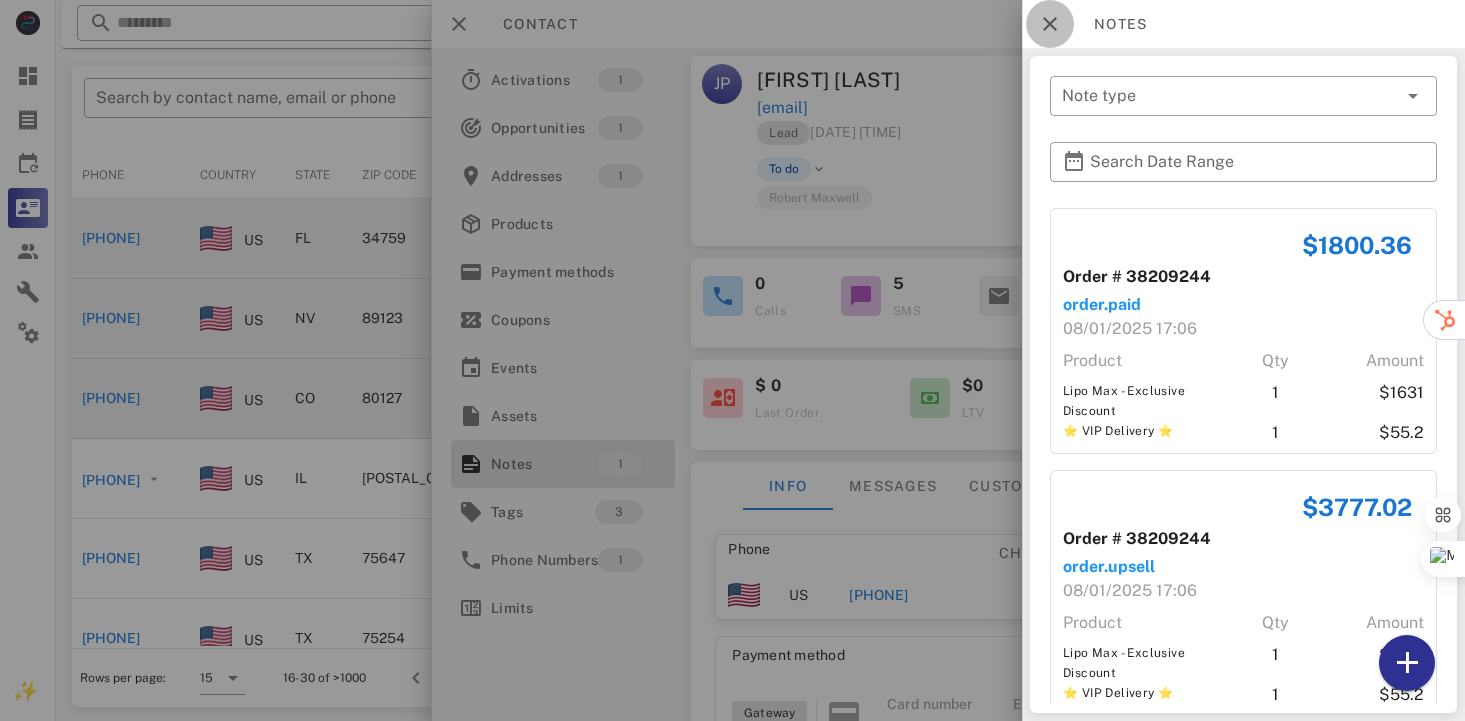 click at bounding box center (1050, 24) 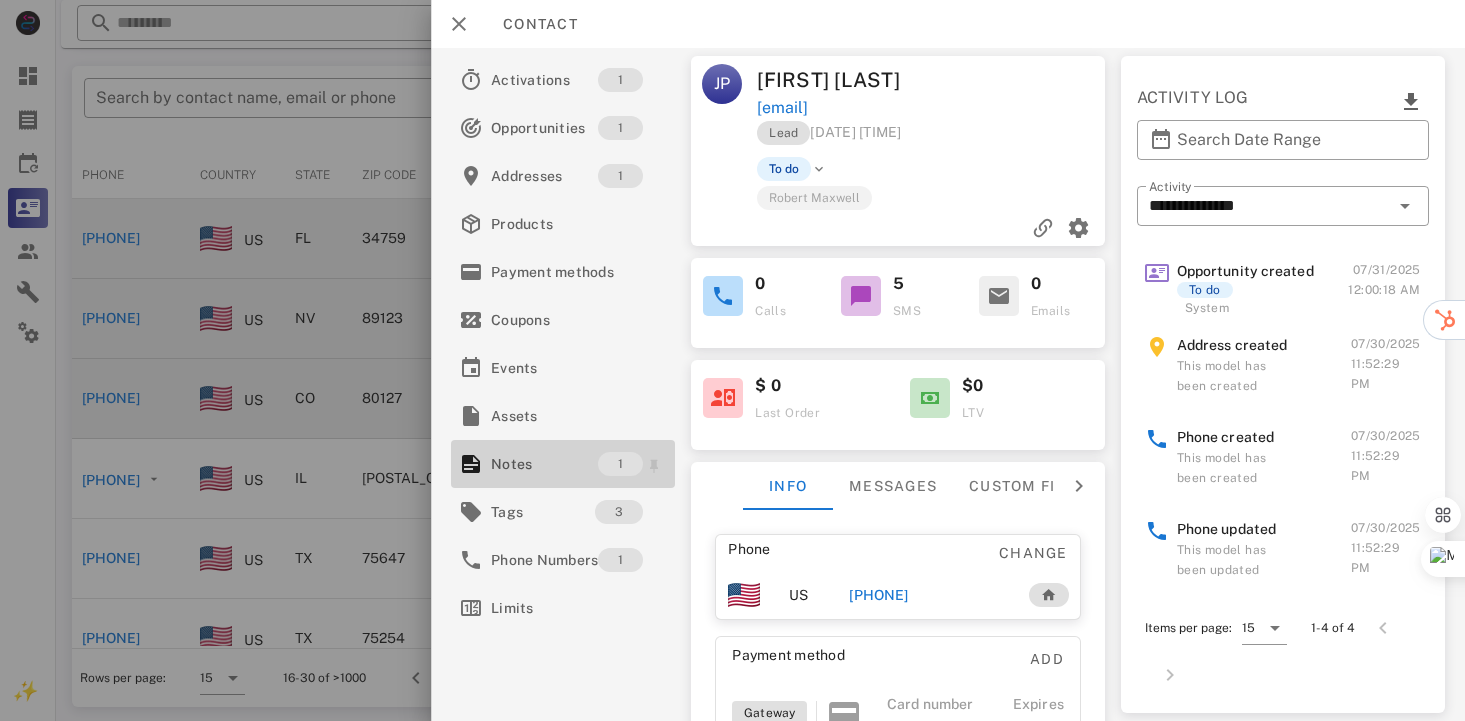 click on "Notes" at bounding box center (544, 464) 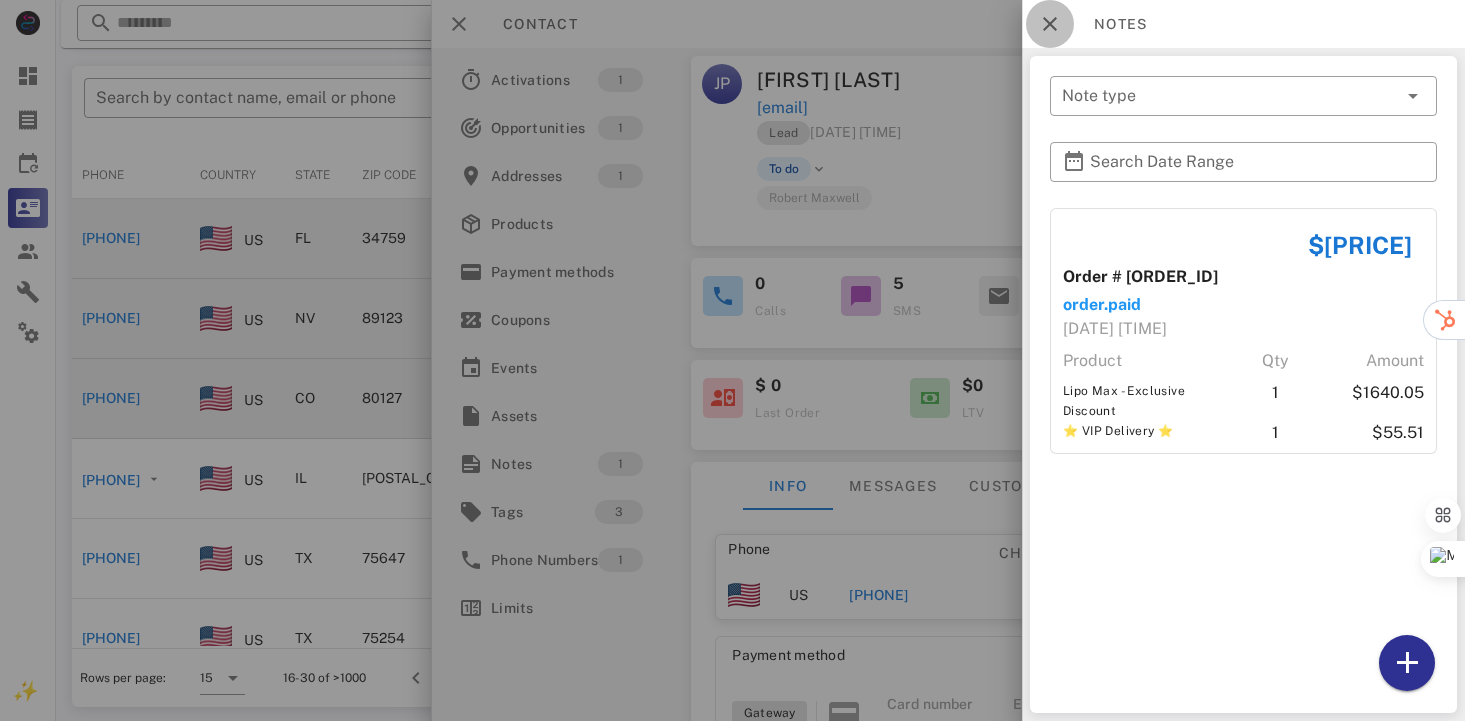 click at bounding box center [1050, 24] 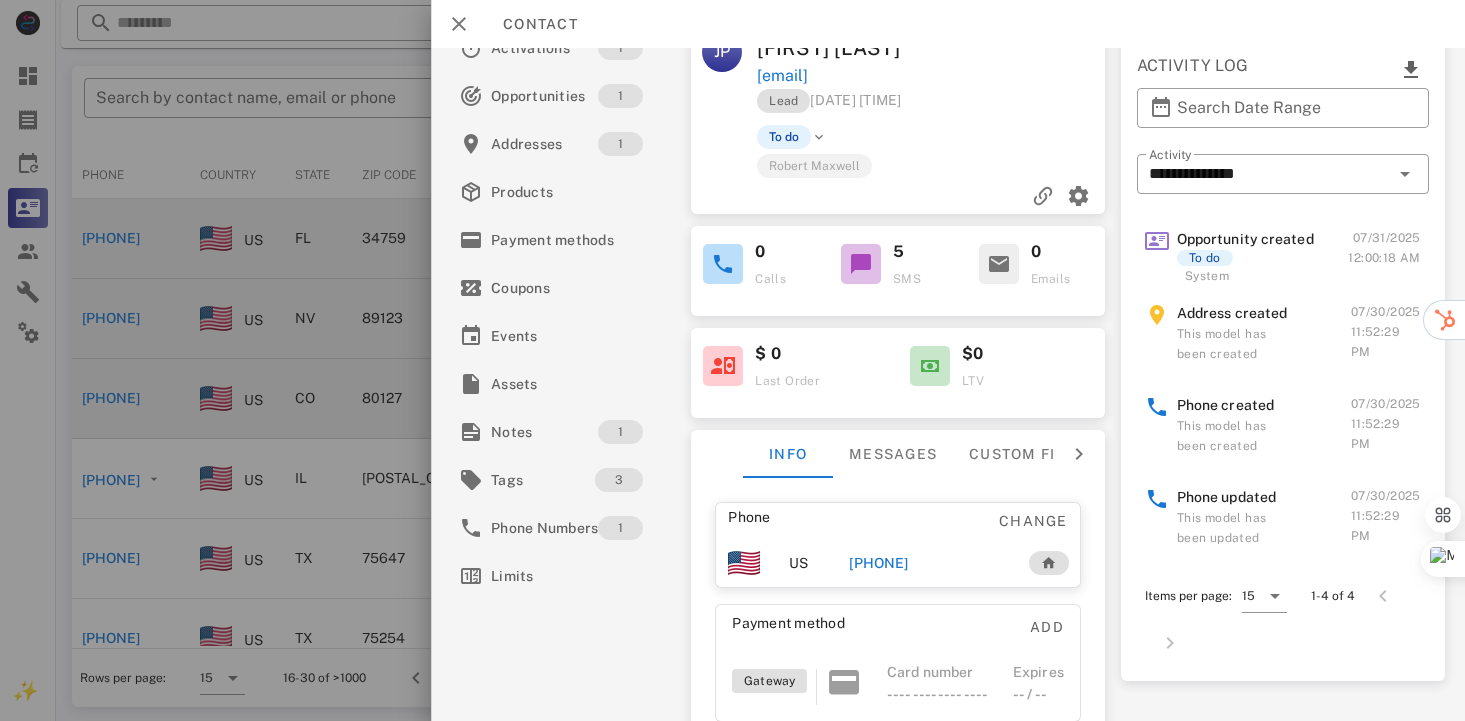 scroll, scrollTop: 50, scrollLeft: 0, axis: vertical 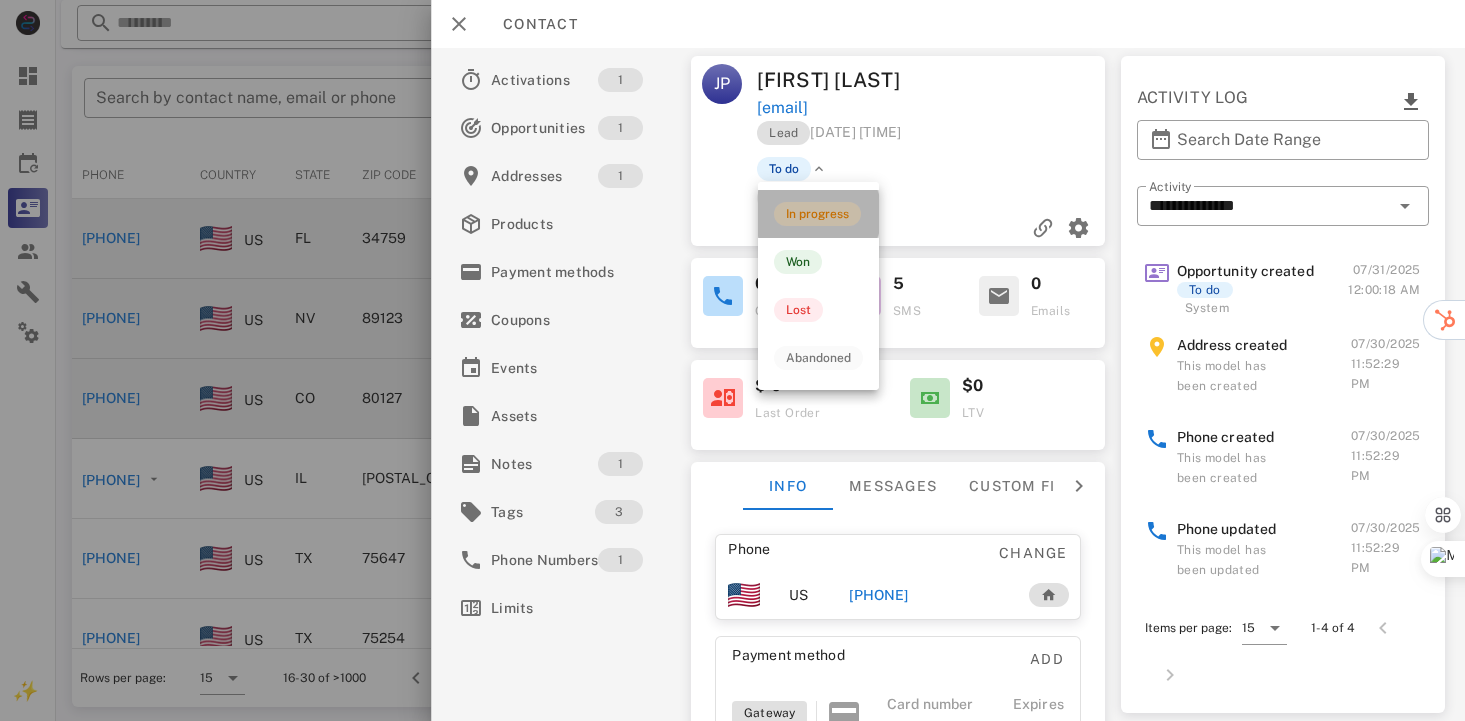 click on "In progress" at bounding box center (817, 214) 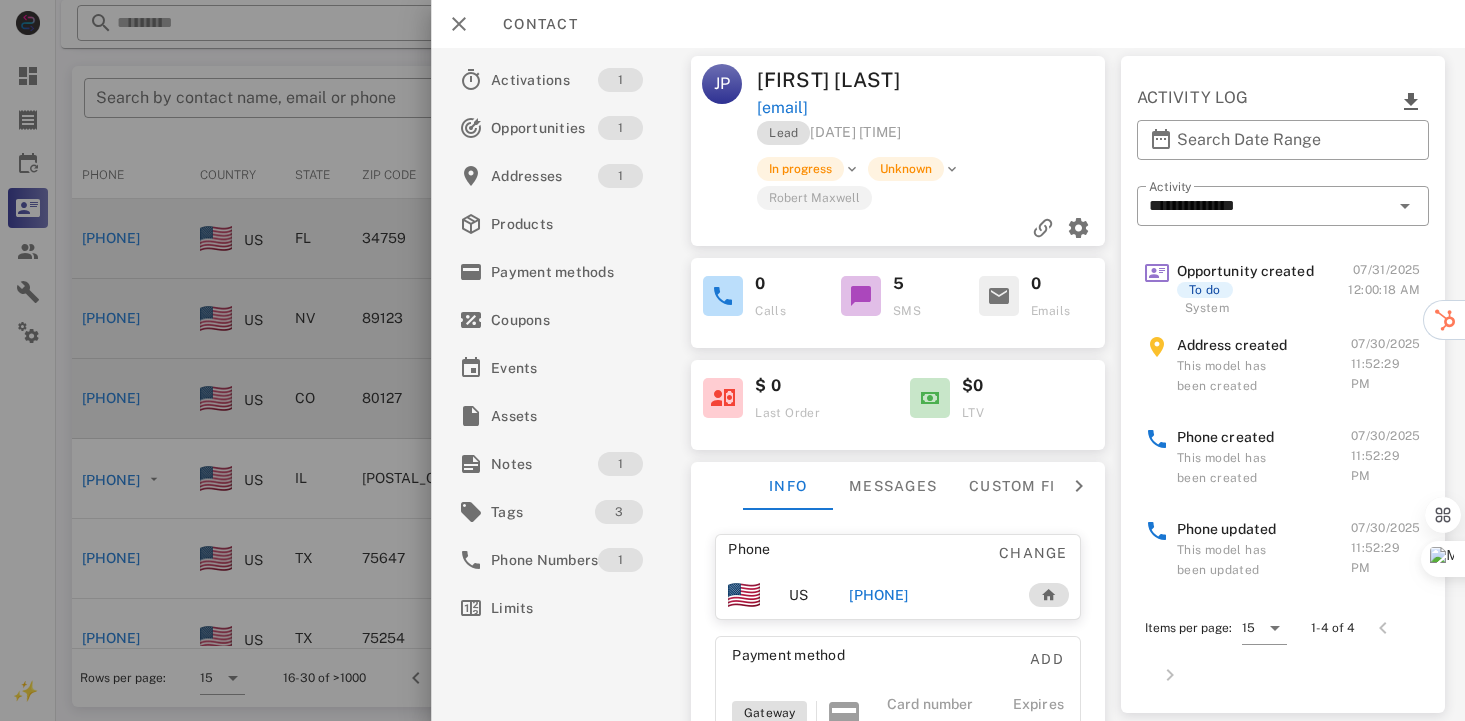 click on "[PHONE]" at bounding box center (879, 595) 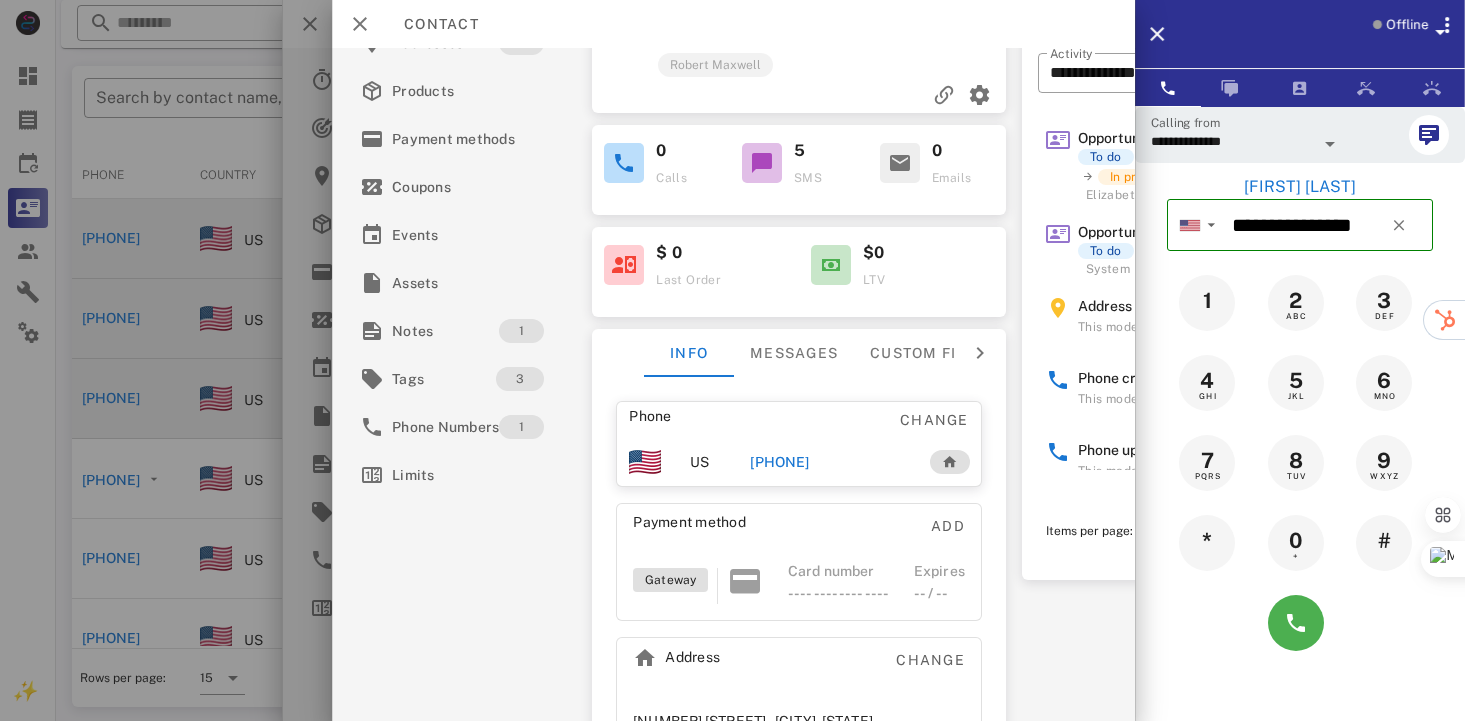 scroll, scrollTop: 150, scrollLeft: 0, axis: vertical 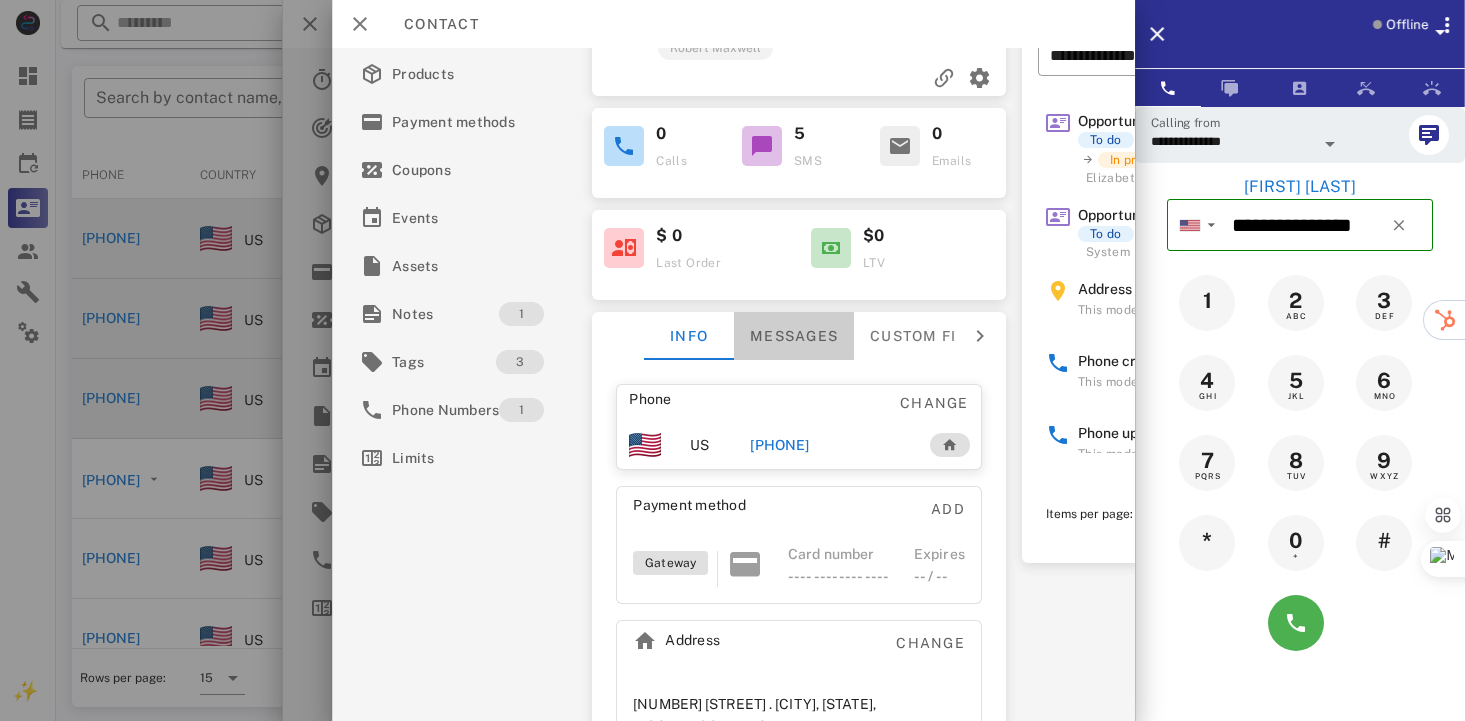 click on "Messages" at bounding box center (794, 336) 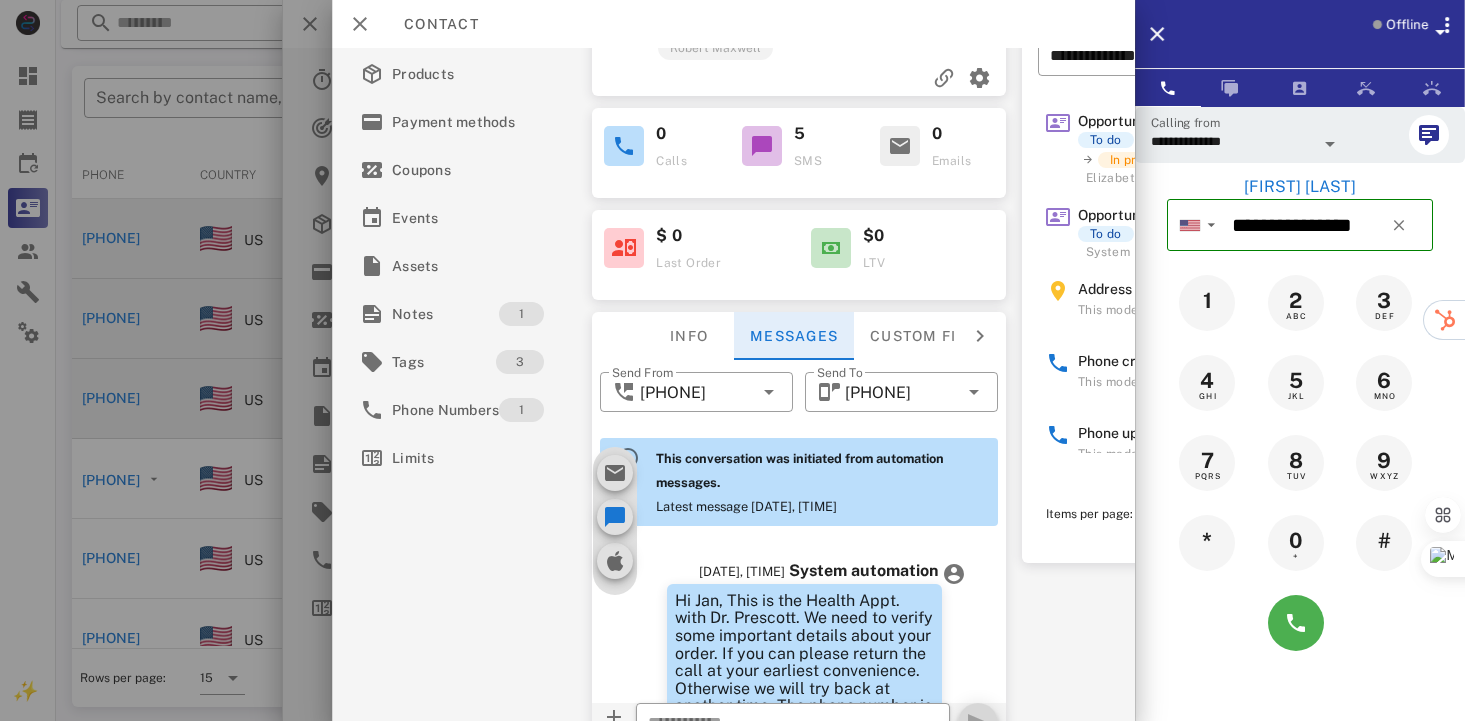 scroll, scrollTop: 653, scrollLeft: 0, axis: vertical 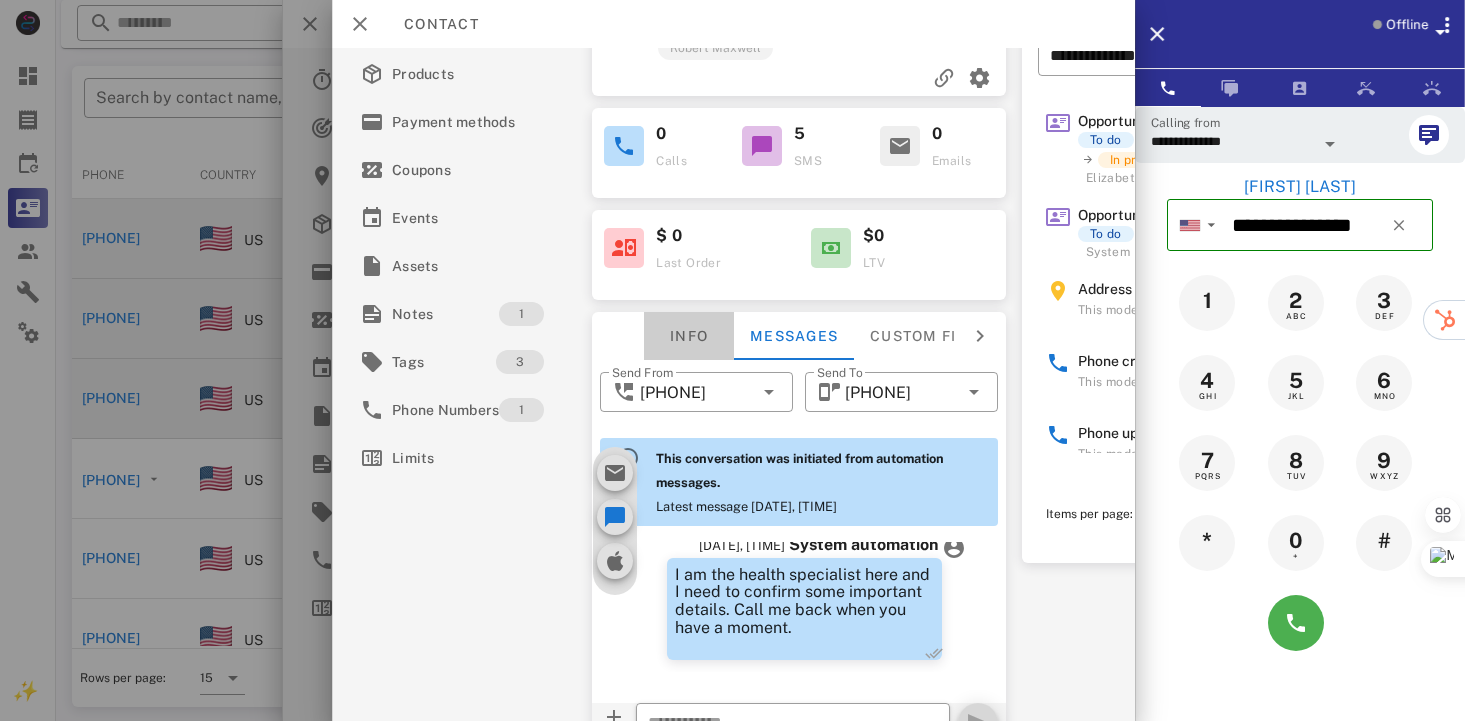 click on "Info" at bounding box center (689, 336) 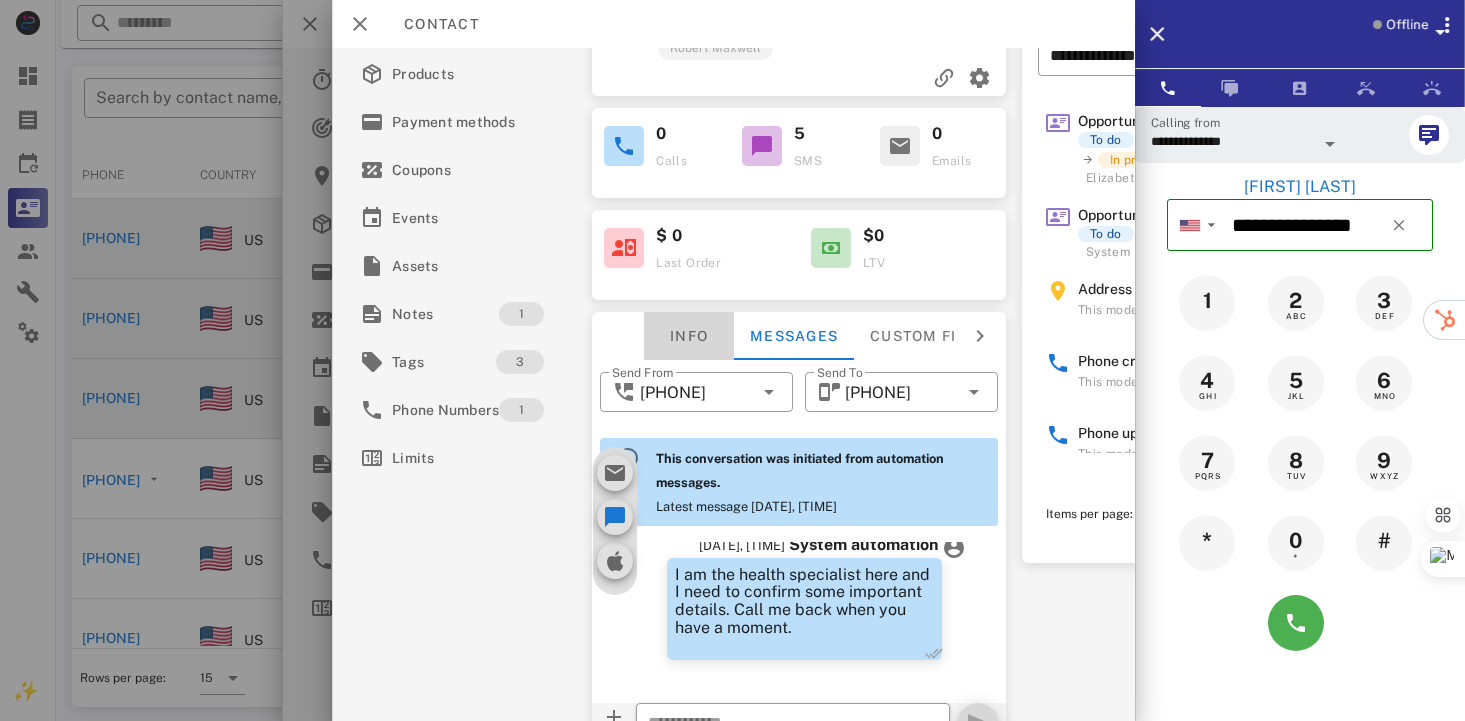 scroll, scrollTop: 671, scrollLeft: 0, axis: vertical 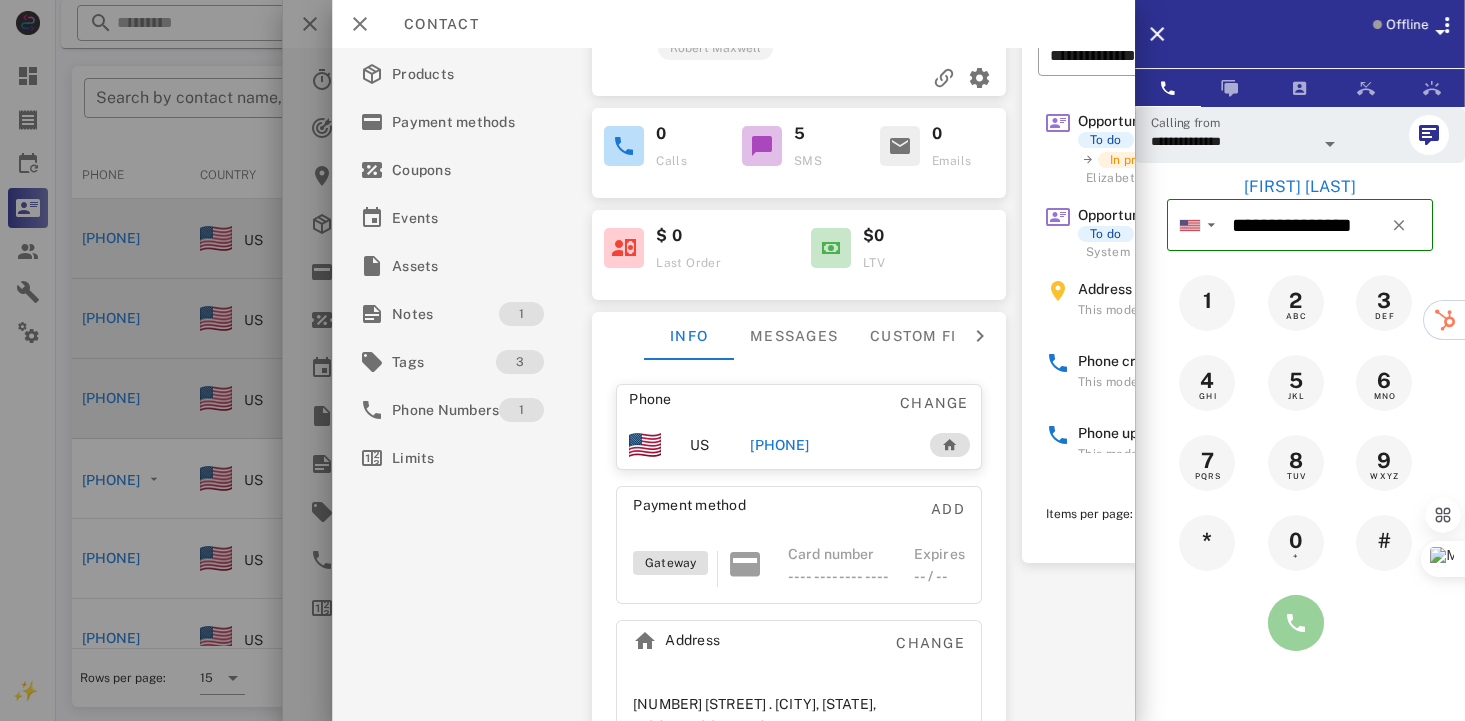 click at bounding box center [1296, 623] 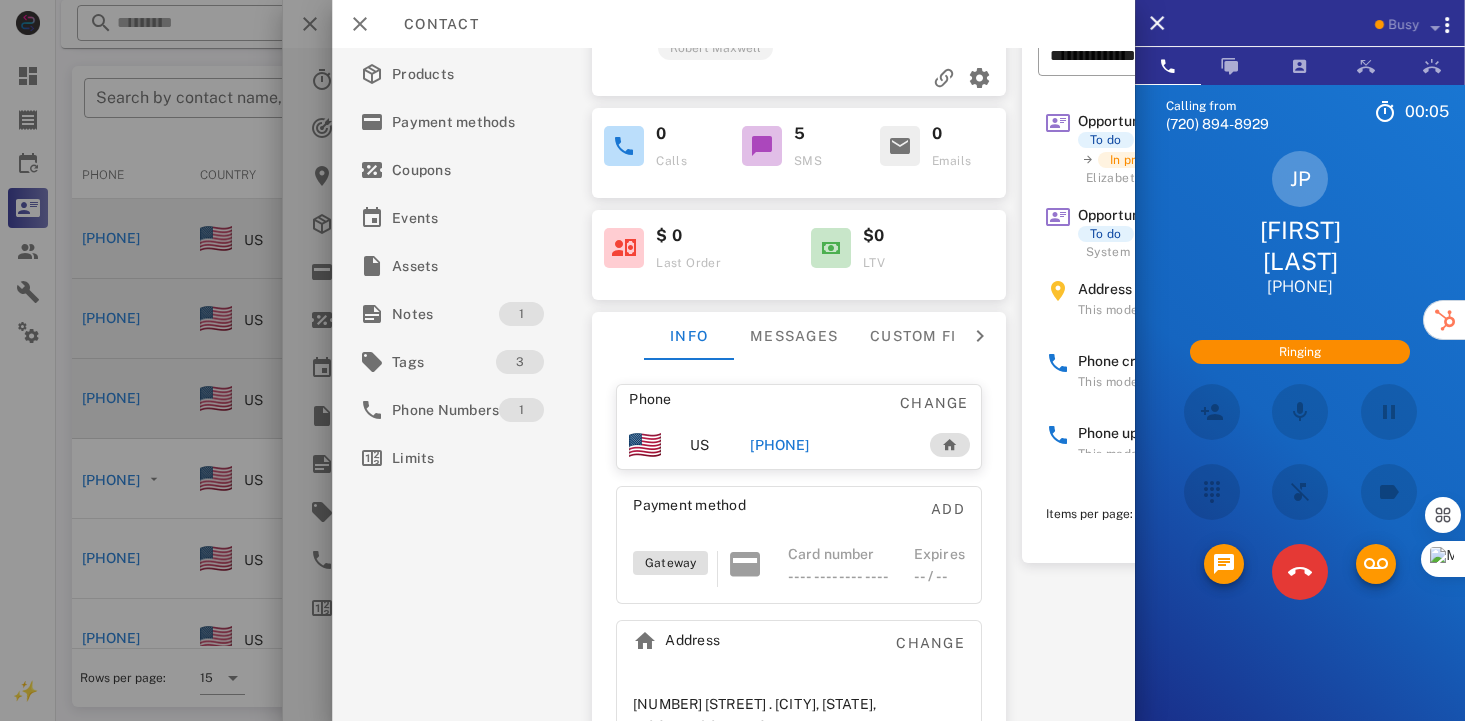 scroll, scrollTop: 200, scrollLeft: 0, axis: vertical 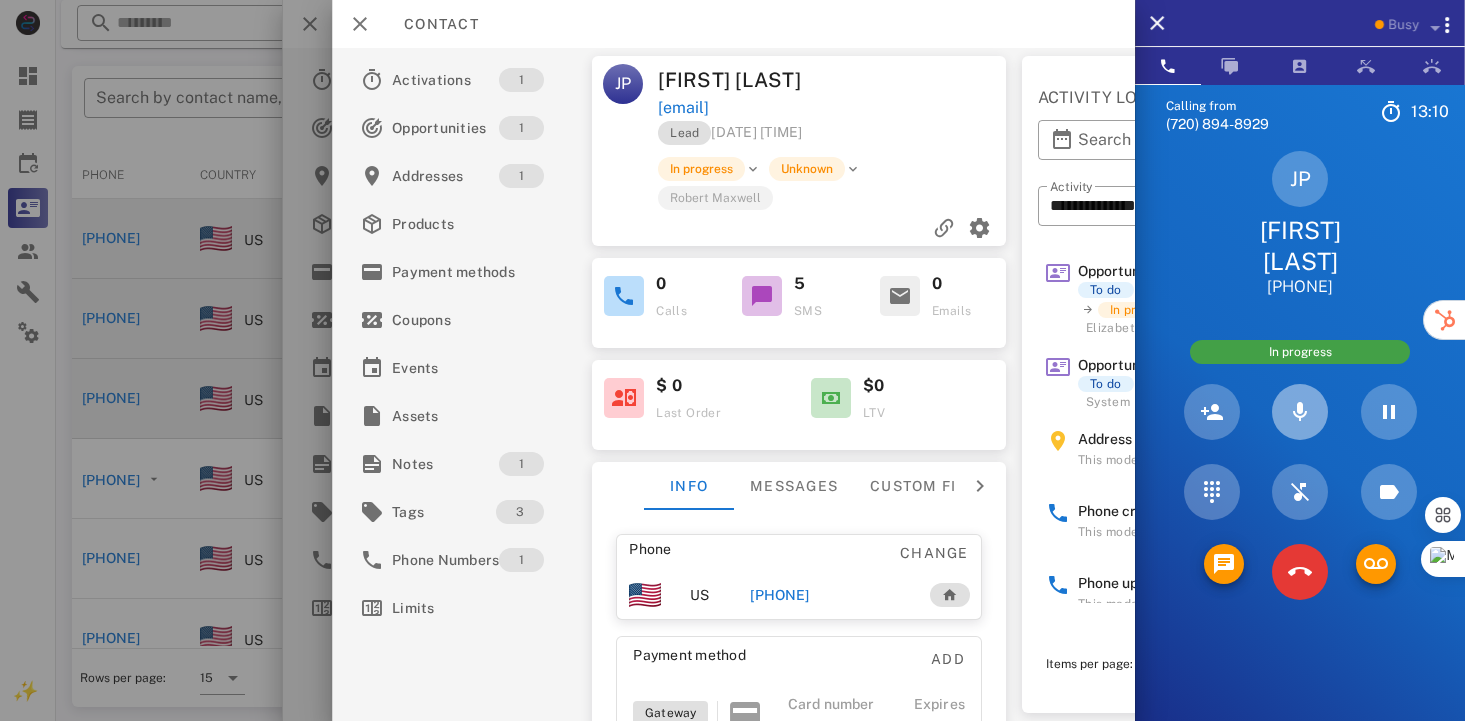 click at bounding box center (1300, 412) 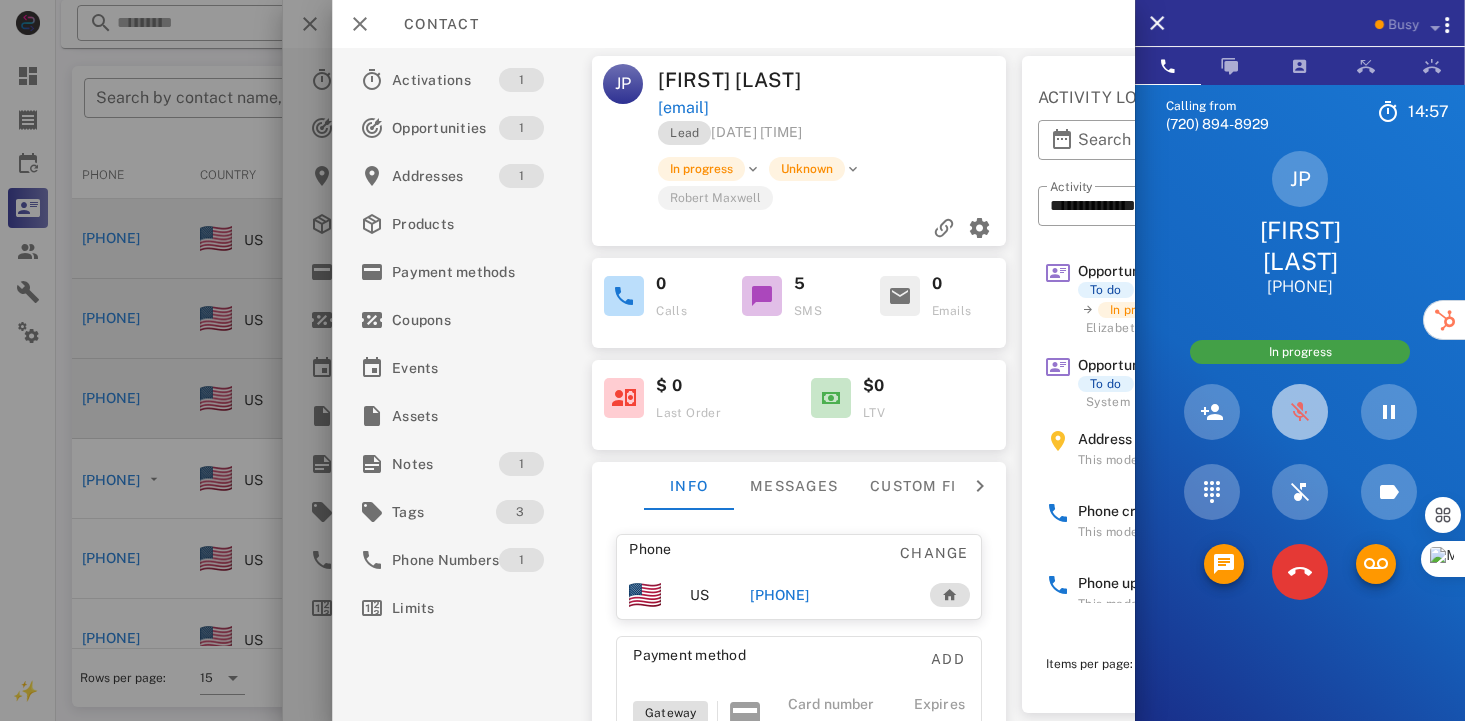 click at bounding box center (1300, 412) 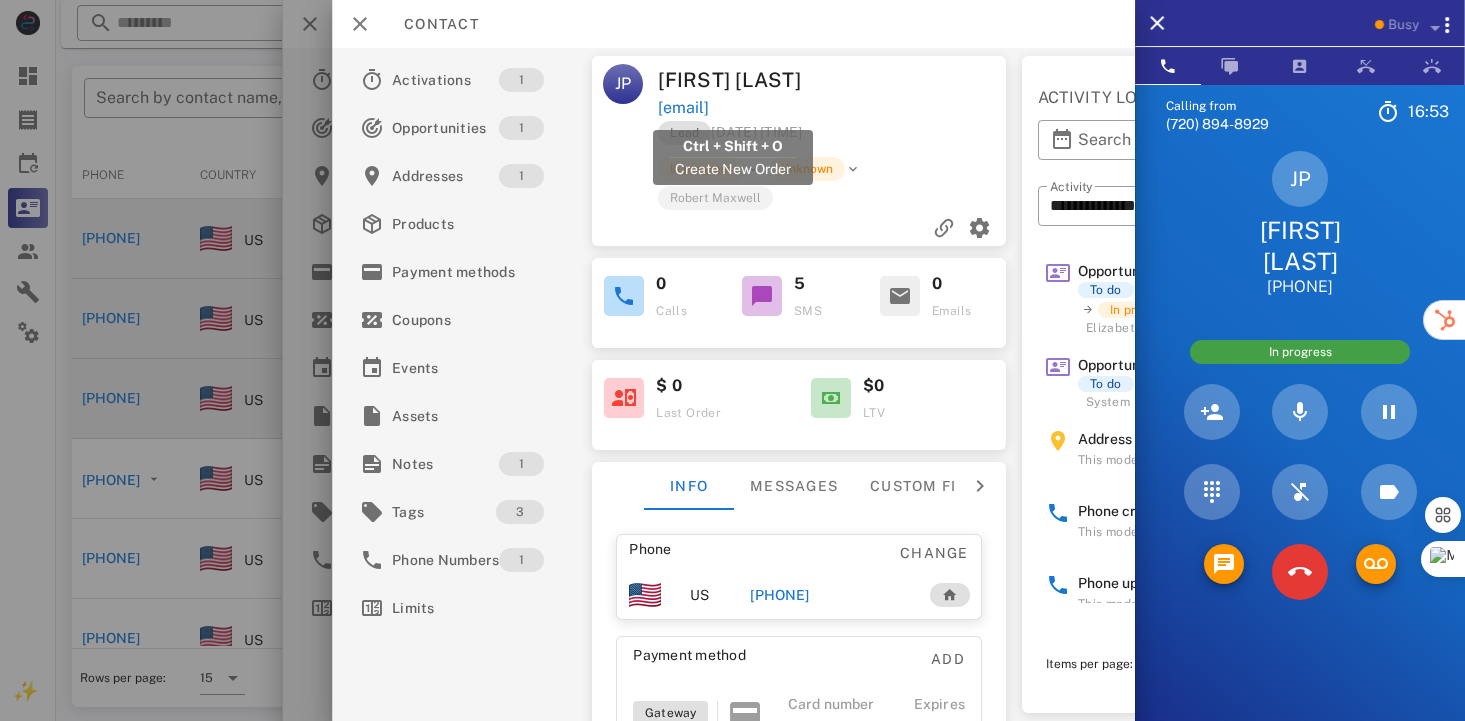click on "[EMAIL]" at bounding box center [684, 108] 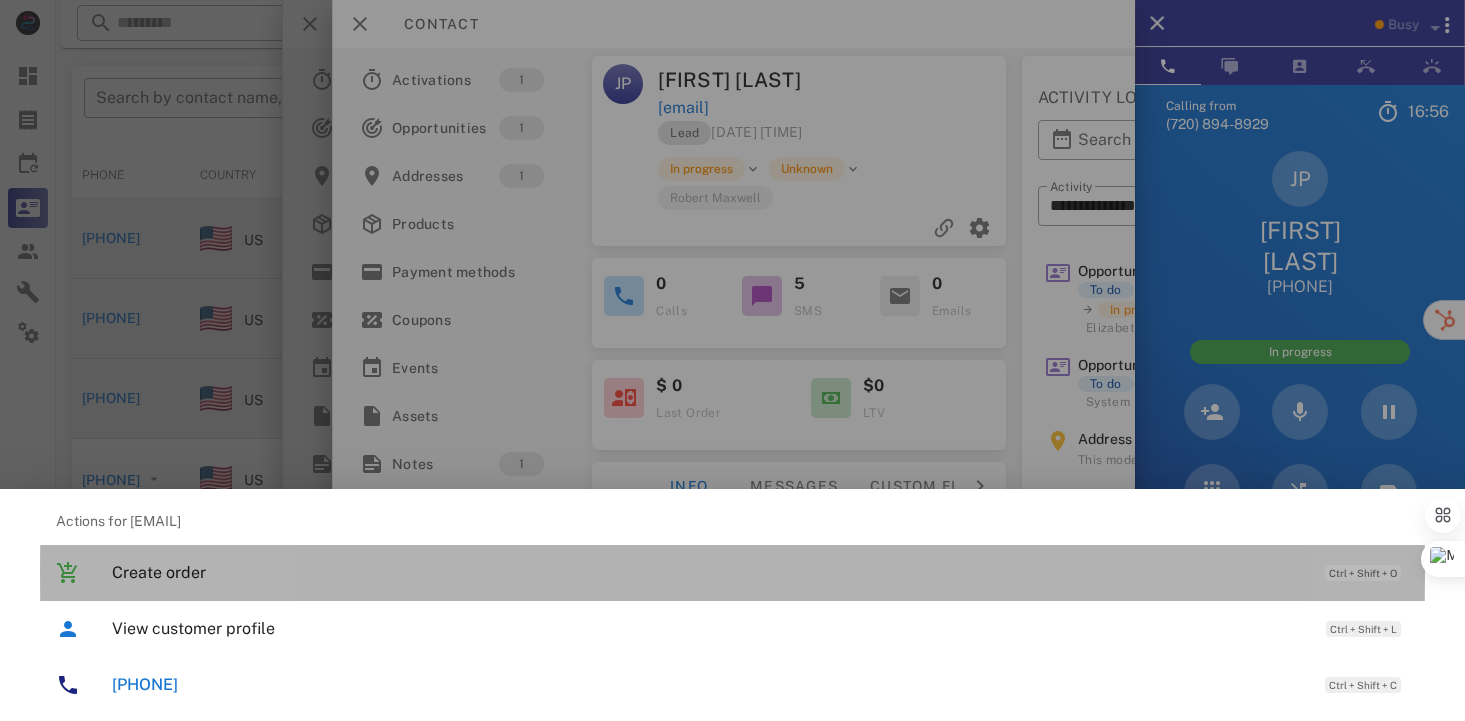 click on "Create order" at bounding box center [708, 572] 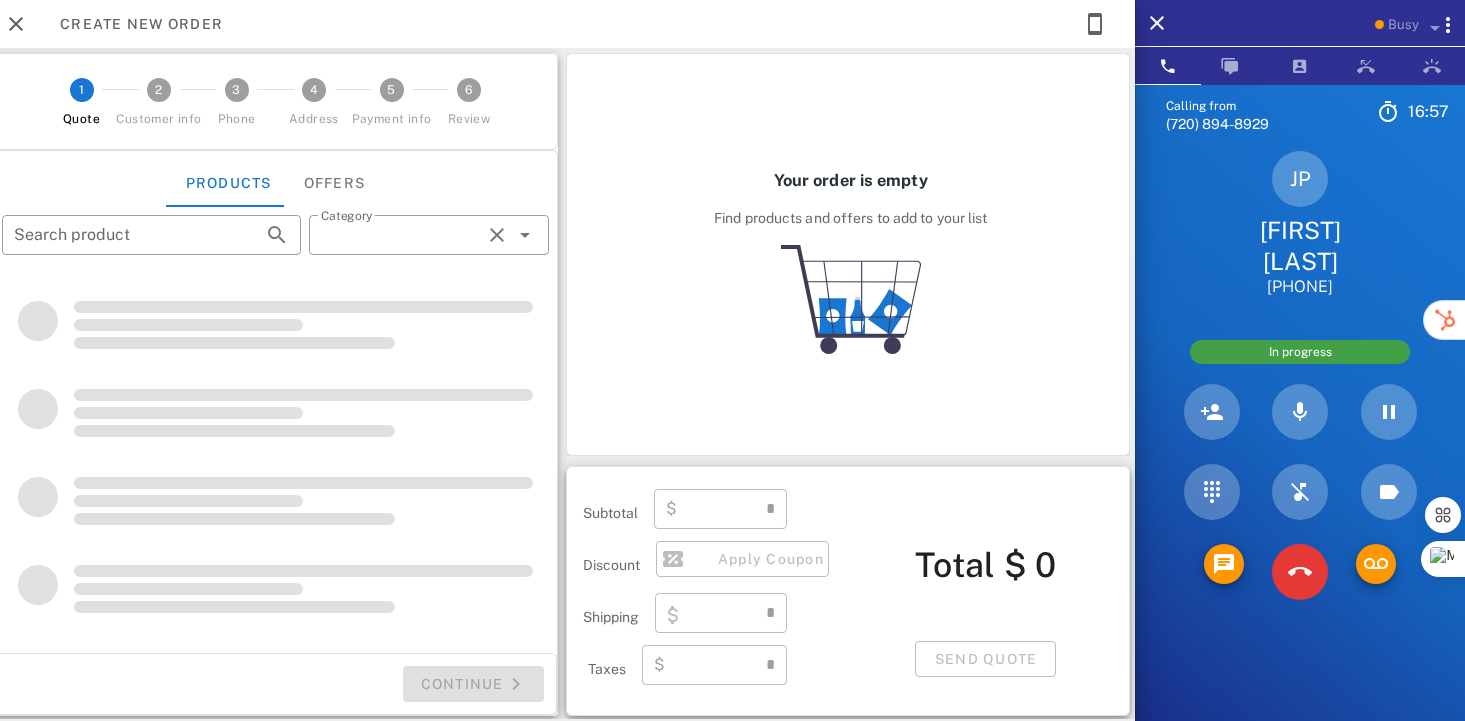type on "**********" 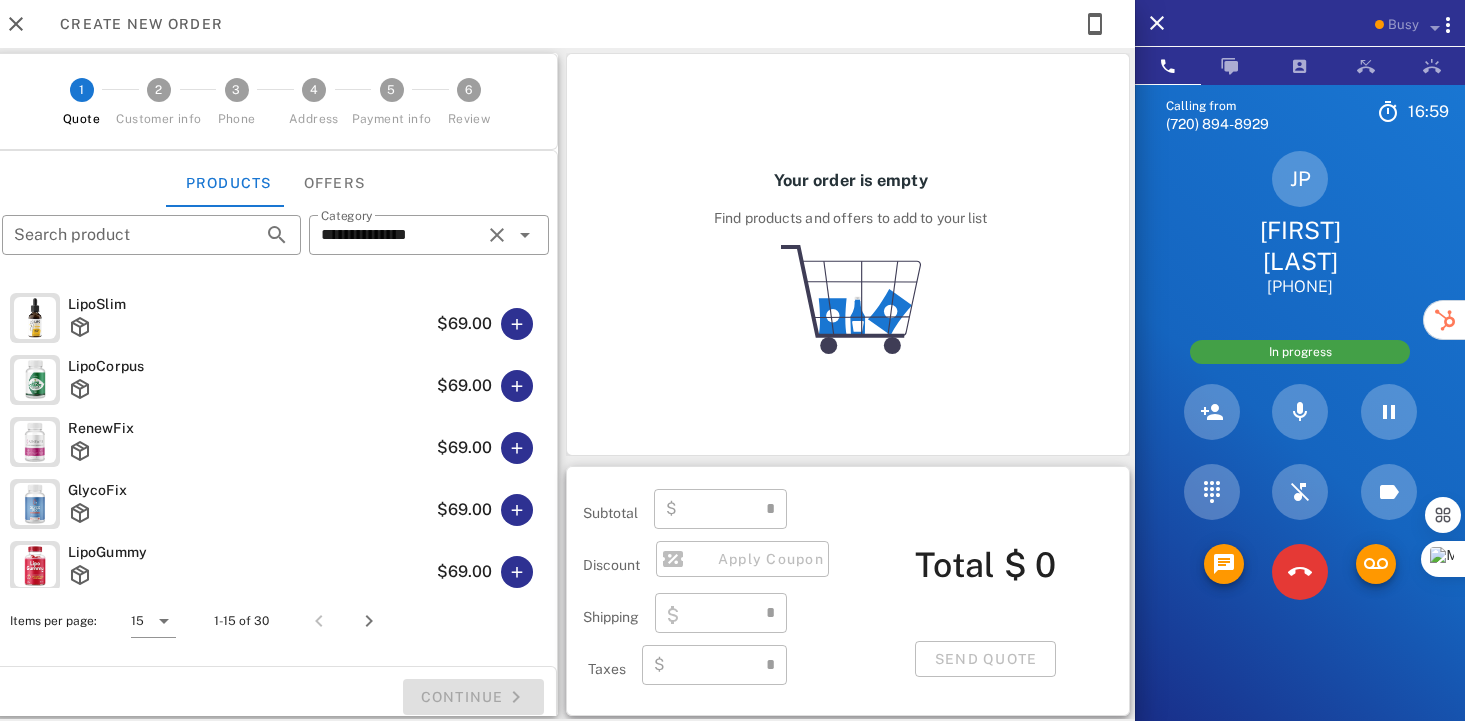 type on "****" 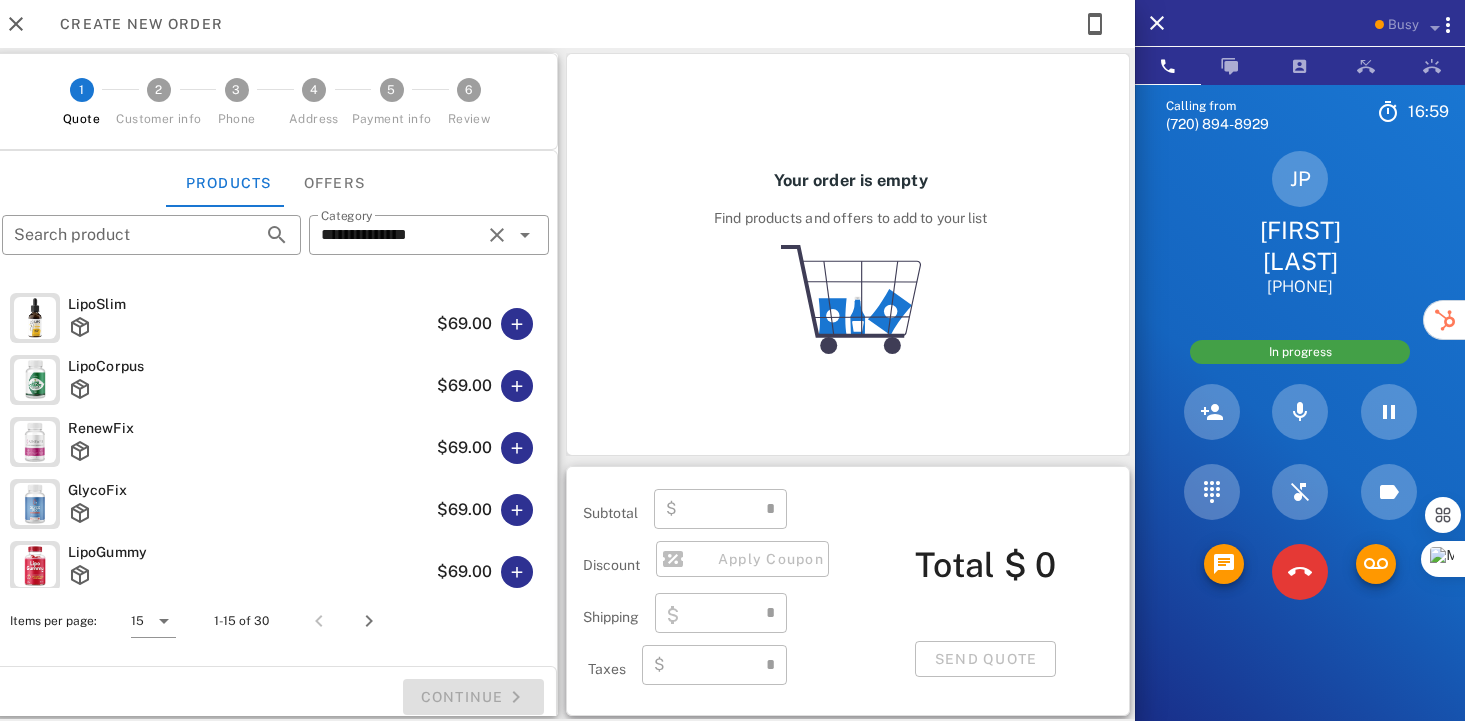type on "****" 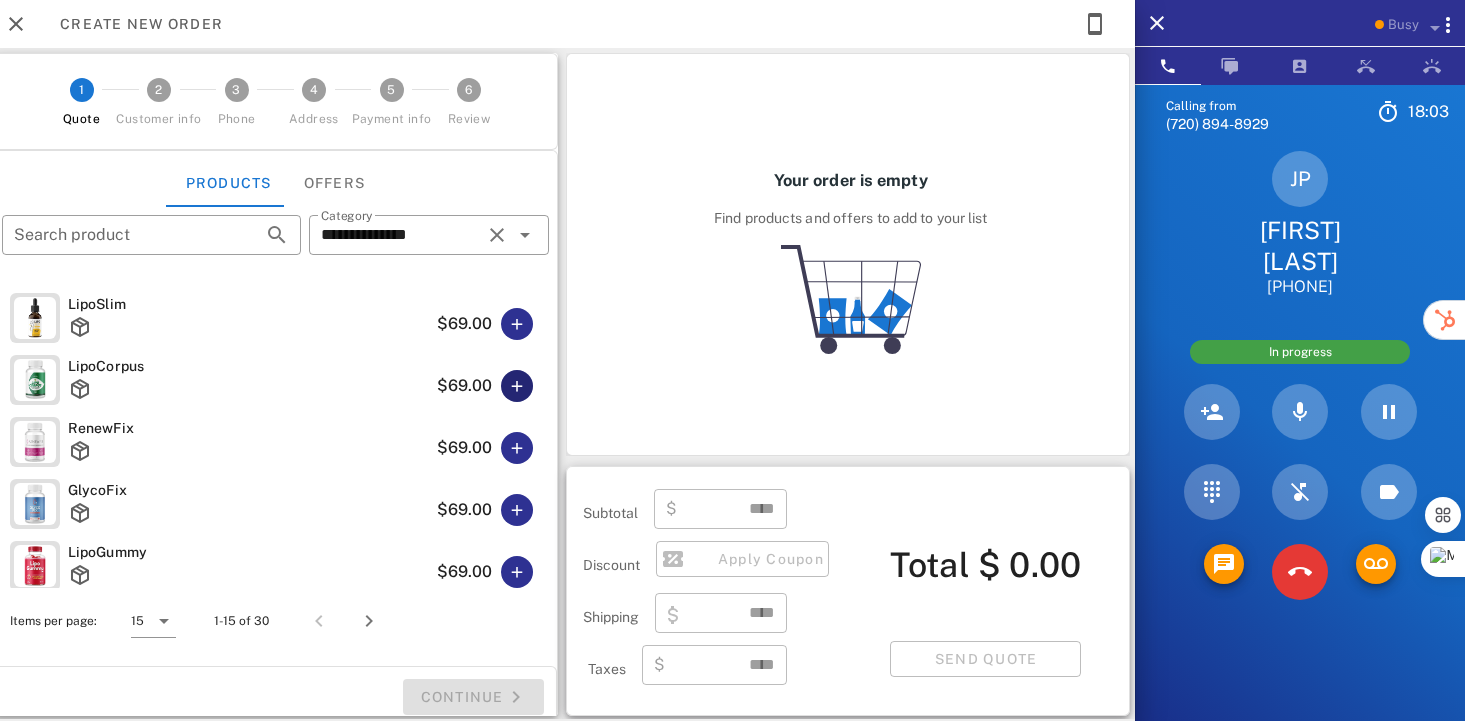click at bounding box center [517, 386] 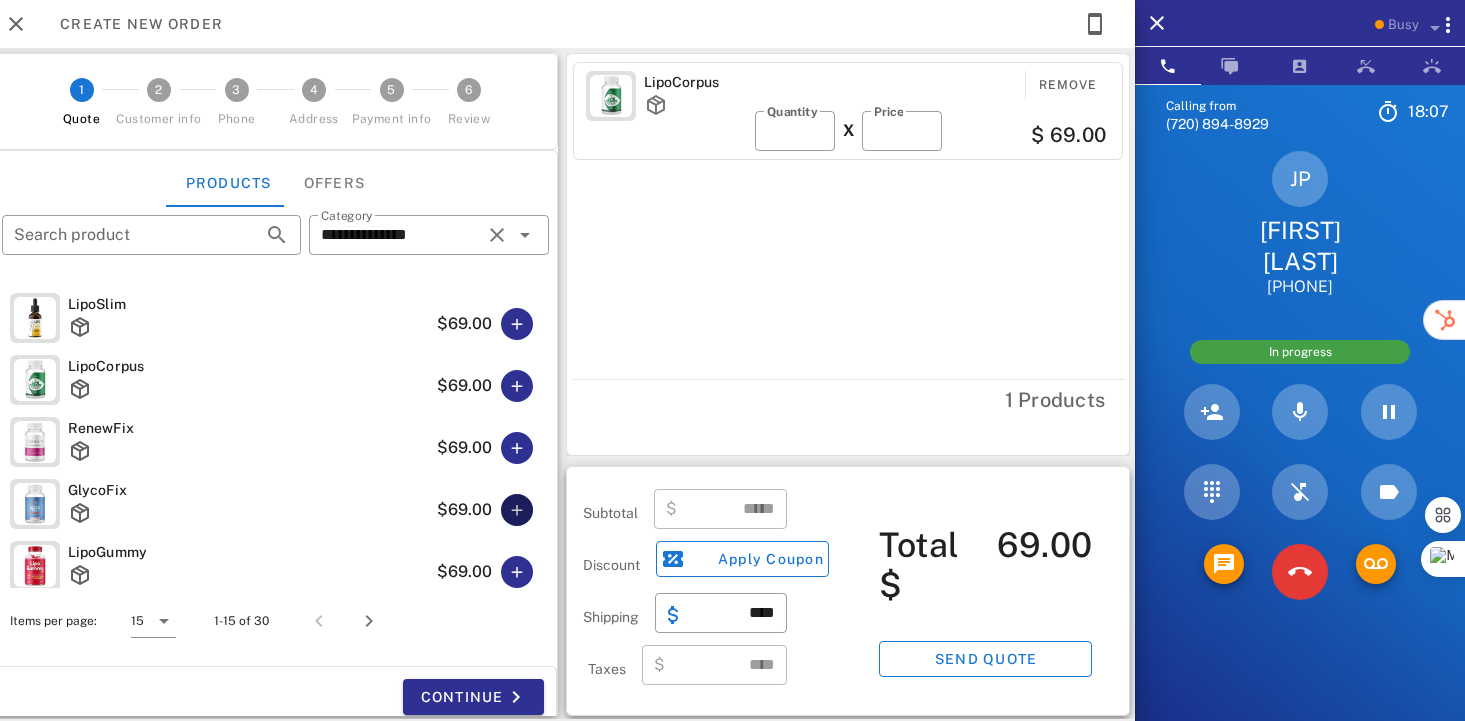 click at bounding box center (517, 510) 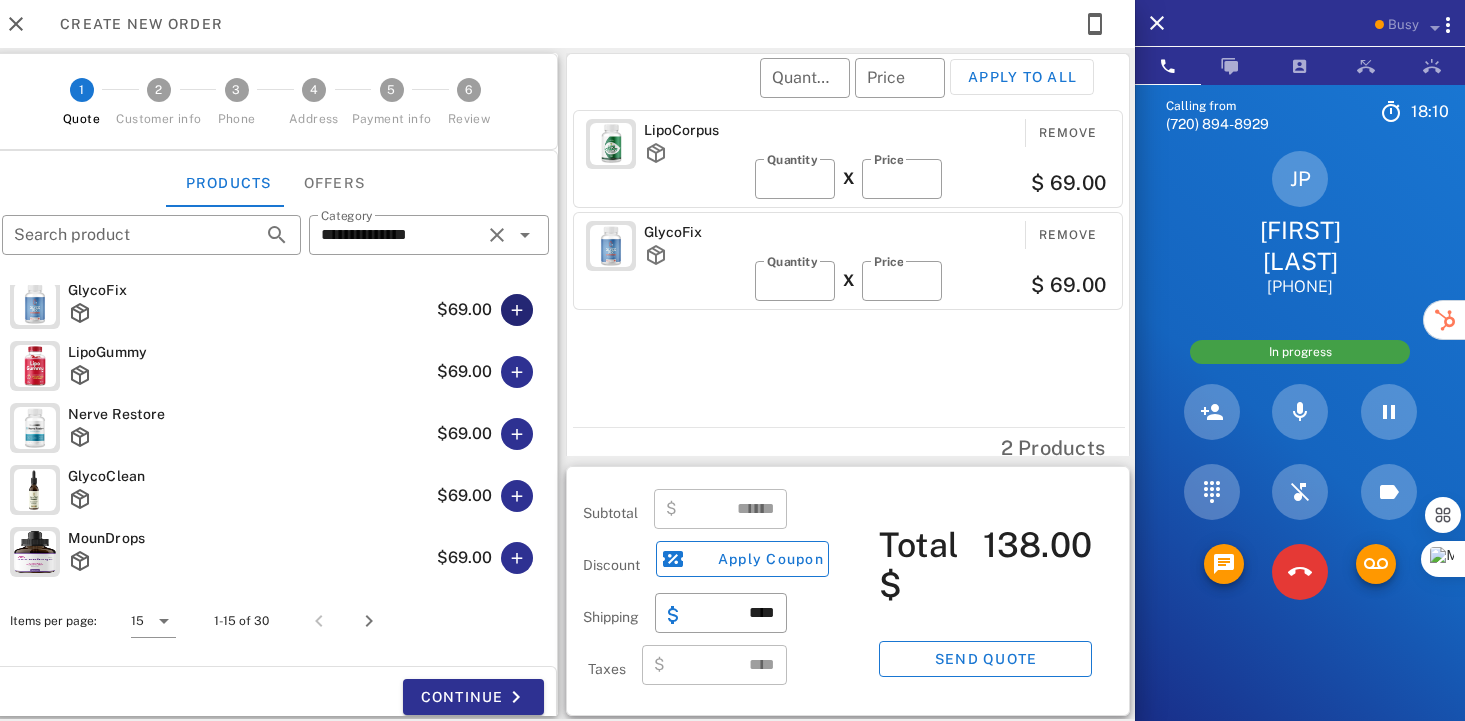 scroll, scrollTop: 250, scrollLeft: 0, axis: vertical 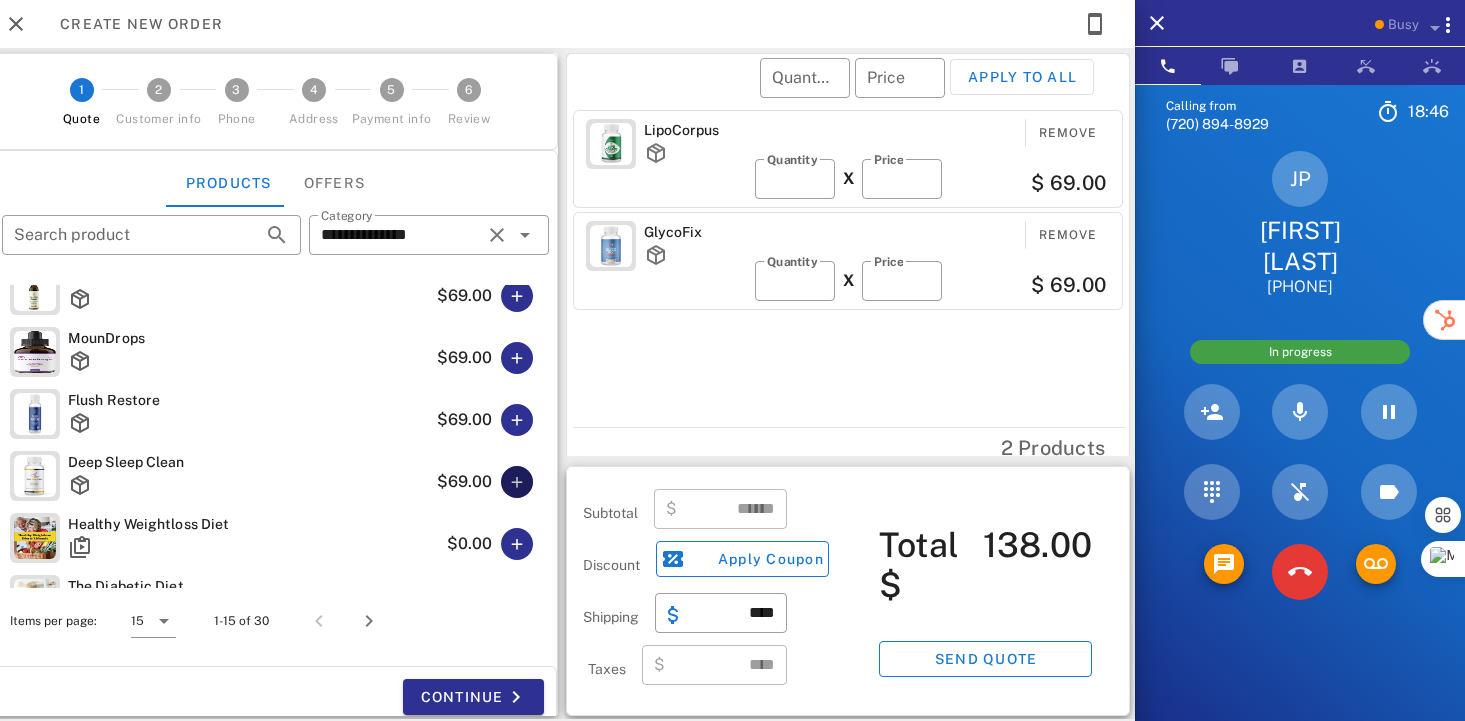 click at bounding box center (517, 482) 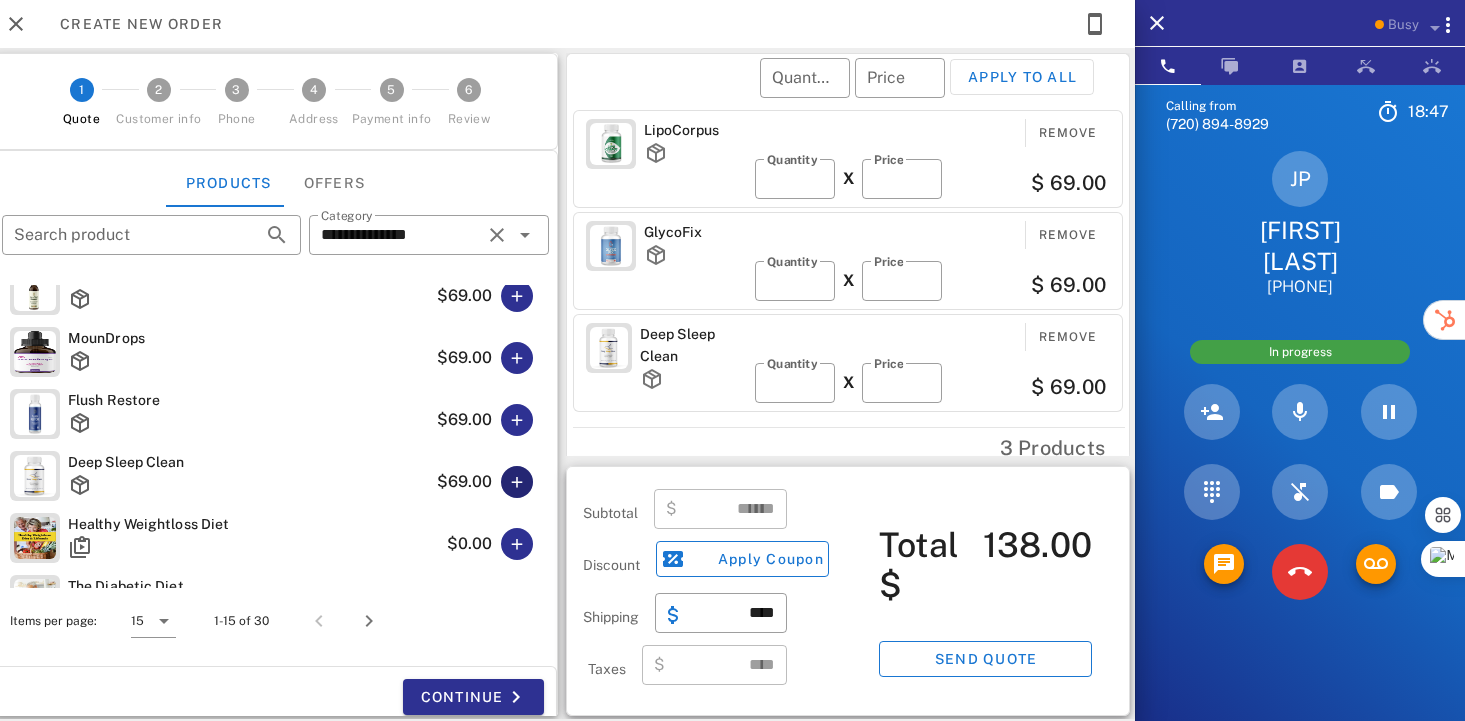 type on "******" 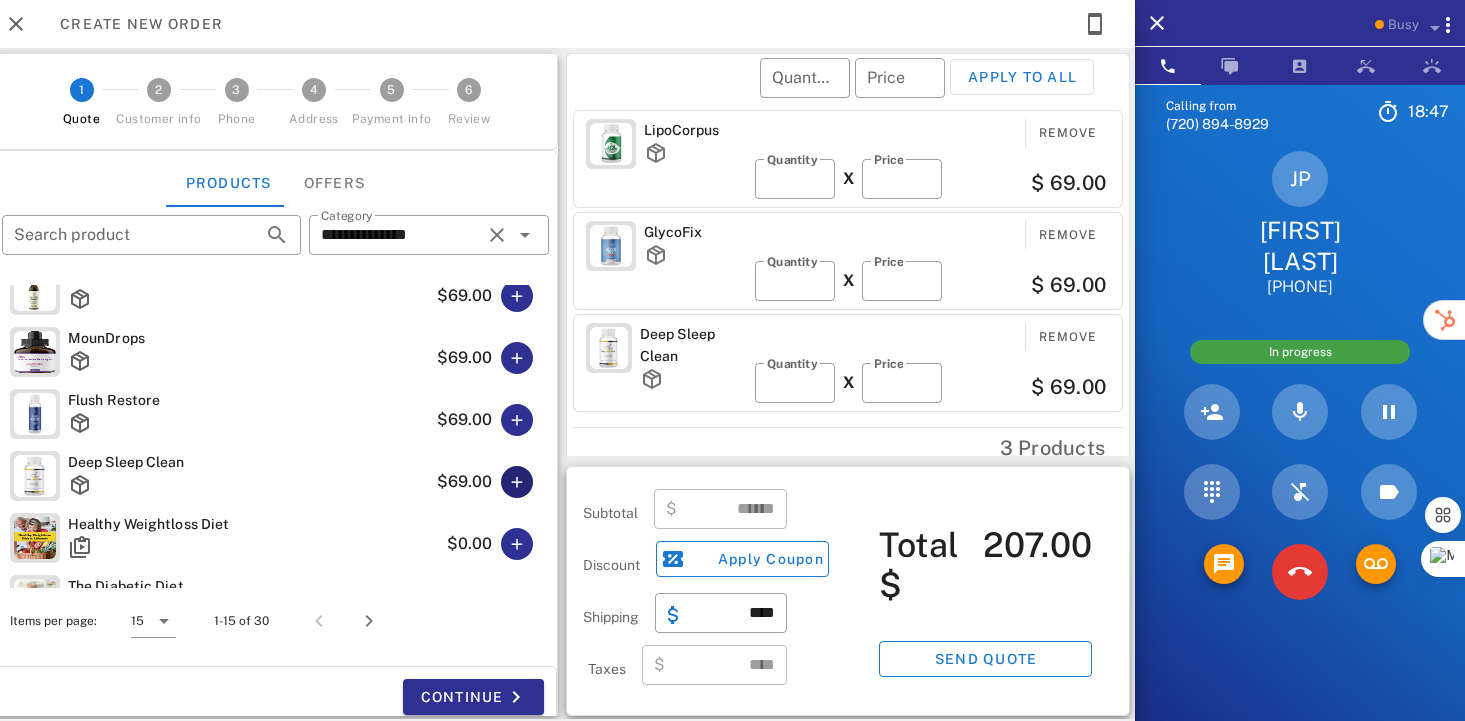 scroll, scrollTop: 642, scrollLeft: 0, axis: vertical 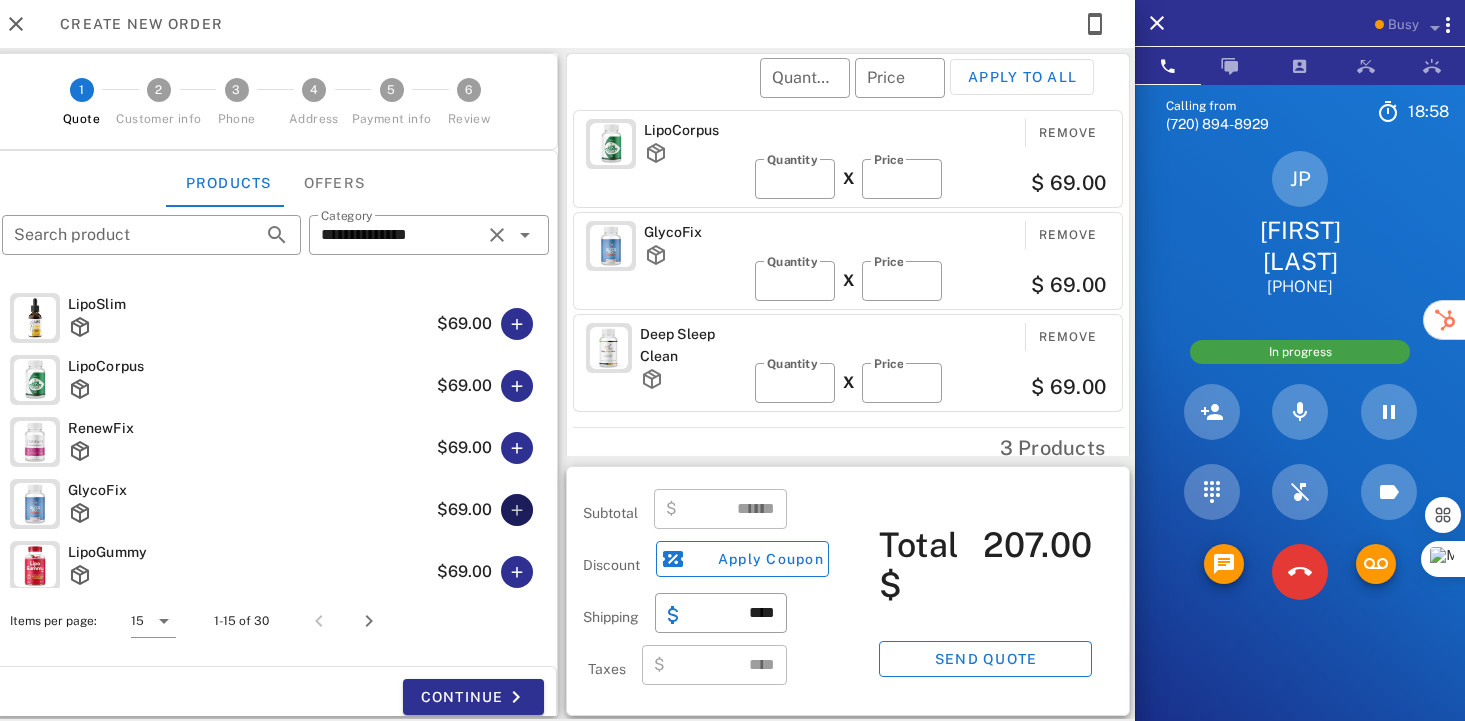 click at bounding box center (517, 510) 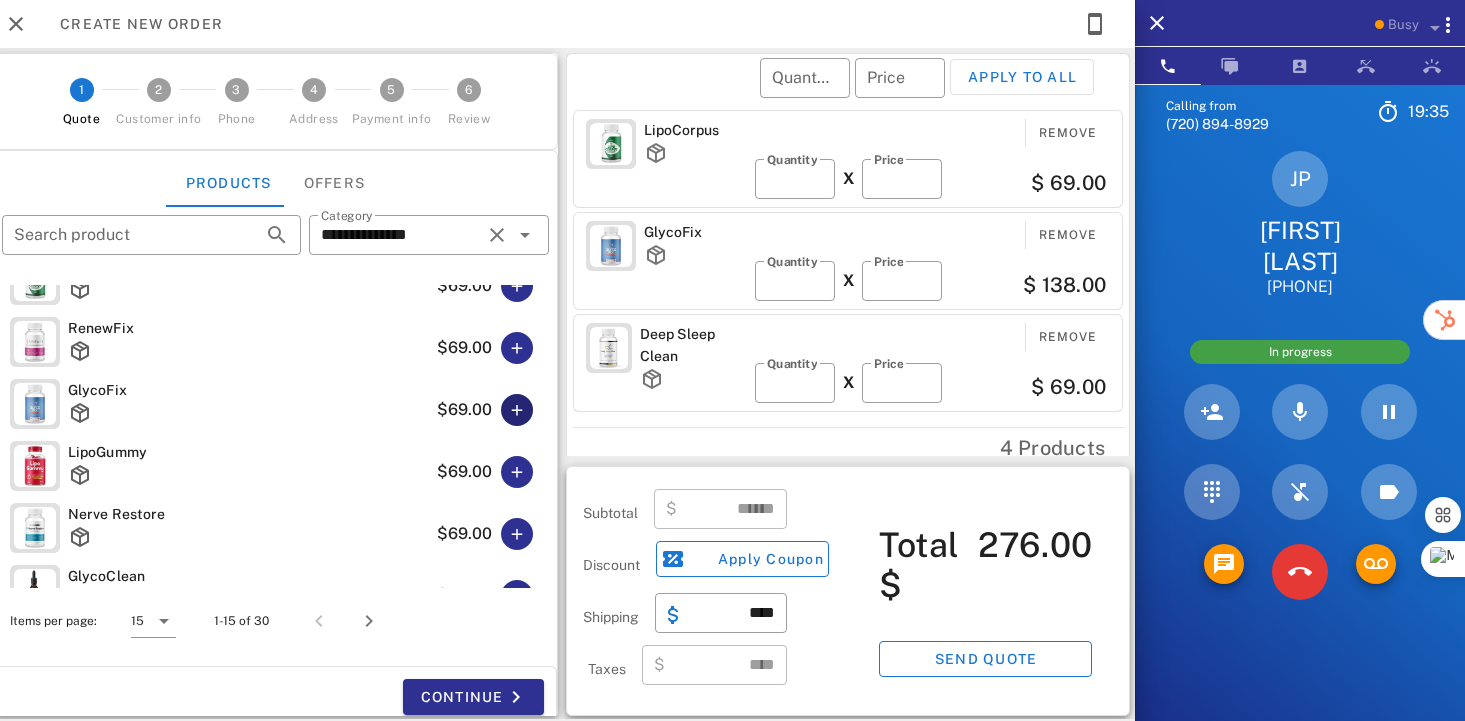 scroll, scrollTop: 150, scrollLeft: 0, axis: vertical 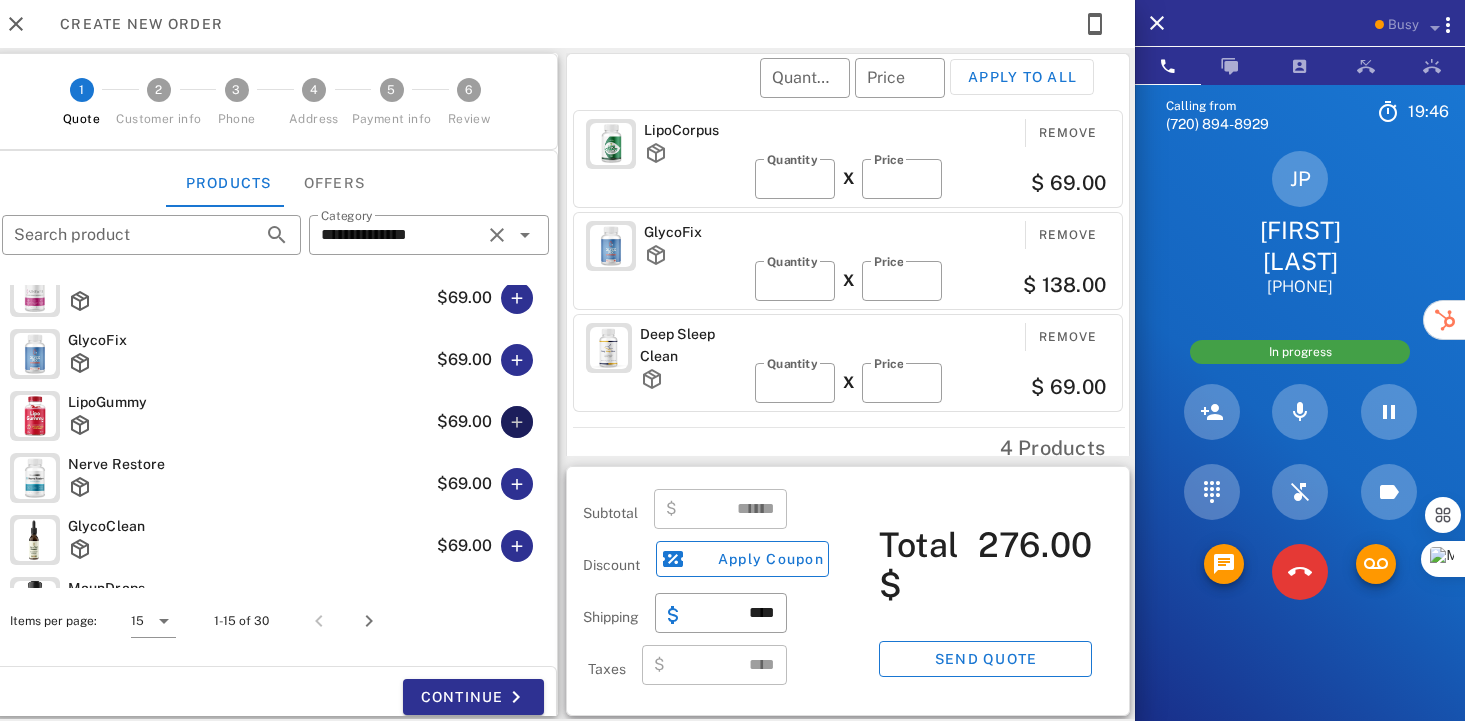 click at bounding box center (517, 422) 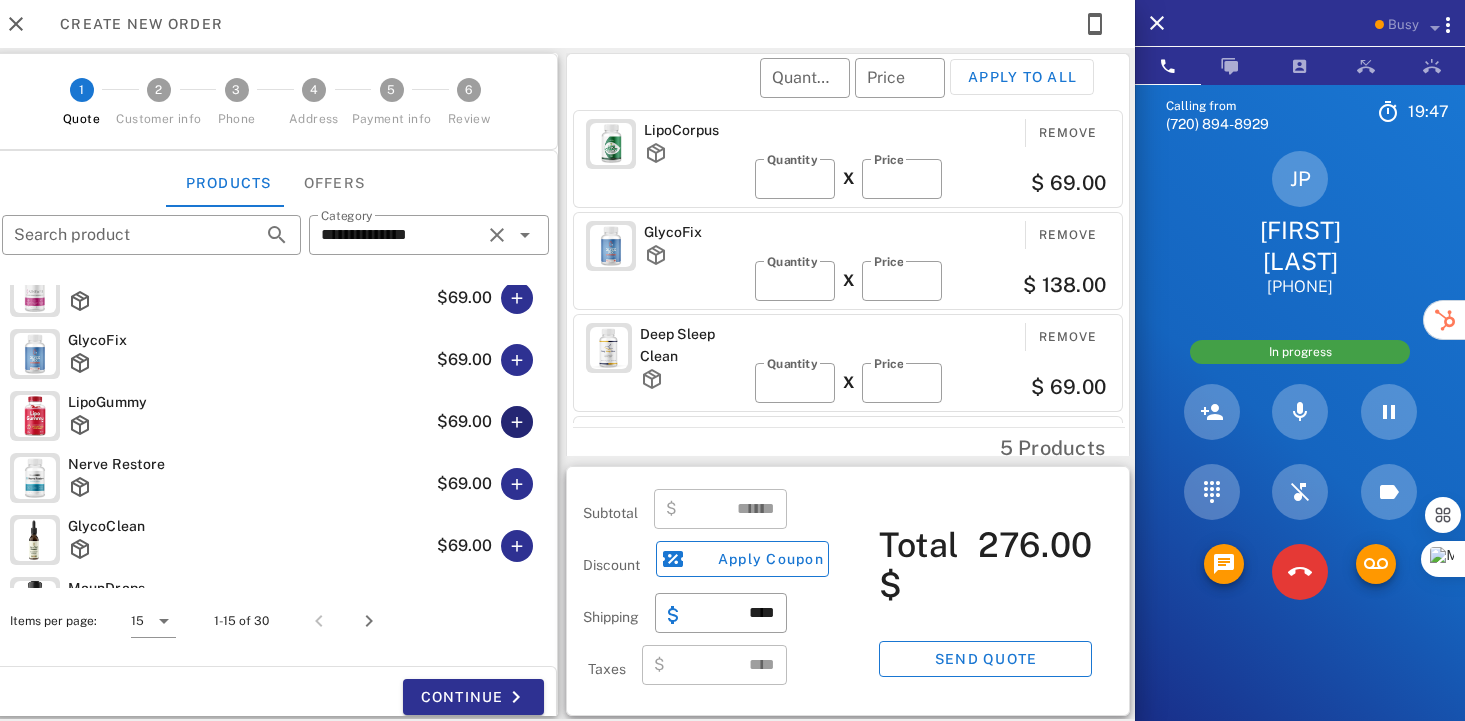 type on "******" 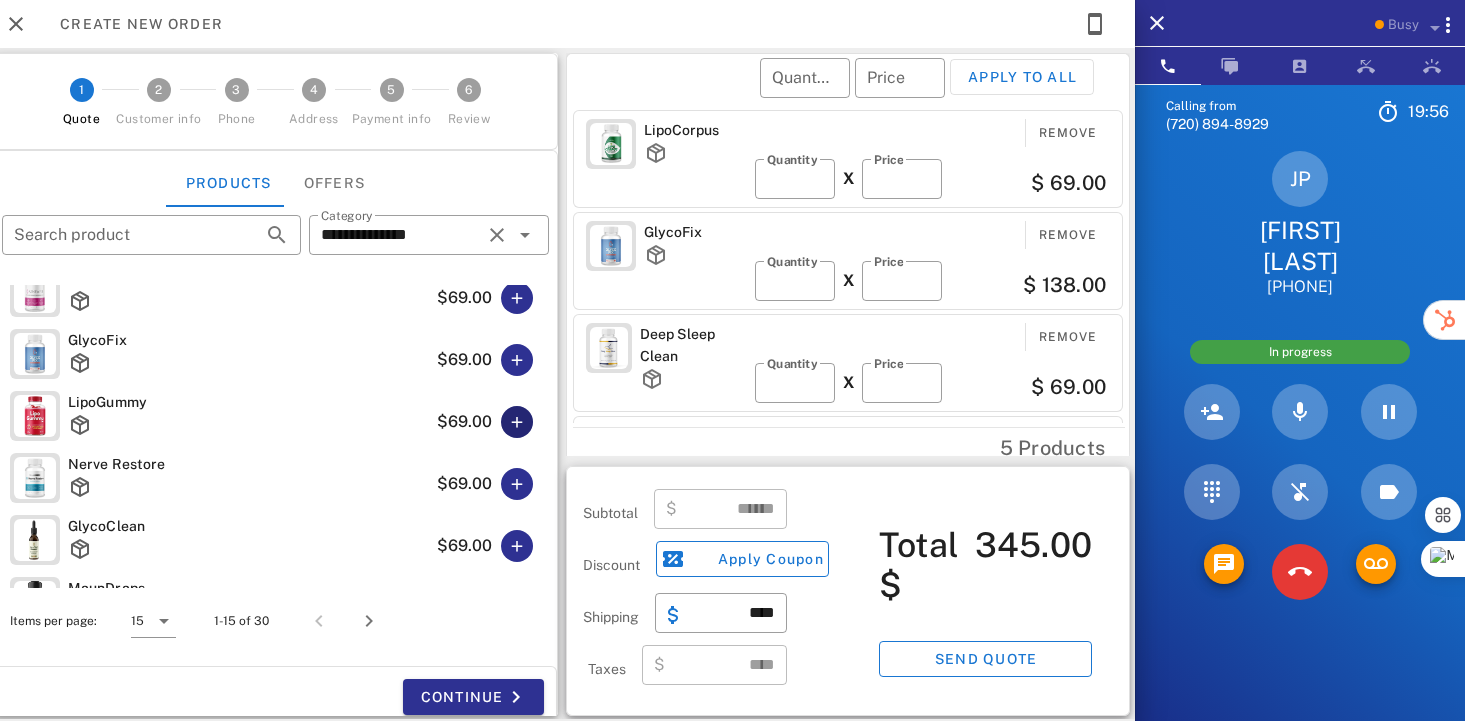 scroll, scrollTop: 96, scrollLeft: 0, axis: vertical 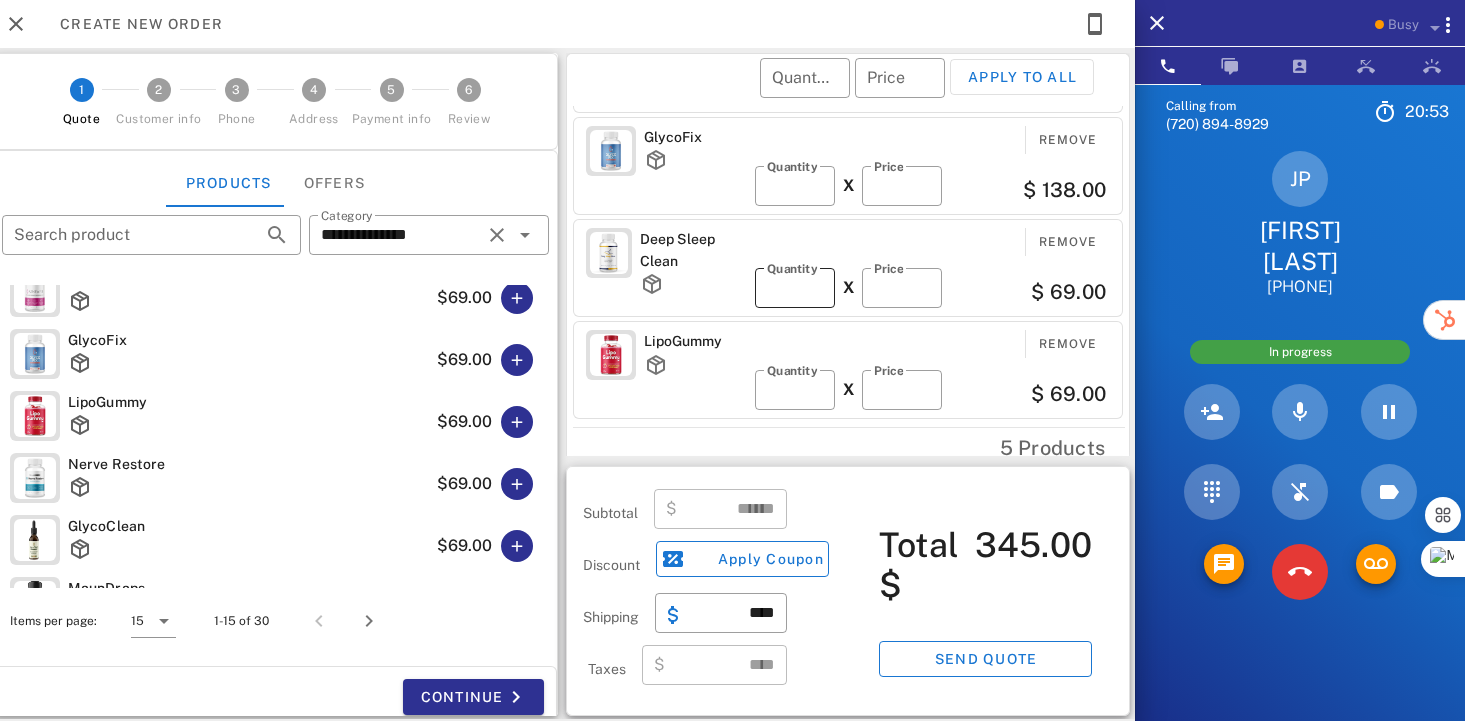 type on "*" 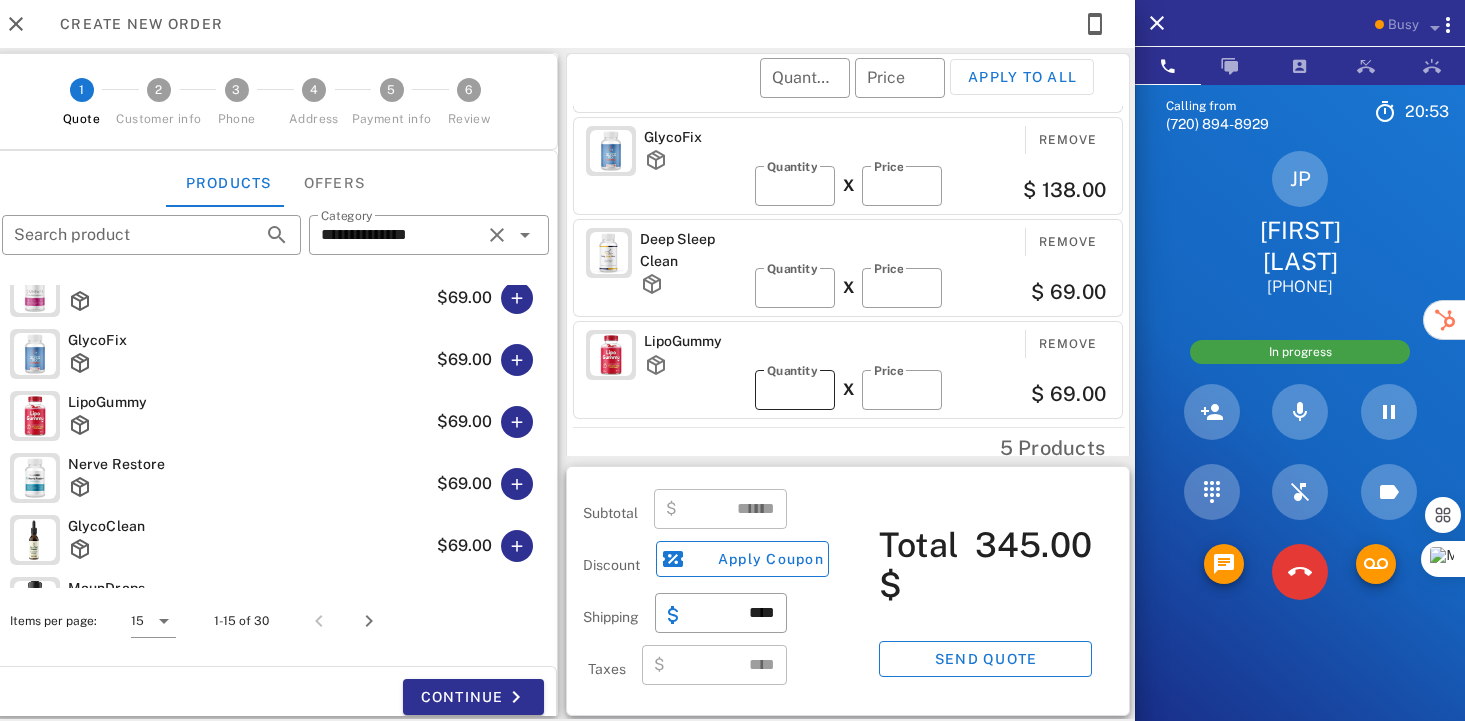 click on "*" at bounding box center [795, 288] 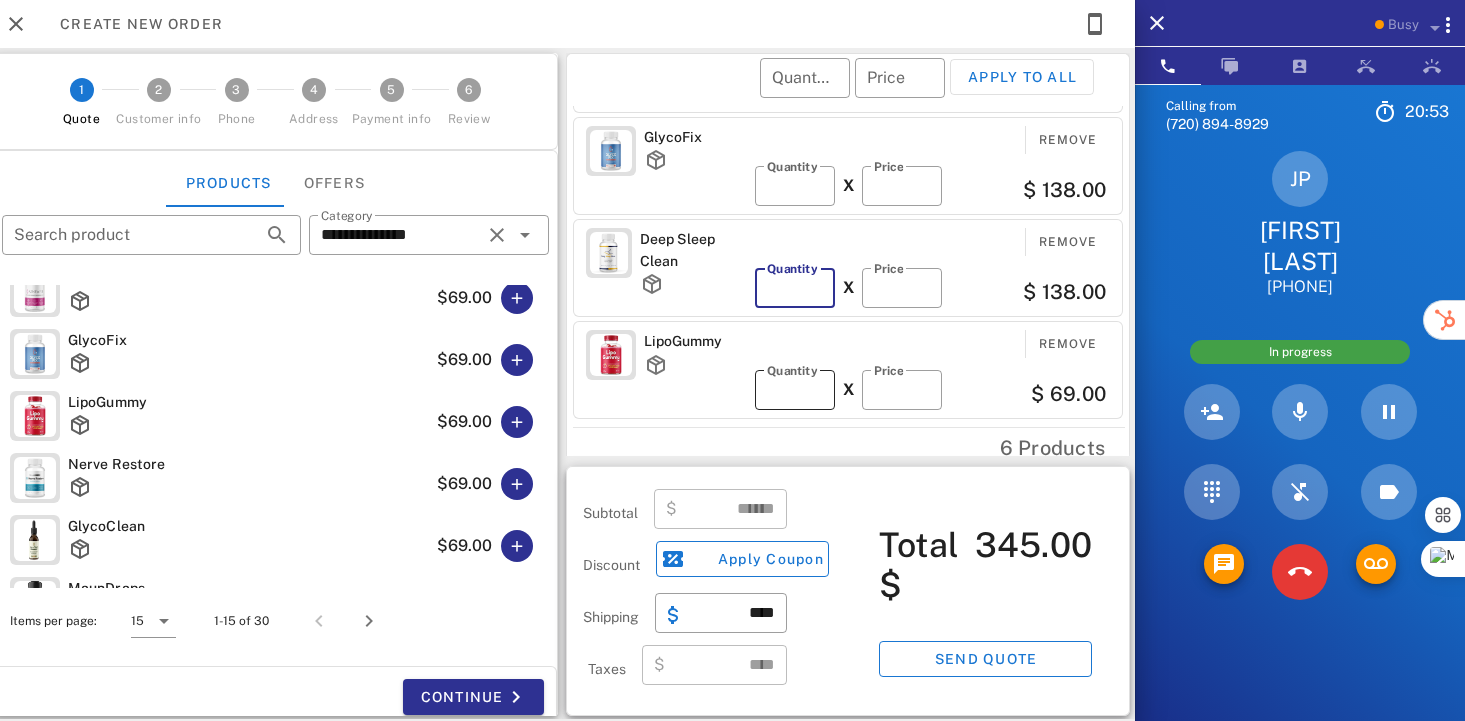 type on "******" 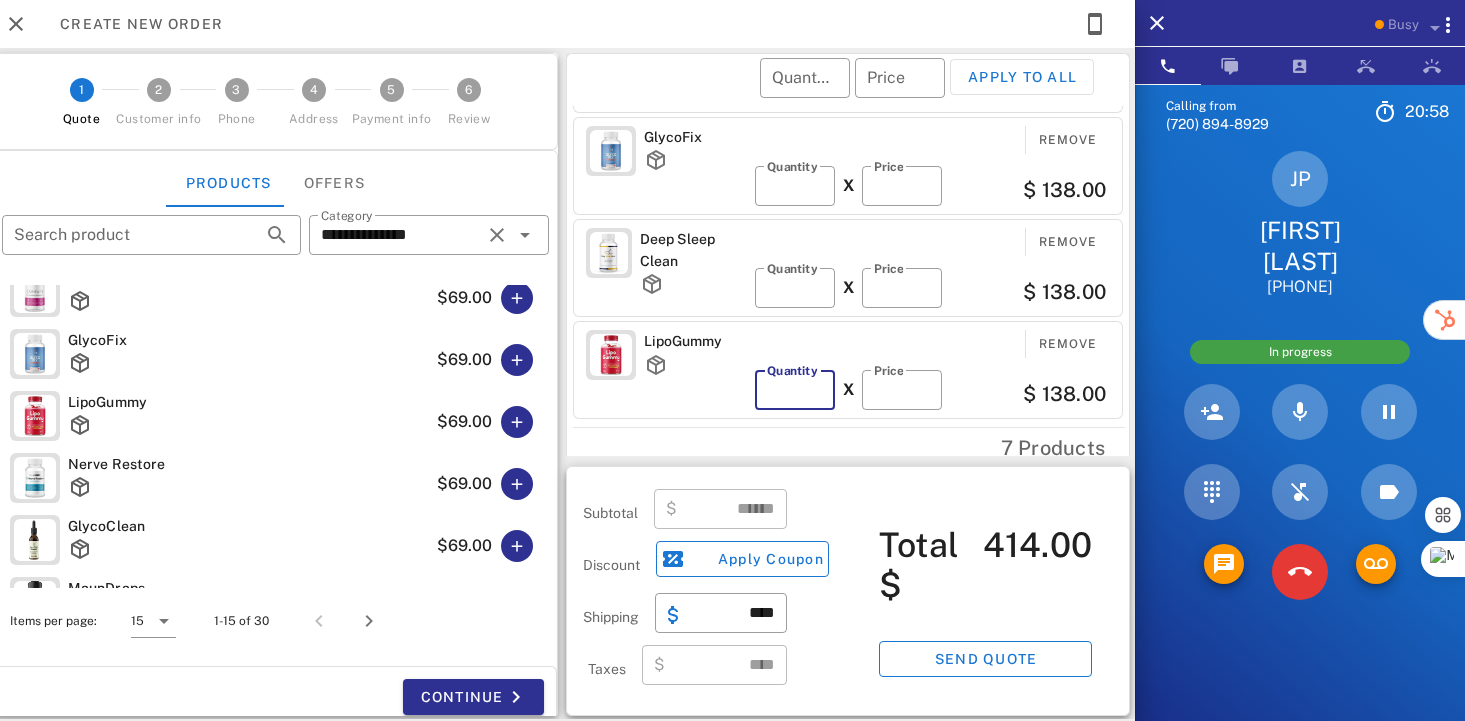 type on "*" 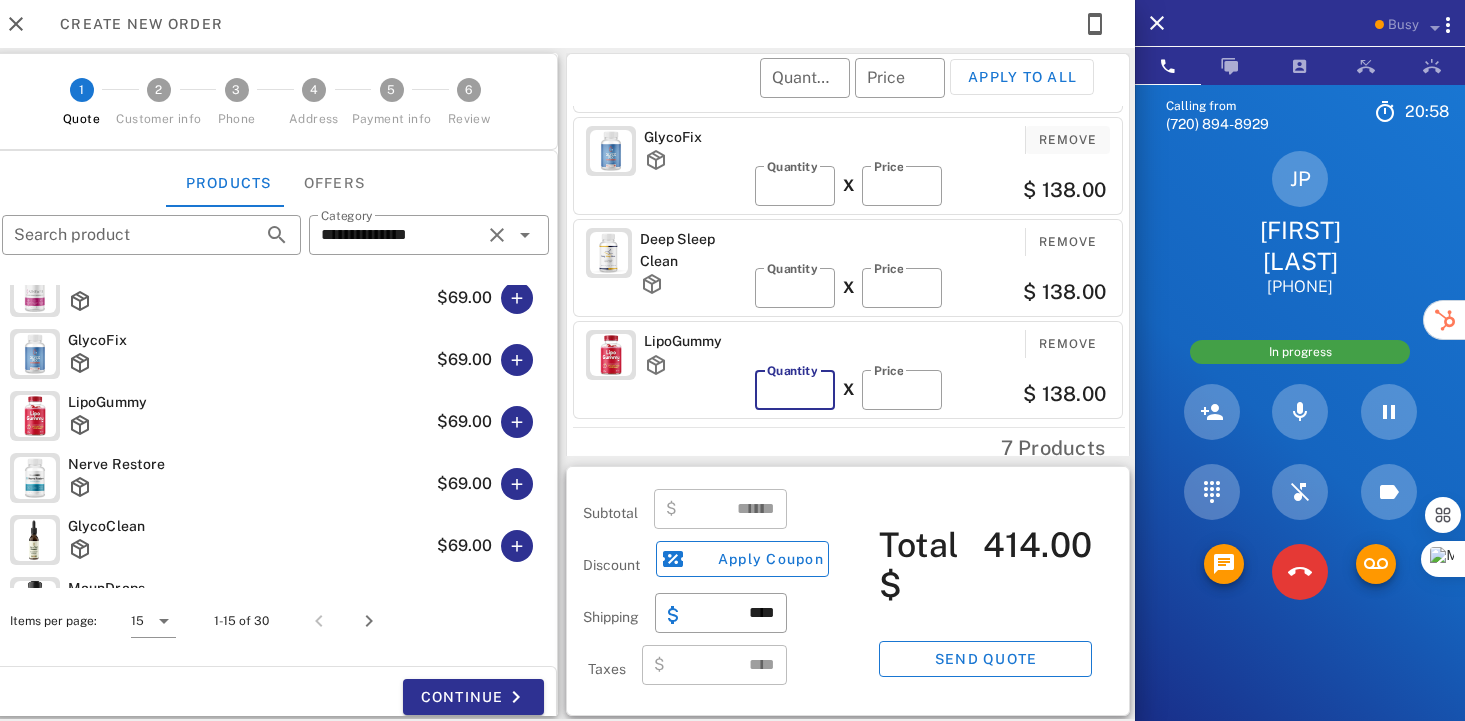 type on "******" 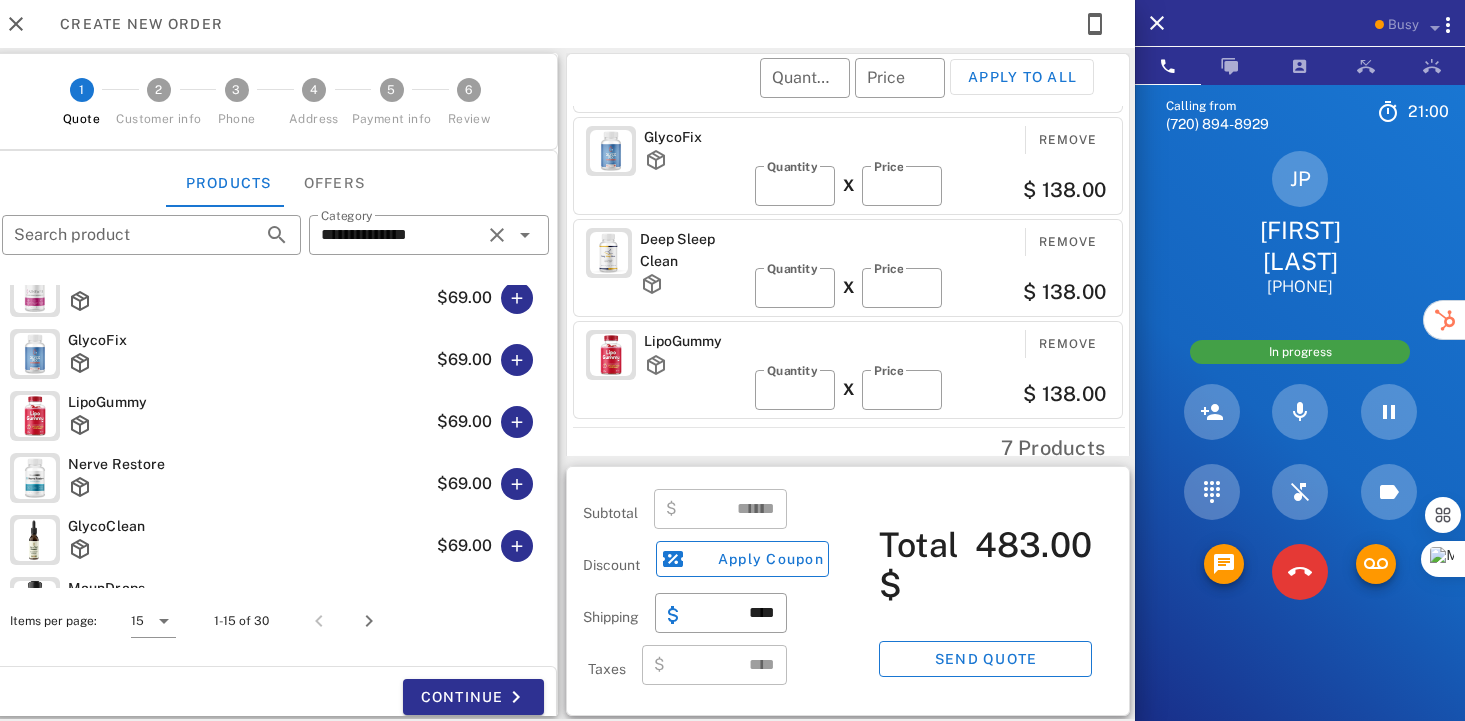 click on "LipoCorpus  Remove  ​ Quantity * X ​ Price **  $ 69.00  GlycoFix  Remove  ​ Quantity * X ​ Price **  $ 138.00  Deep Sleep Clean  Remove  ​ Quantity * X ​ Price **  $ 138.00  LipoGummy  Remove  ​ Quantity * X ​ Price **  $ 138.00" at bounding box center (851, 264) 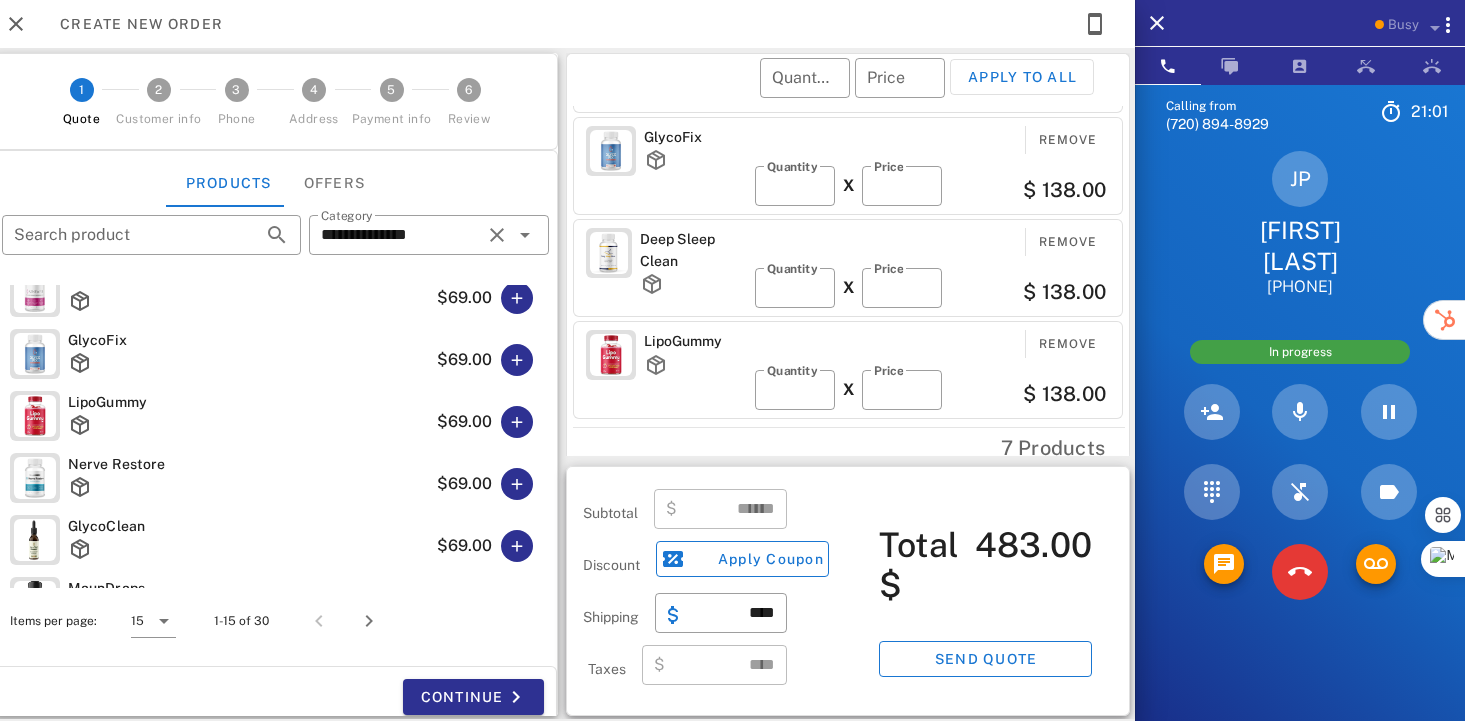 scroll, scrollTop: 0, scrollLeft: 0, axis: both 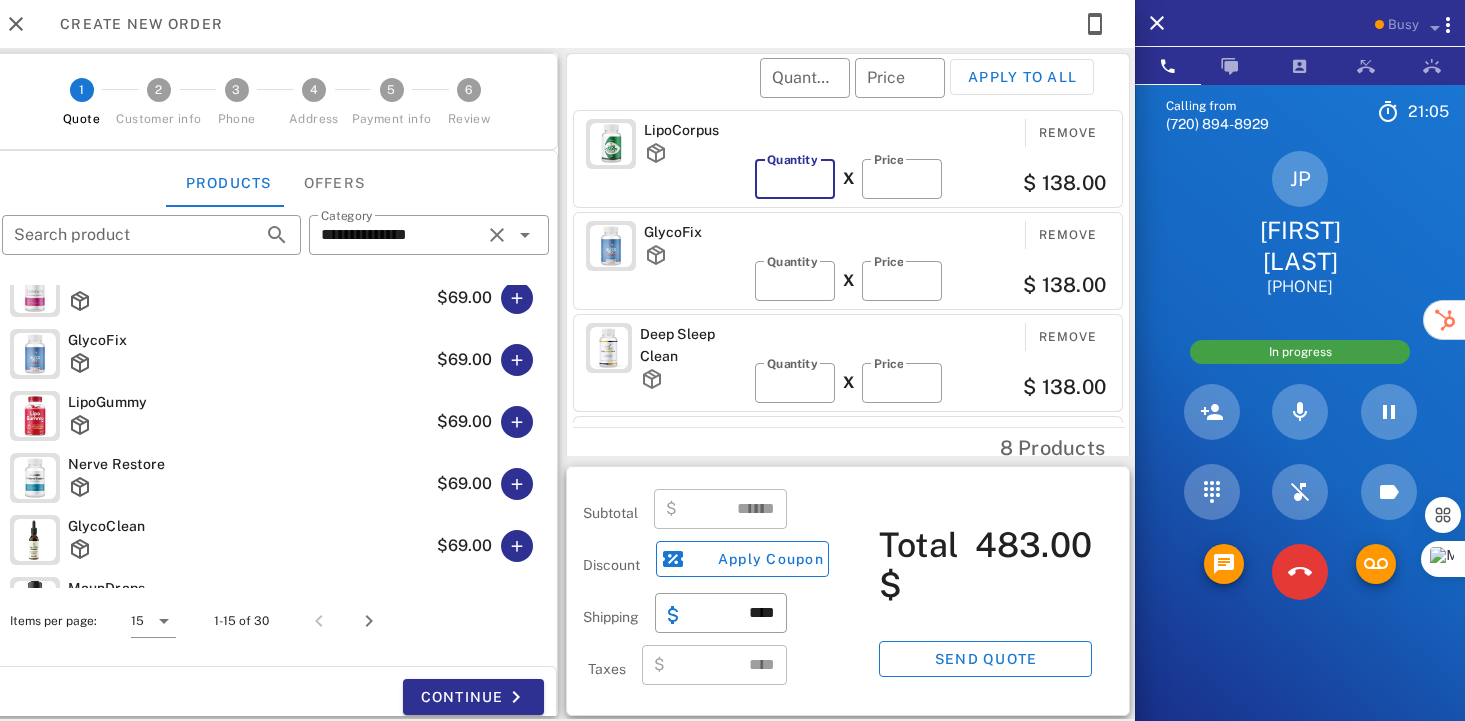 type on "*" 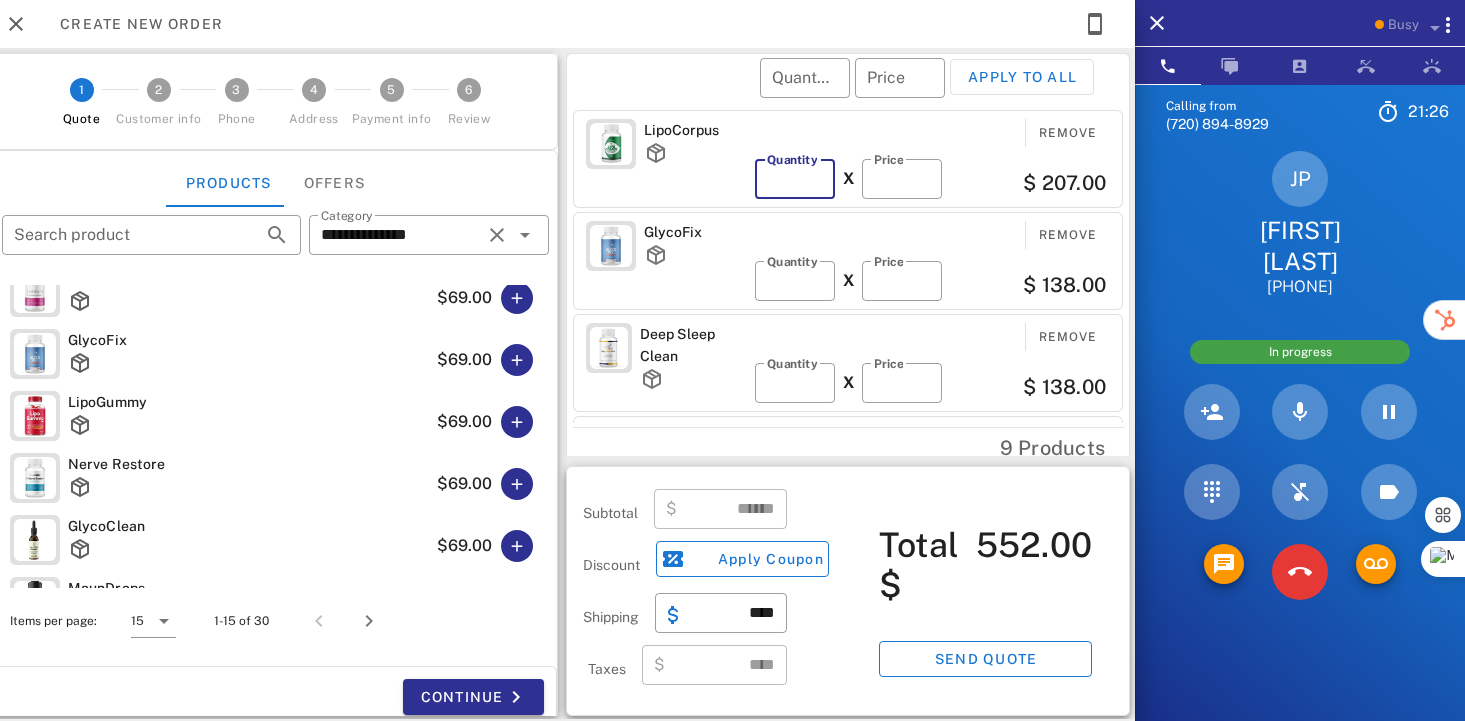 type on "*" 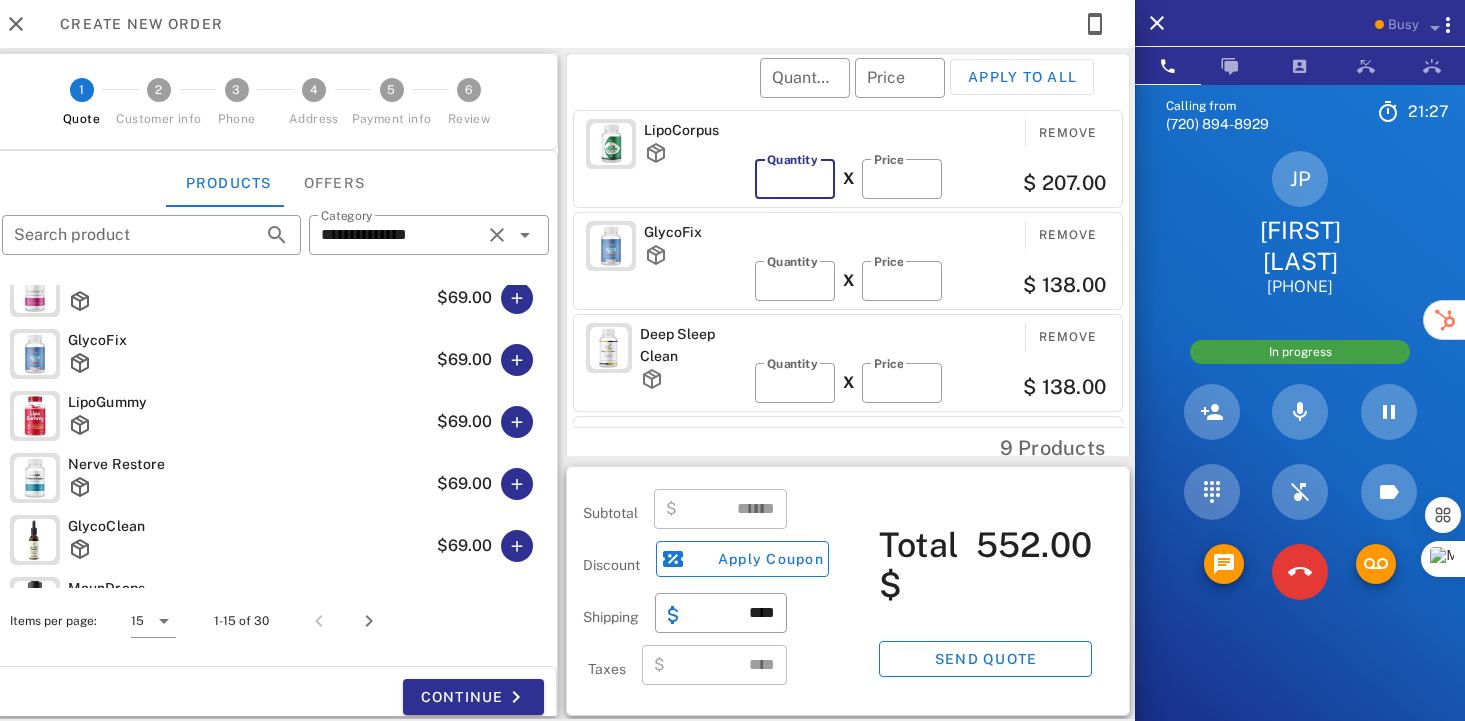 type on "******" 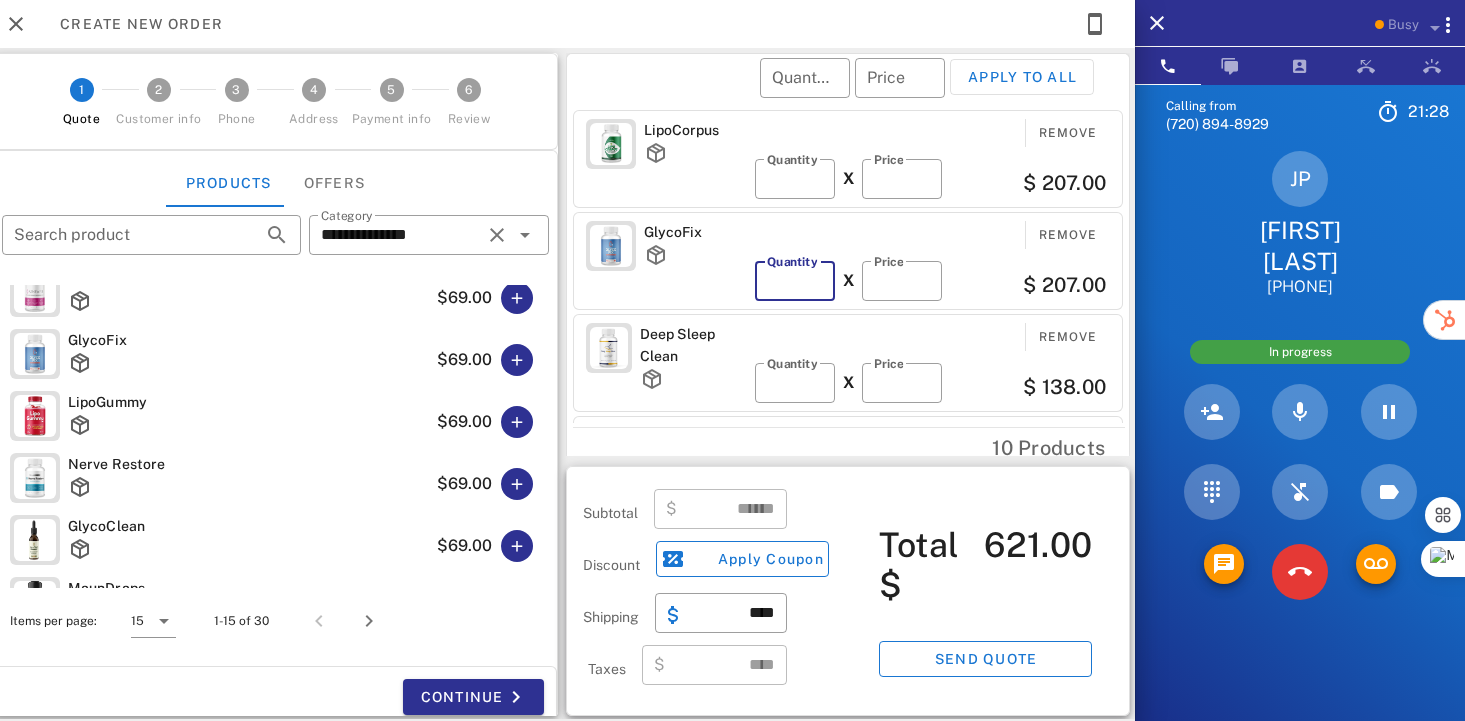 type on "*" 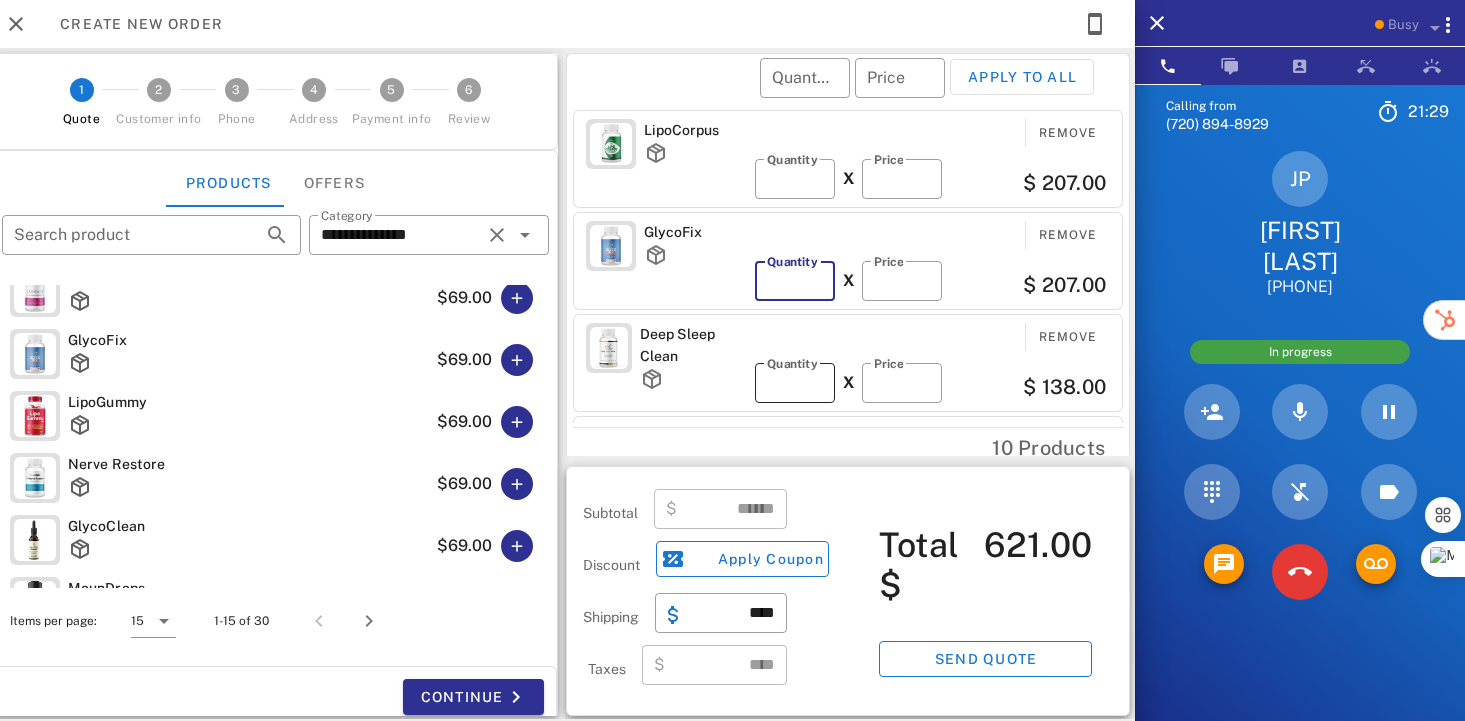 type on "******" 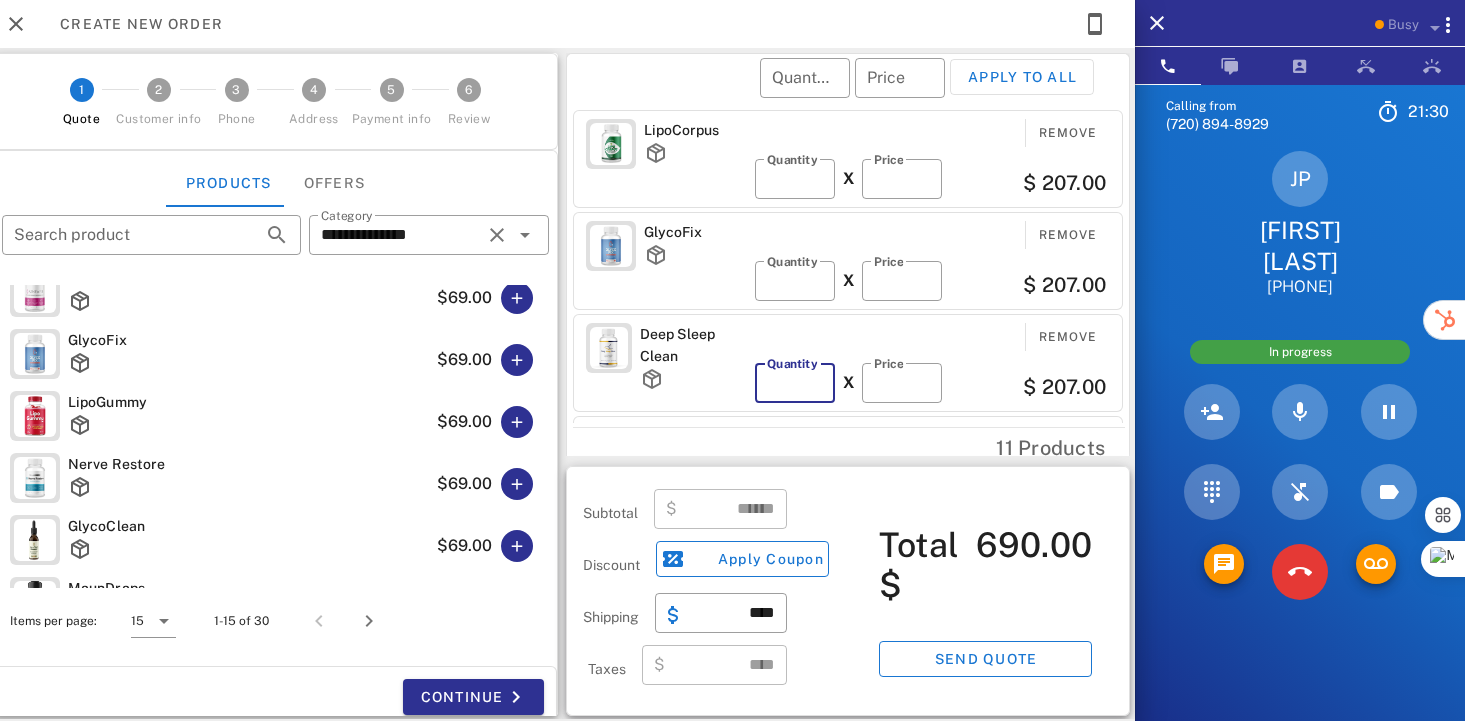 type on "*" 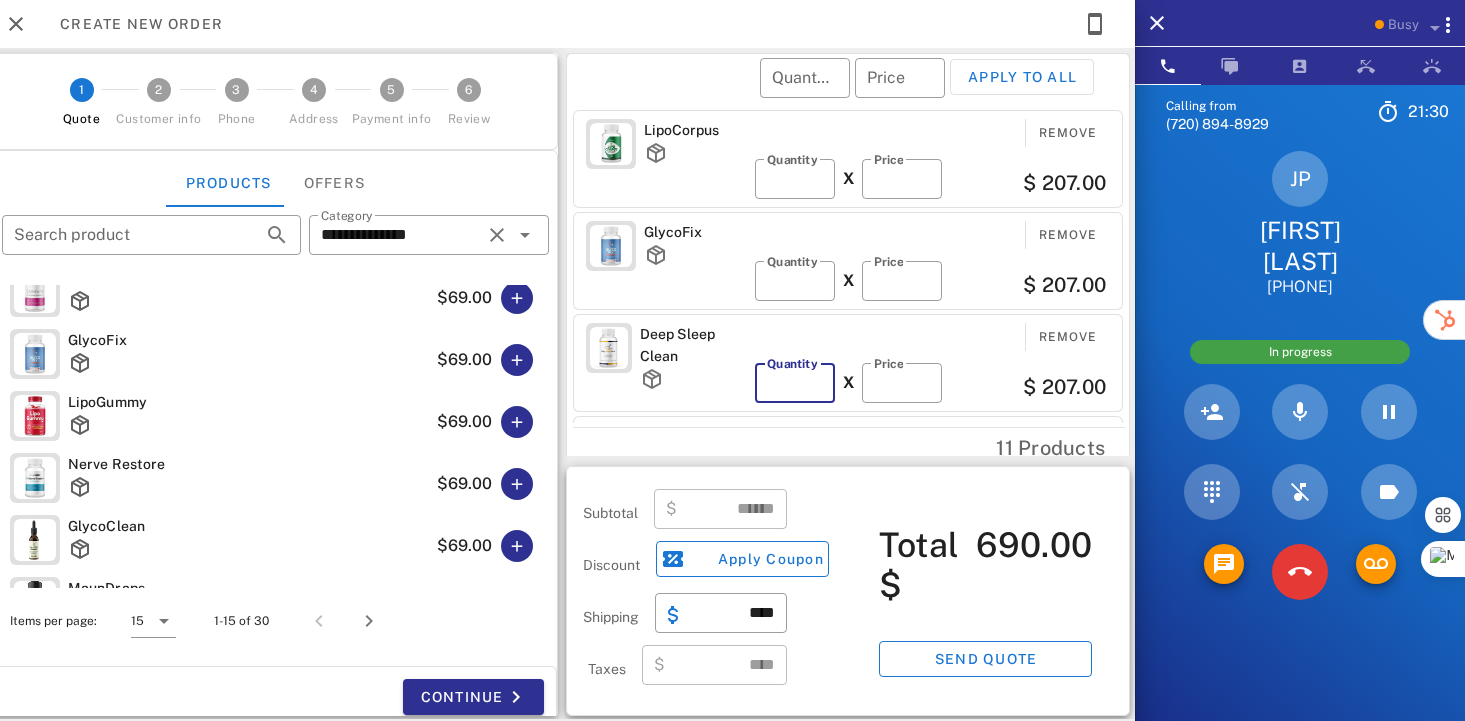 type on "******" 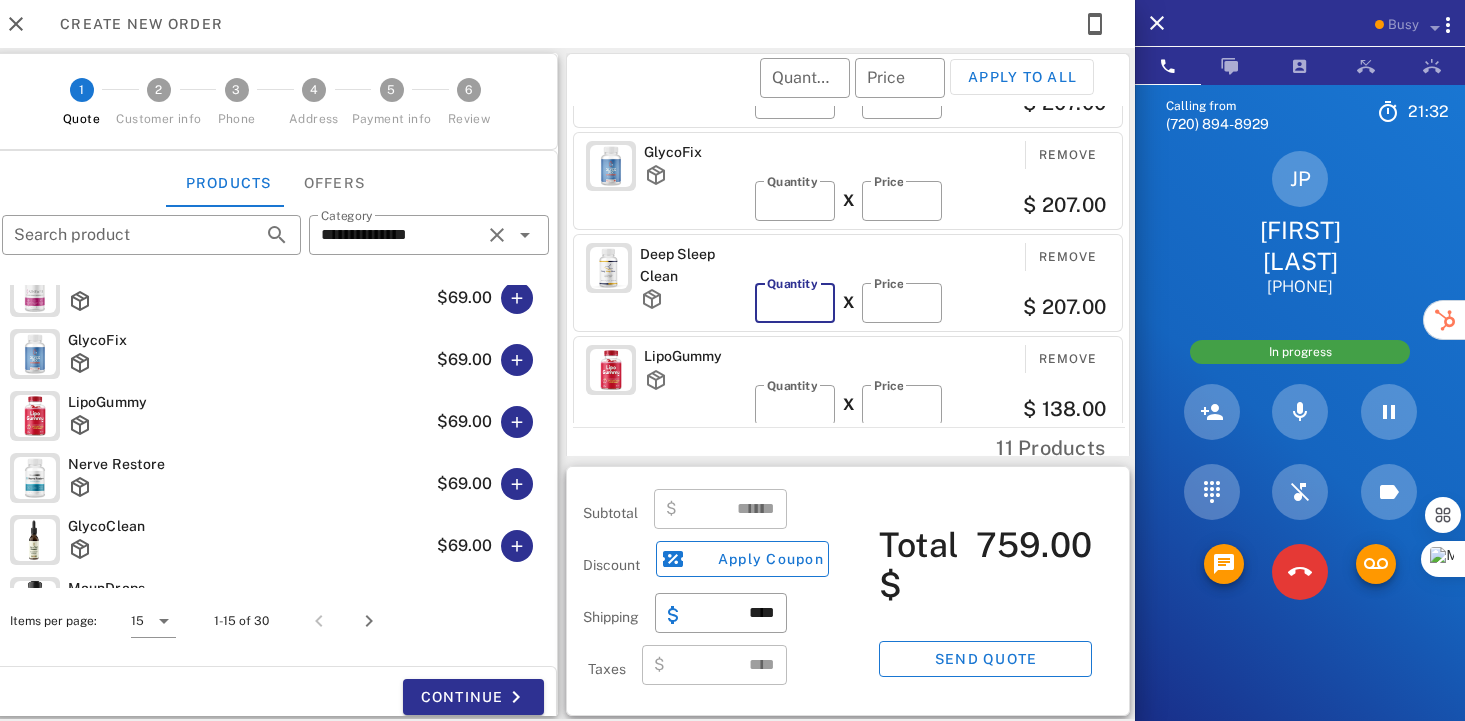 scroll, scrollTop: 96, scrollLeft: 0, axis: vertical 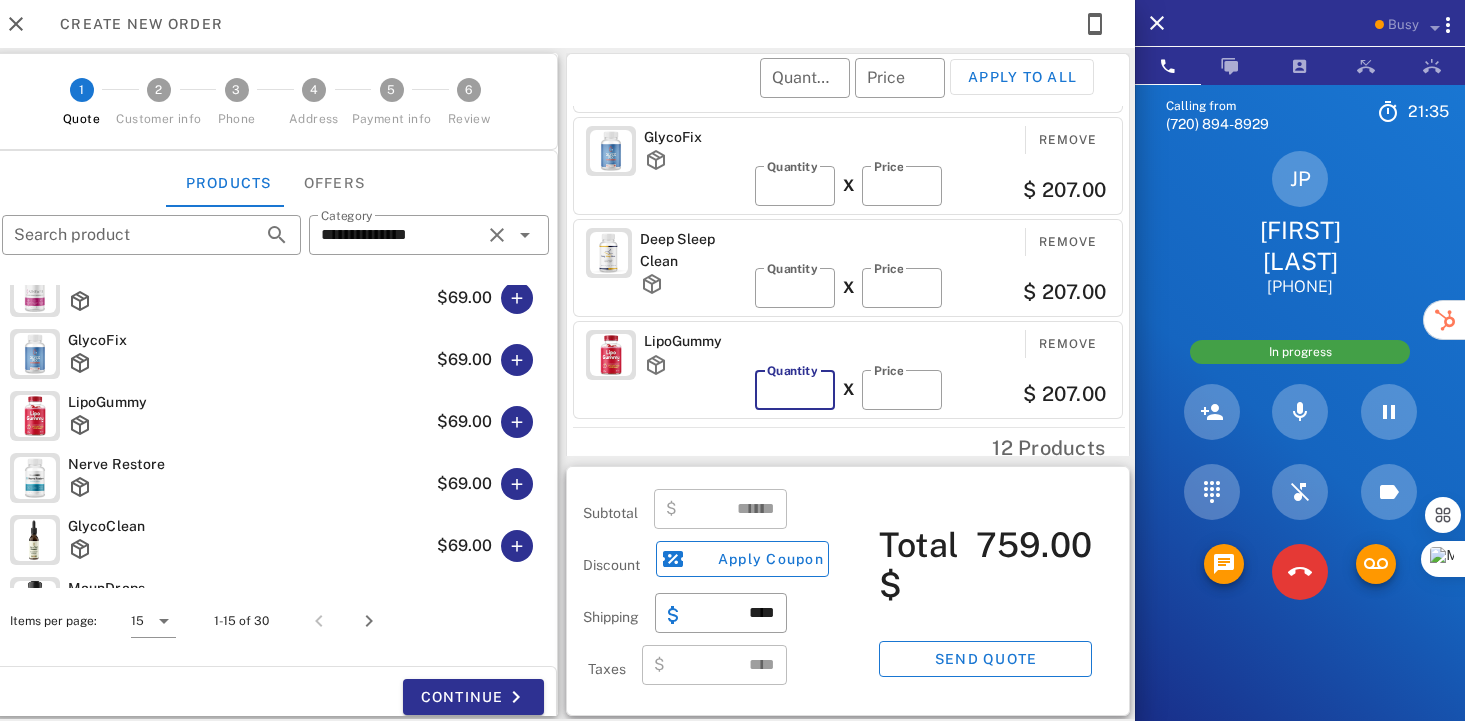 type on "*" 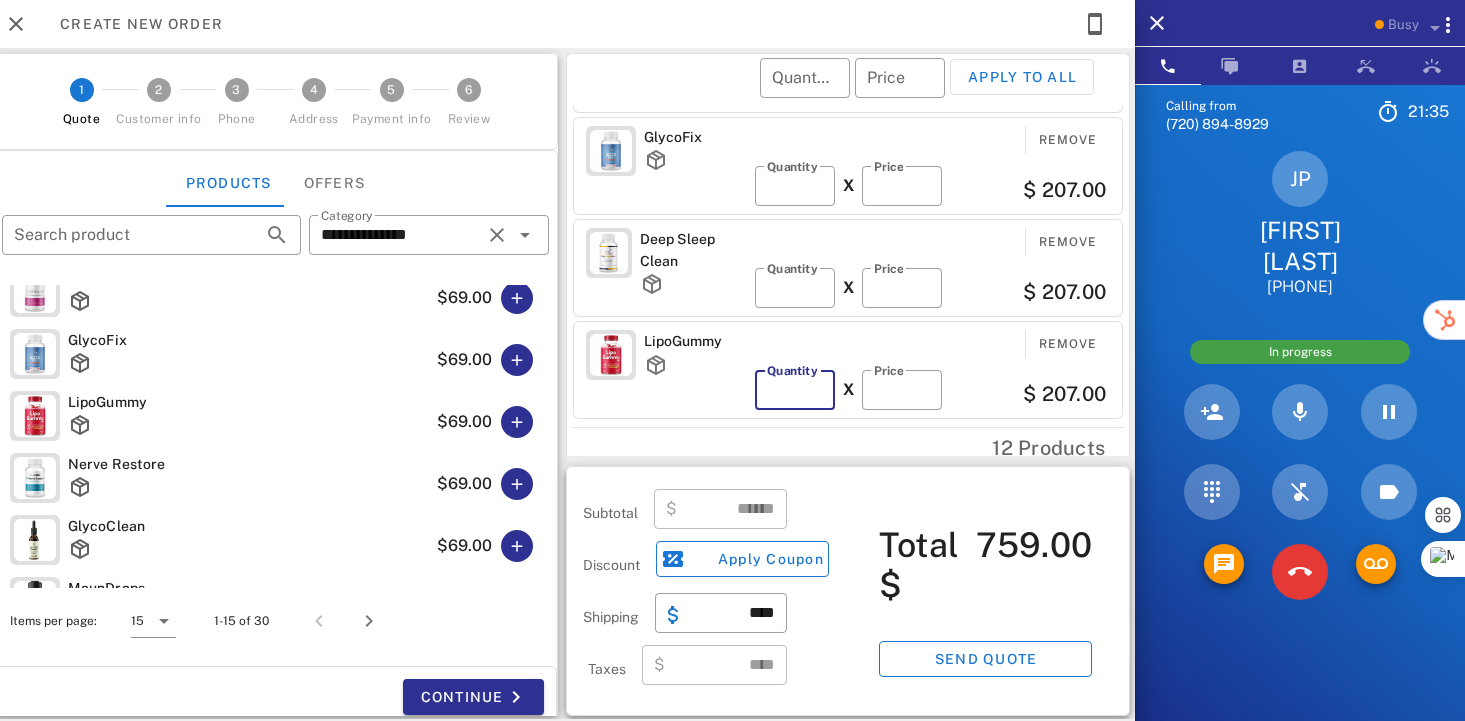 click on "*" at bounding box center (795, 390) 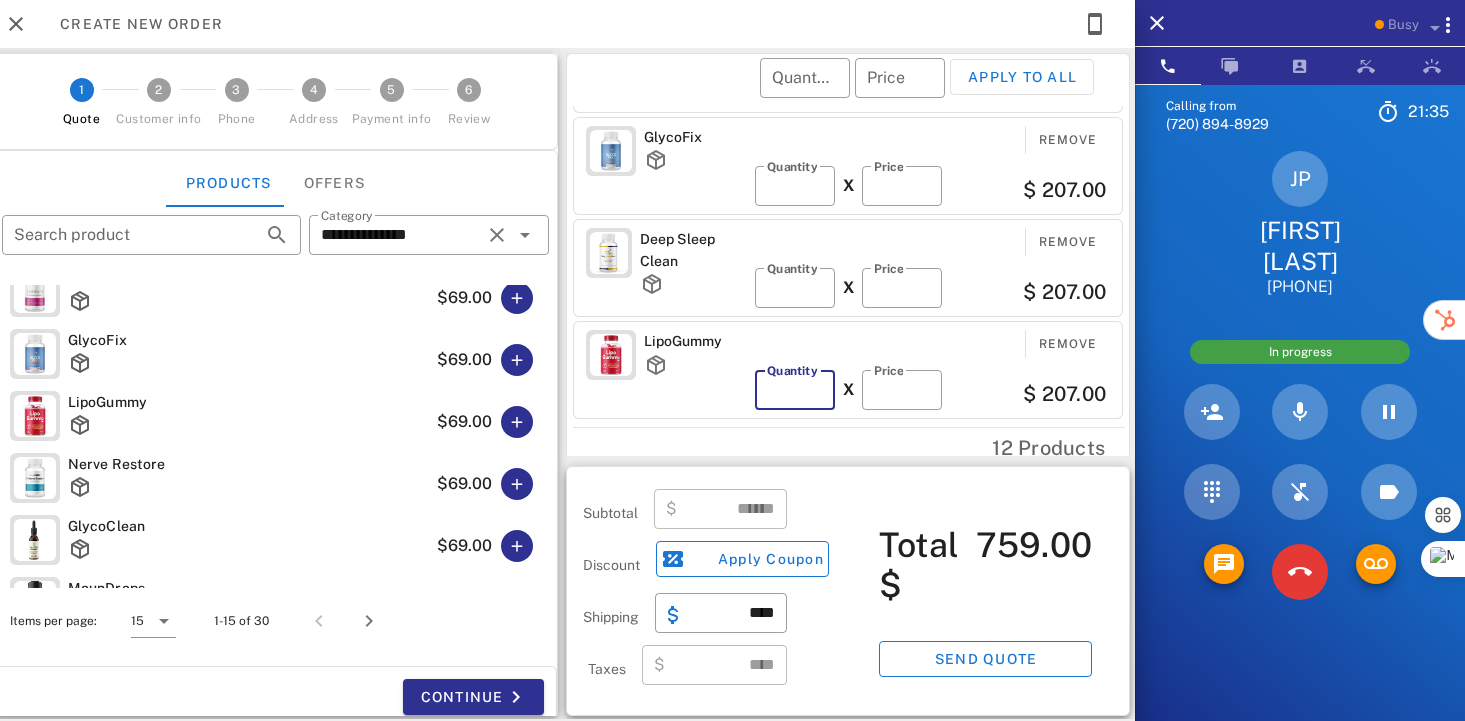 type on "******" 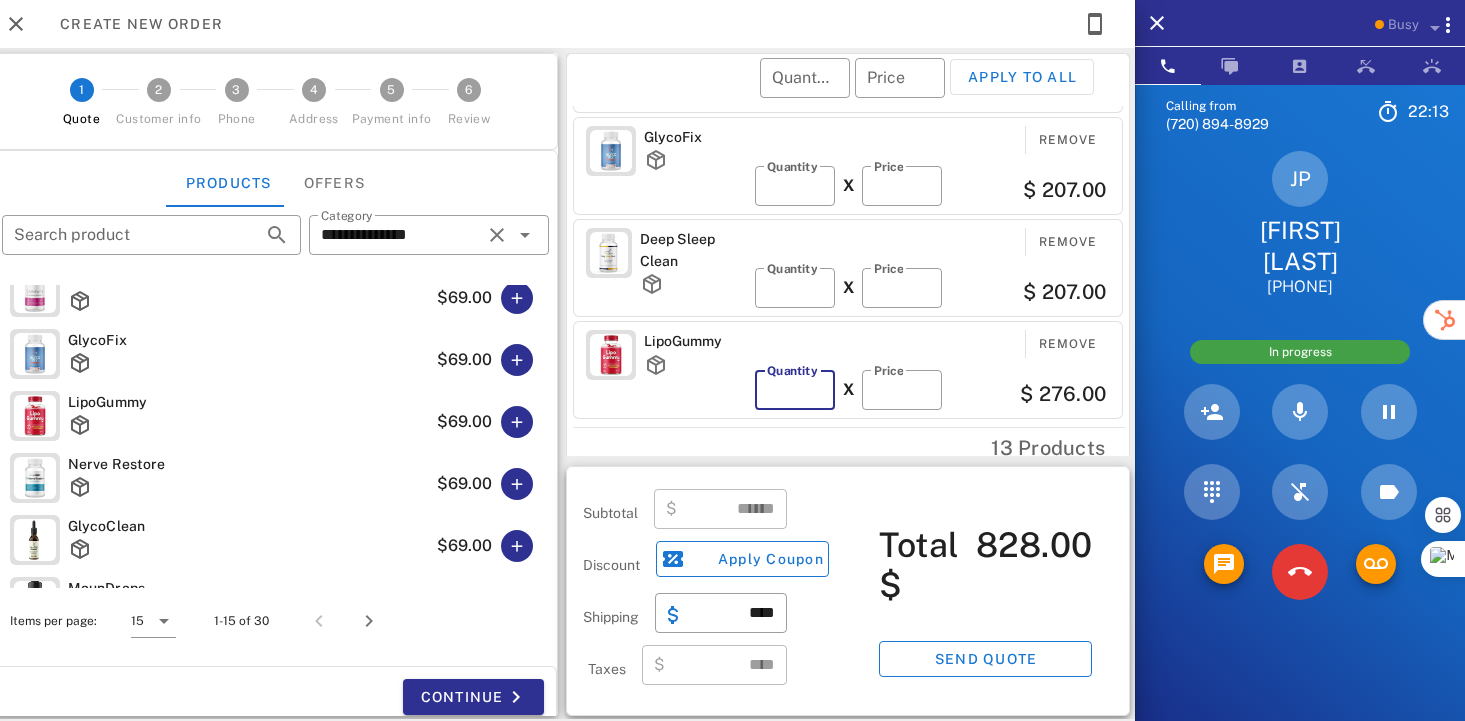 click on "*" at bounding box center [795, 390] 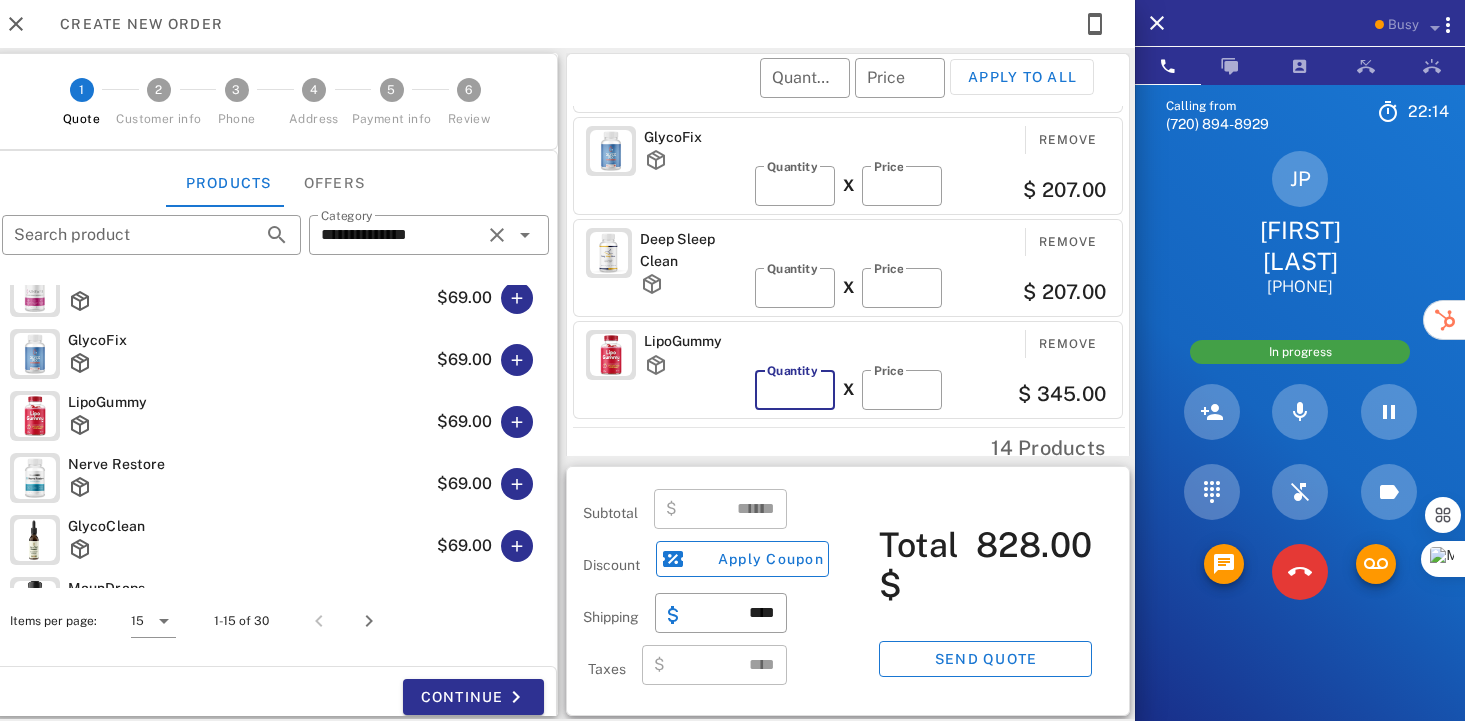 click on "*" at bounding box center [795, 390] 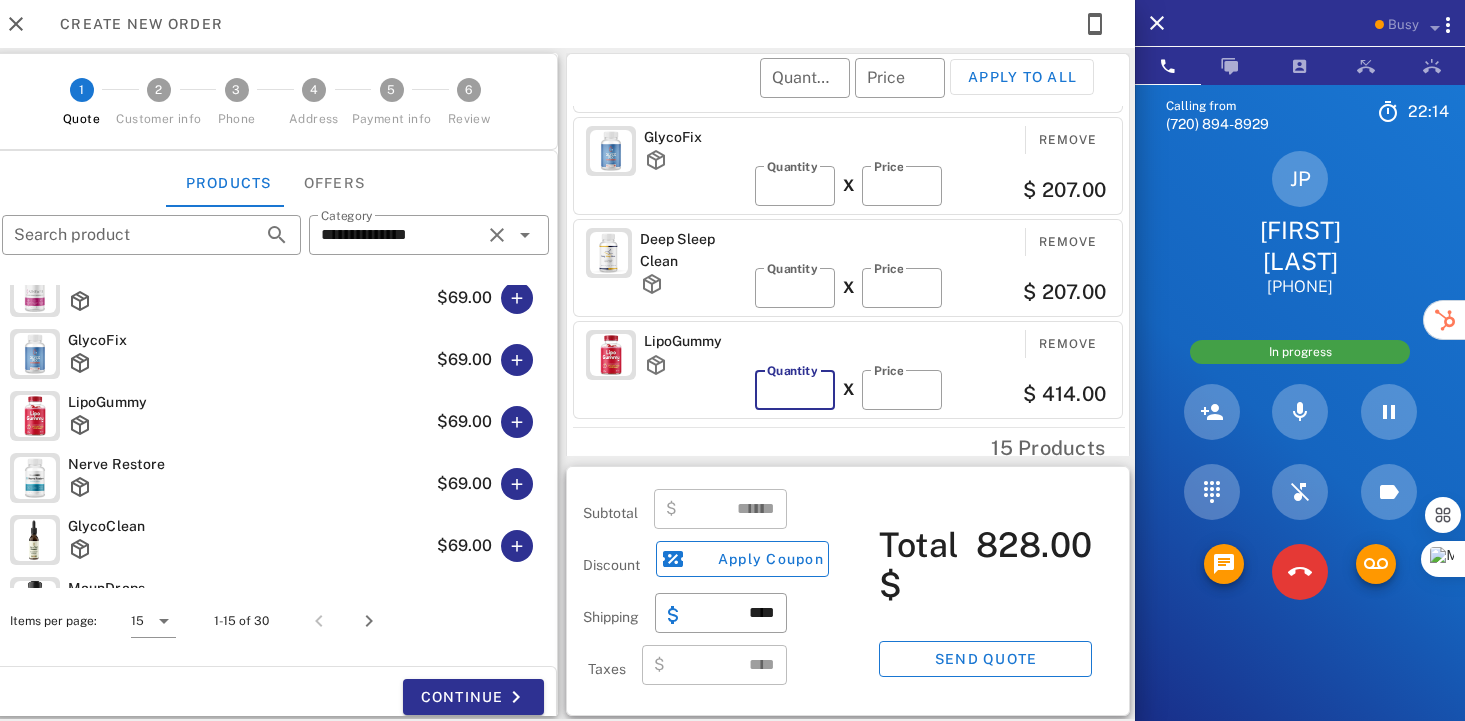 type on "*" 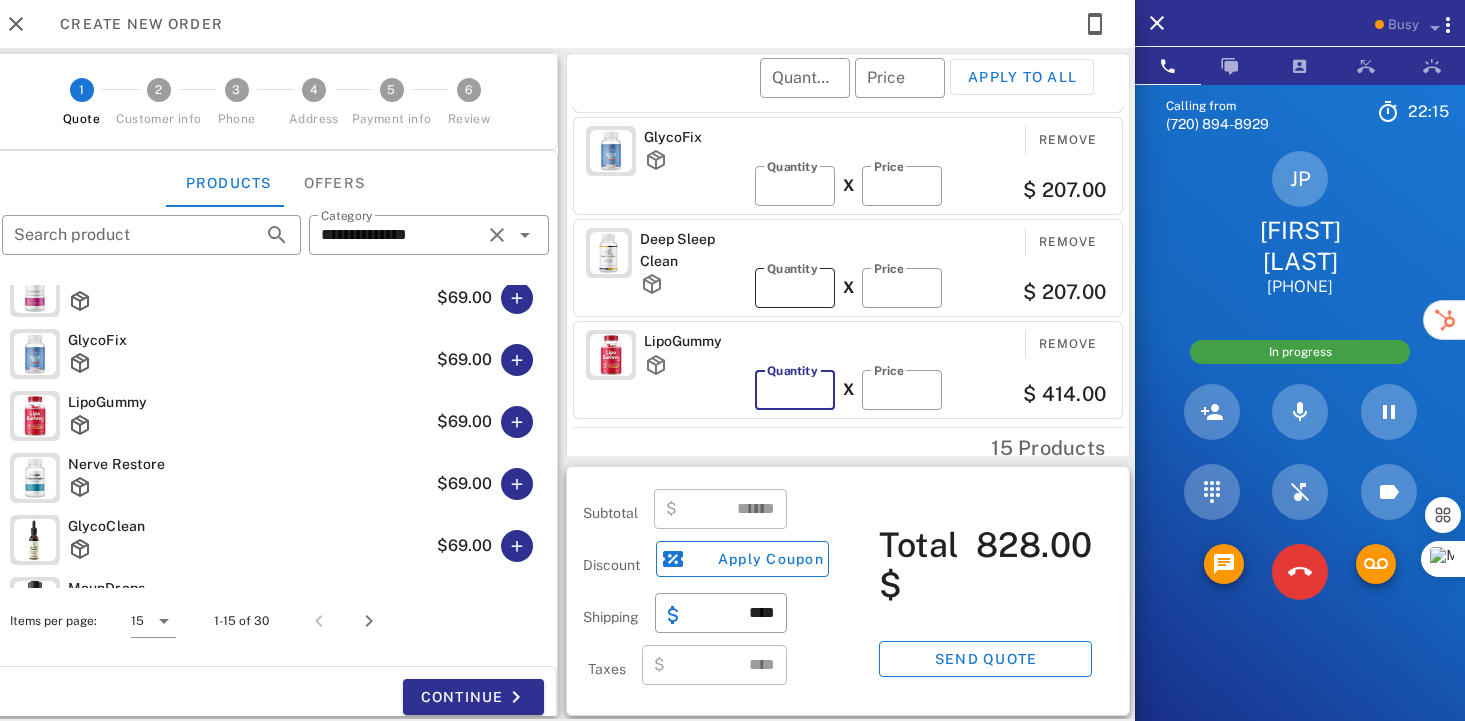 type on "*******" 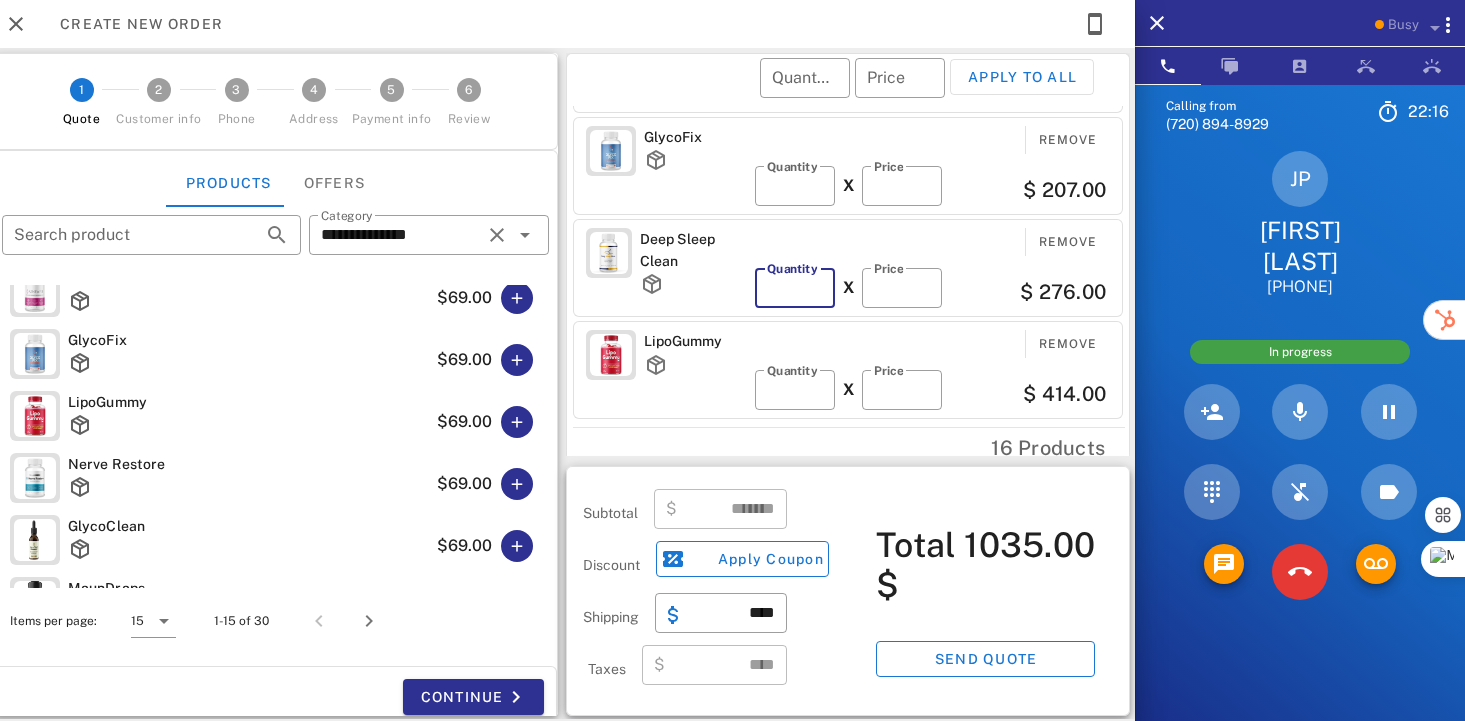 click on "*" at bounding box center (795, 288) 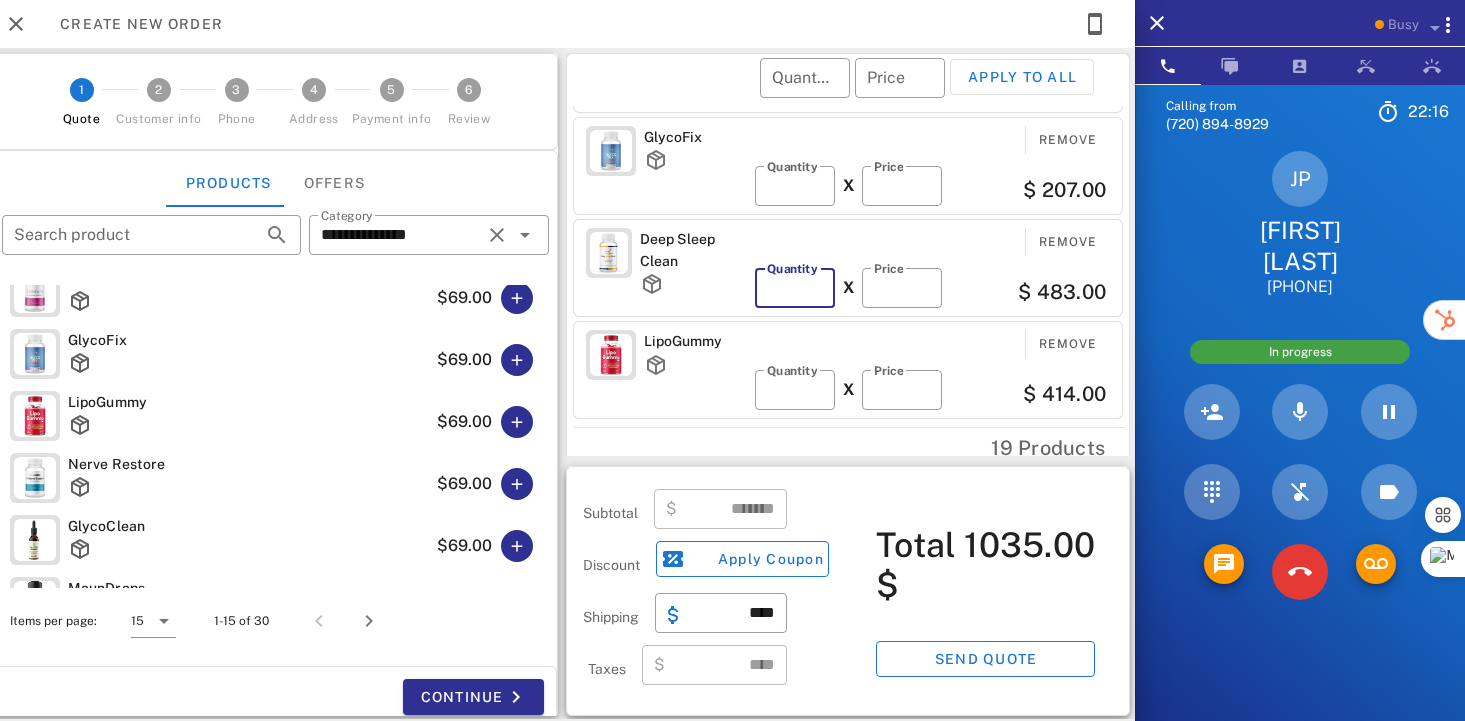 click on "*" at bounding box center [795, 288] 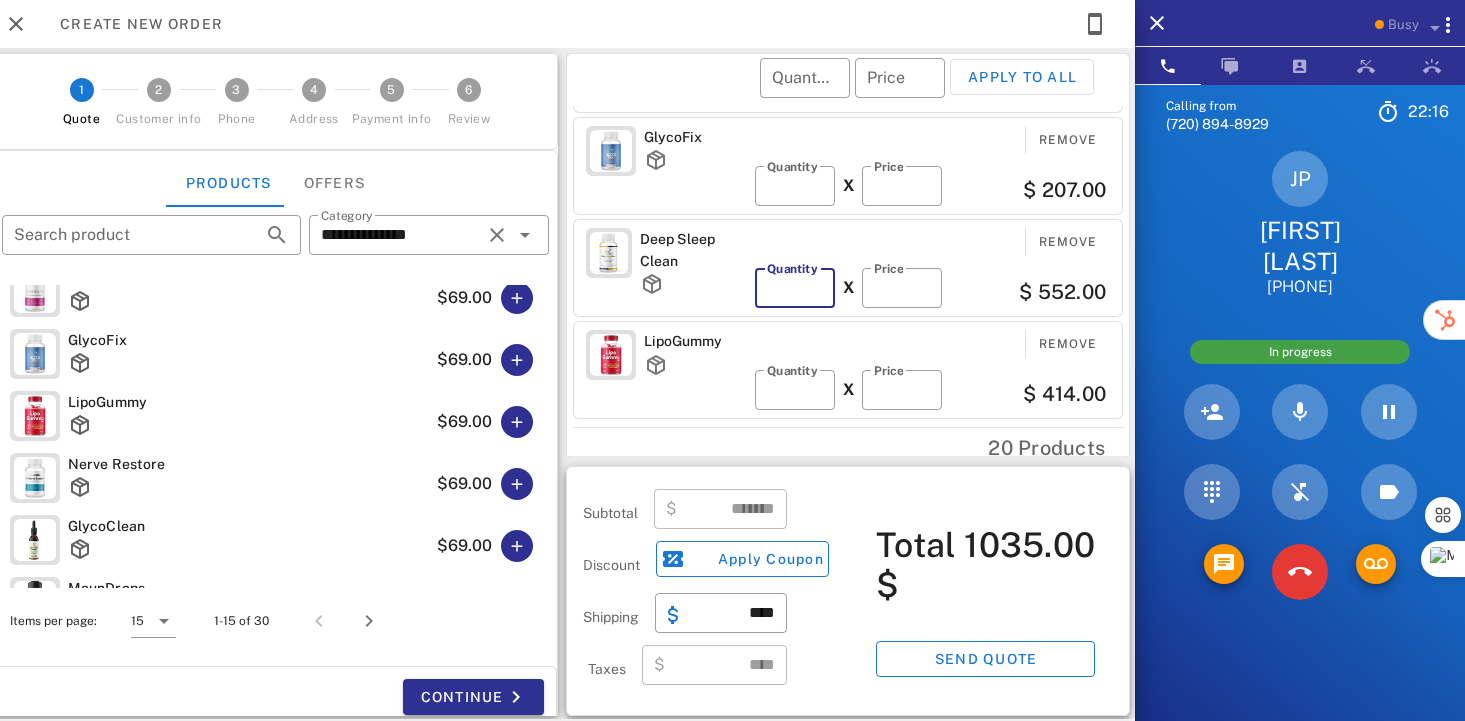 type on "*" 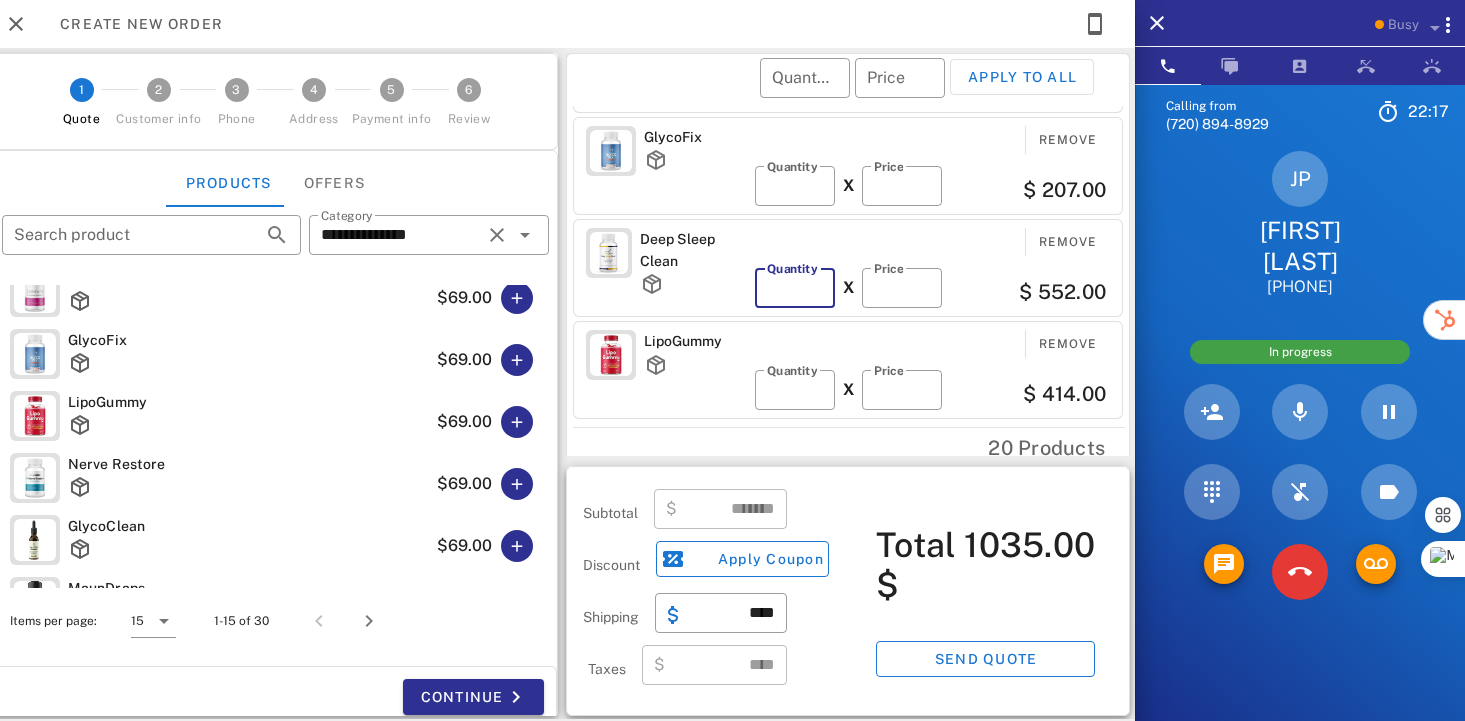 type on "*******" 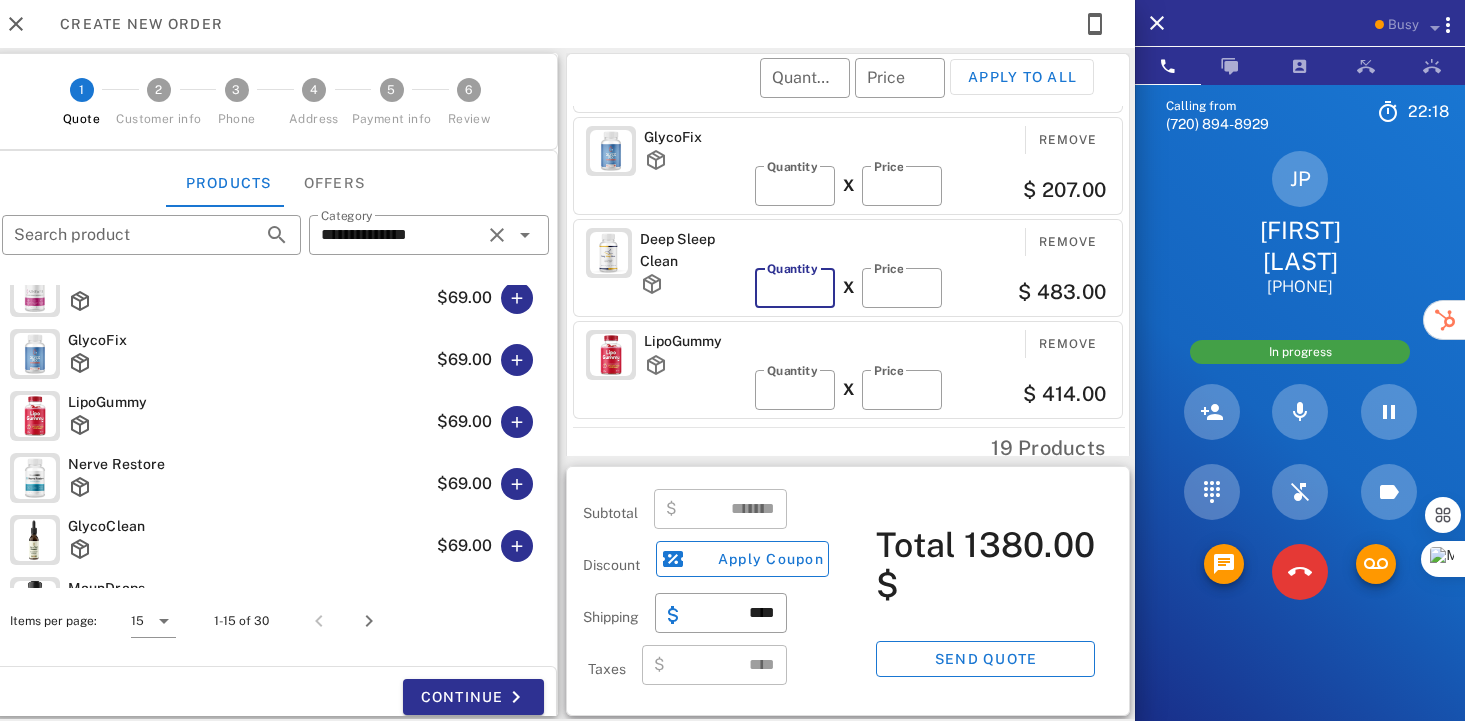 click on "*" at bounding box center (795, 288) 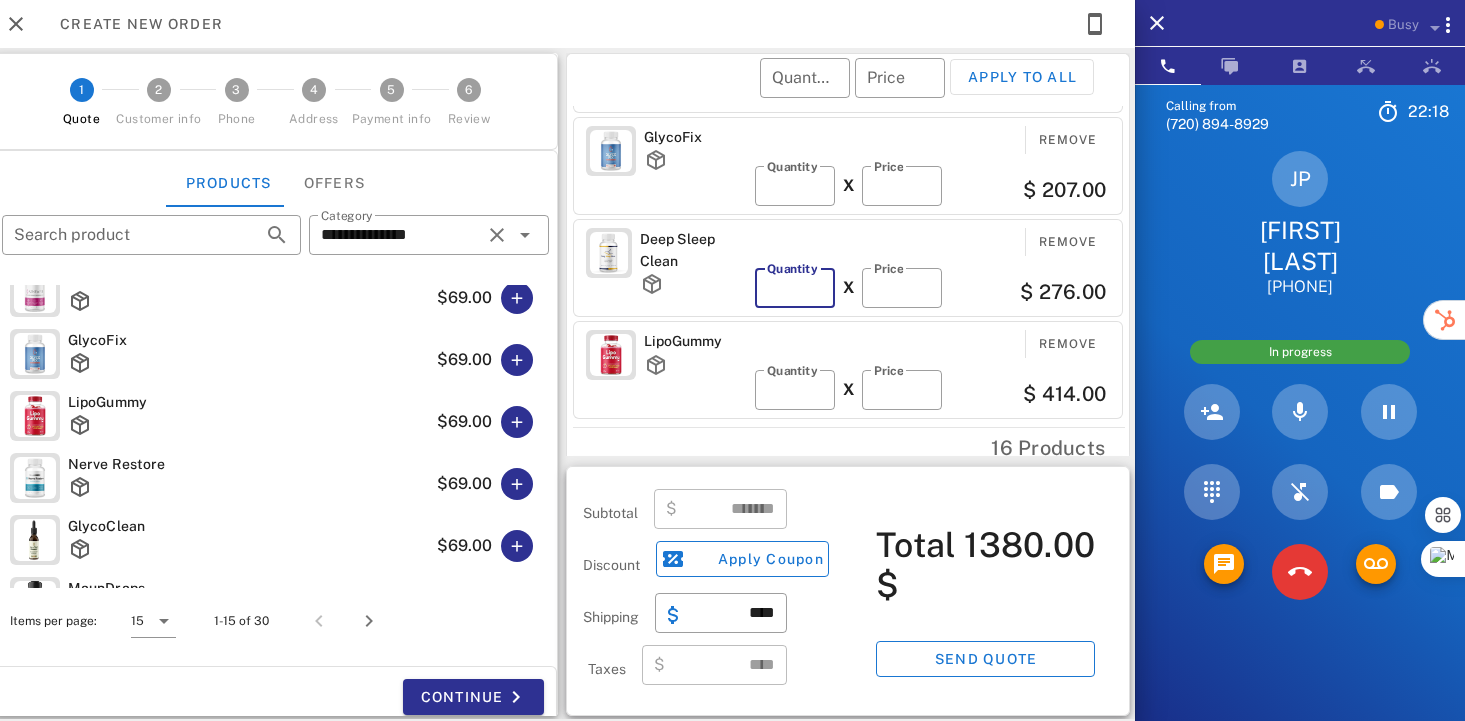 type on "*" 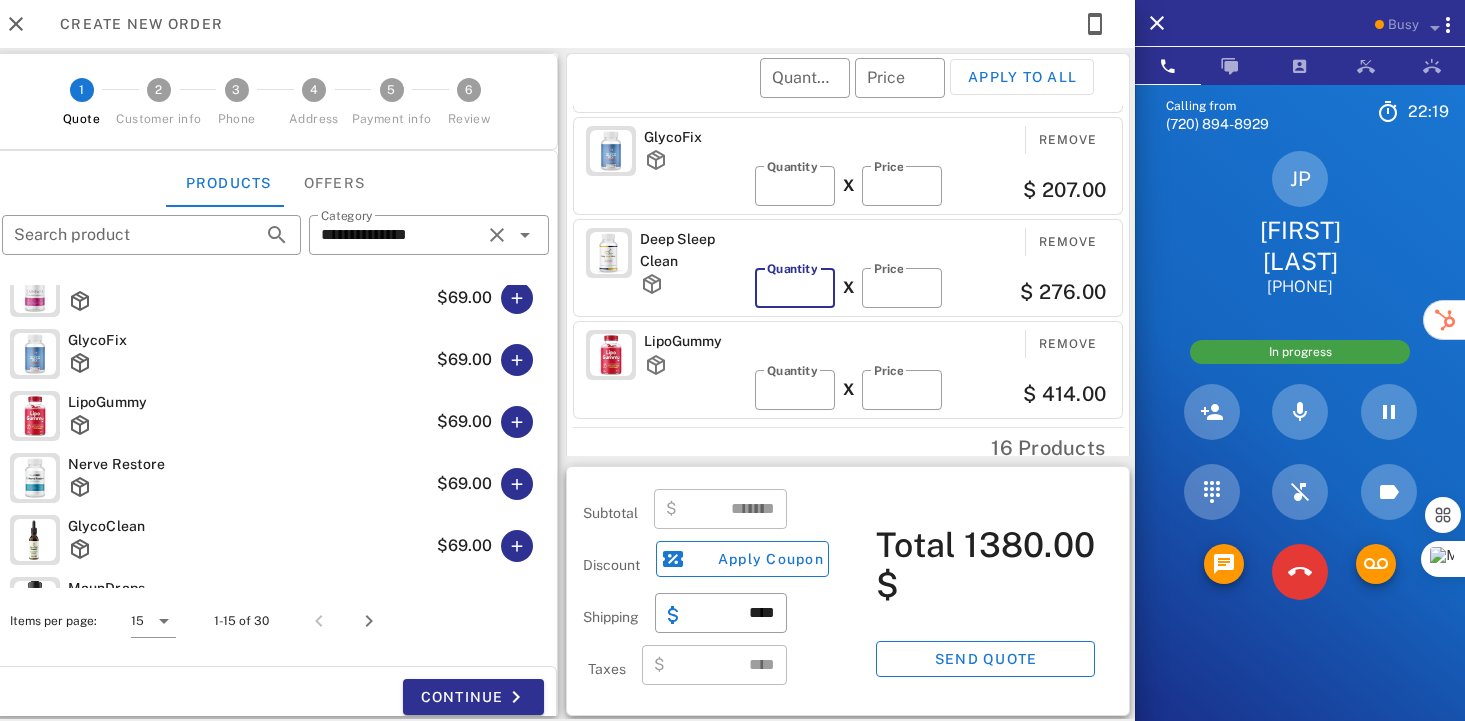 type on "*******" 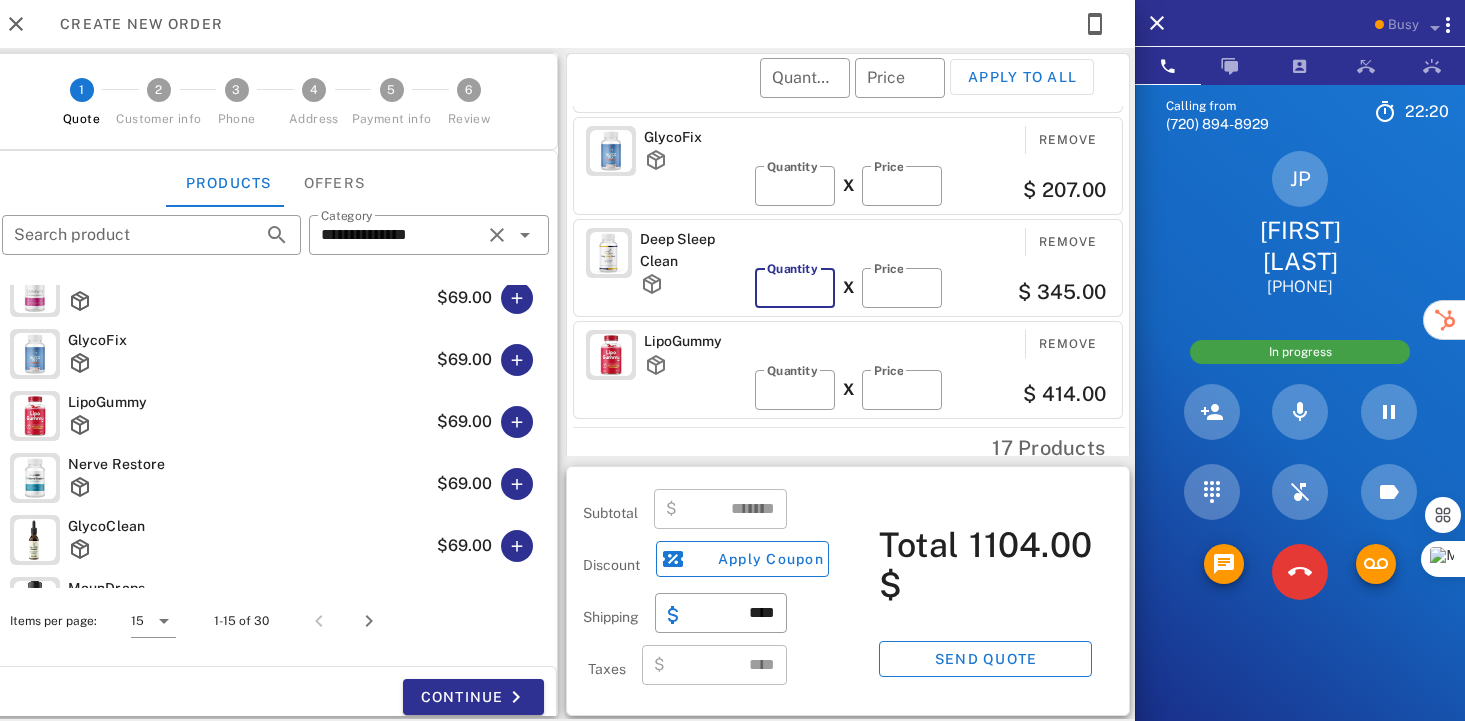 click on "*" at bounding box center [795, 288] 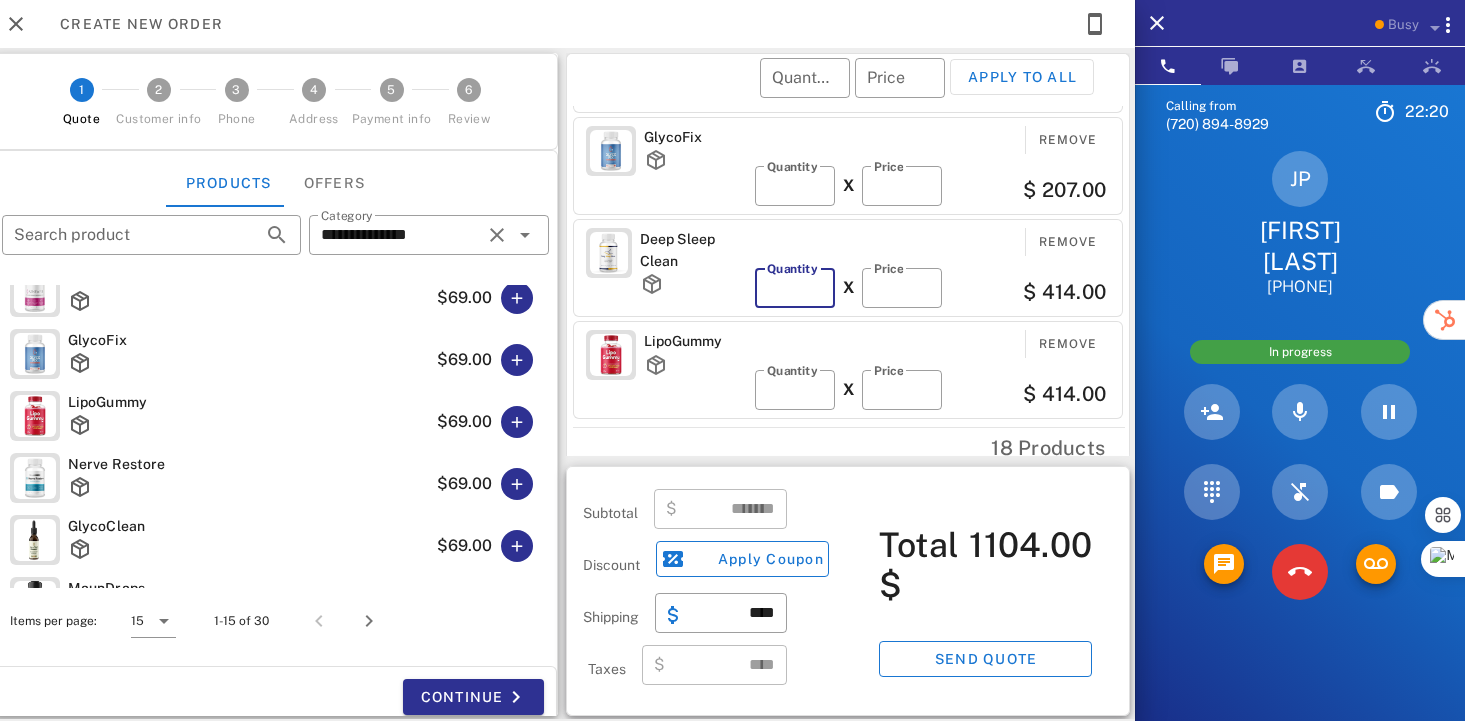 type on "*" 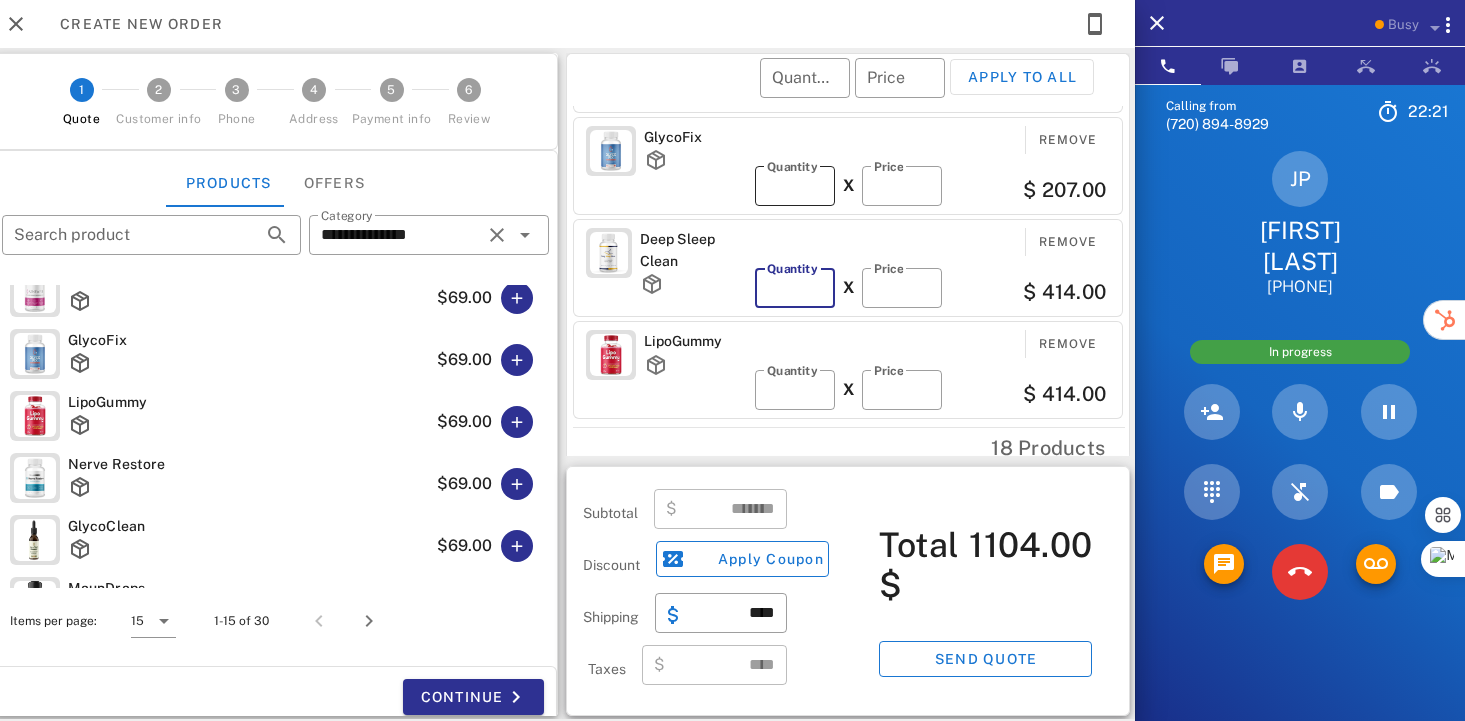 type on "*******" 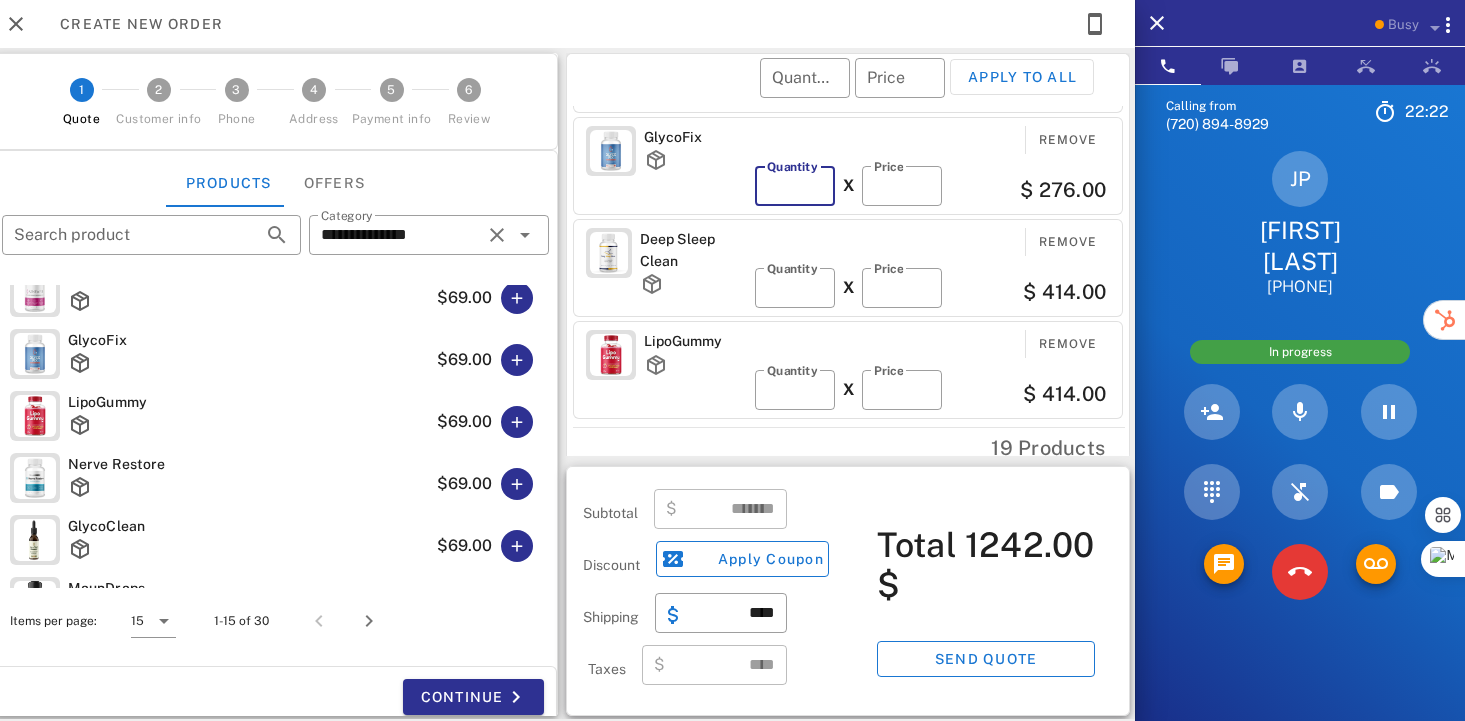 click on "*" at bounding box center [795, 186] 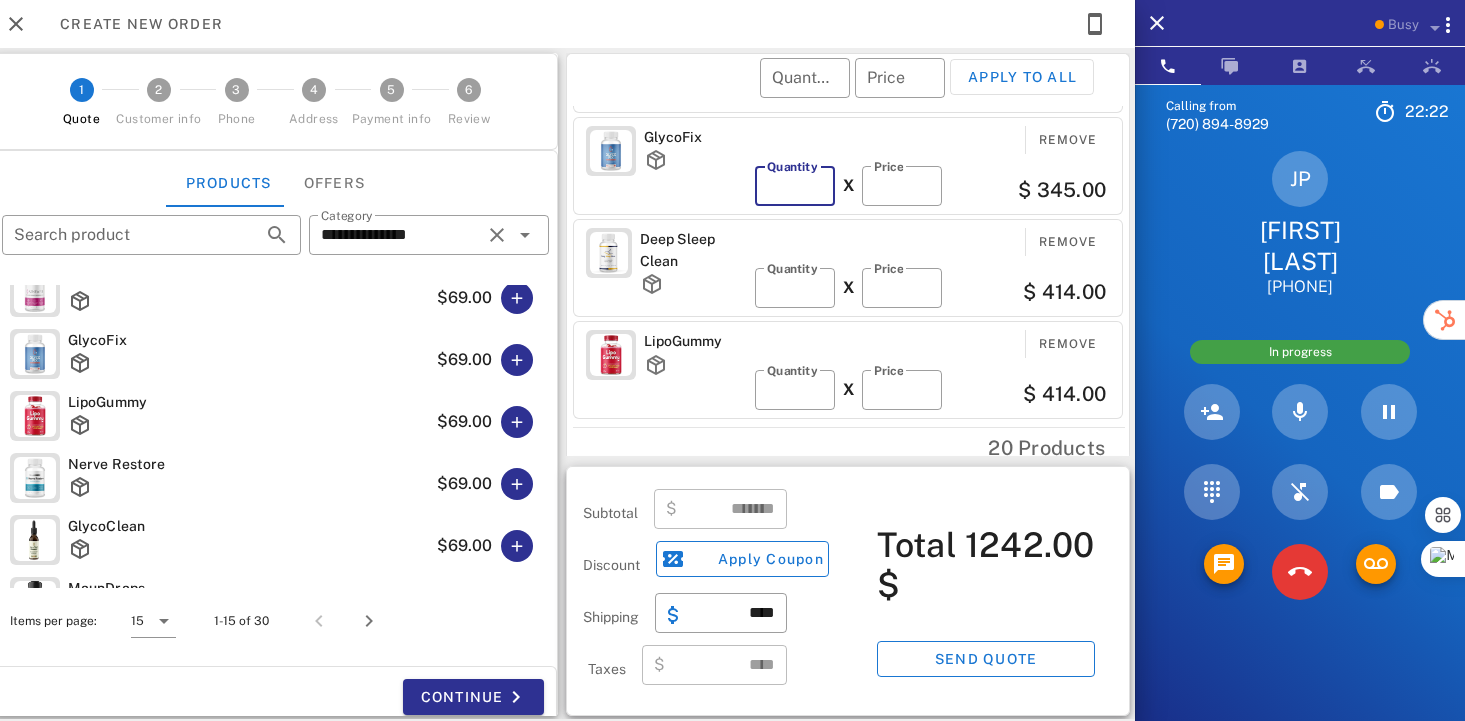 click on "*" at bounding box center (795, 186) 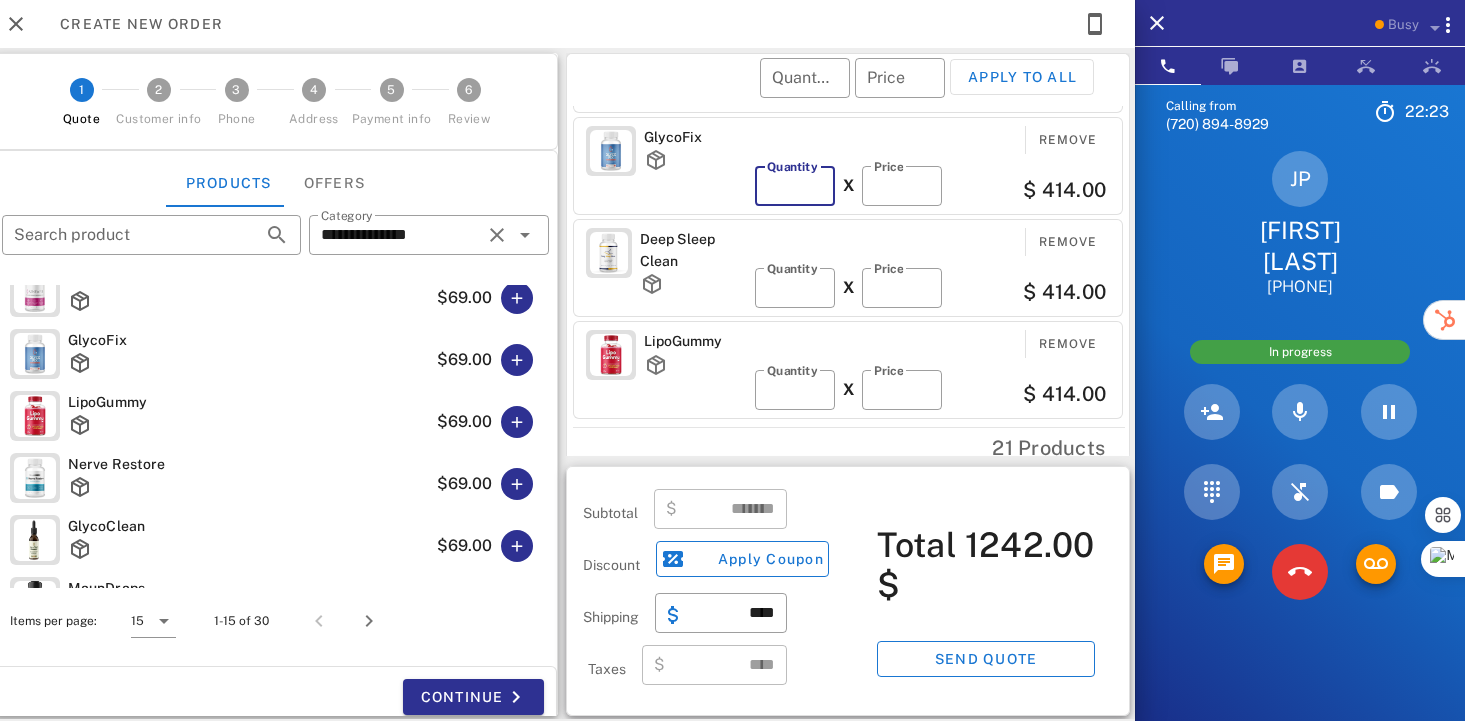 type on "*" 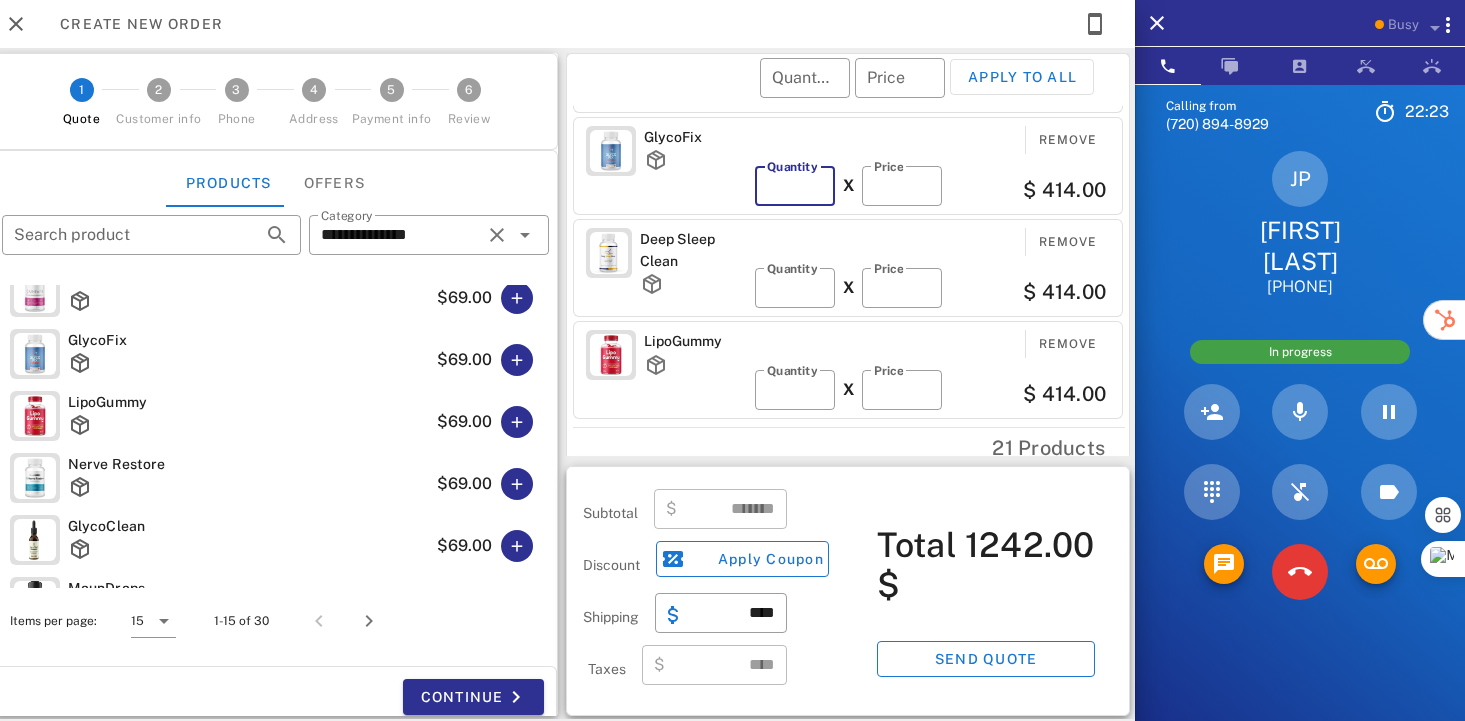 click on "*" at bounding box center (795, 186) 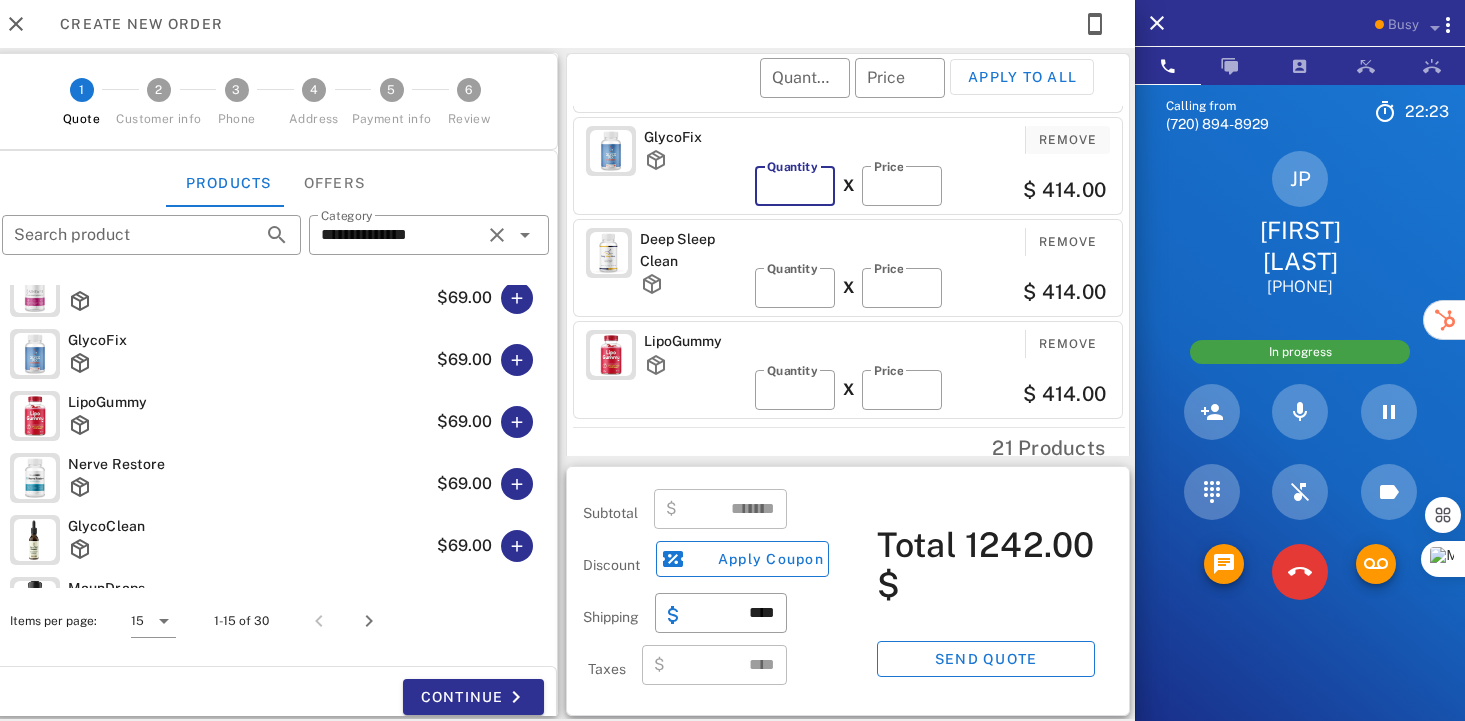 type on "*******" 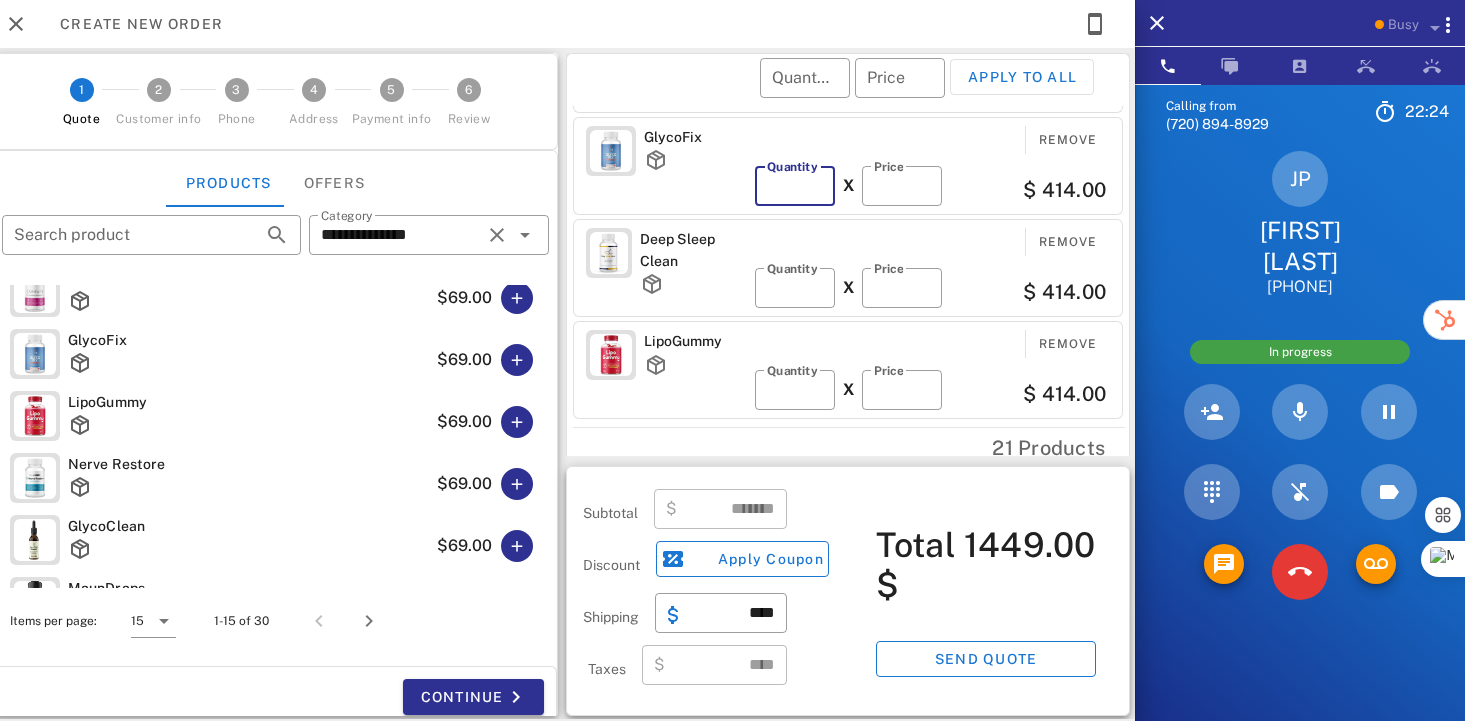 scroll, scrollTop: 0, scrollLeft: 0, axis: both 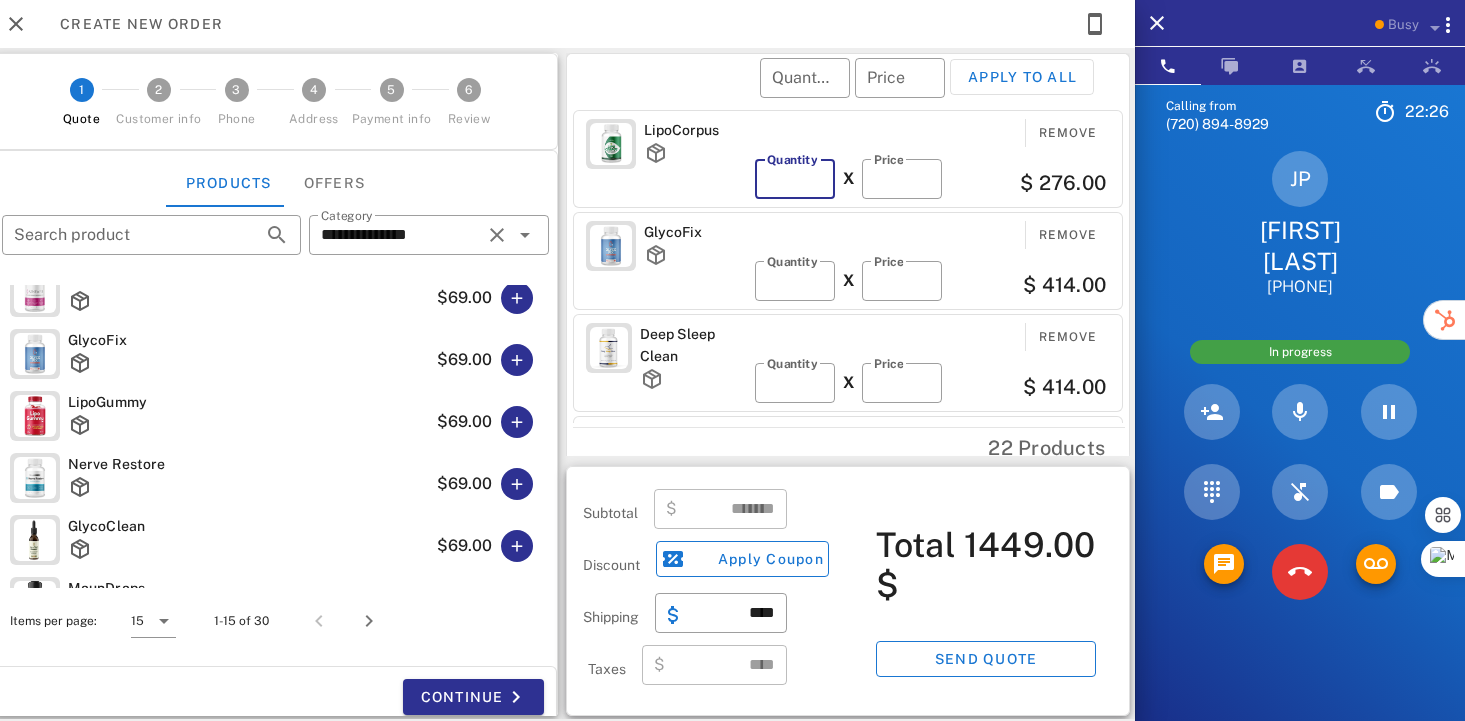 type on "*" 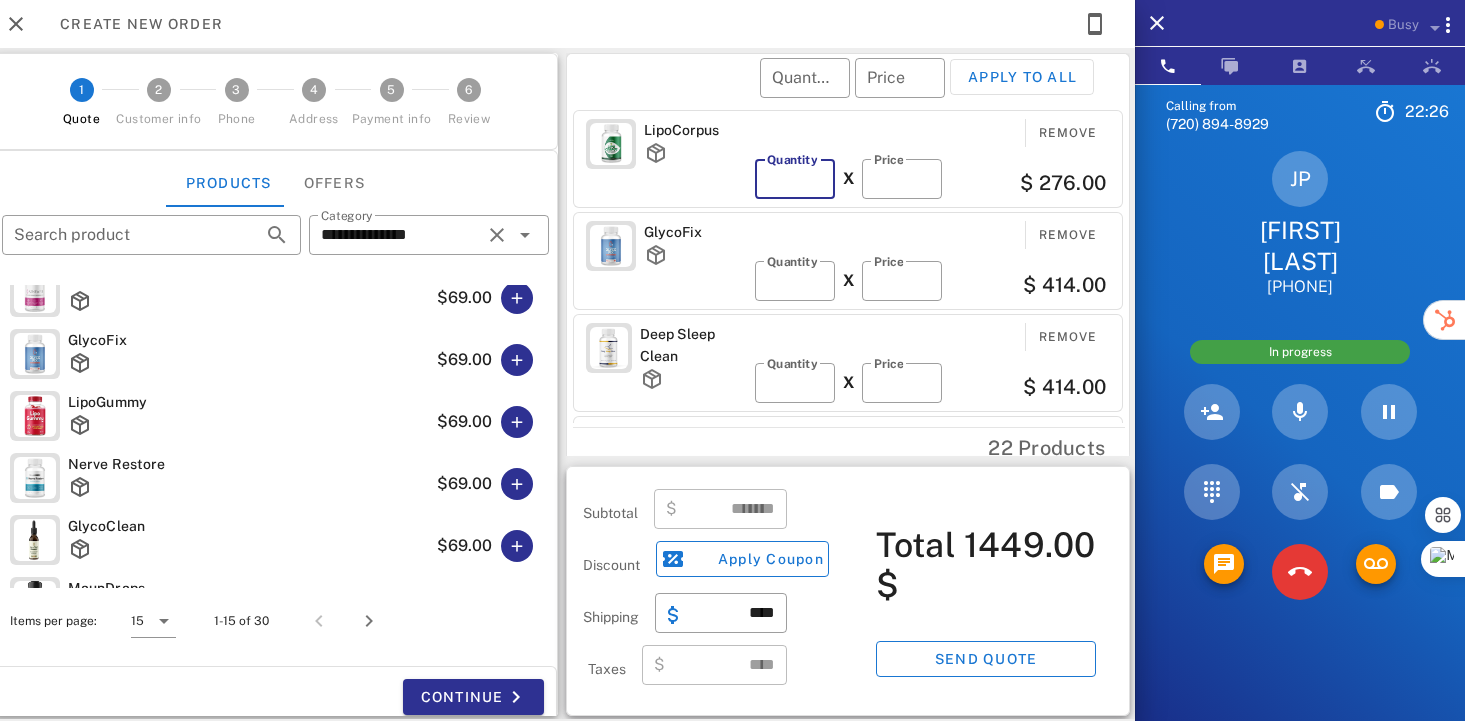 click on "*" at bounding box center (795, 179) 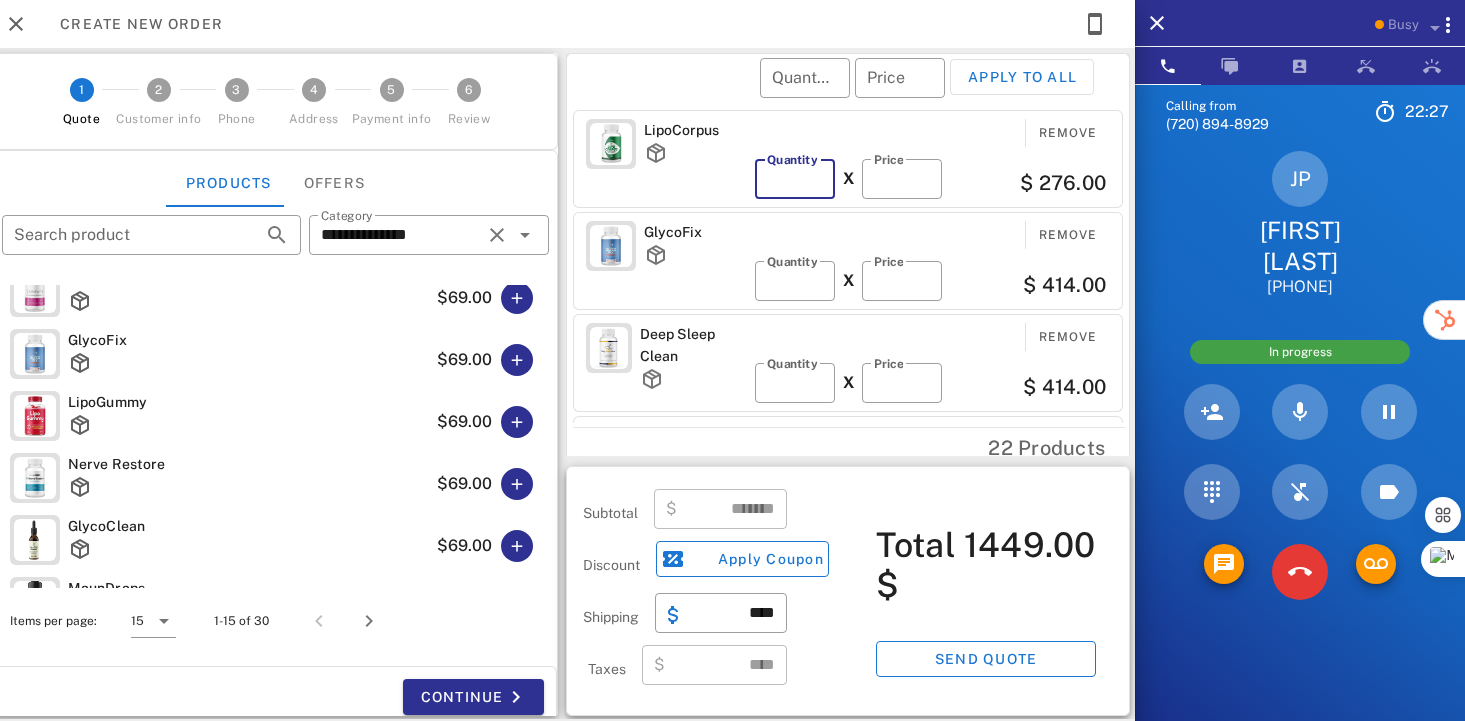type on "*******" 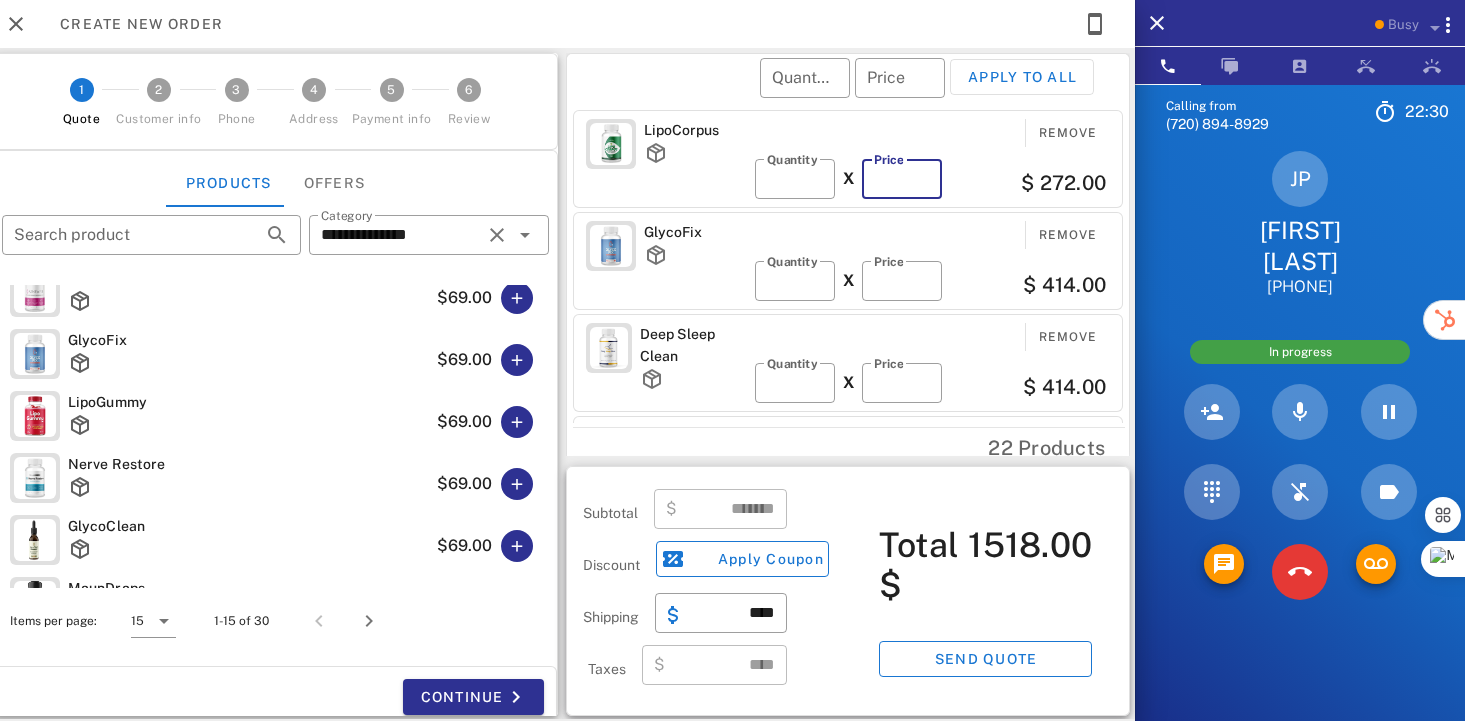 click on "**" at bounding box center (902, 179) 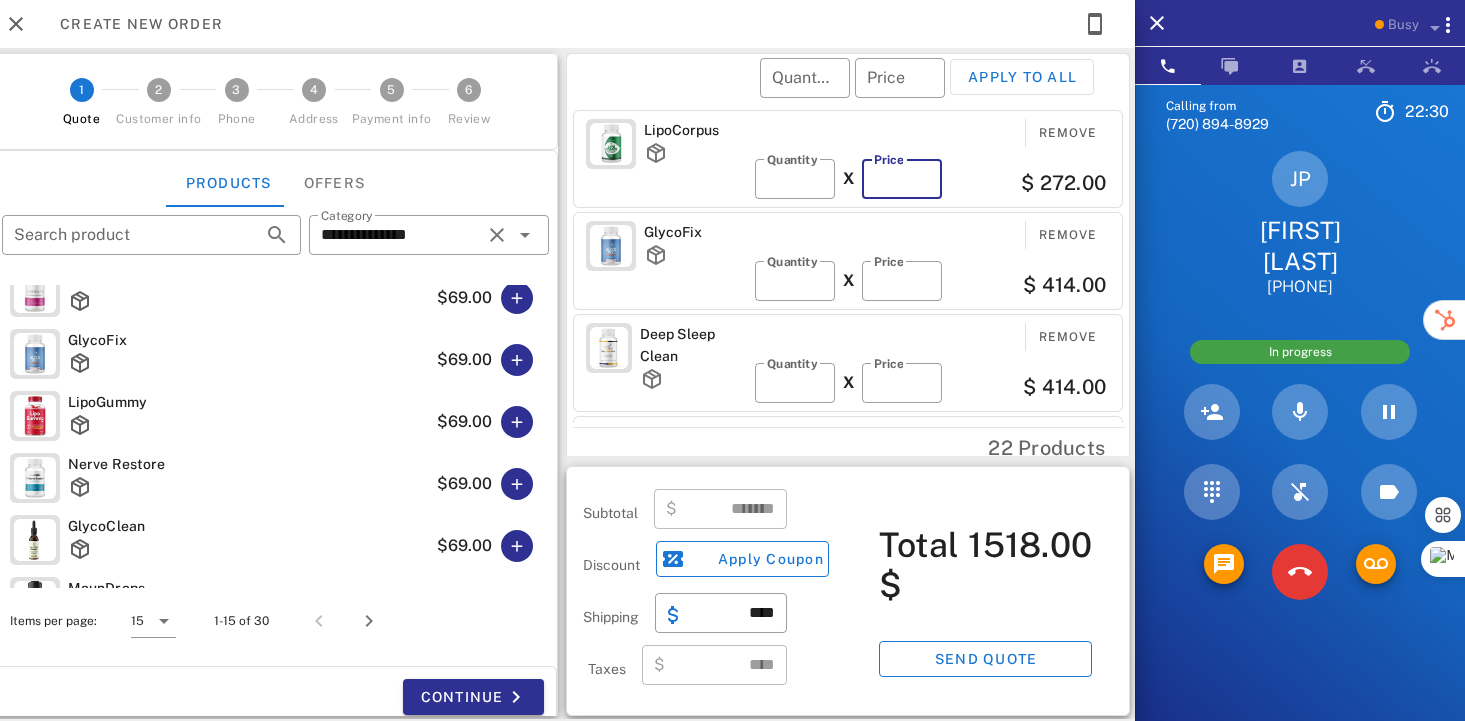 click on "**" at bounding box center (902, 179) 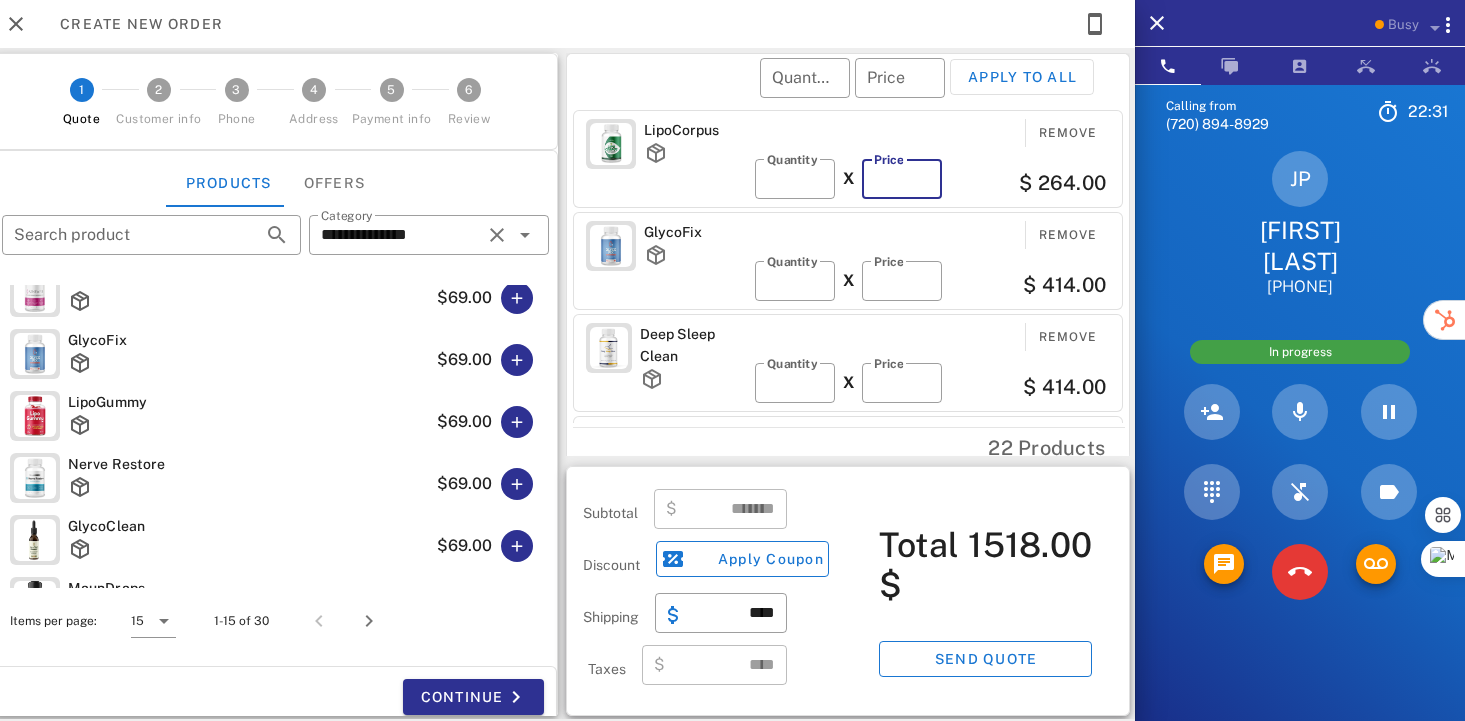 click on "**" at bounding box center (902, 179) 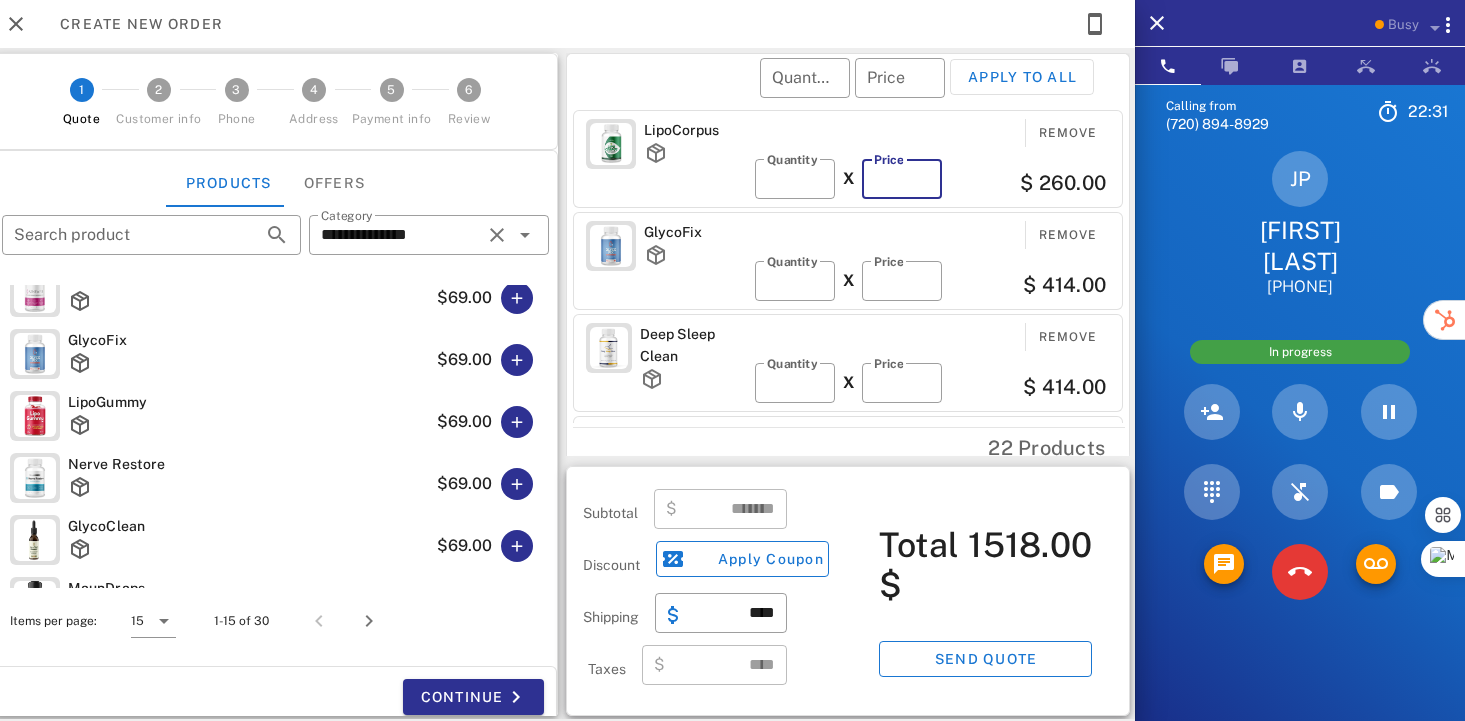 click on "**" at bounding box center (902, 179) 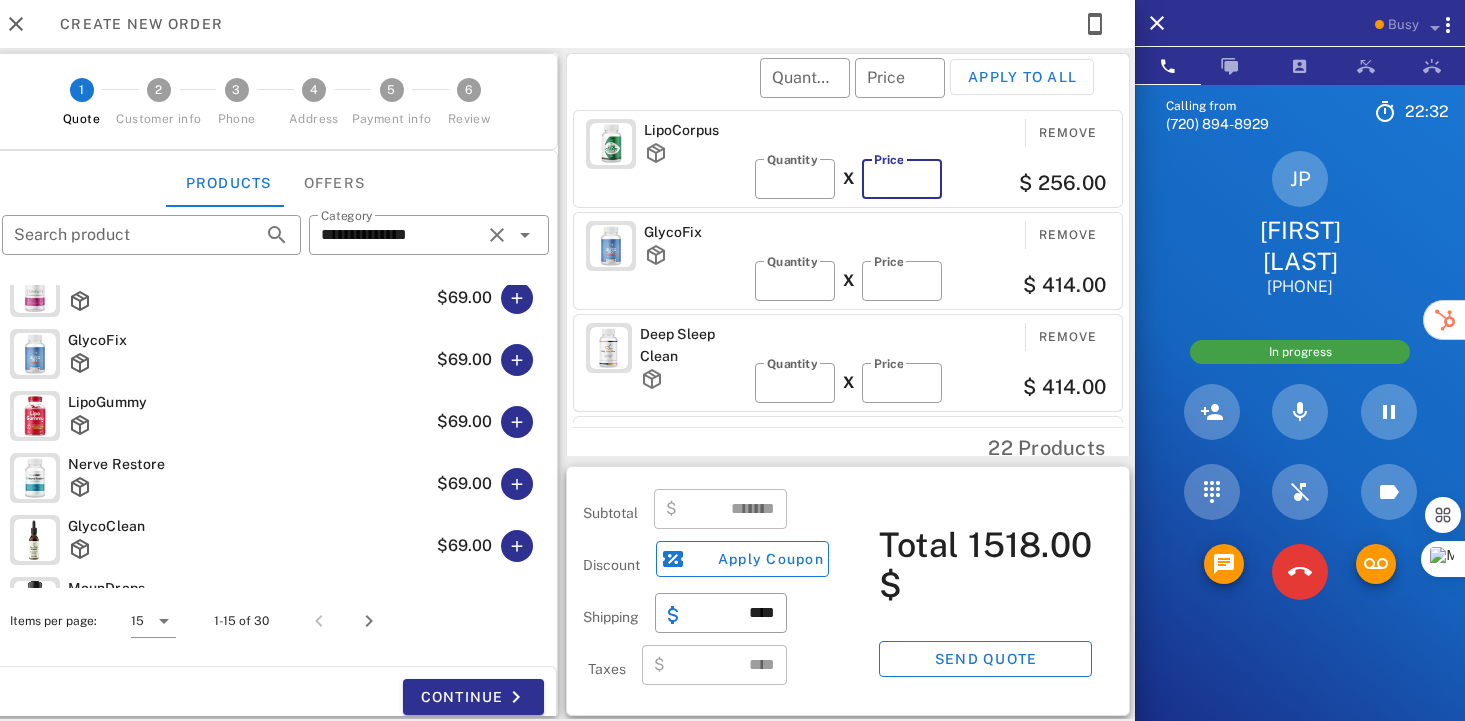 click on "**" at bounding box center [902, 179] 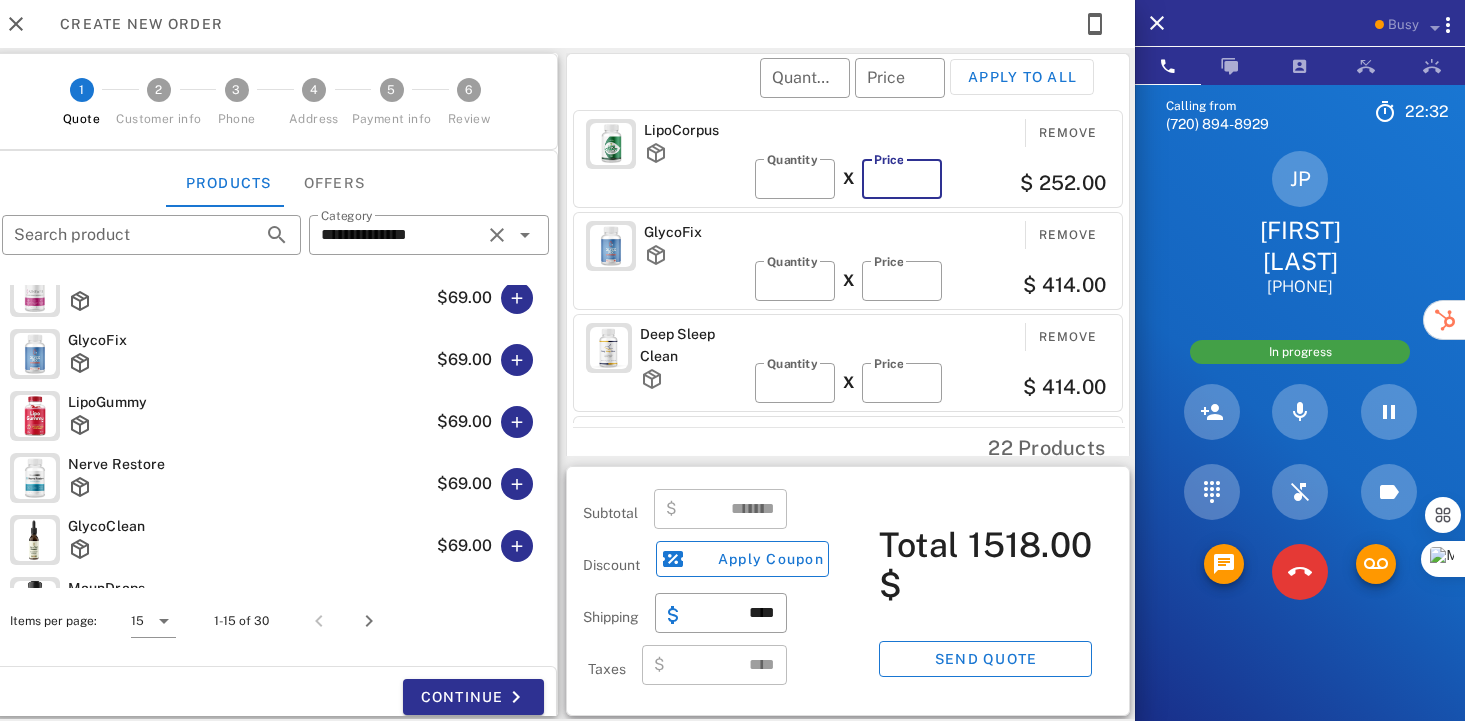 click on "**" at bounding box center [902, 179] 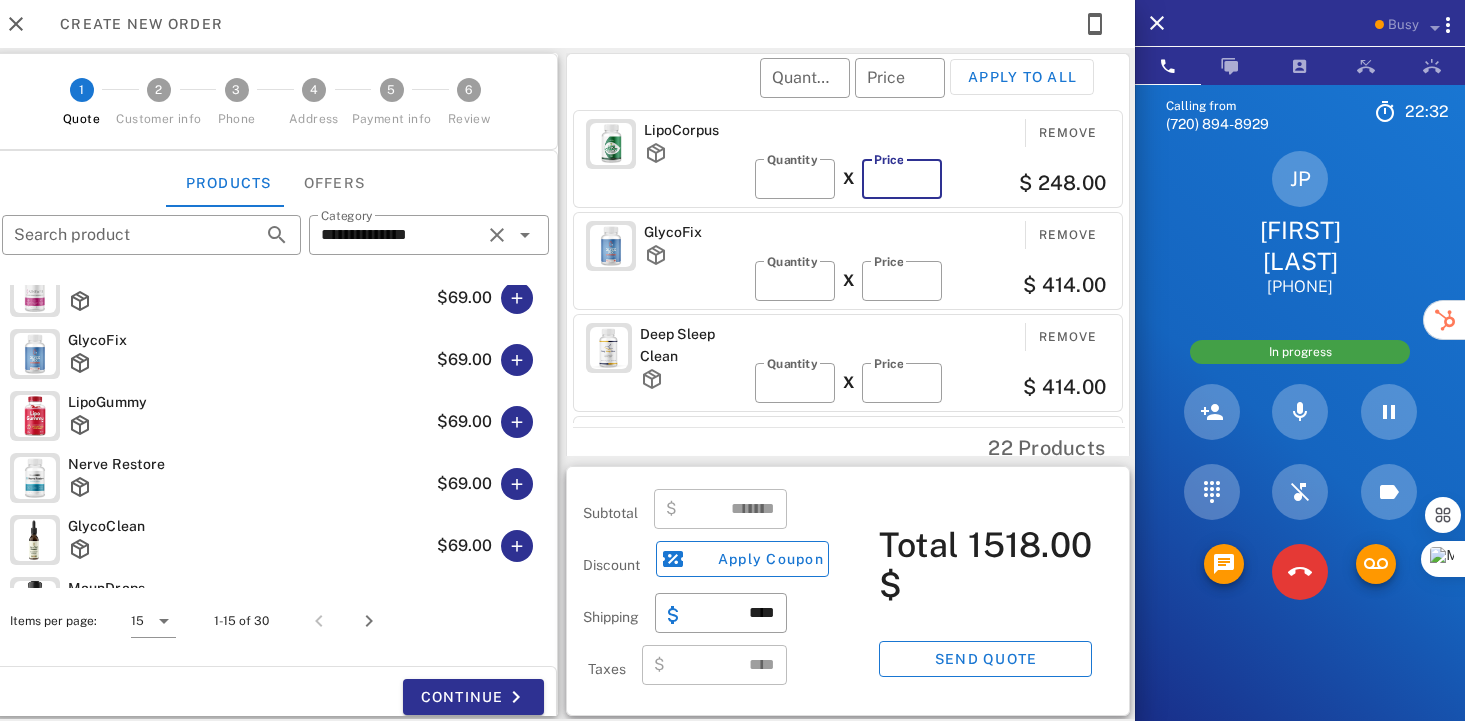 click on "**" at bounding box center [902, 179] 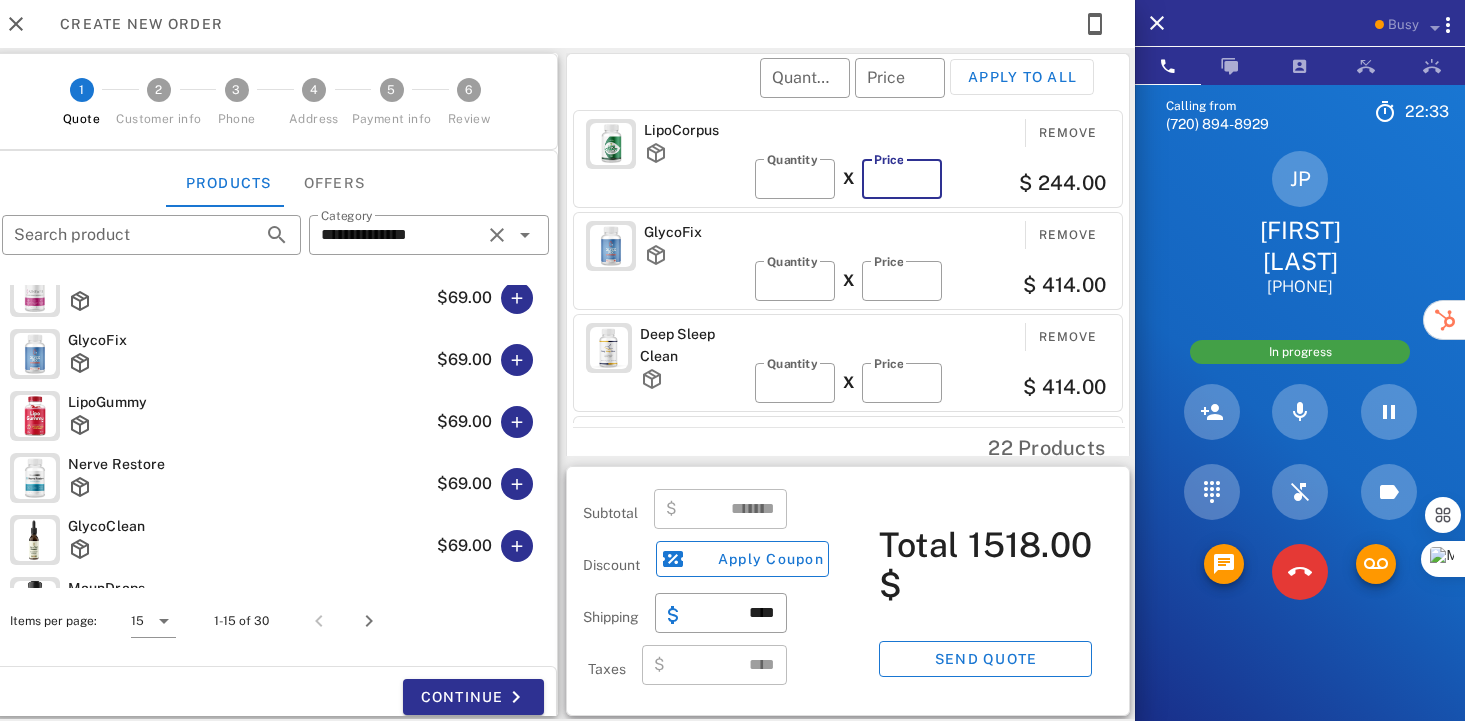 click on "**" at bounding box center [902, 179] 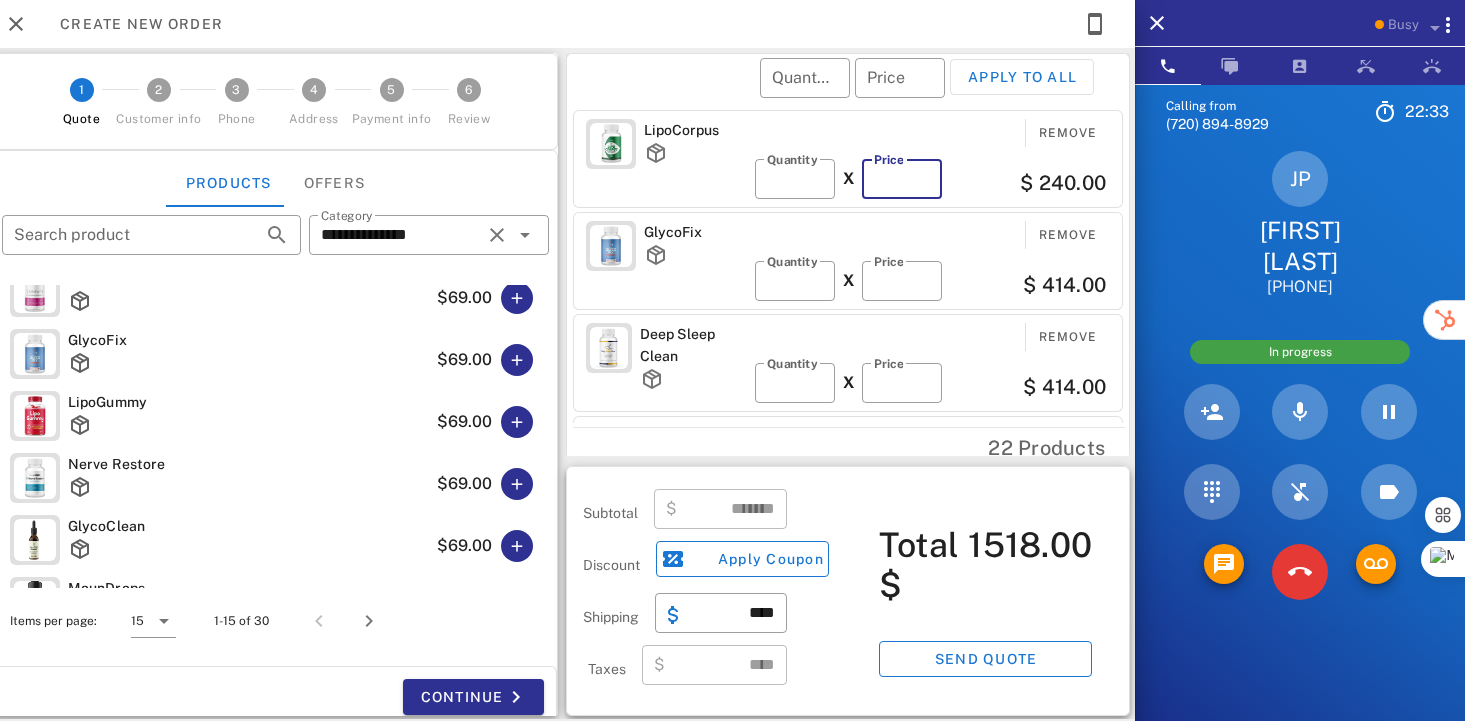 click on "**" at bounding box center [902, 179] 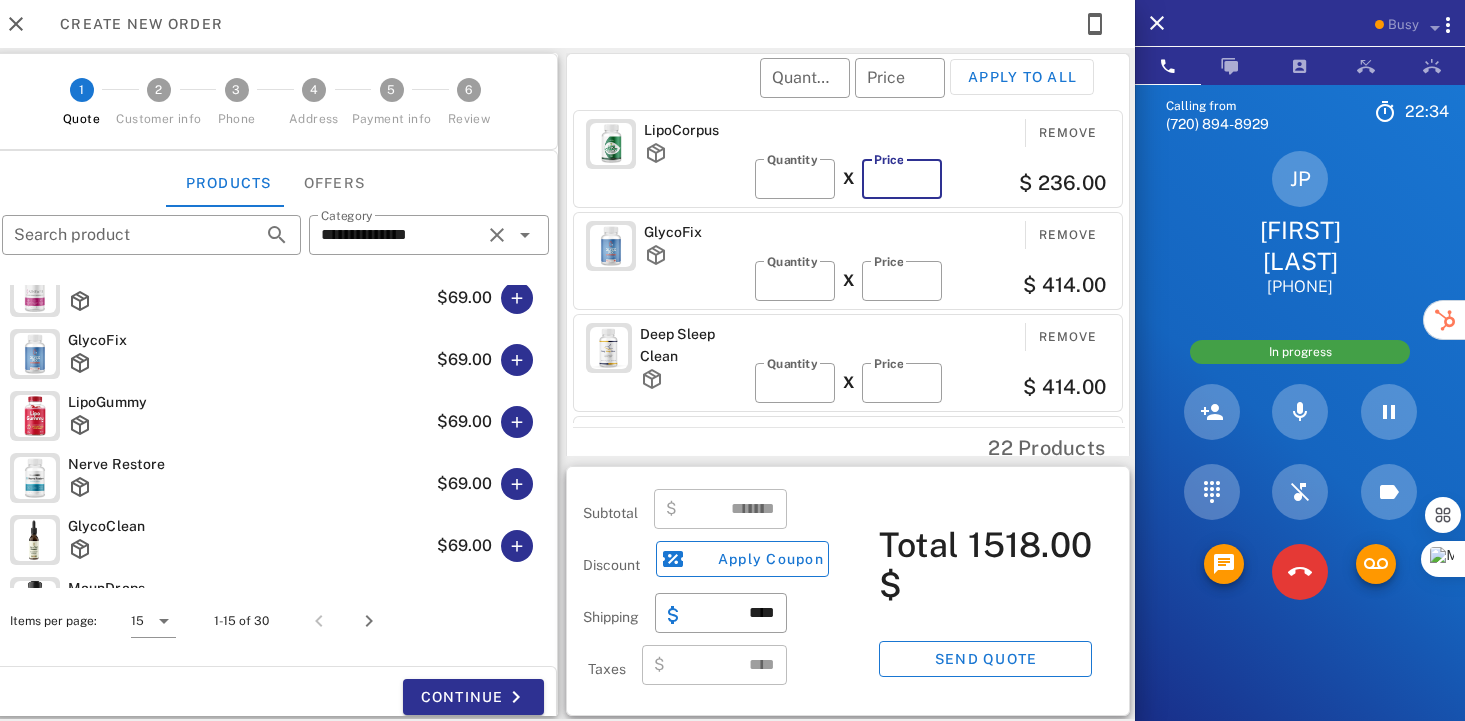 type on "**" 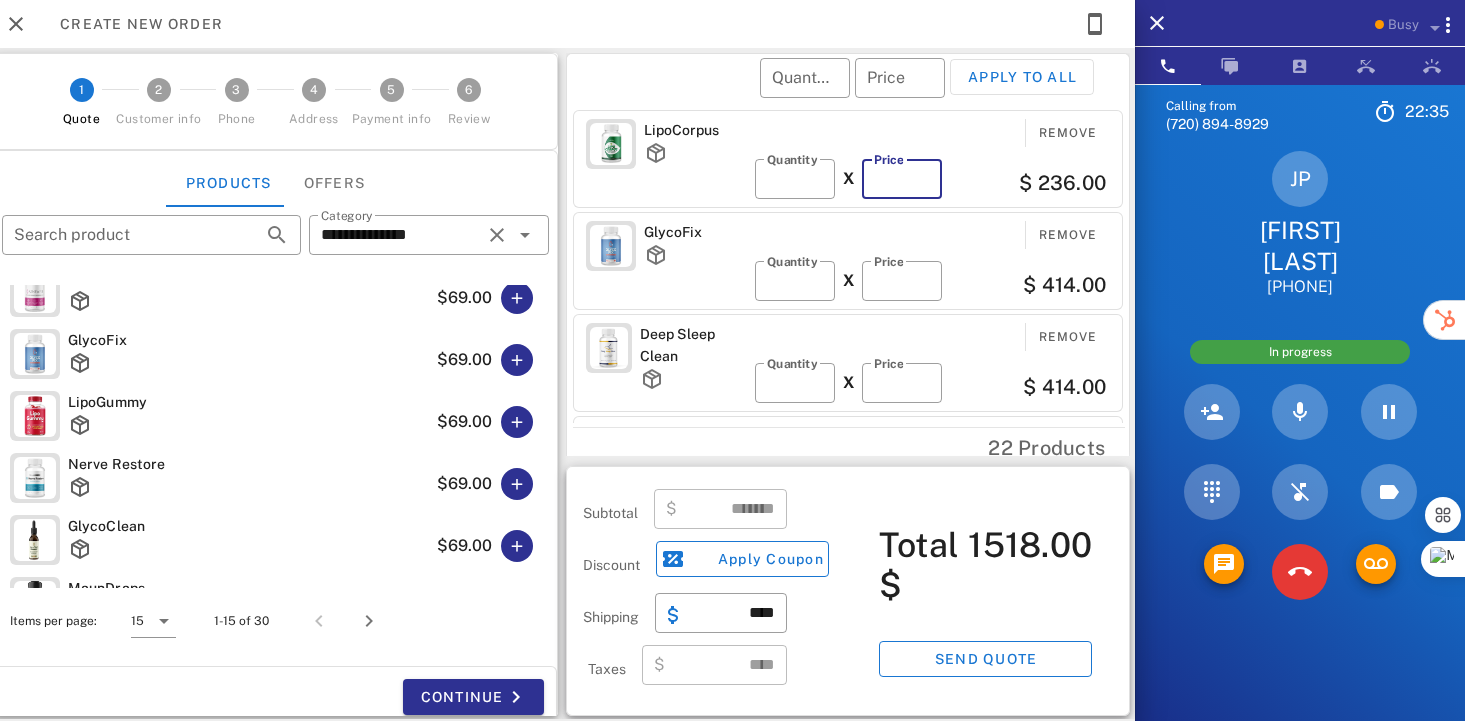 type on "*******" 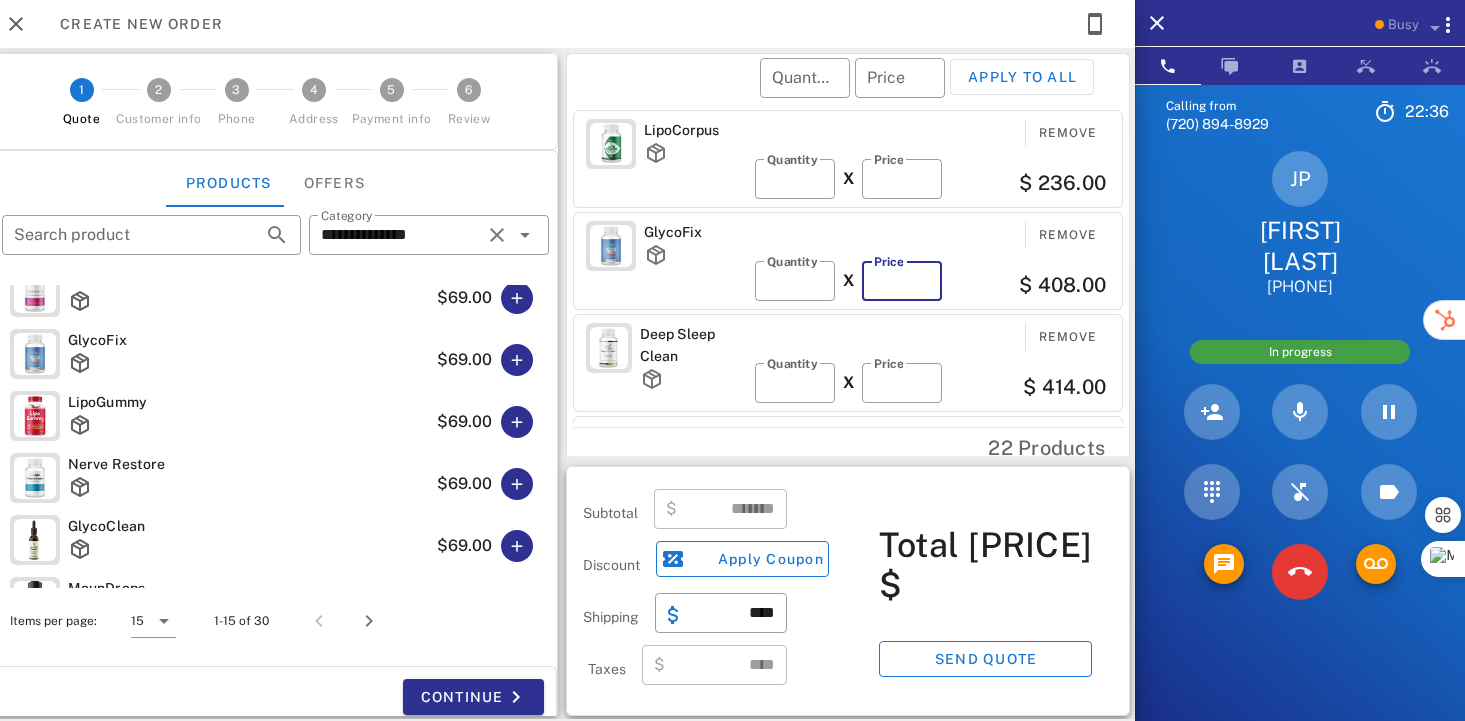 click on "**" at bounding box center [902, 281] 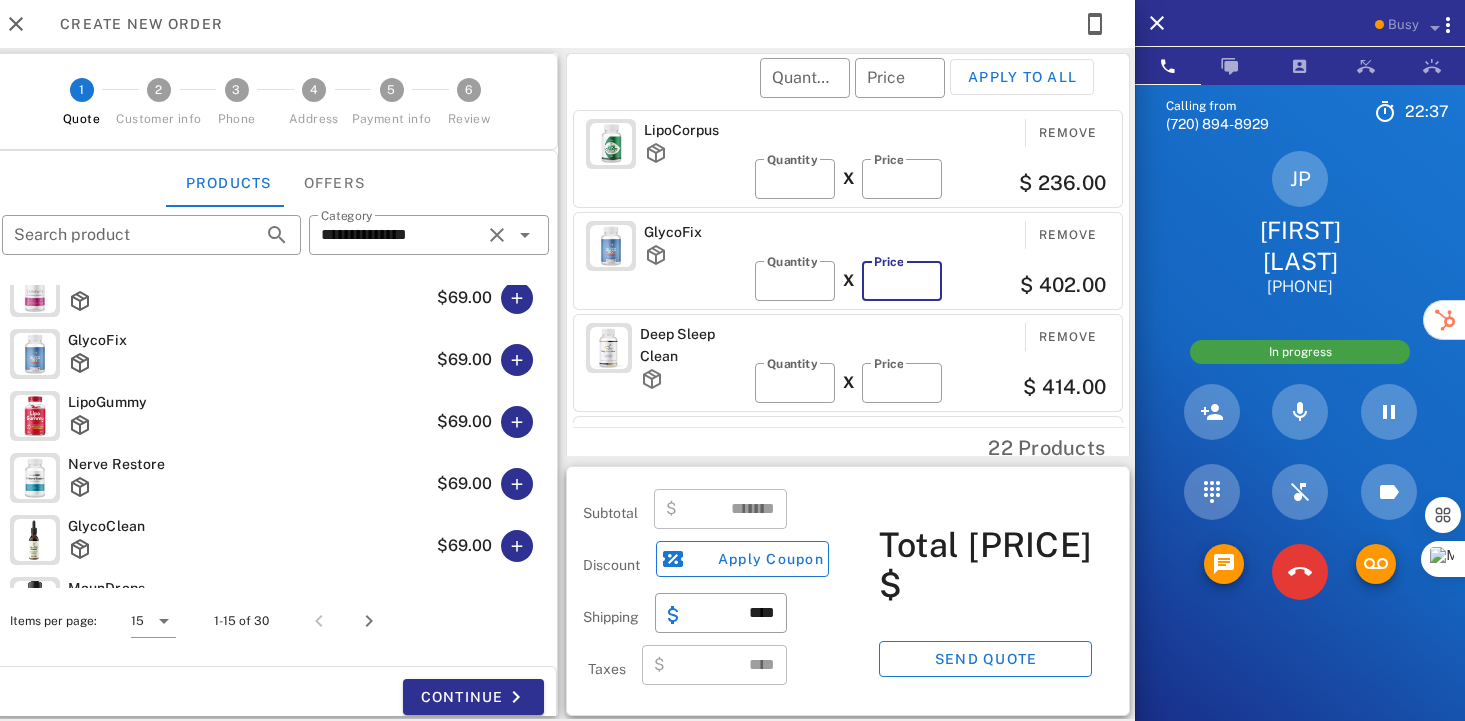 click on "**" at bounding box center (902, 281) 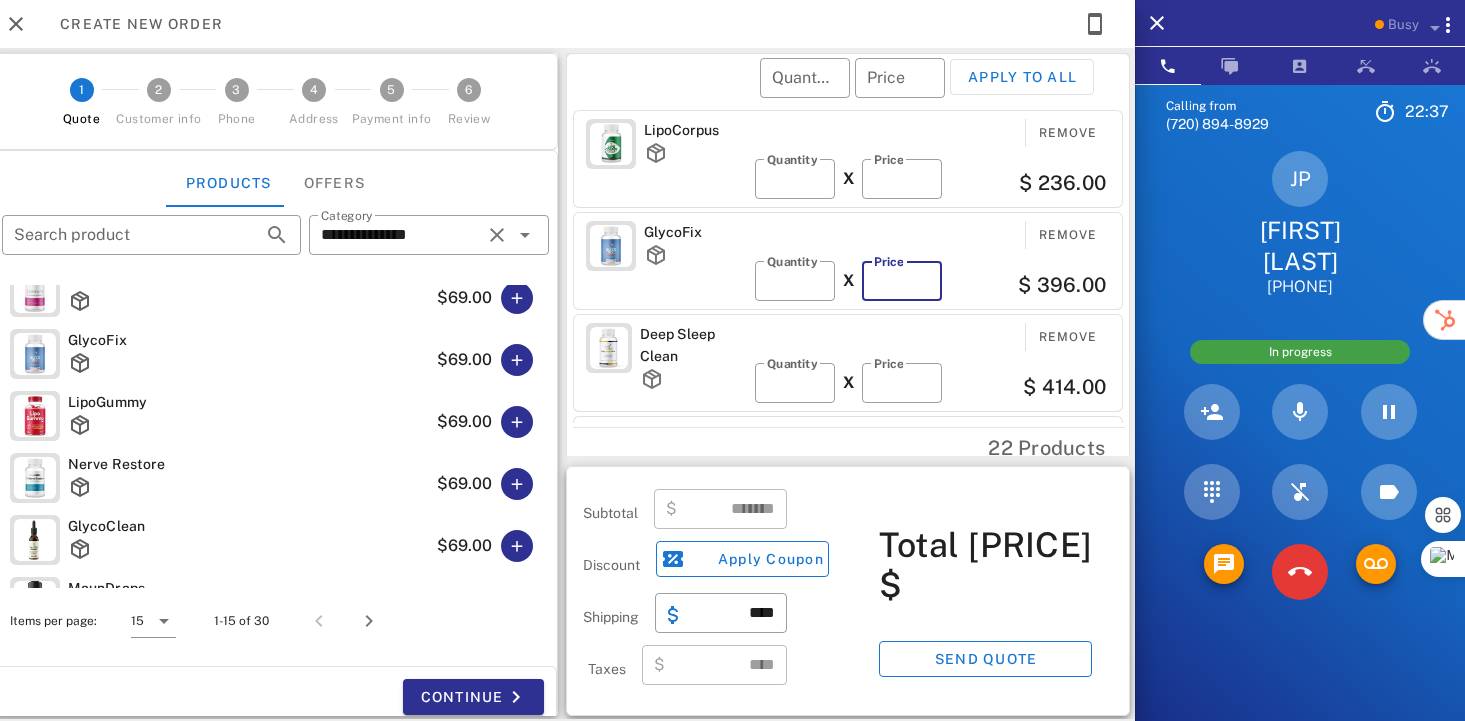 click on "**" at bounding box center (902, 281) 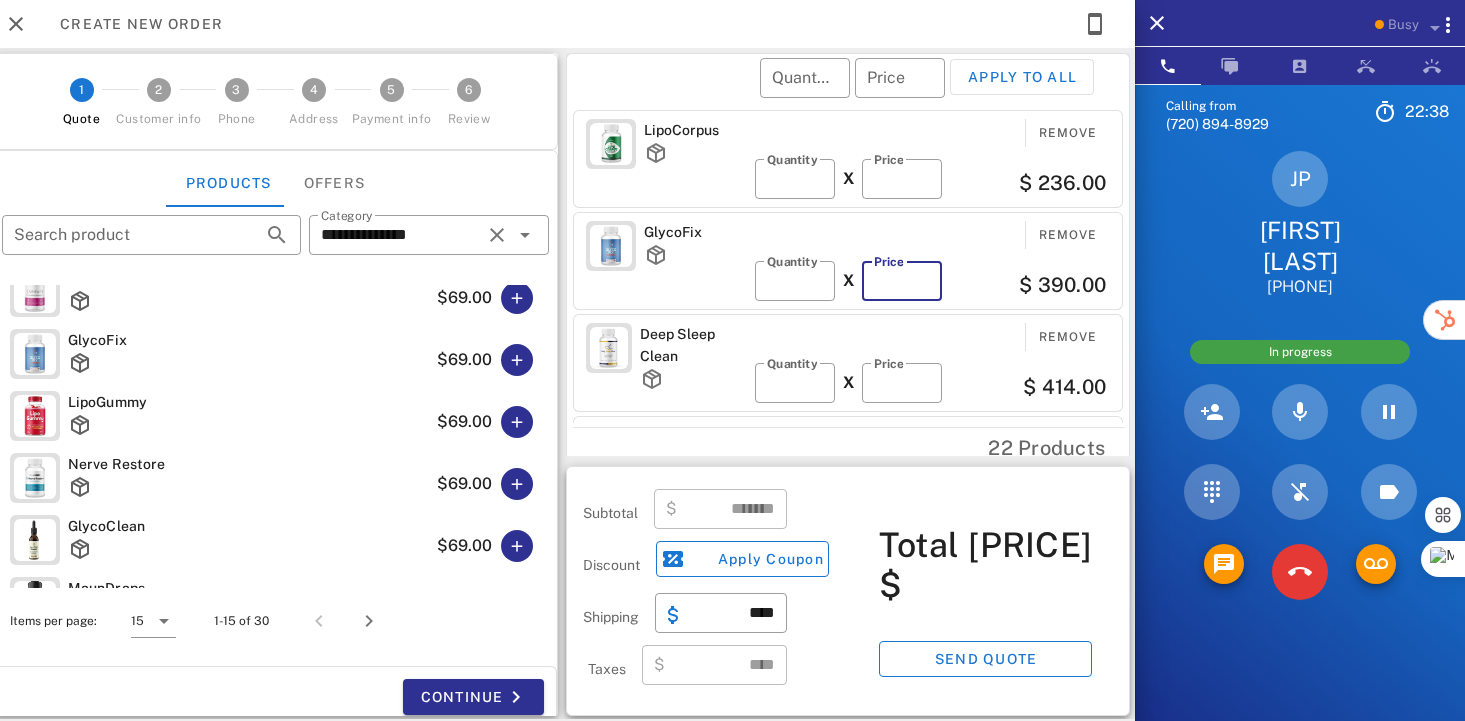 click on "**" at bounding box center [902, 281] 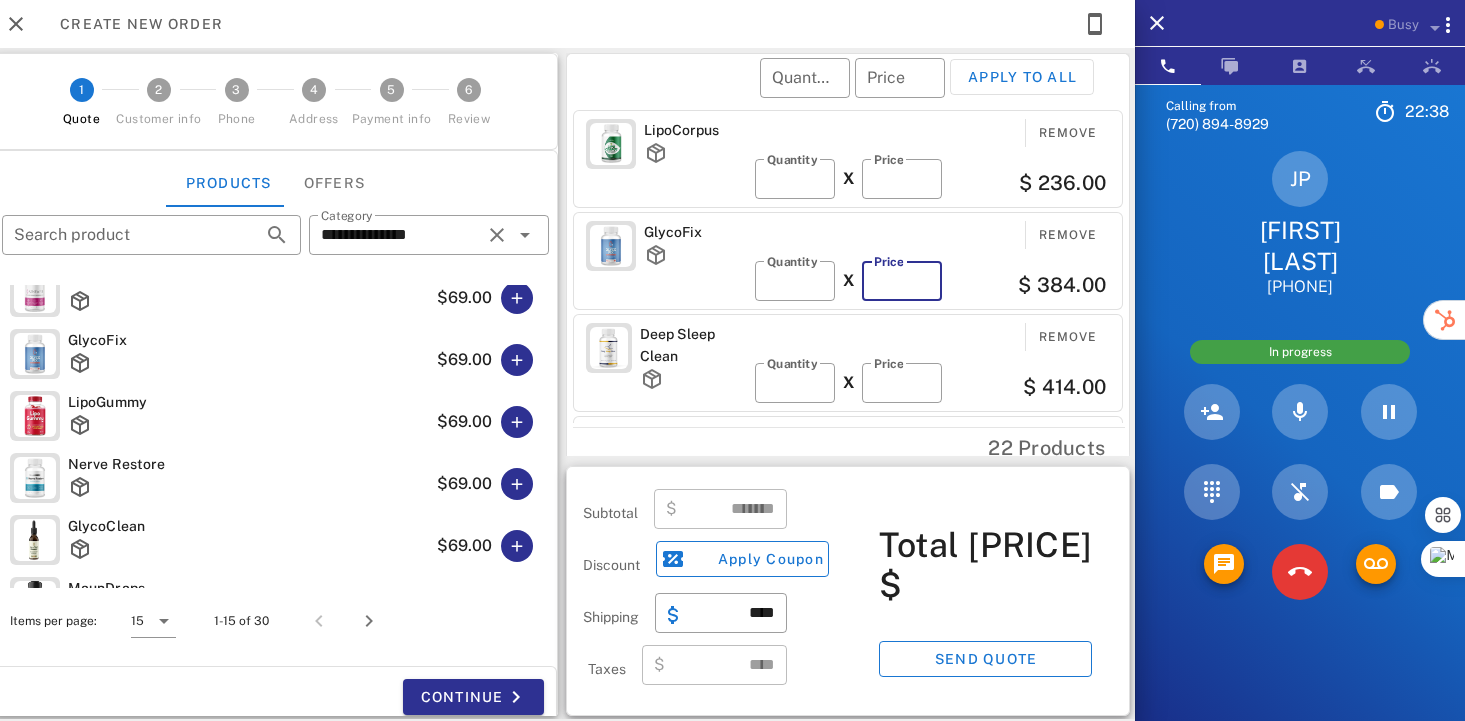 click on "**" at bounding box center (902, 281) 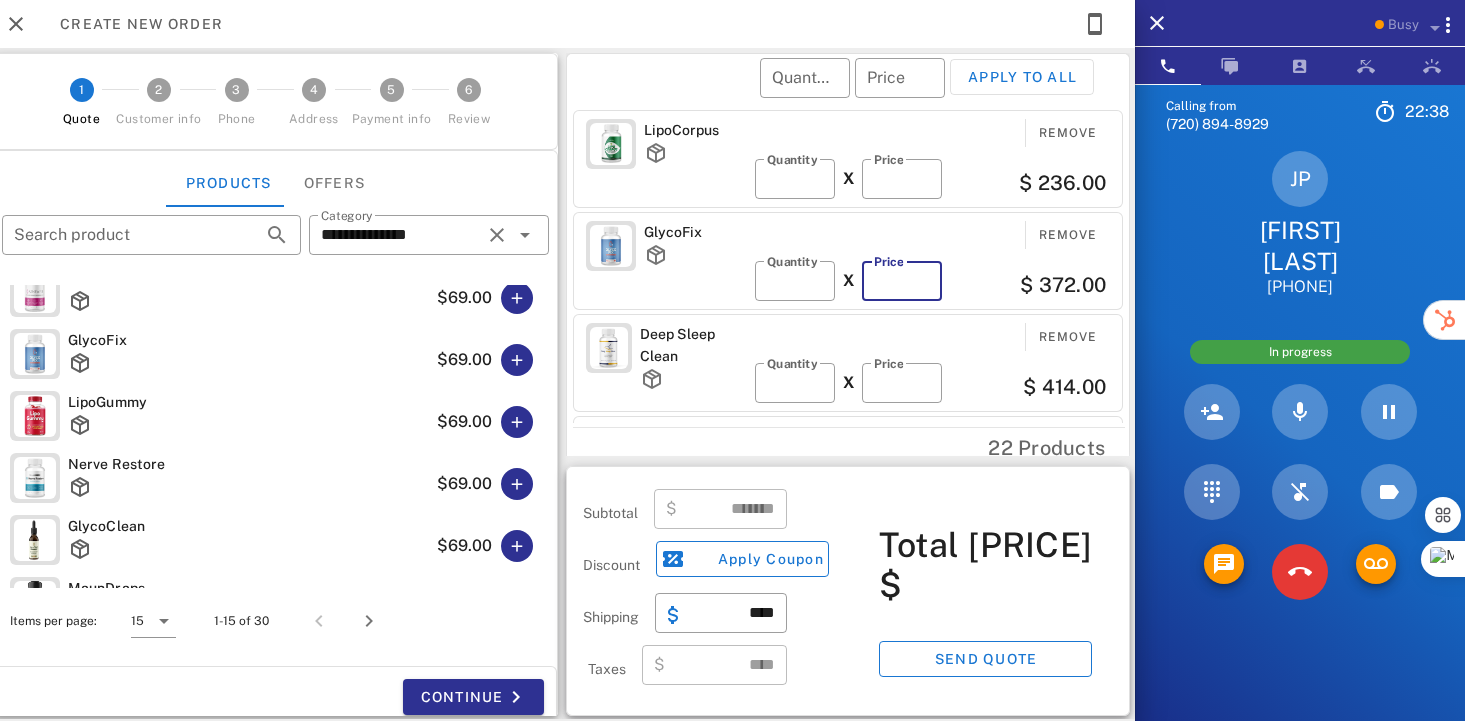 click on "**" at bounding box center [902, 281] 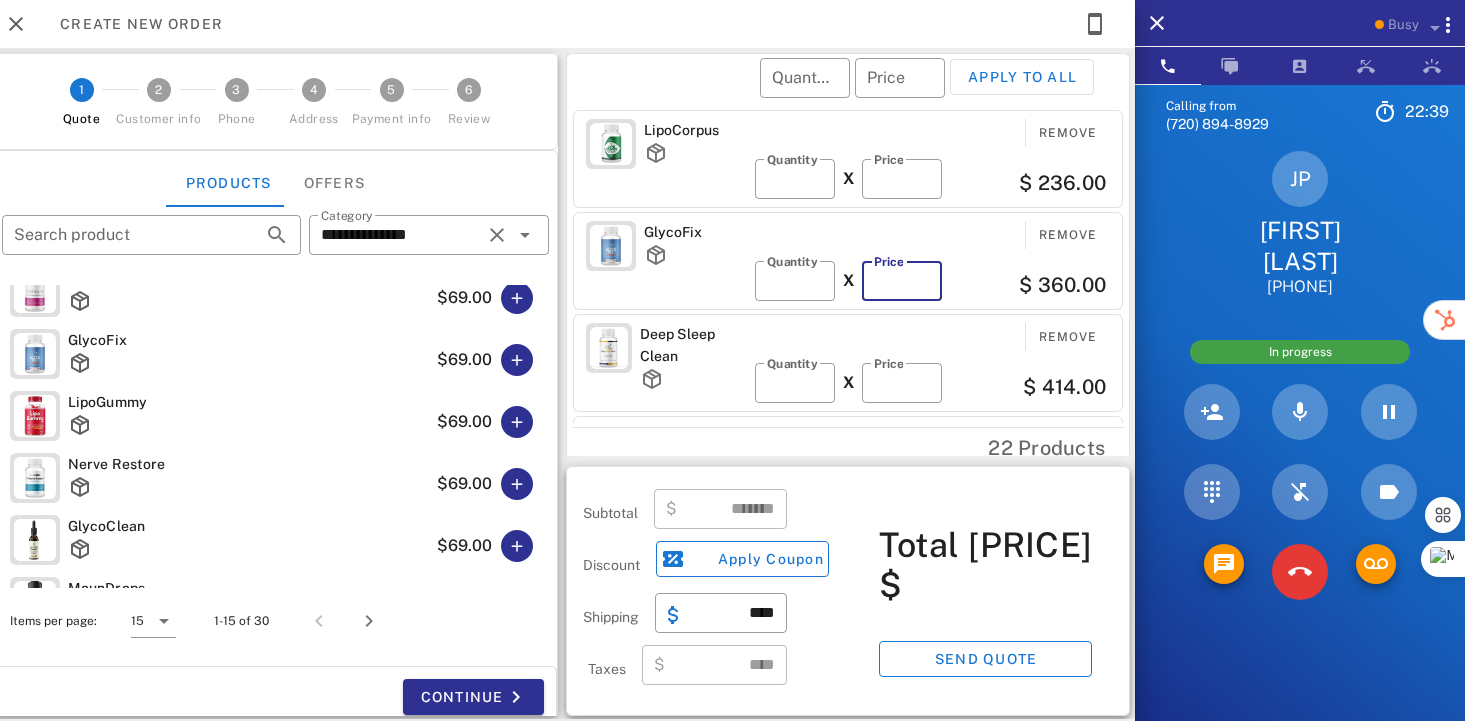 click on "**" at bounding box center [902, 281] 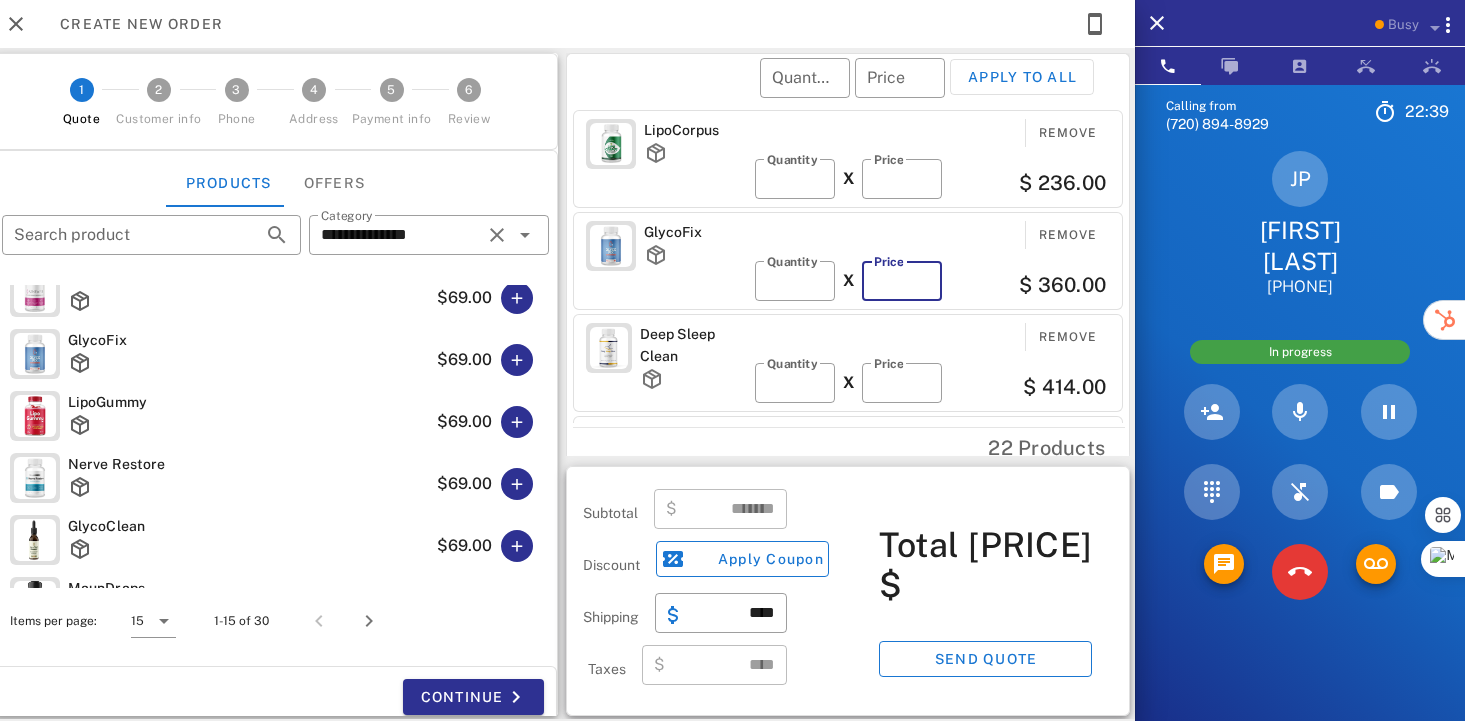 click on "**" at bounding box center (902, 281) 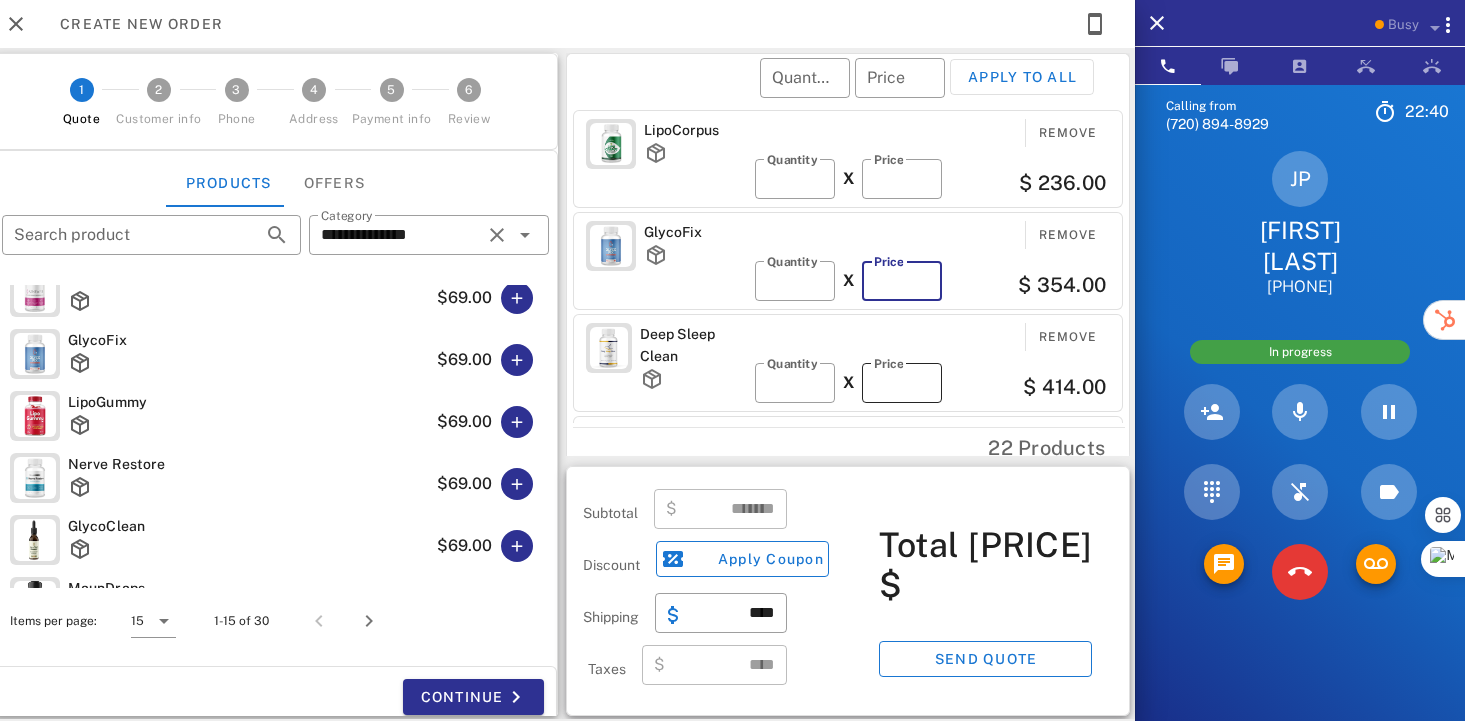 type on "*******" 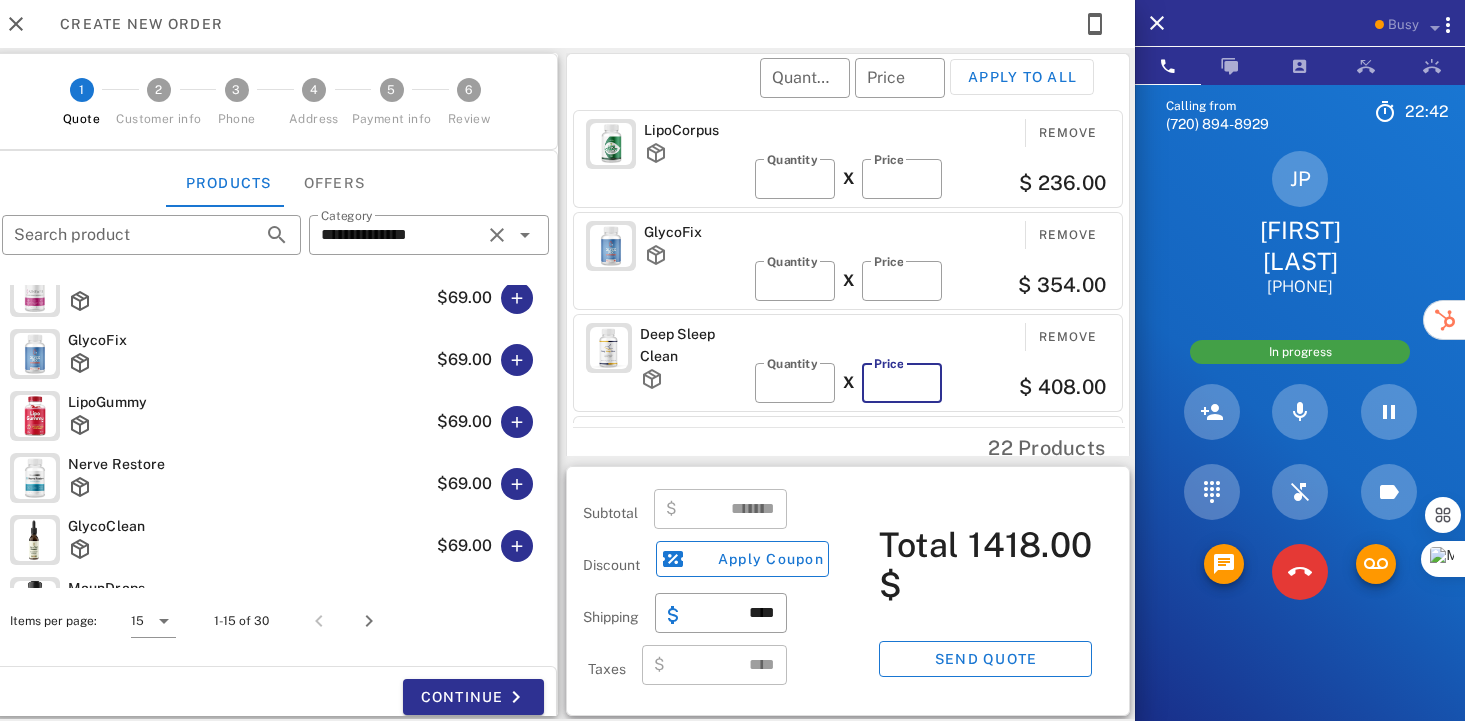 click on "**" at bounding box center [902, 383] 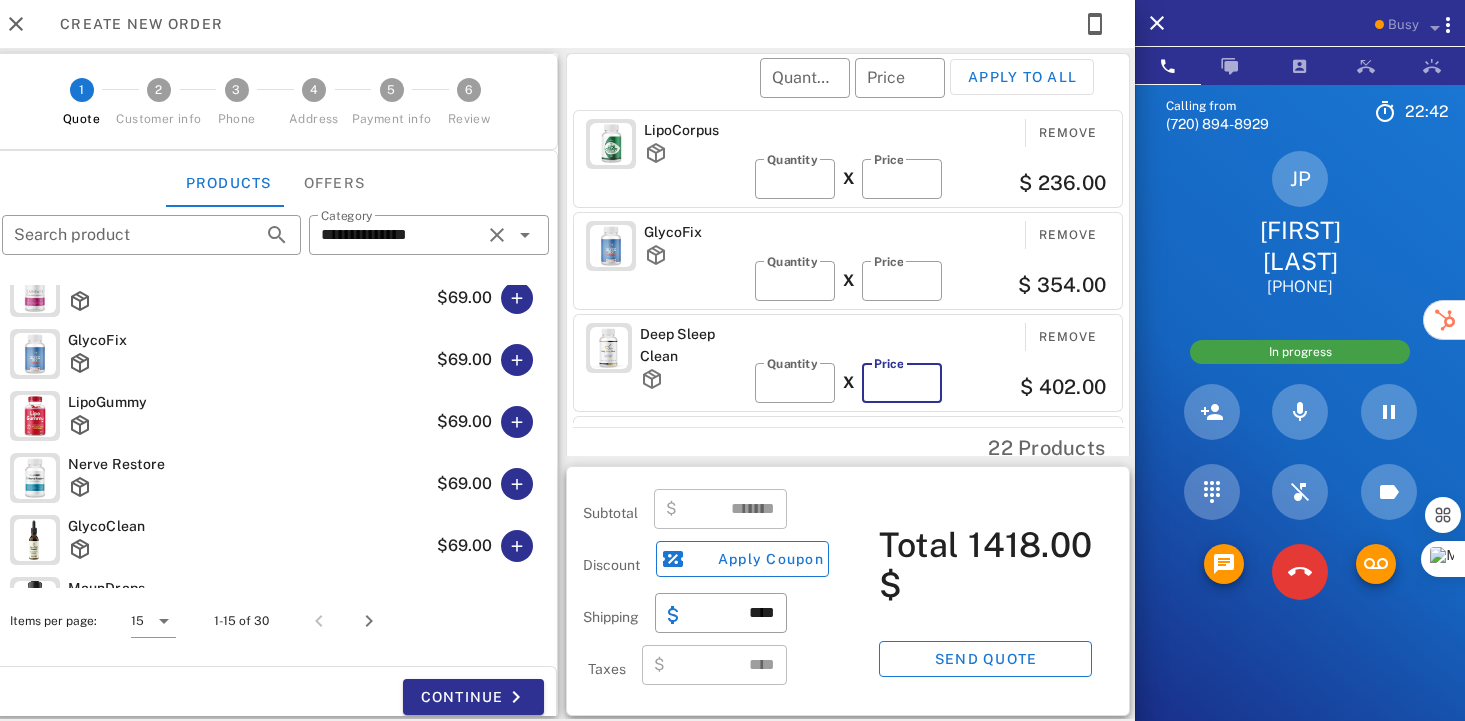 click on "**" at bounding box center [902, 383] 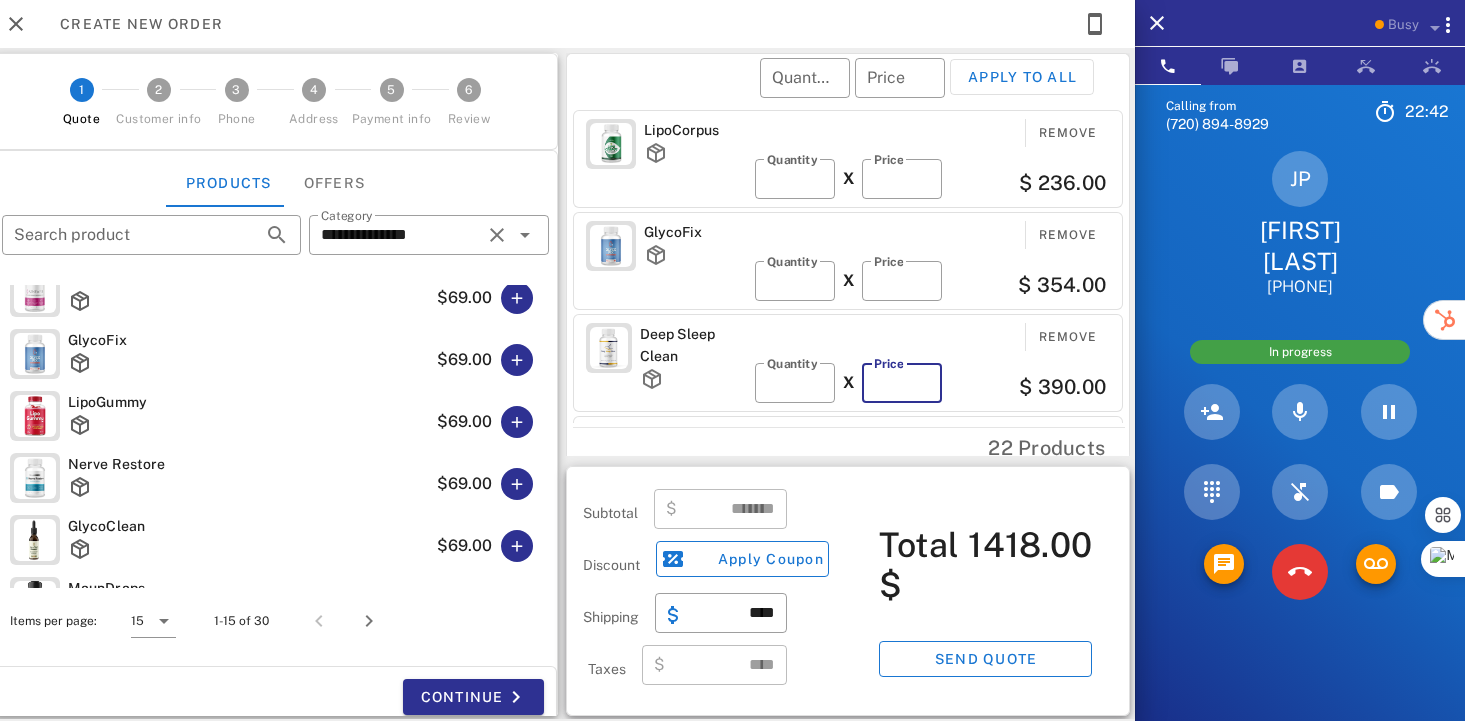 click on "**" at bounding box center [902, 383] 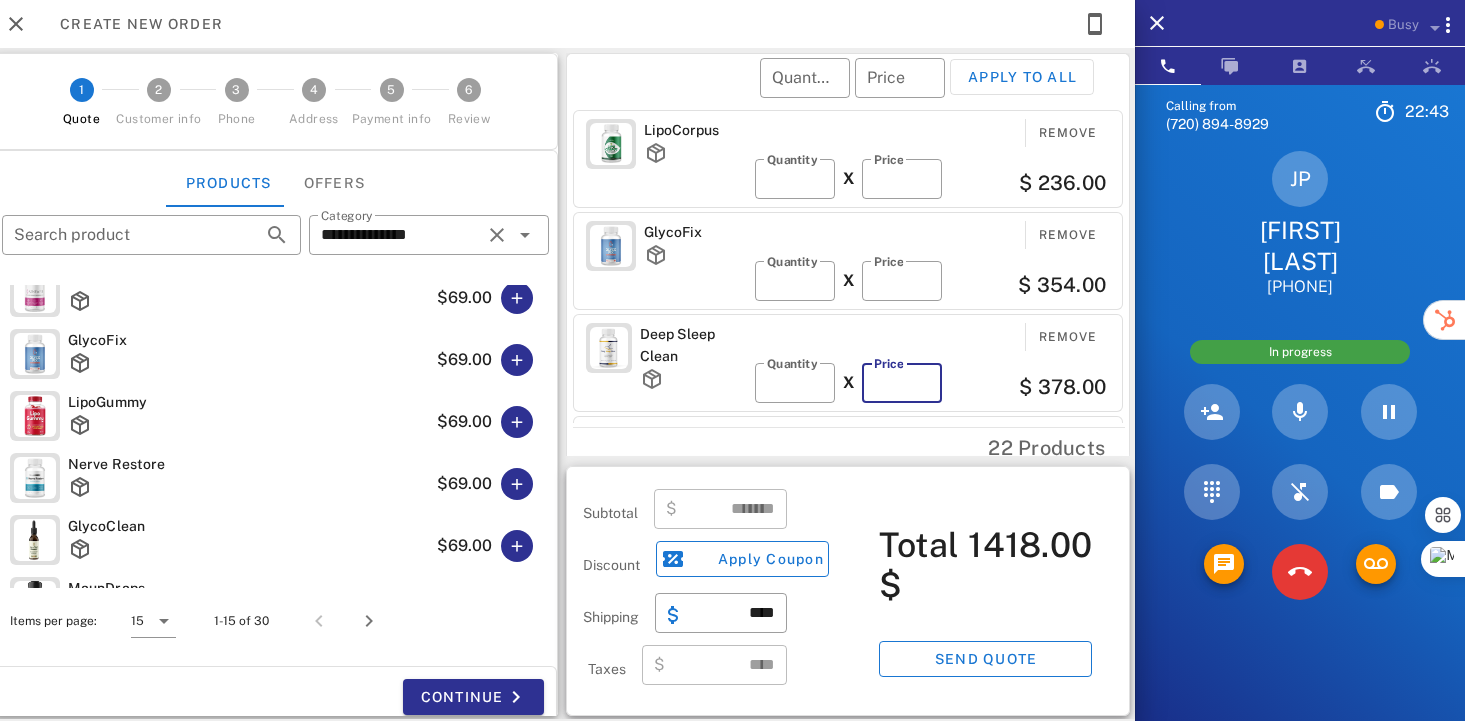 click on "**" at bounding box center (902, 383) 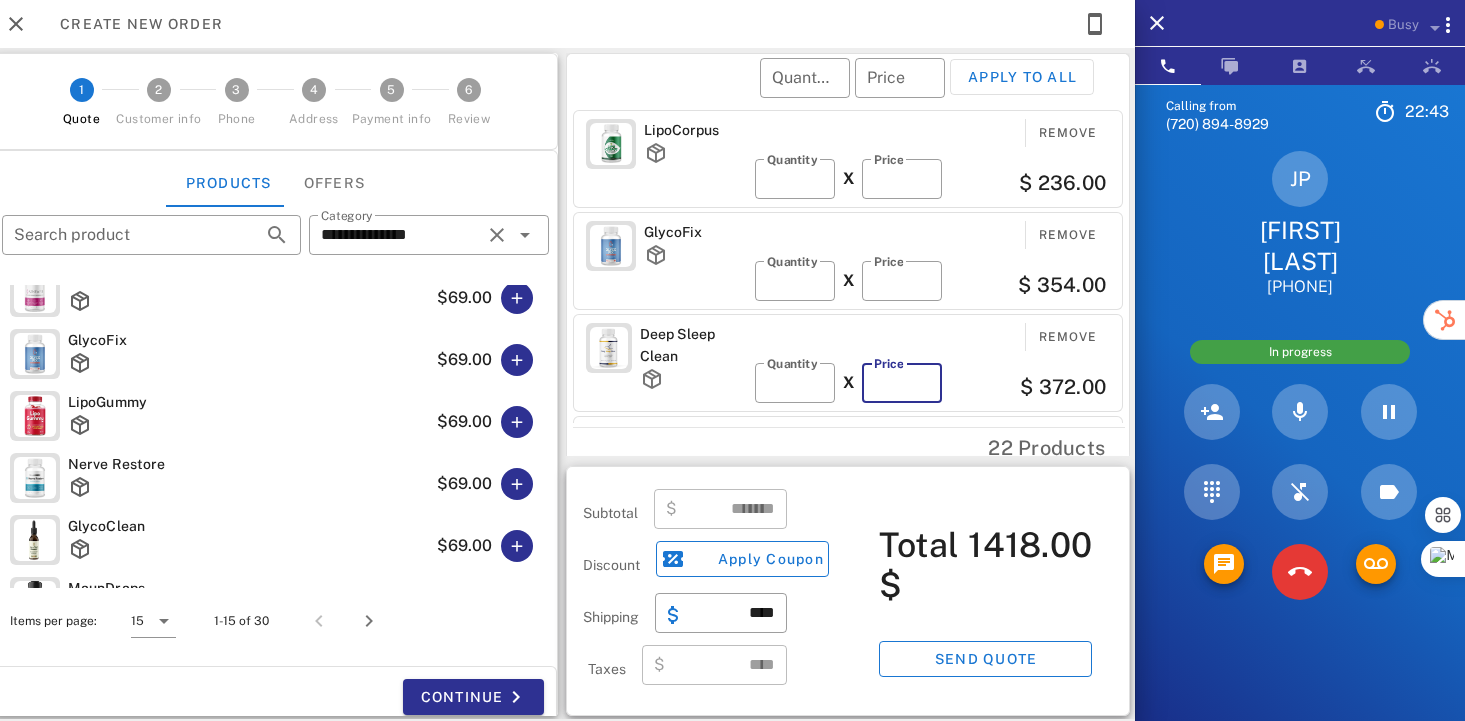 click on "**" at bounding box center (902, 383) 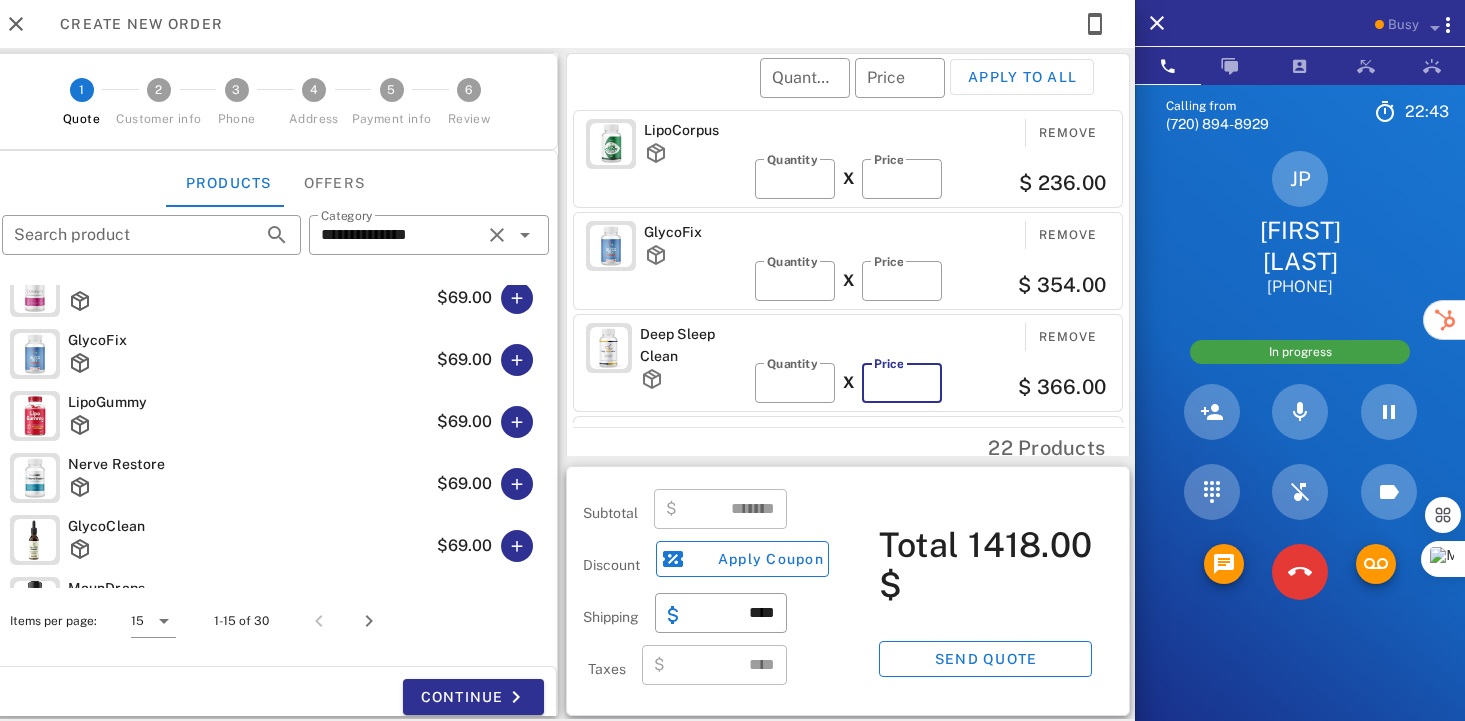 click on "**" at bounding box center (902, 383) 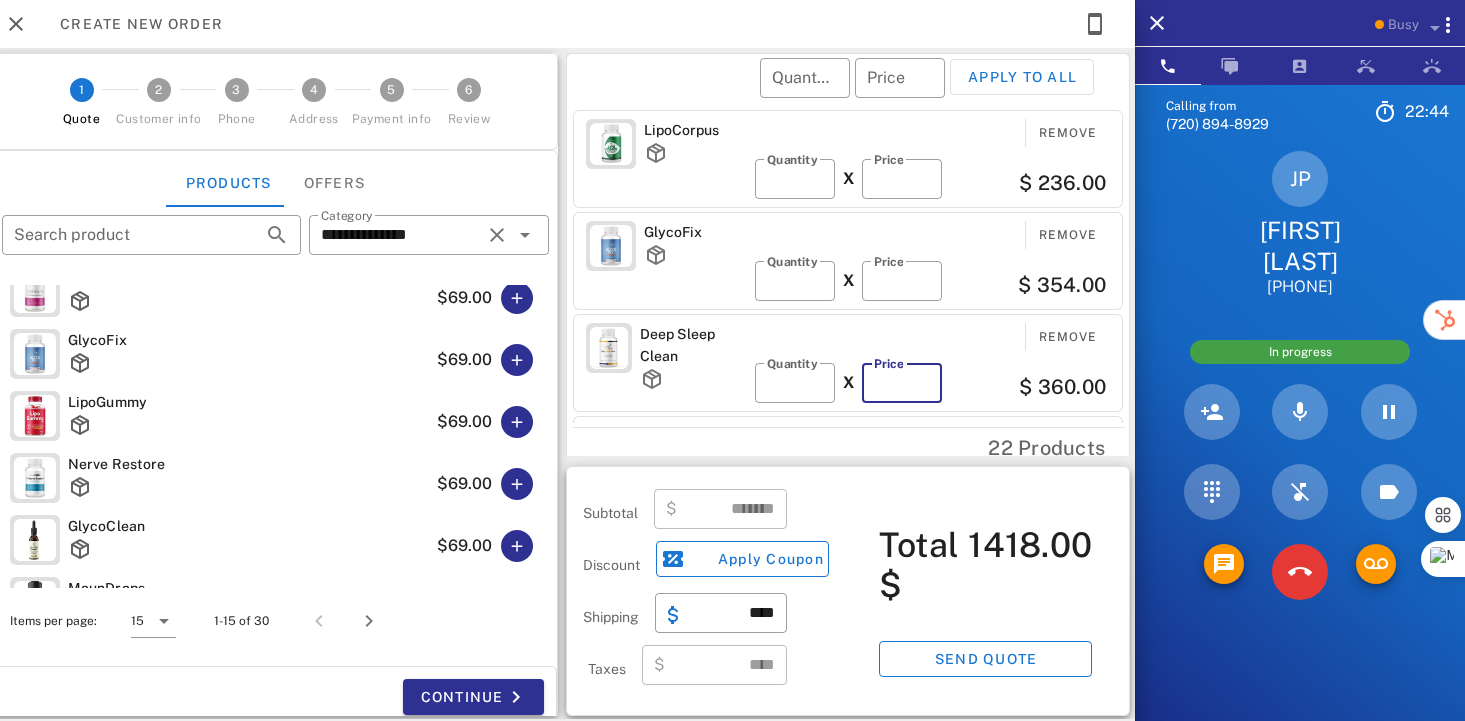 click on "**" at bounding box center [902, 383] 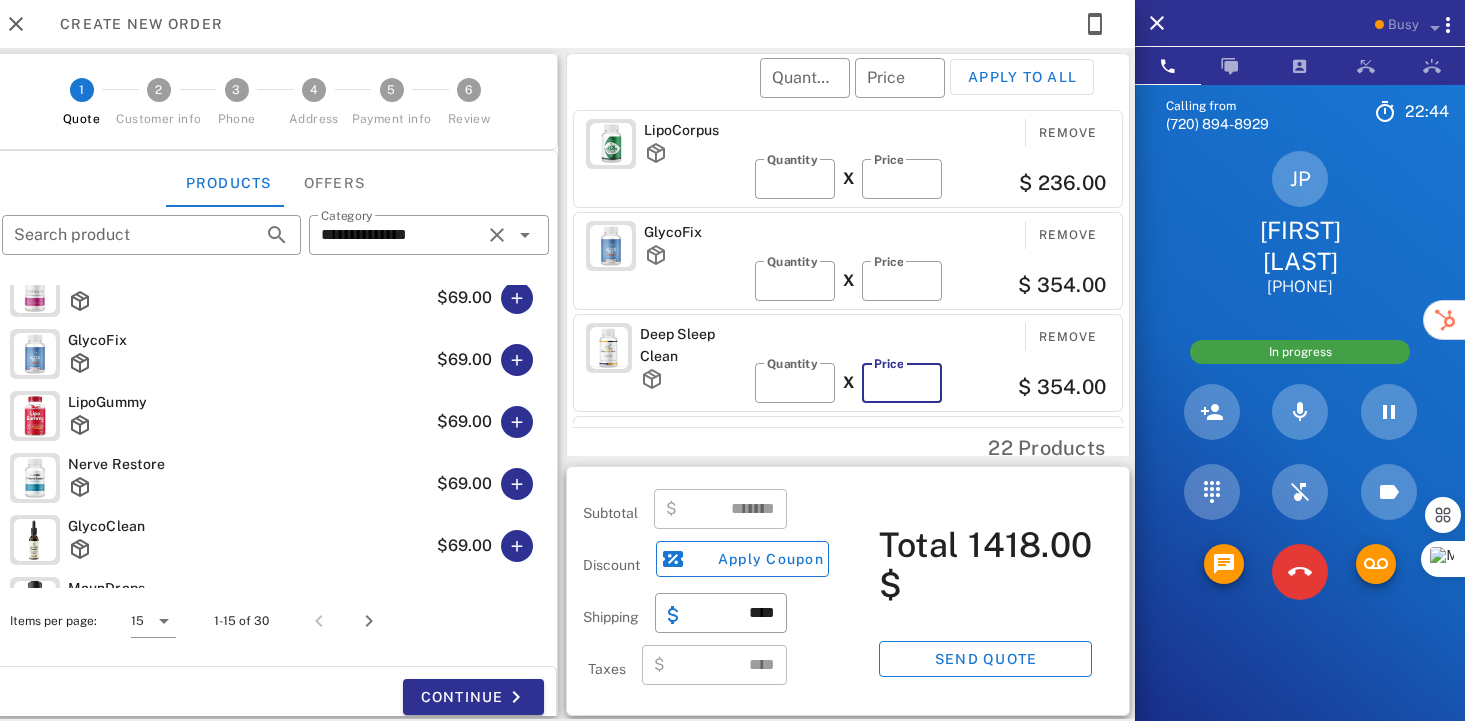 click on "**" at bounding box center (902, 383) 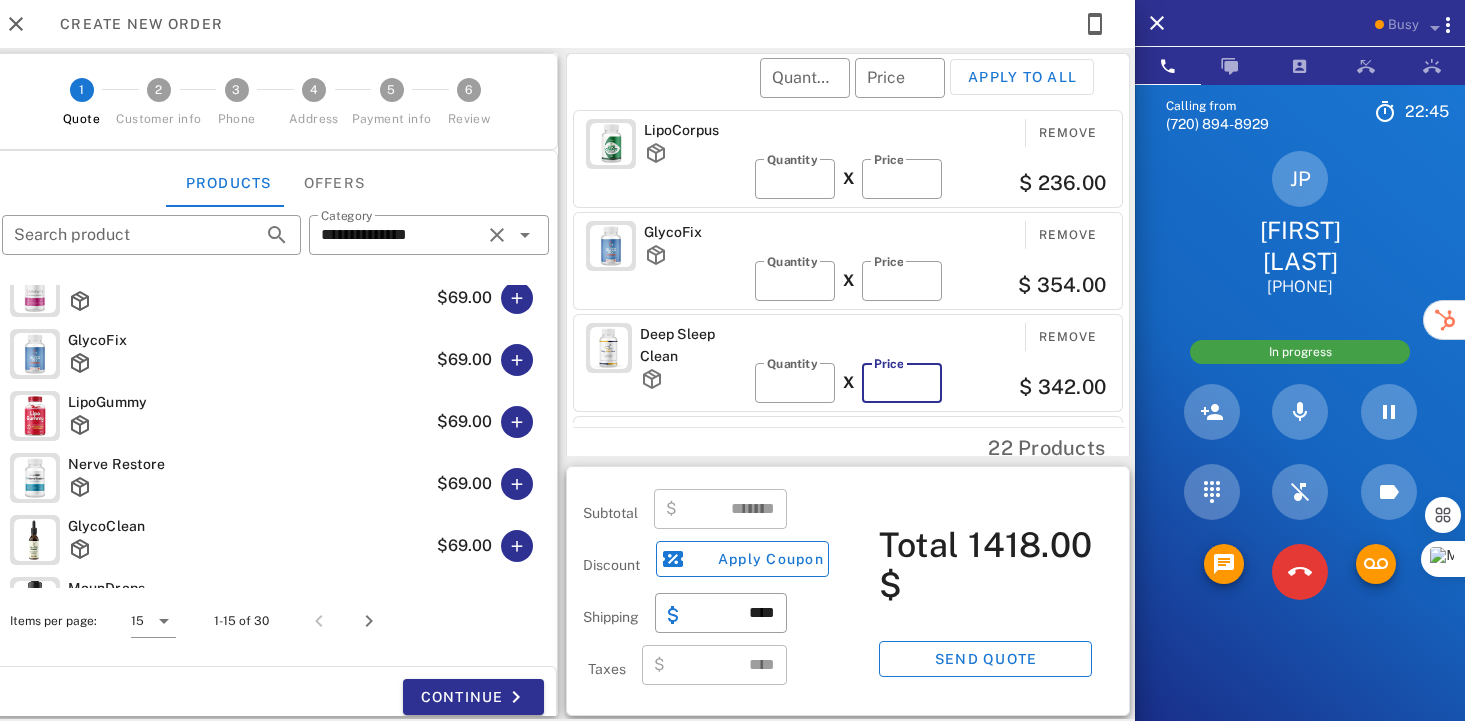 click on "**" at bounding box center [902, 383] 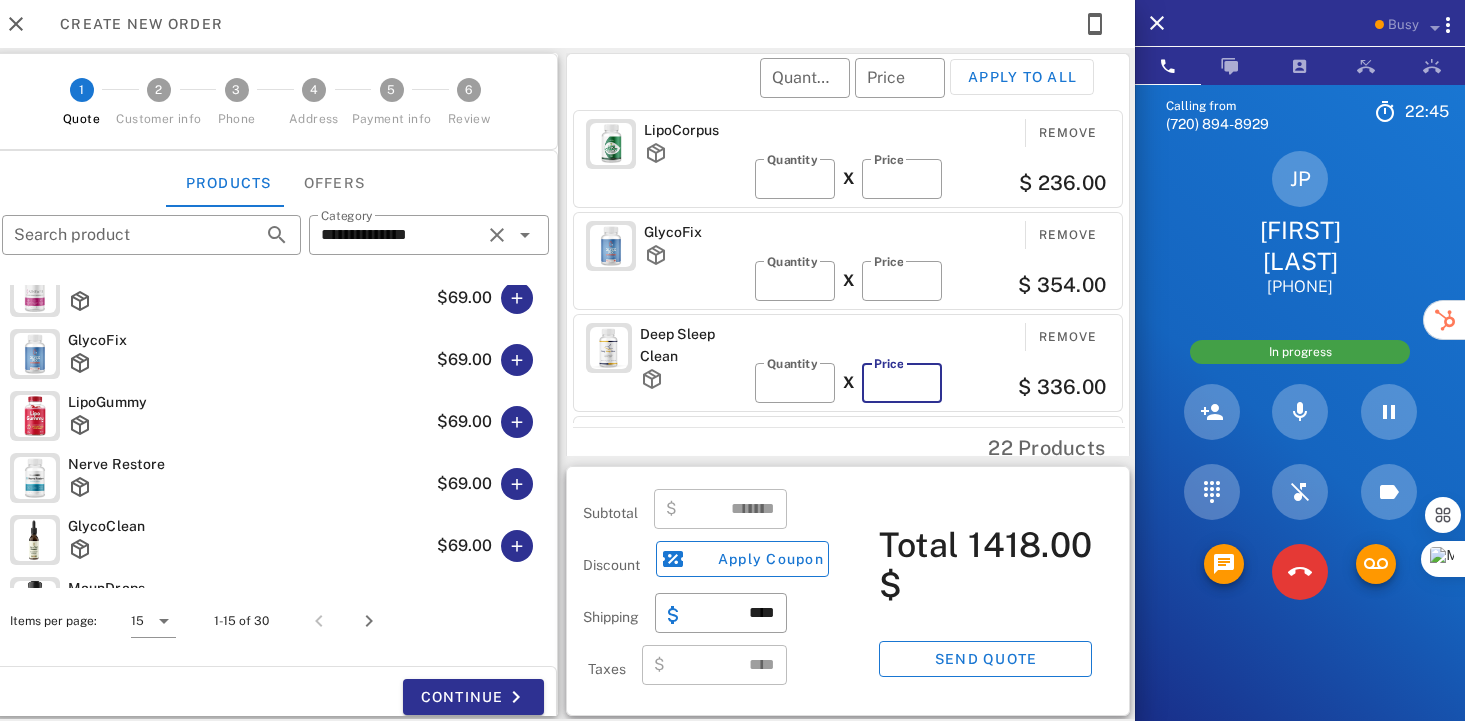 click on "**" at bounding box center (902, 383) 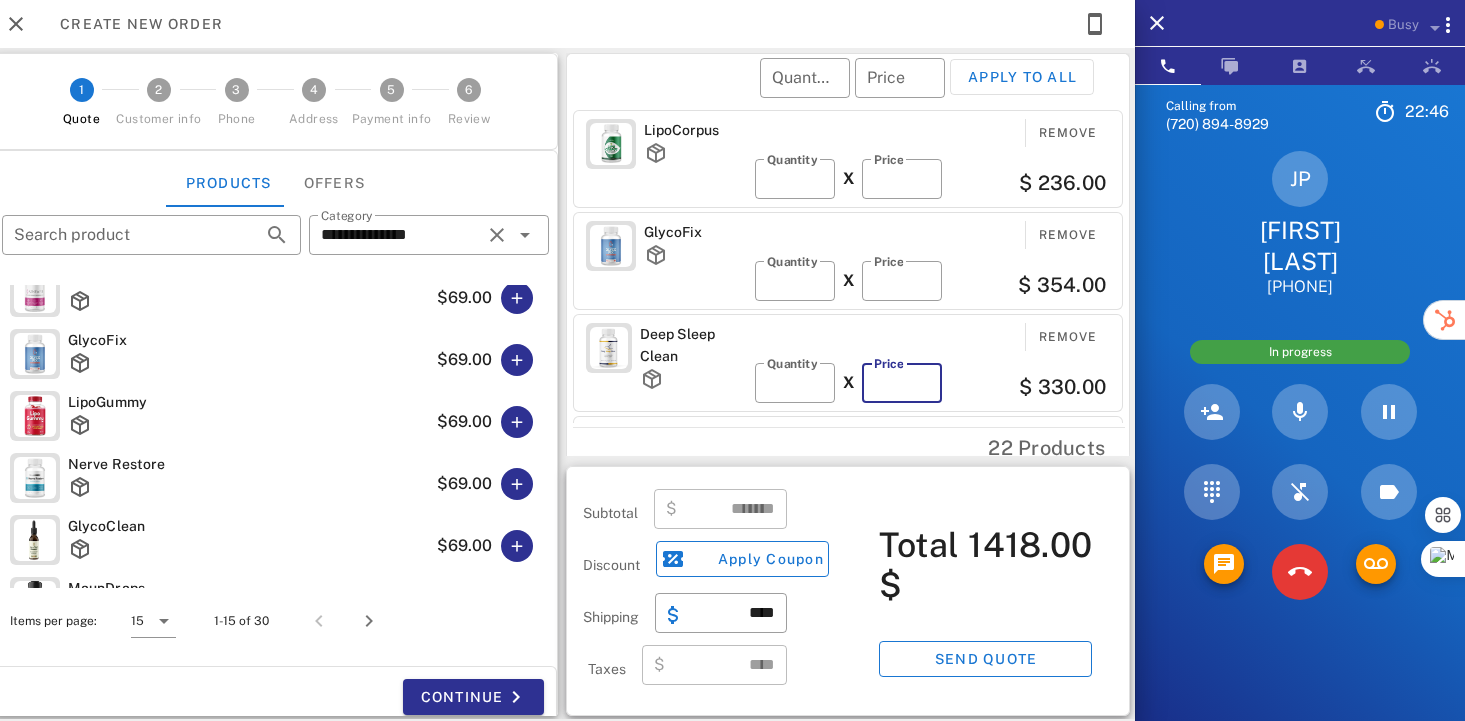 type on "**" 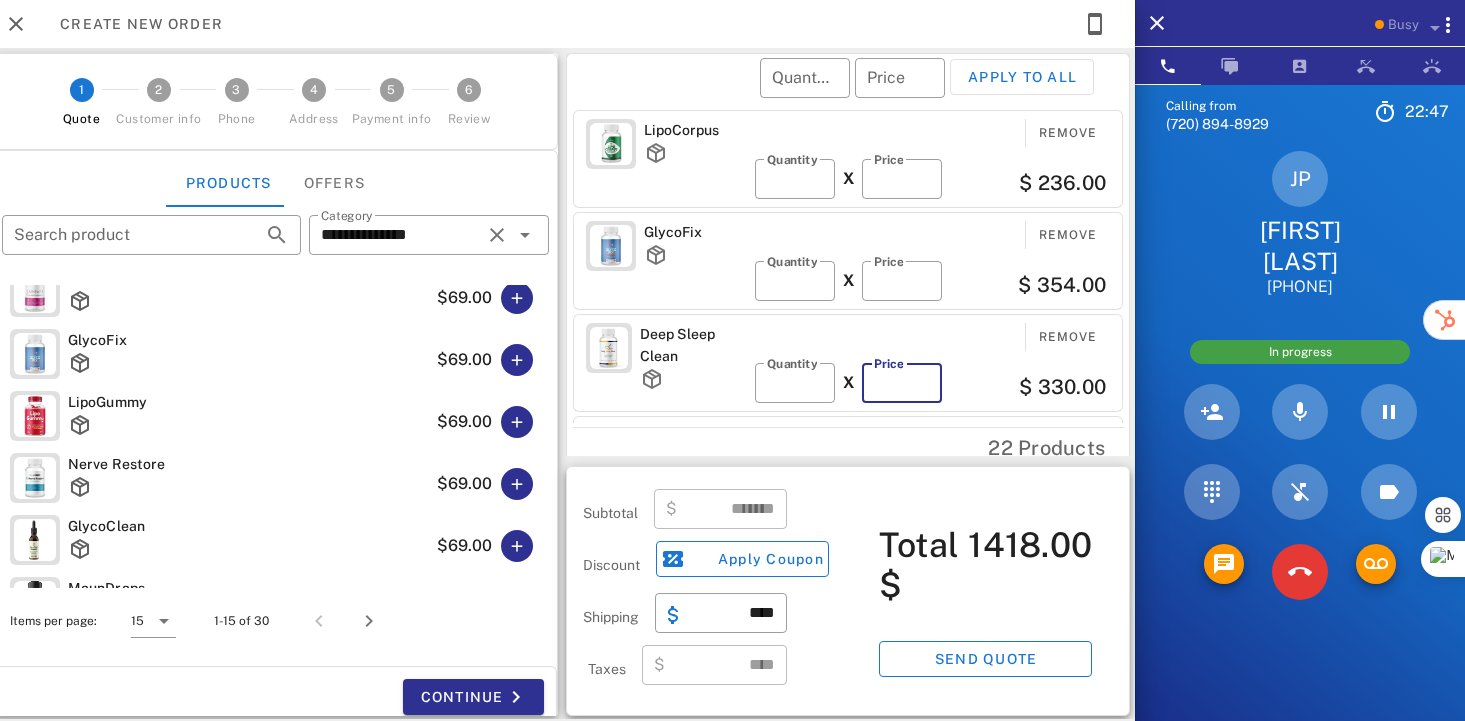 type on "*******" 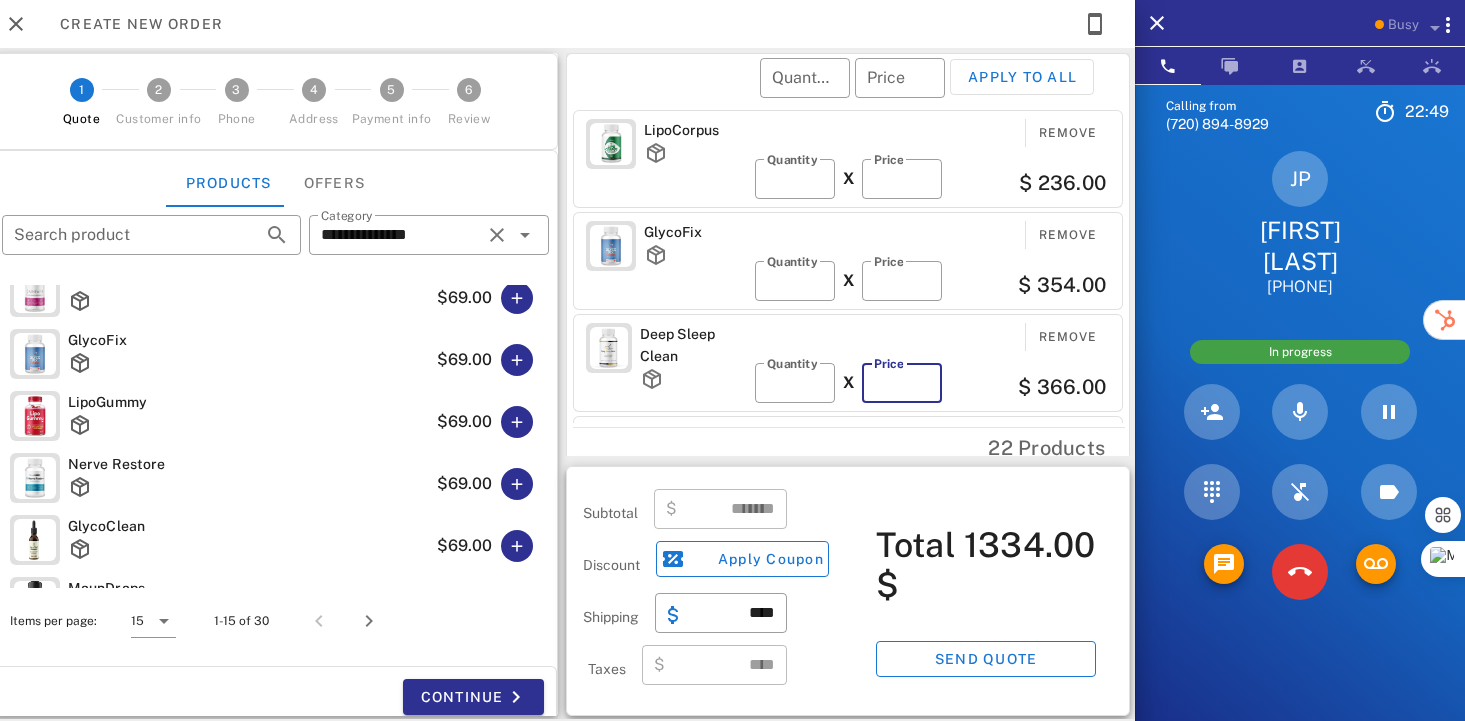 type on "**" 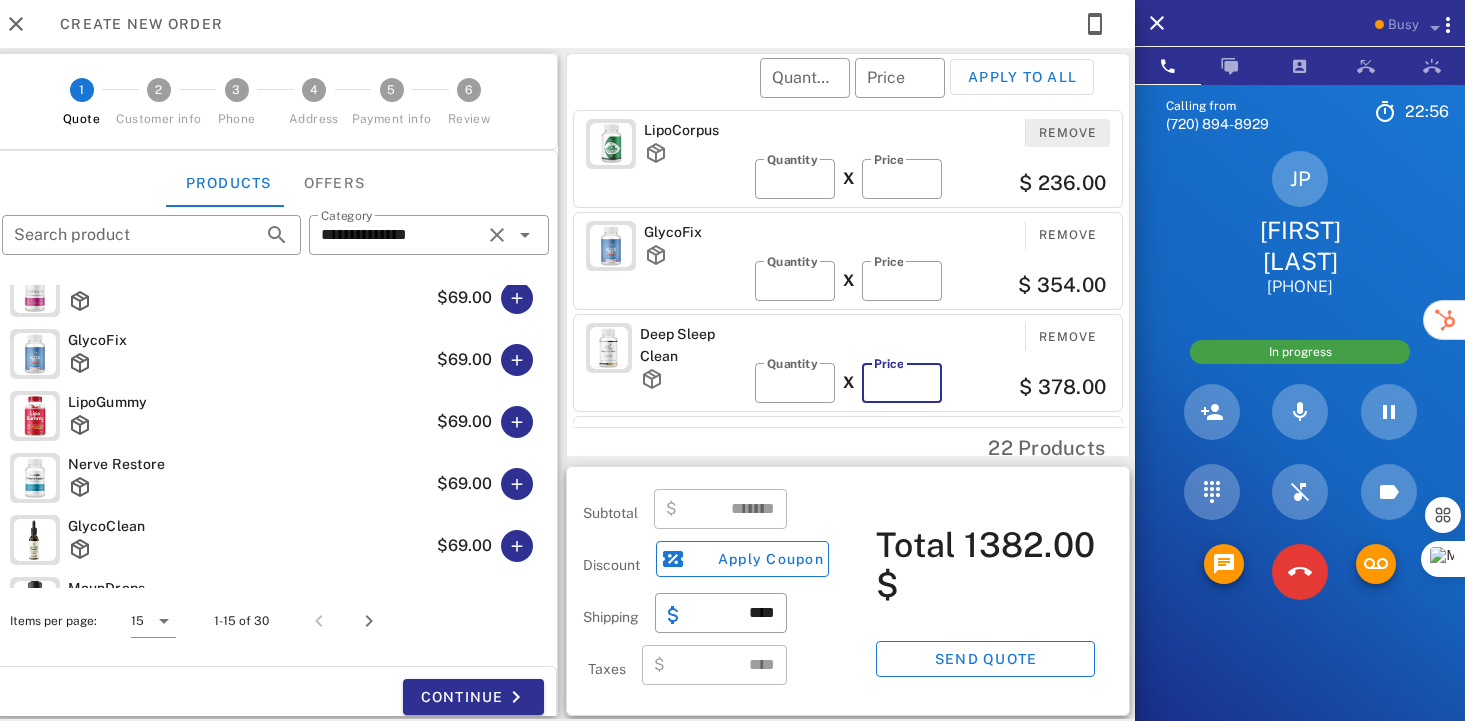 click on "Remove" at bounding box center [1068, 133] 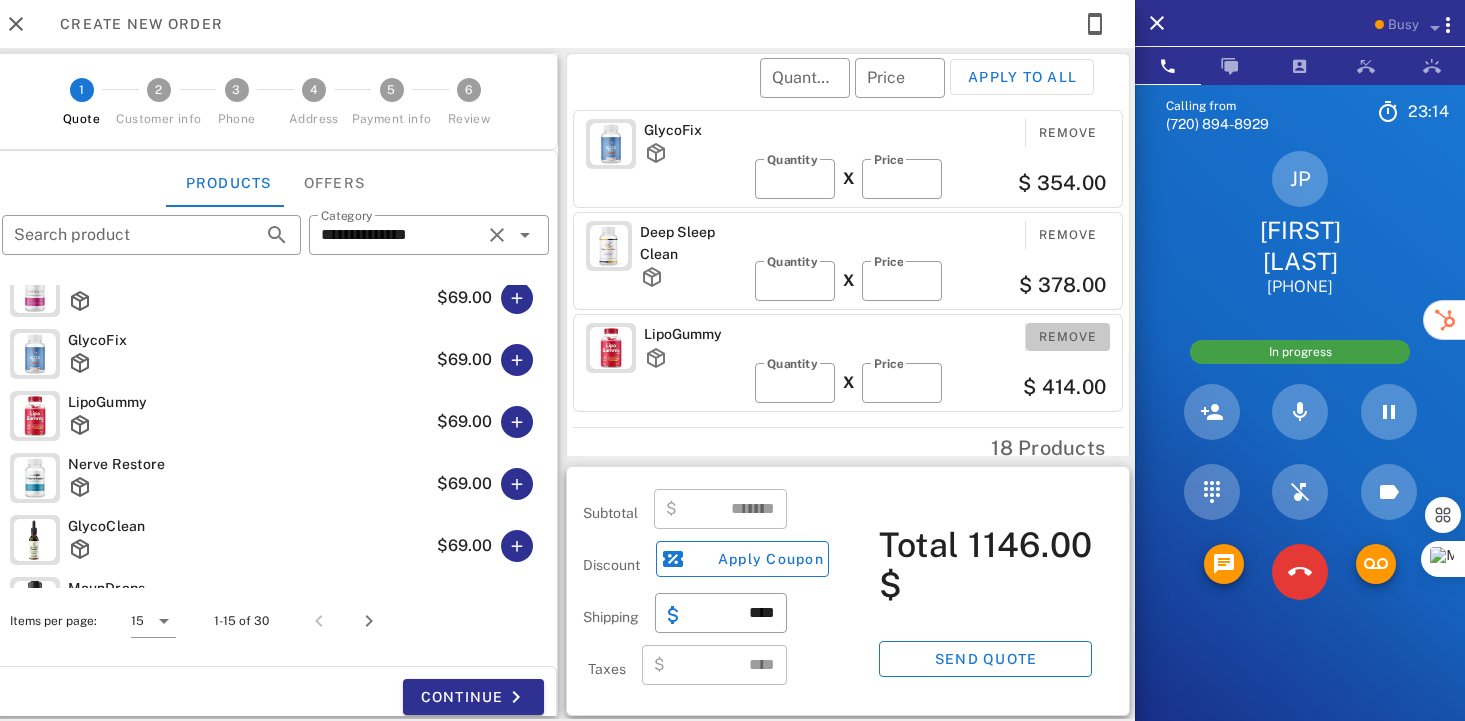 click on "Remove" at bounding box center (1068, 337) 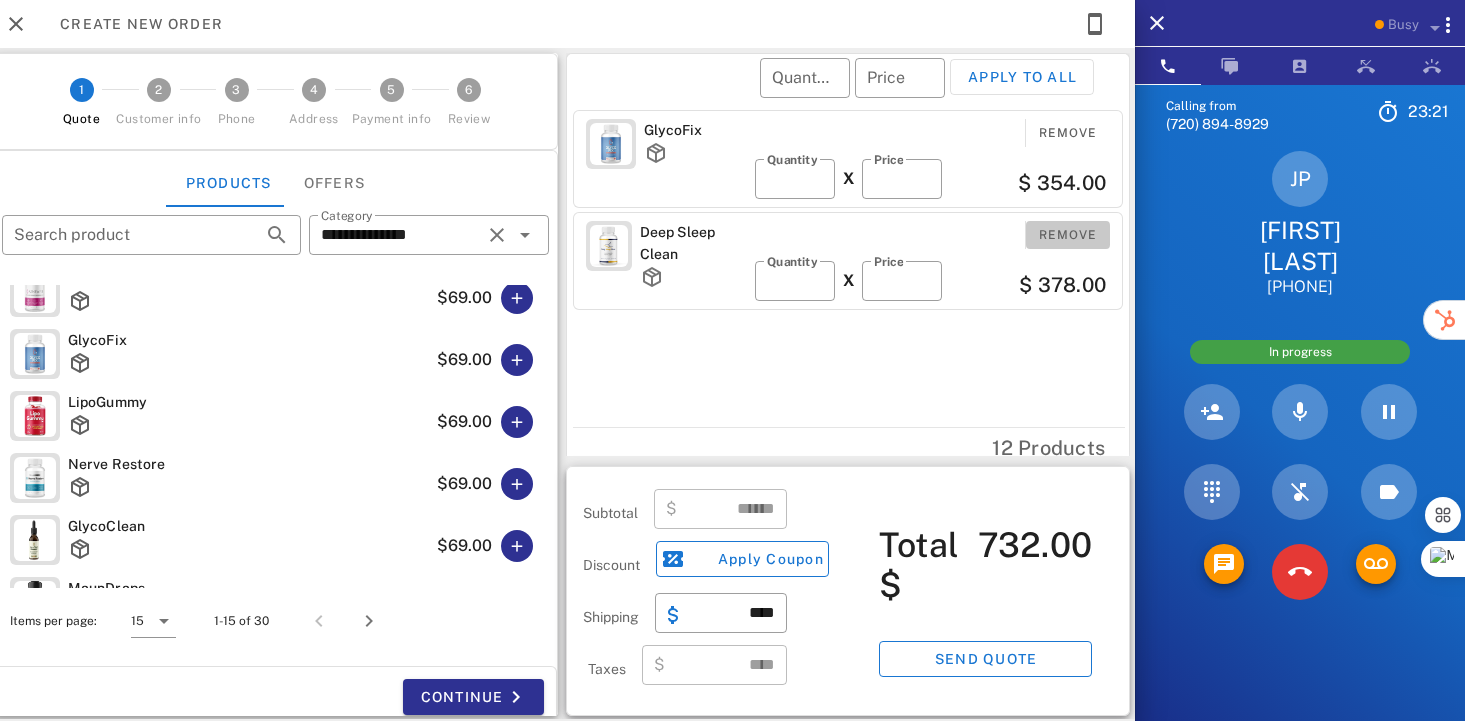 click on "Remove" at bounding box center [1068, 235] 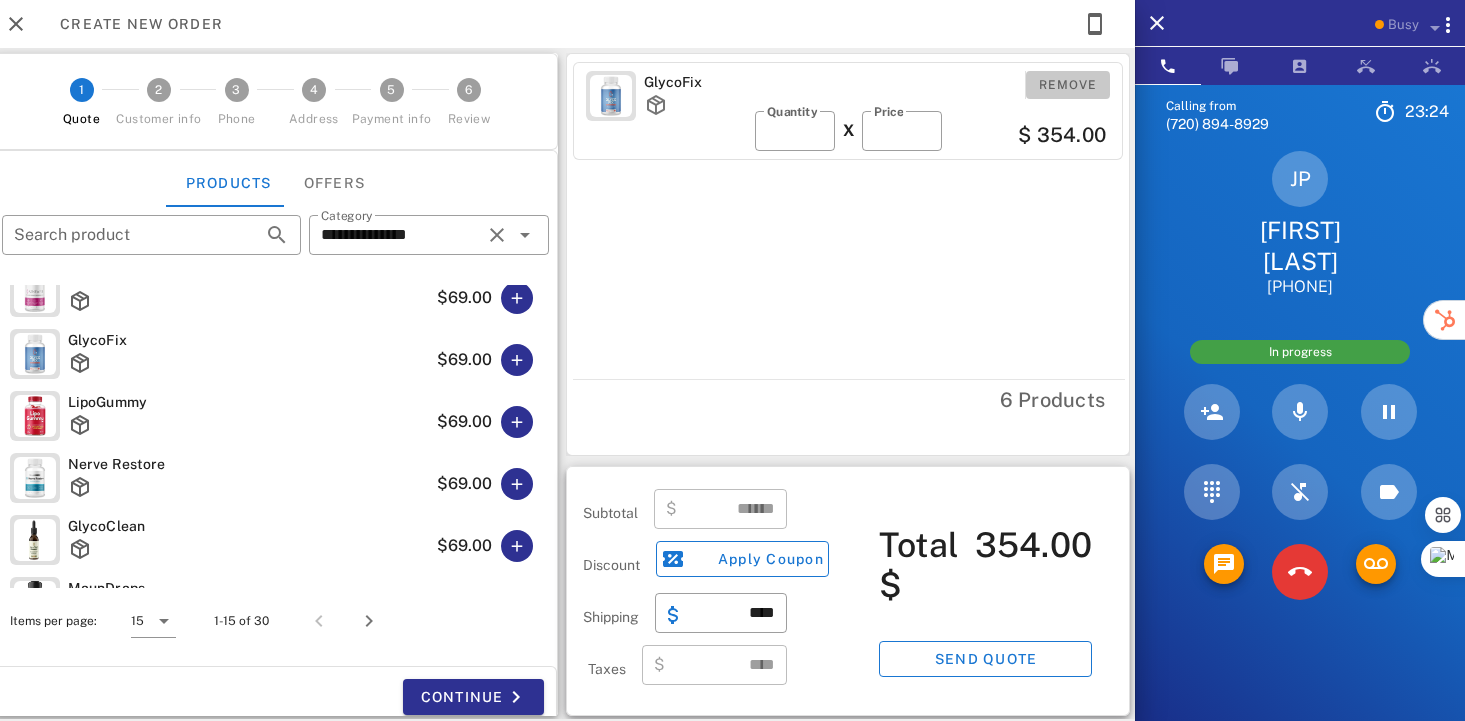click on "Remove" at bounding box center (1068, 85) 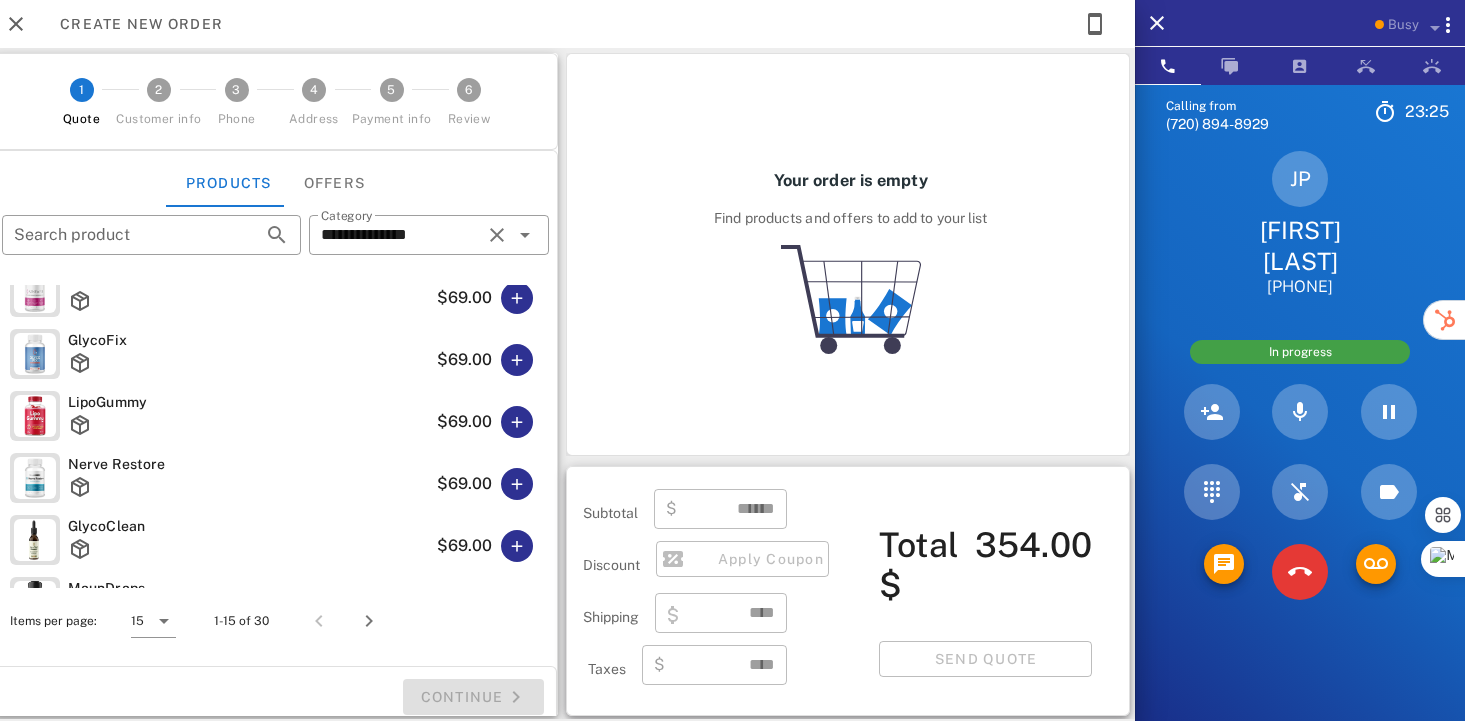 type on "****" 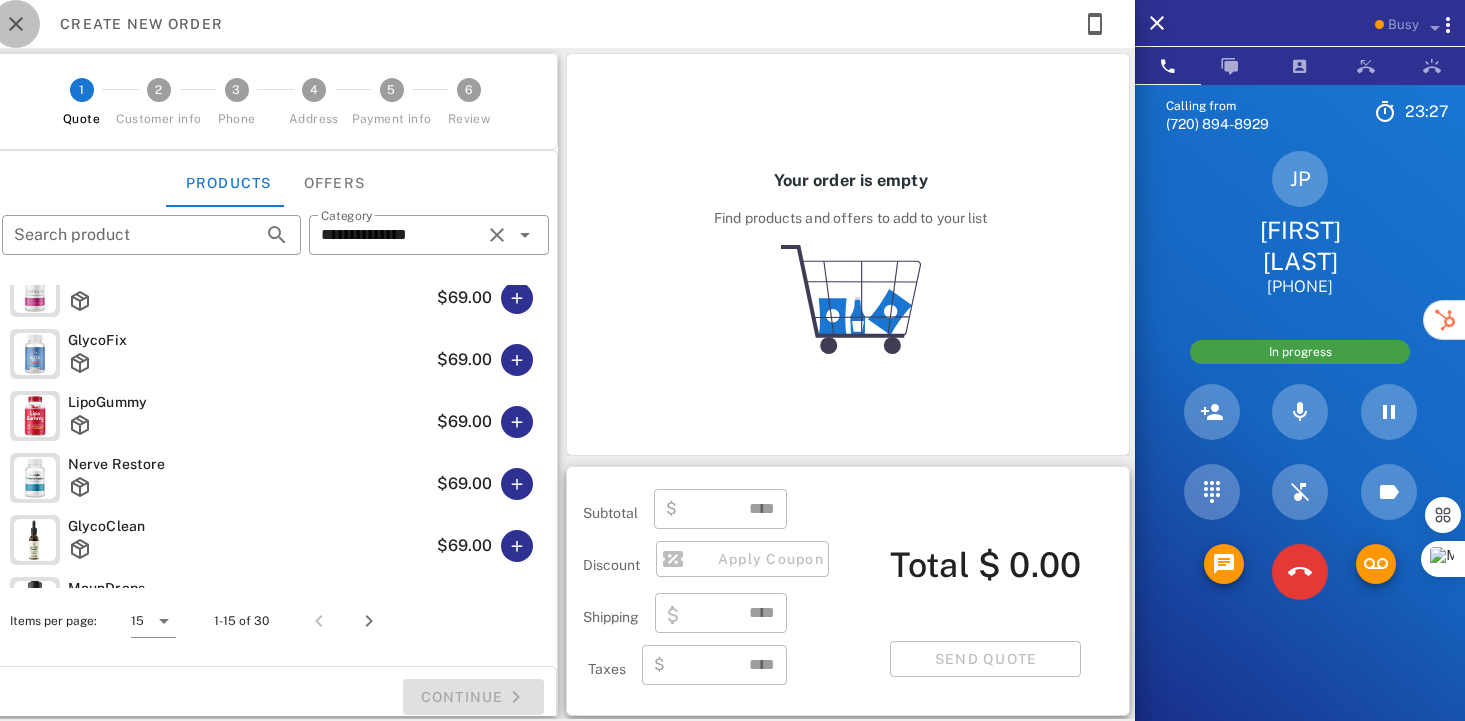 click at bounding box center [16, 24] 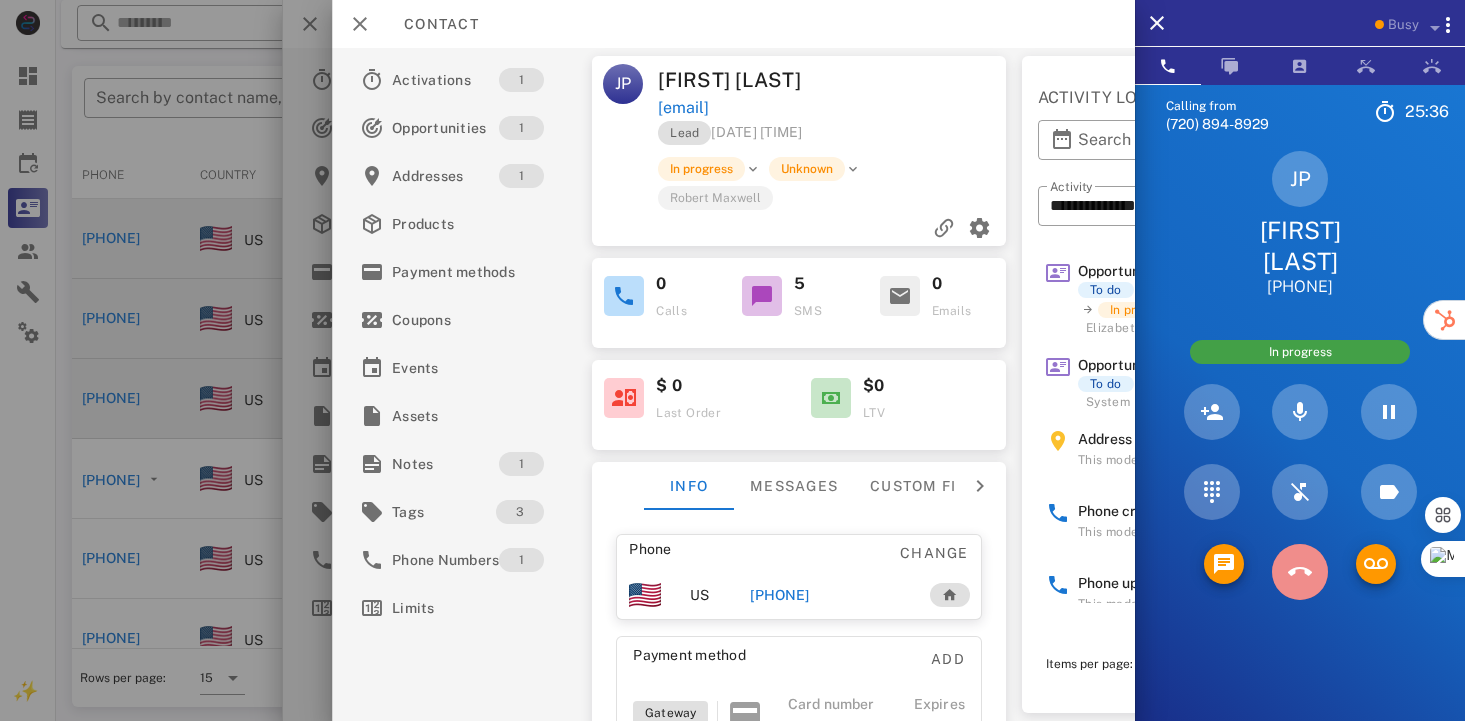 click at bounding box center (1300, 572) 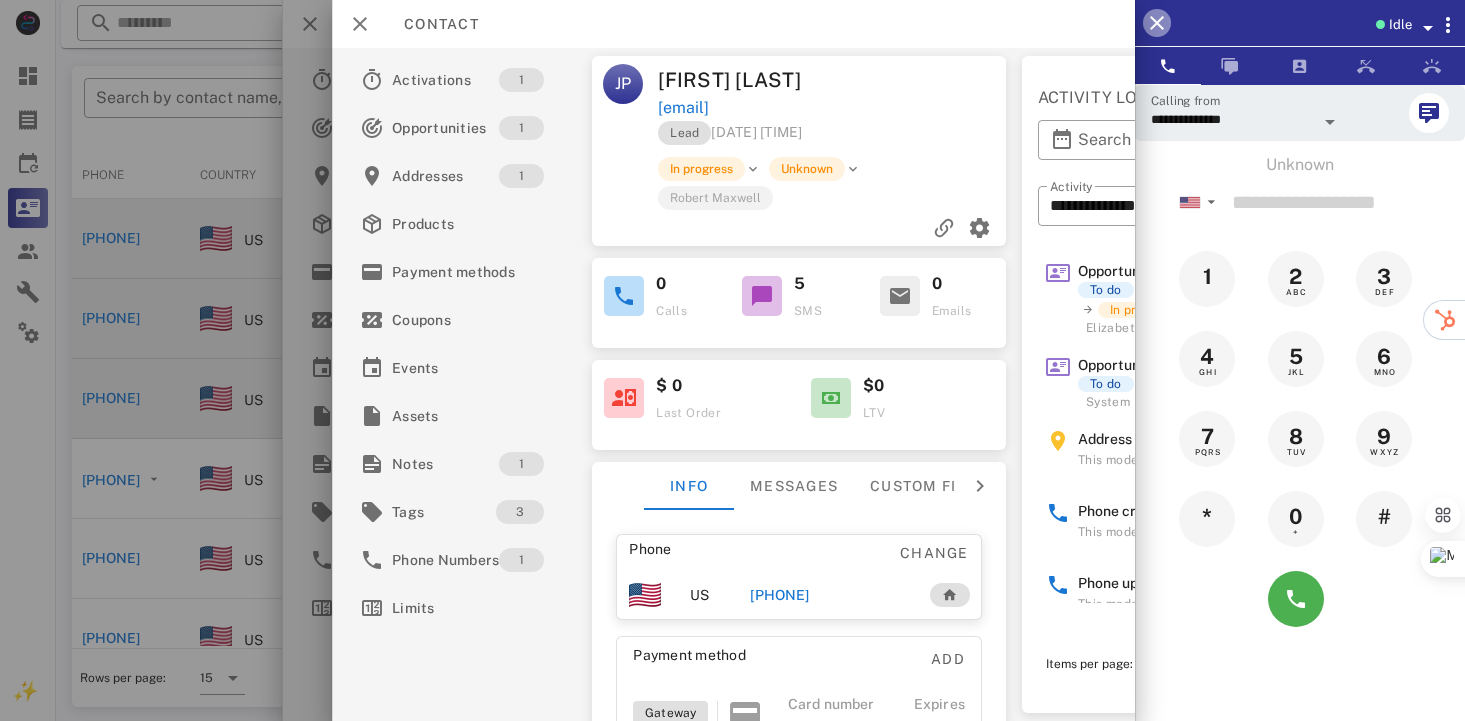 click at bounding box center [1157, 23] 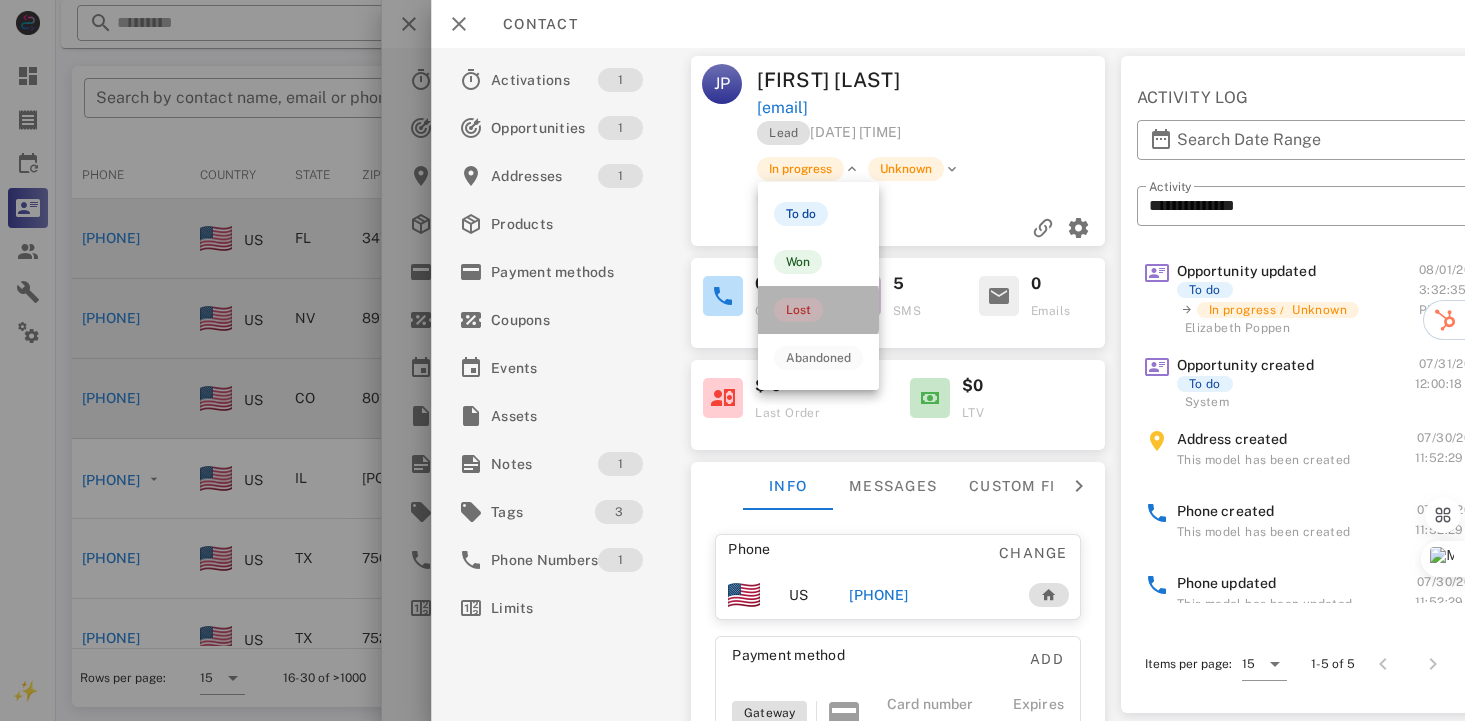 click on "Lost" at bounding box center (798, 310) 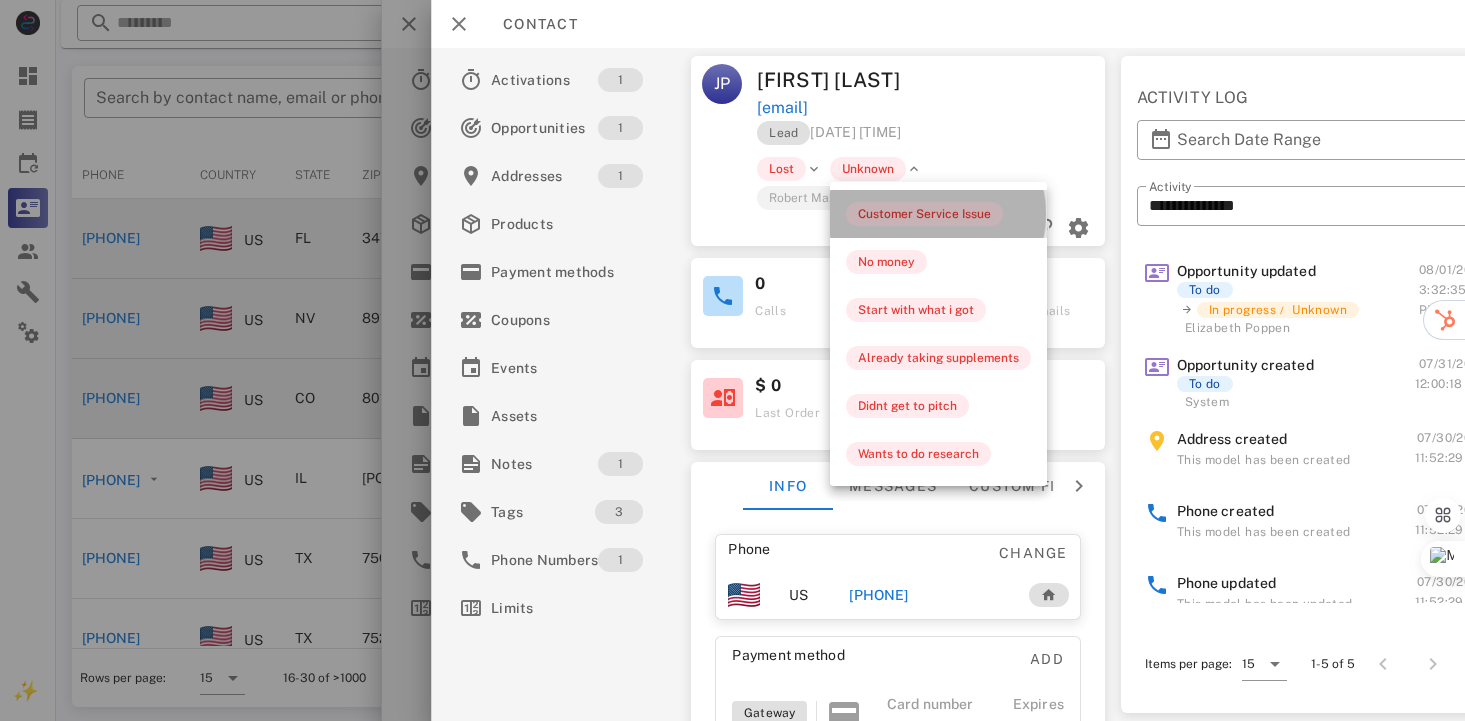 click on "Customer Service Issue" at bounding box center (924, 214) 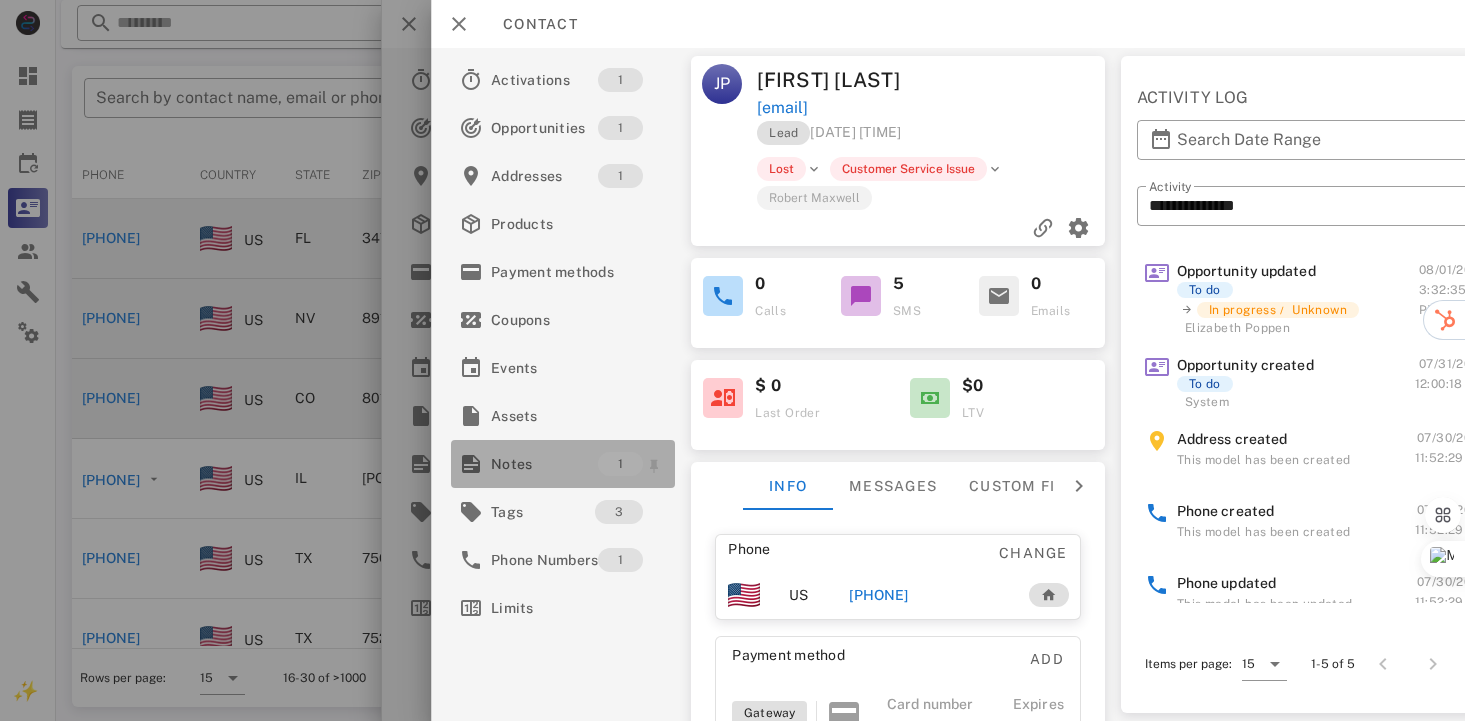 click on "Notes" at bounding box center (544, 464) 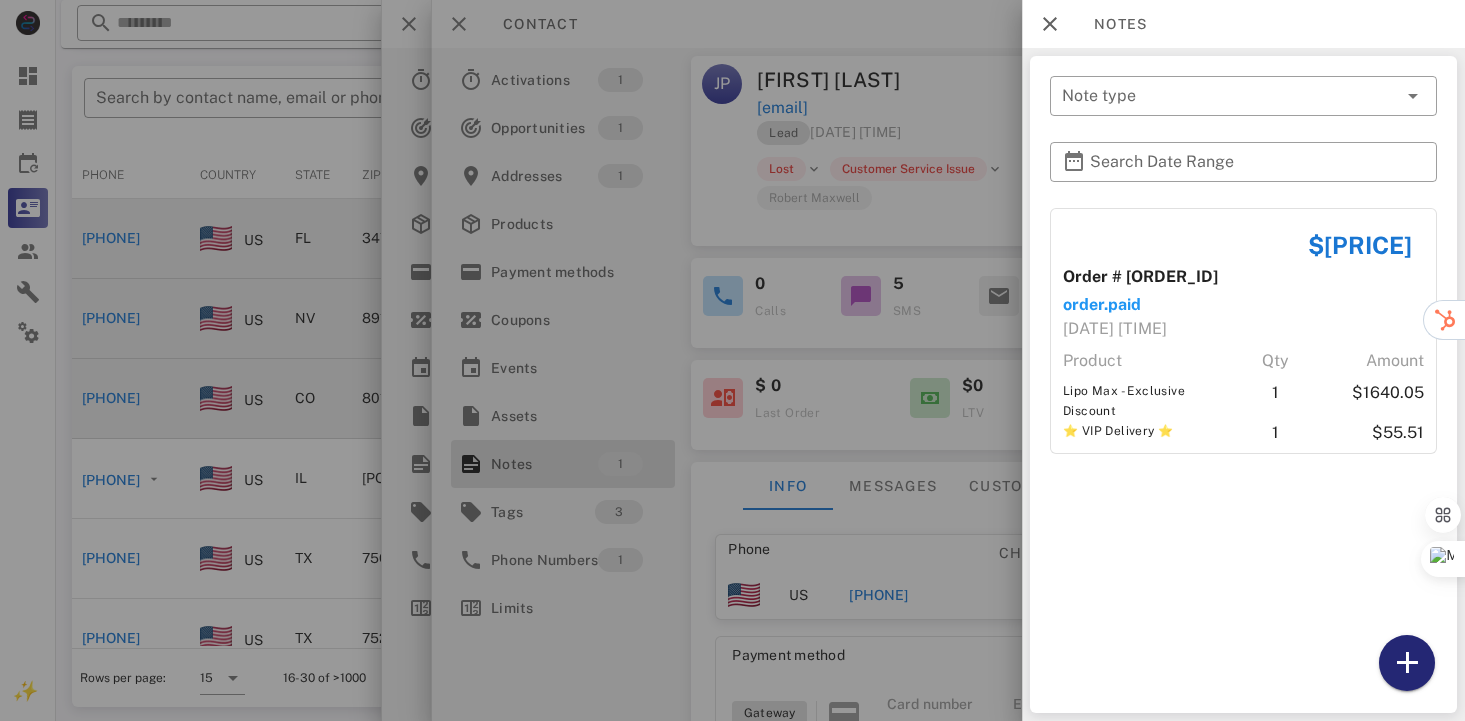 click at bounding box center [1407, 663] 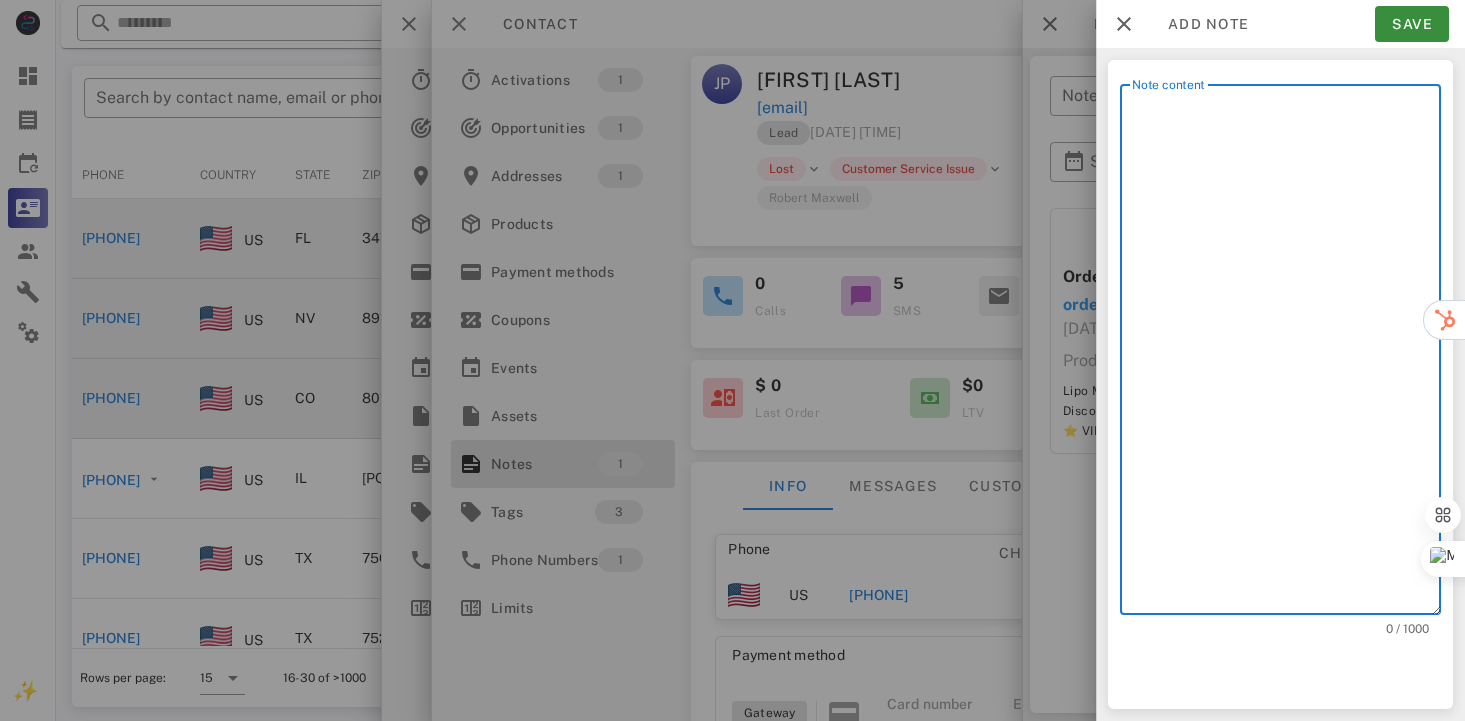 click on "Note content" at bounding box center [1286, 354] 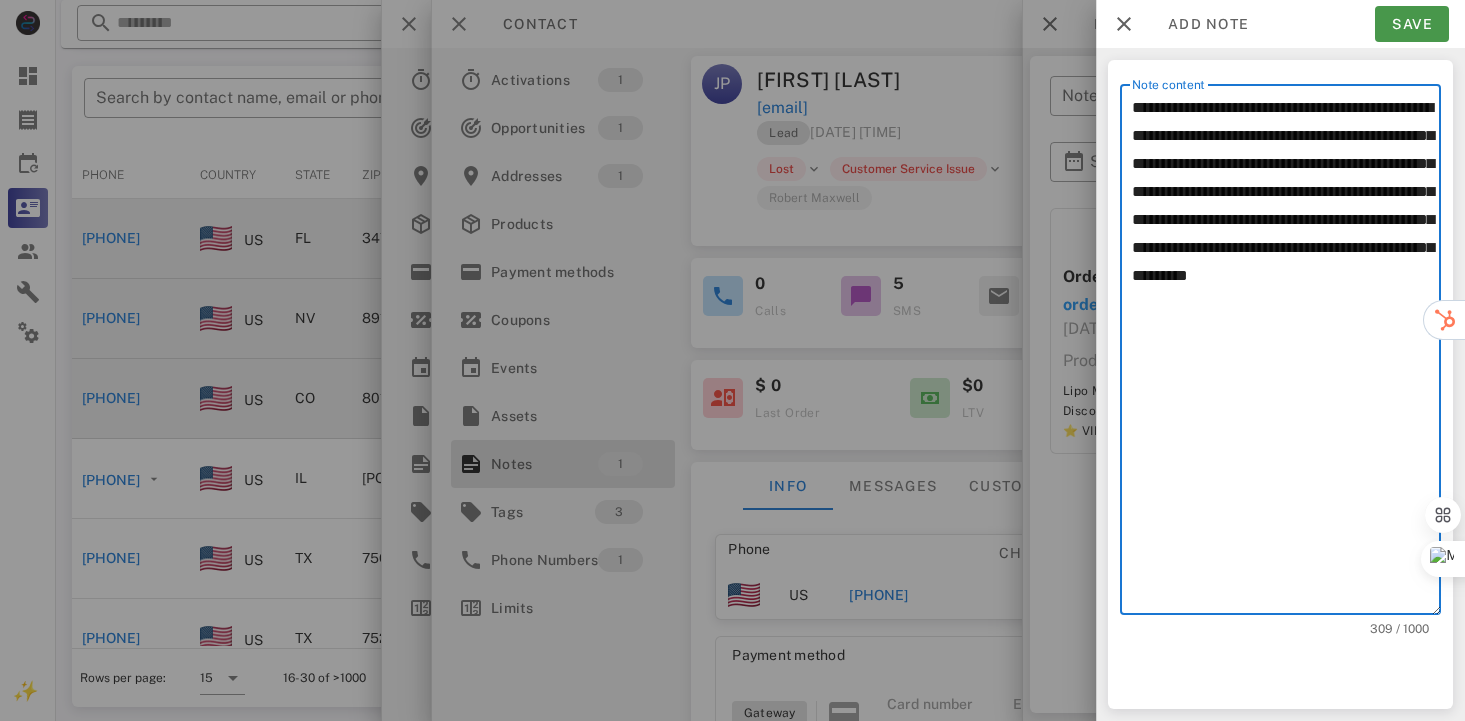 type on "**********" 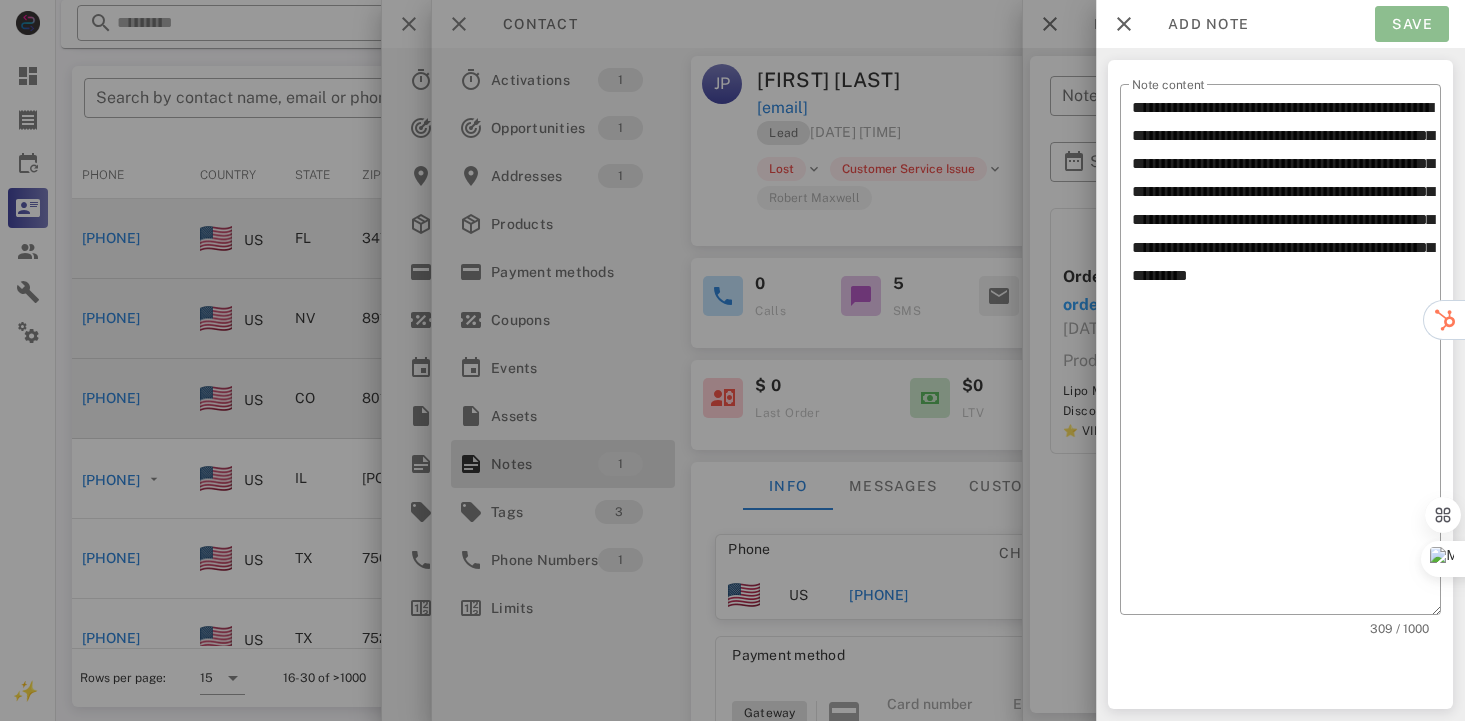 click on "Save" at bounding box center [1412, 24] 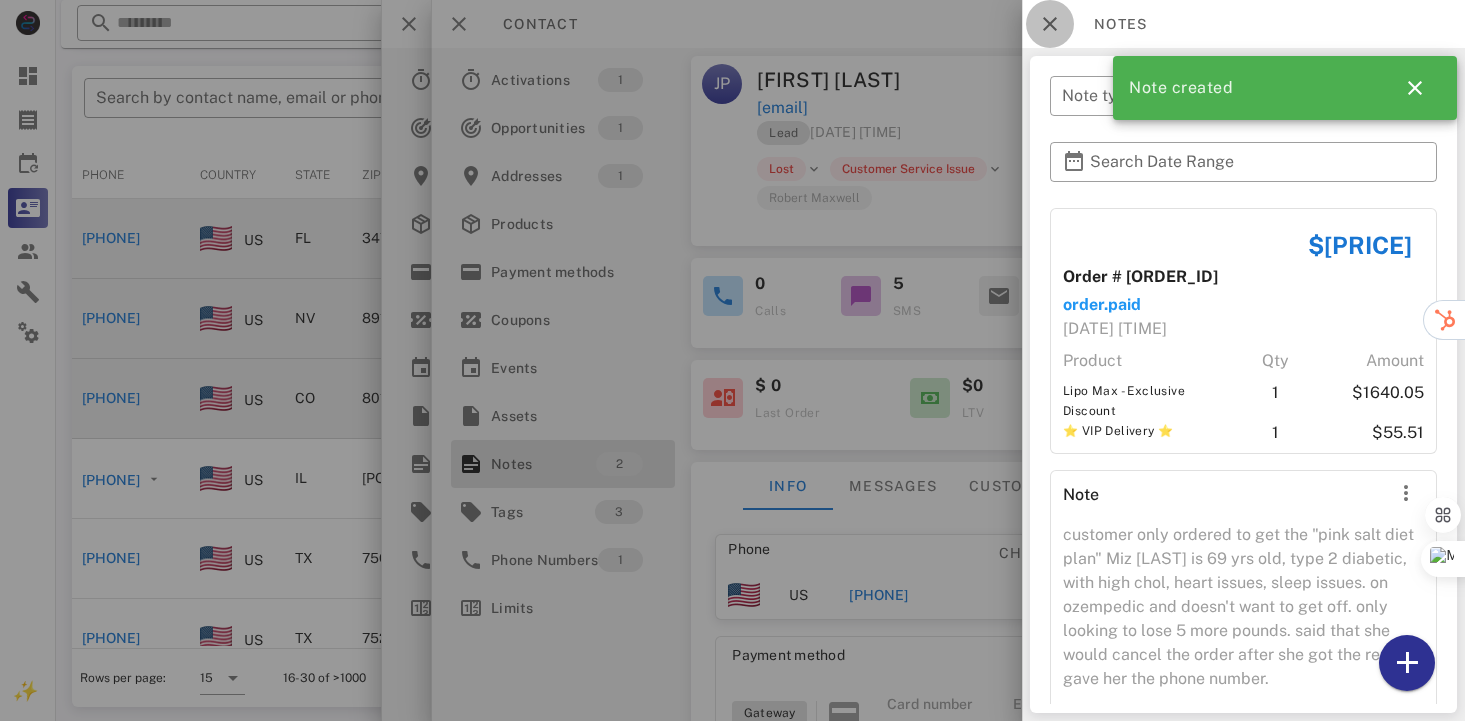 click at bounding box center (1050, 24) 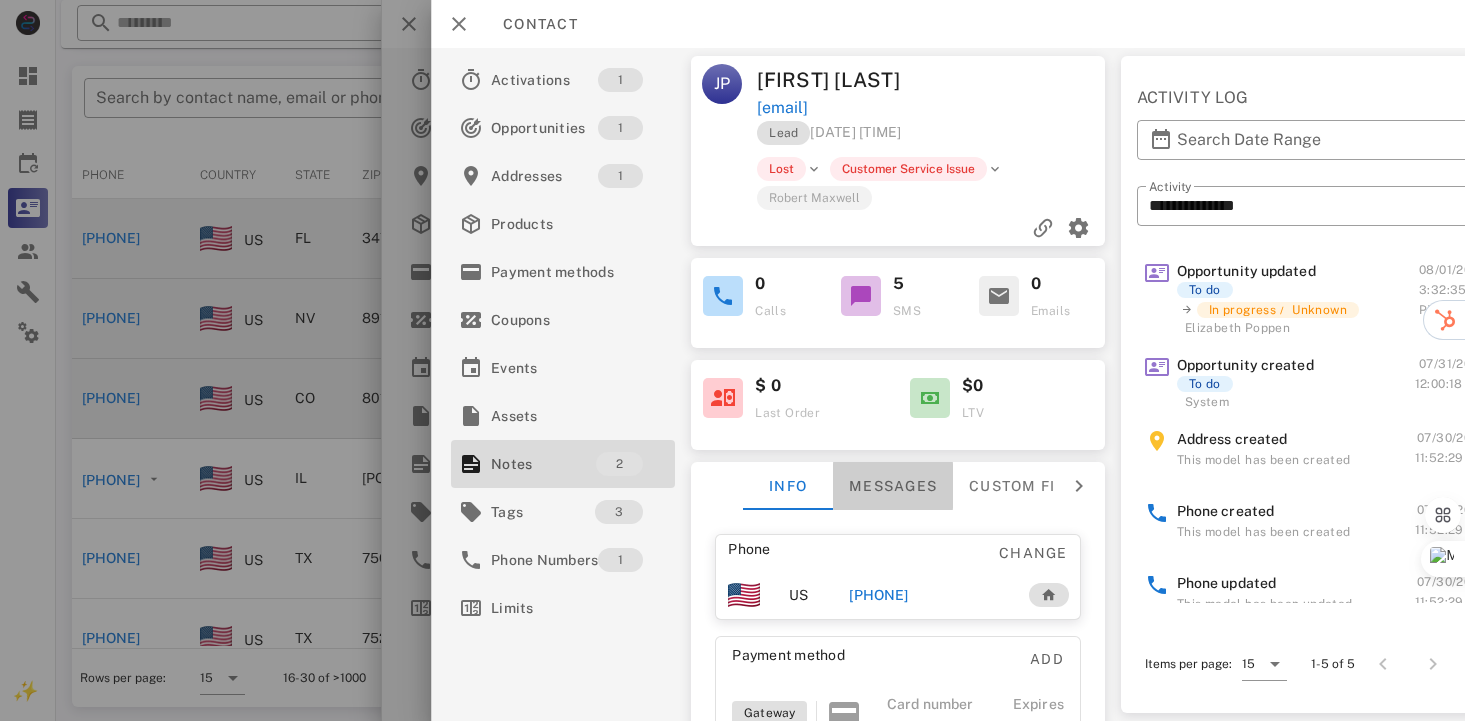 click on "Messages" at bounding box center (893, 486) 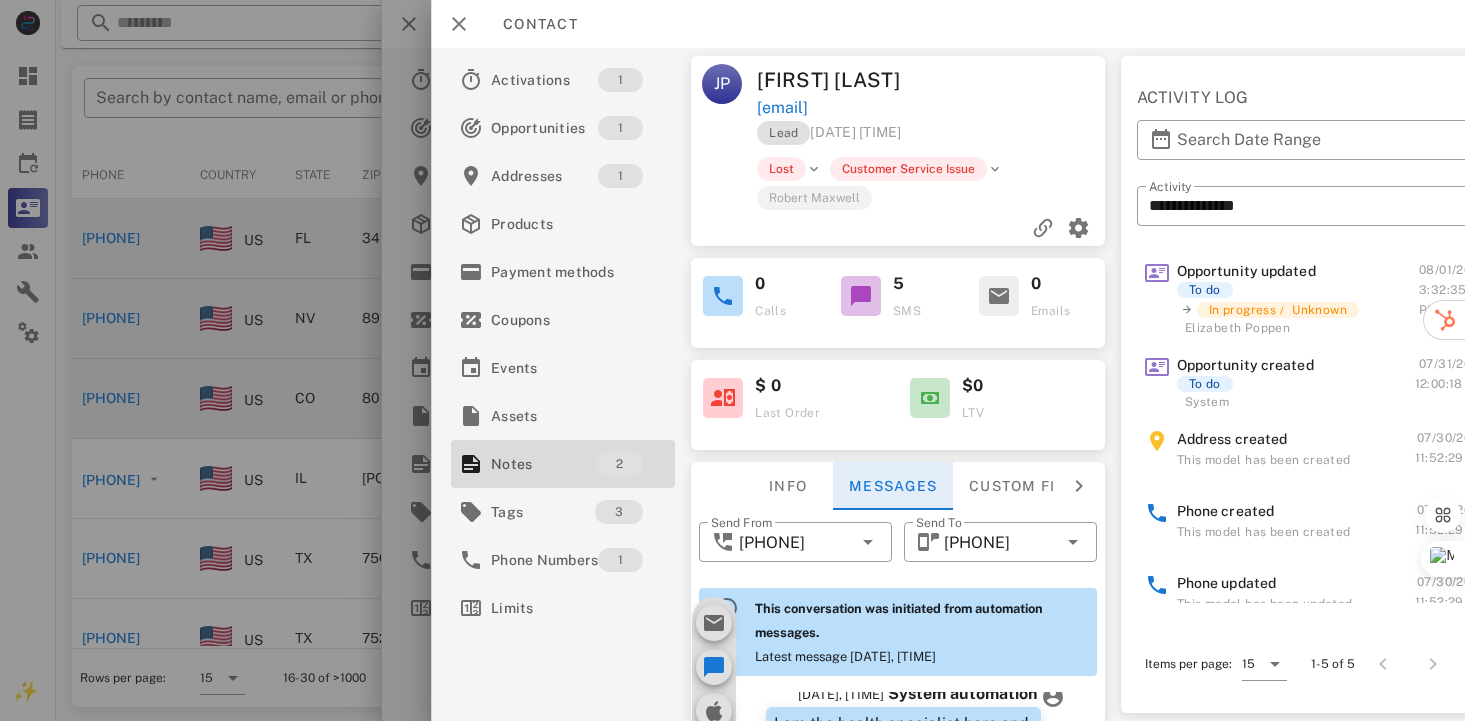 scroll, scrollTop: 653, scrollLeft: 0, axis: vertical 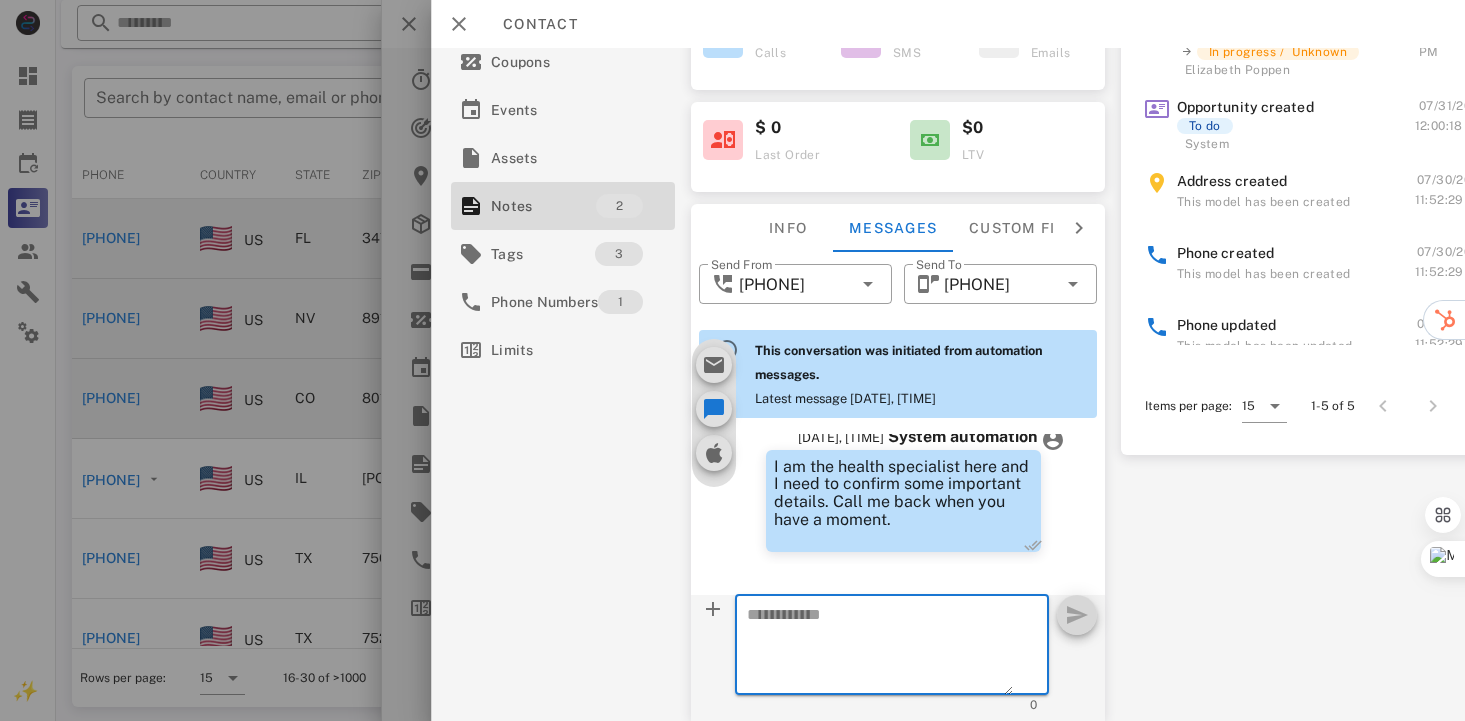 click at bounding box center (880, 648) 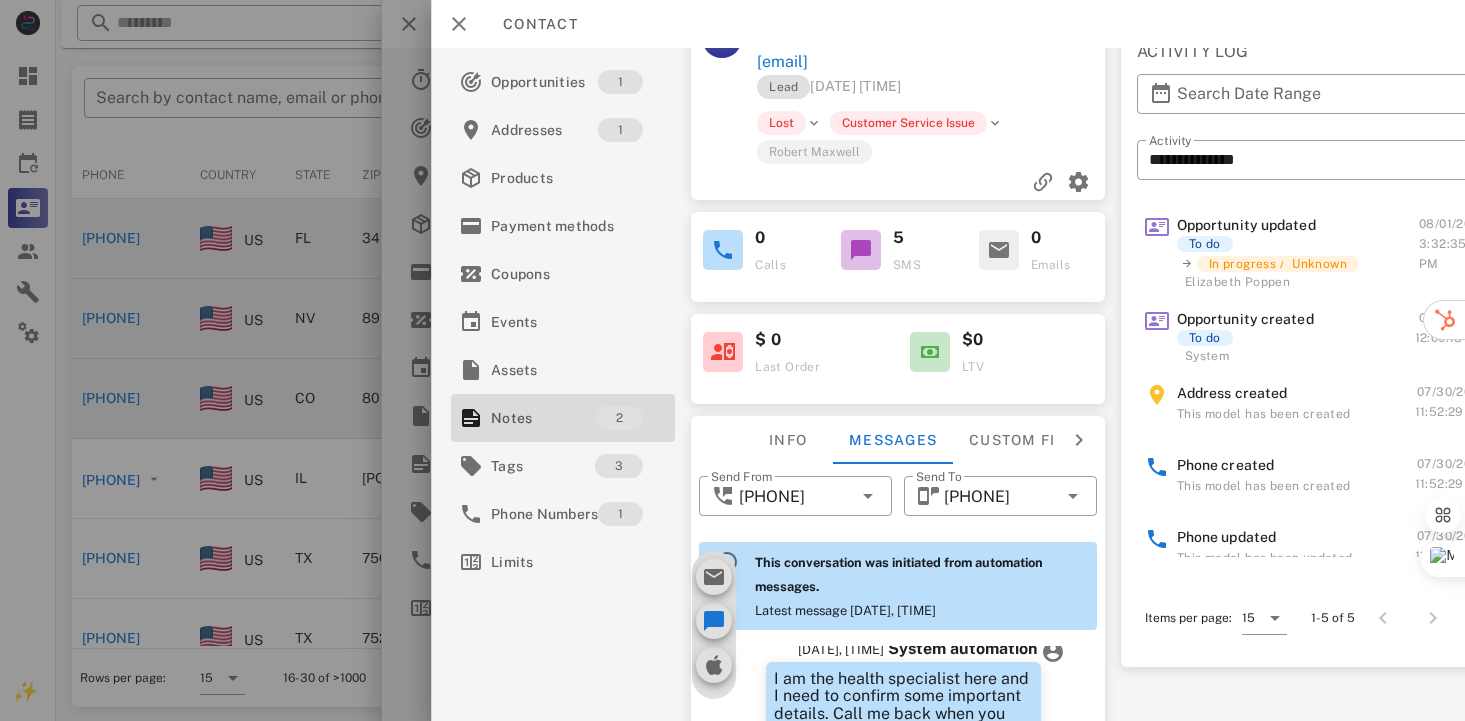 scroll, scrollTop: 0, scrollLeft: 0, axis: both 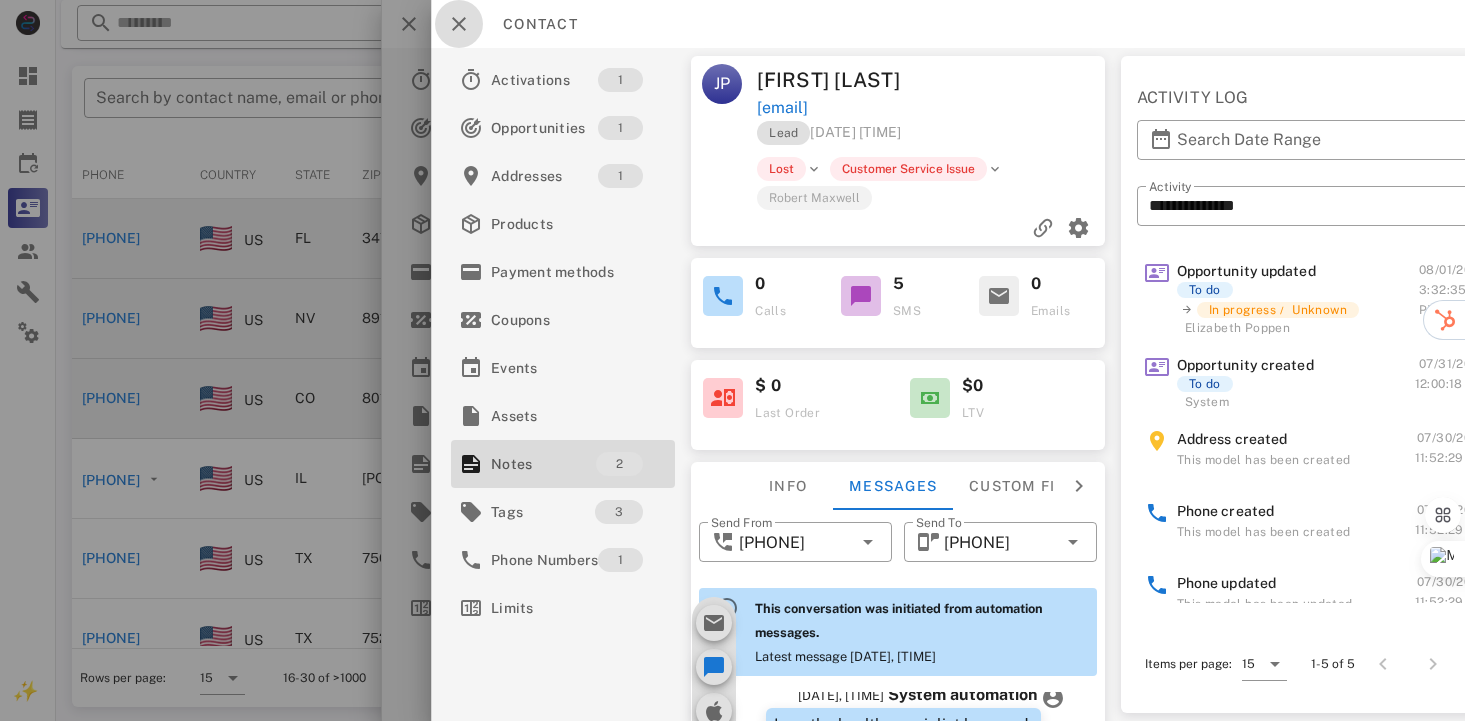 click at bounding box center [459, 24] 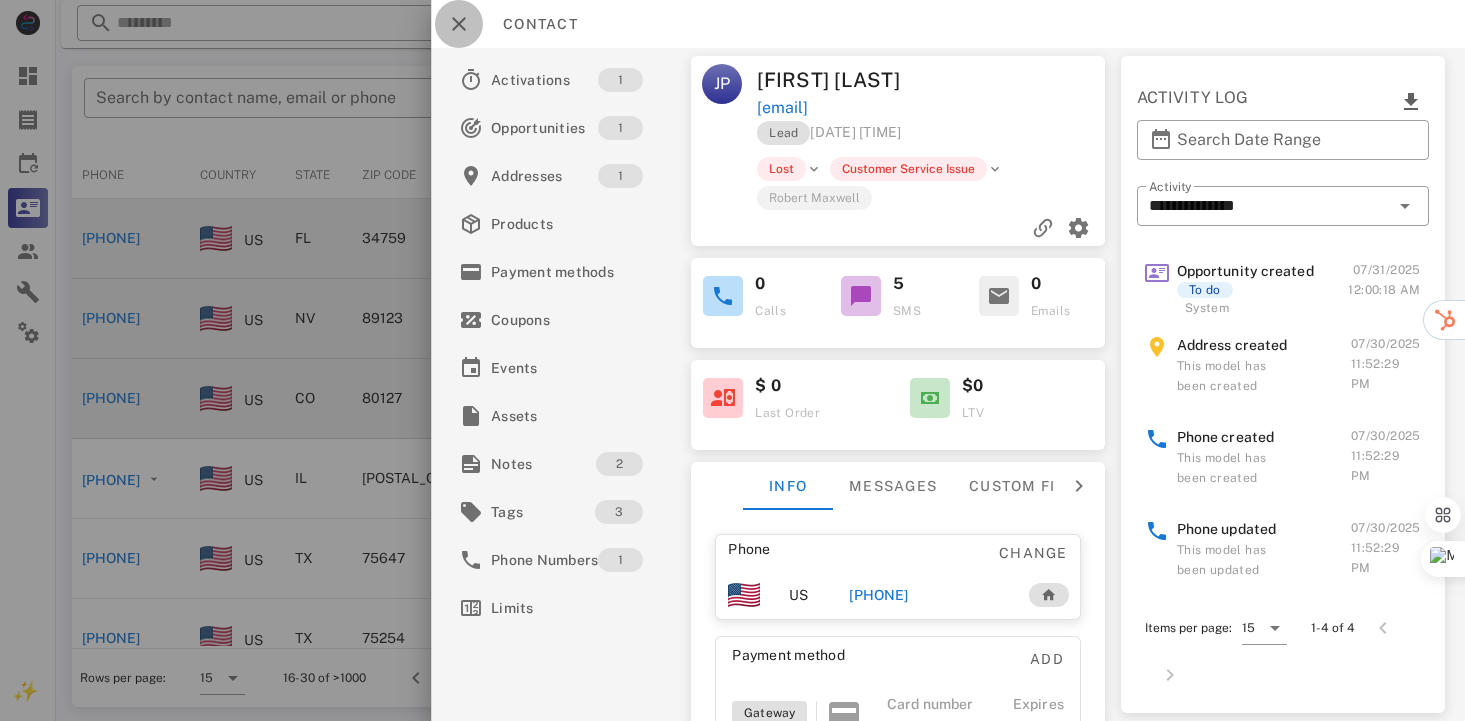 click at bounding box center [459, 24] 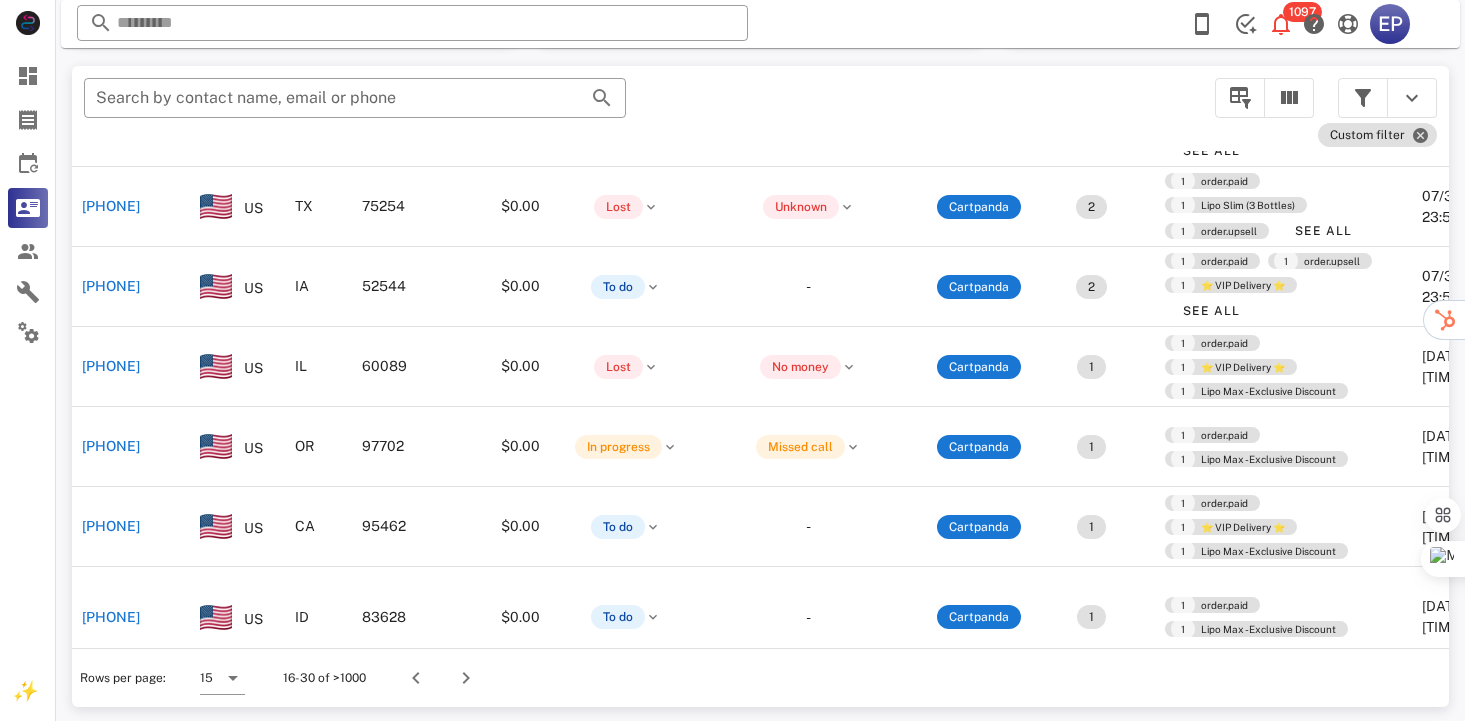 scroll, scrollTop: 450, scrollLeft: 100, axis: both 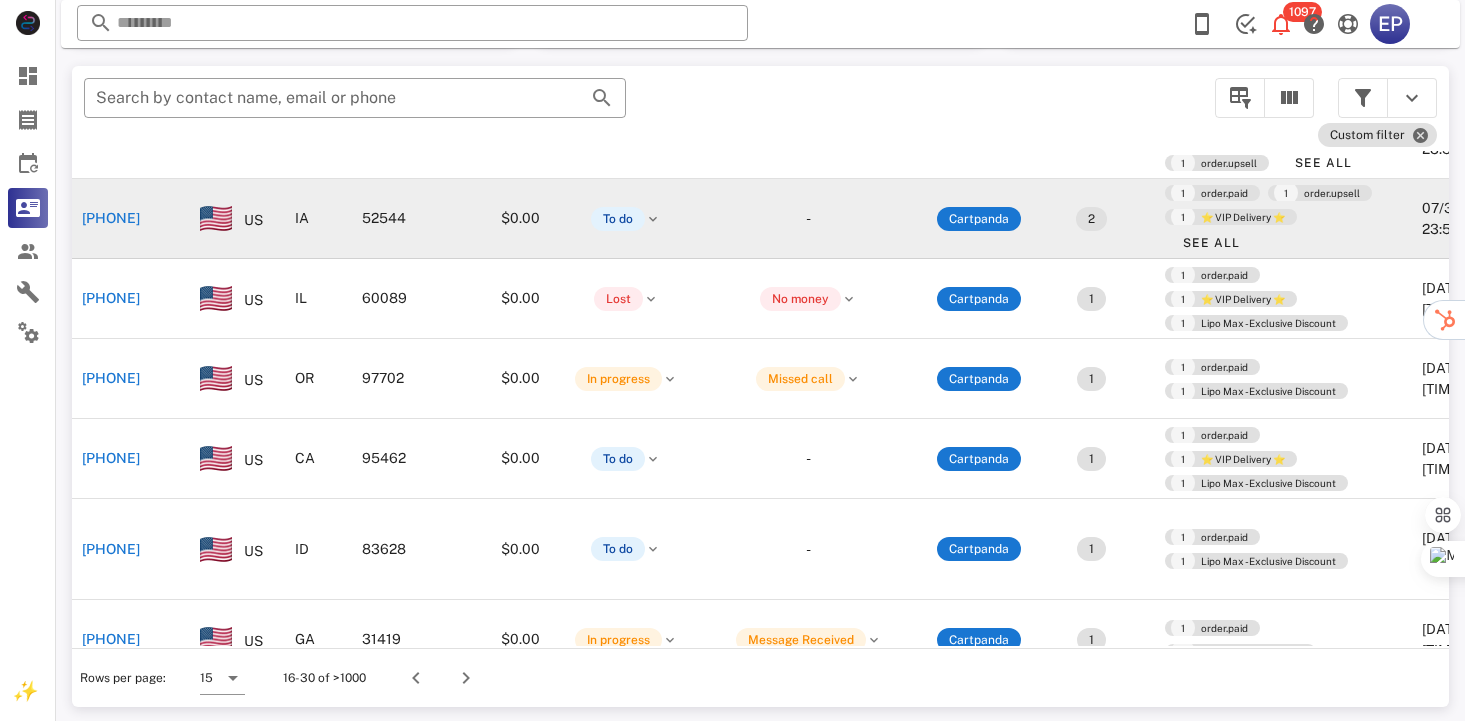 click on "[PHONE]" at bounding box center [111, 218] 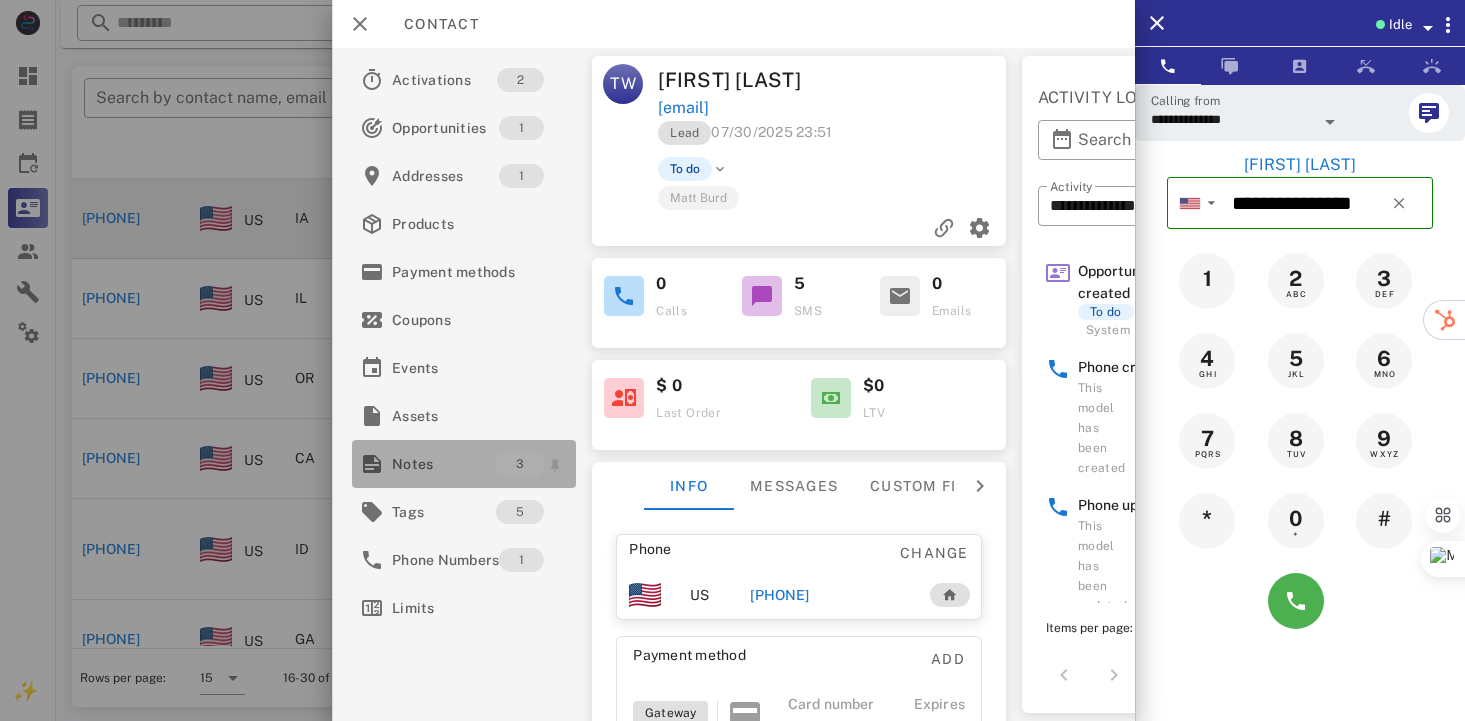 click on "Notes" at bounding box center (444, 464) 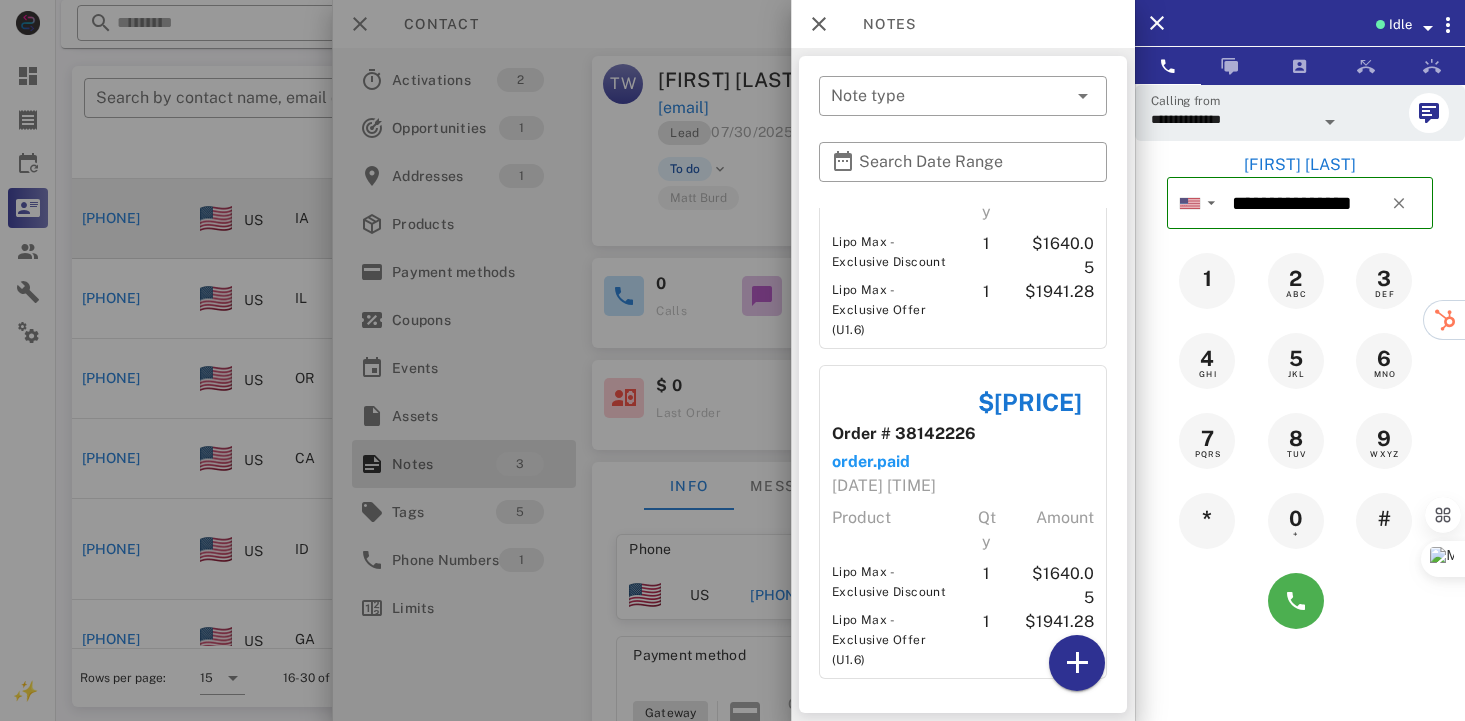 scroll, scrollTop: 471, scrollLeft: 0, axis: vertical 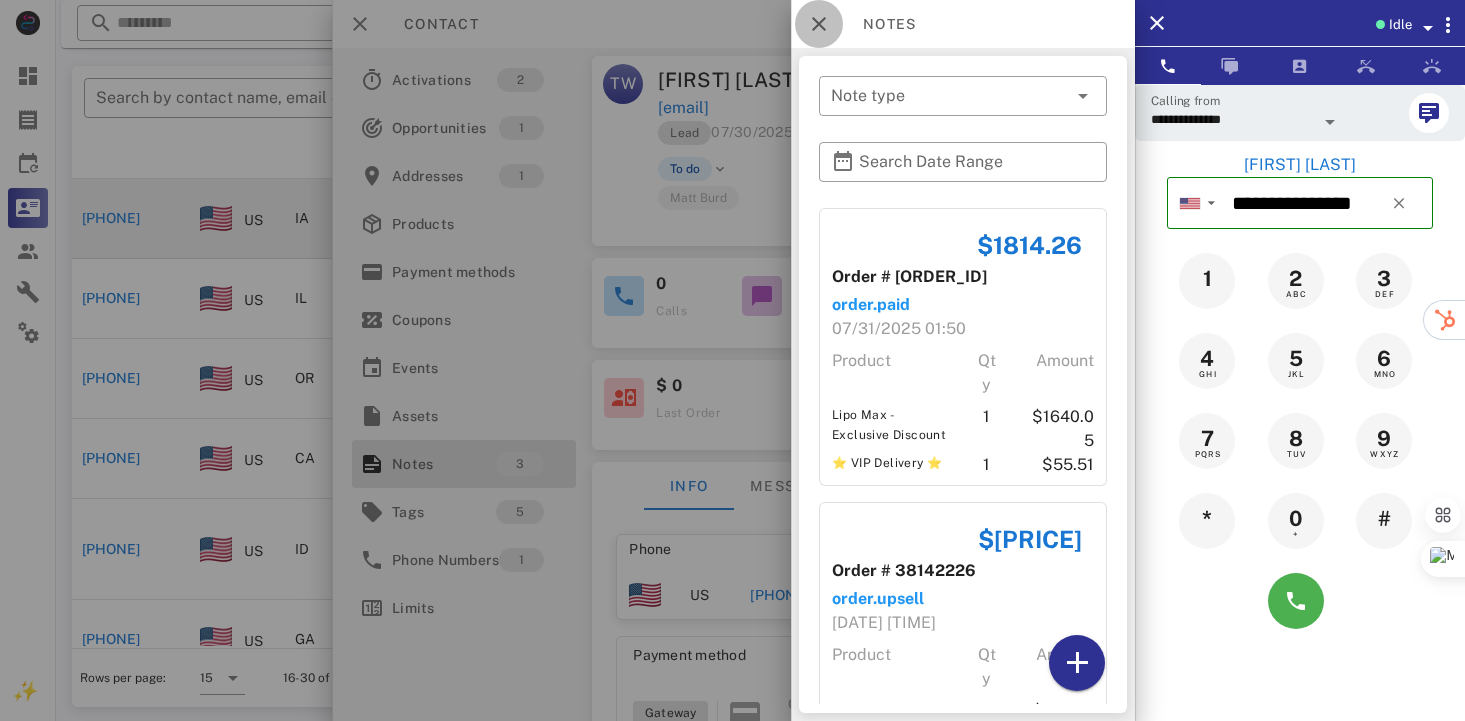 click at bounding box center (819, 24) 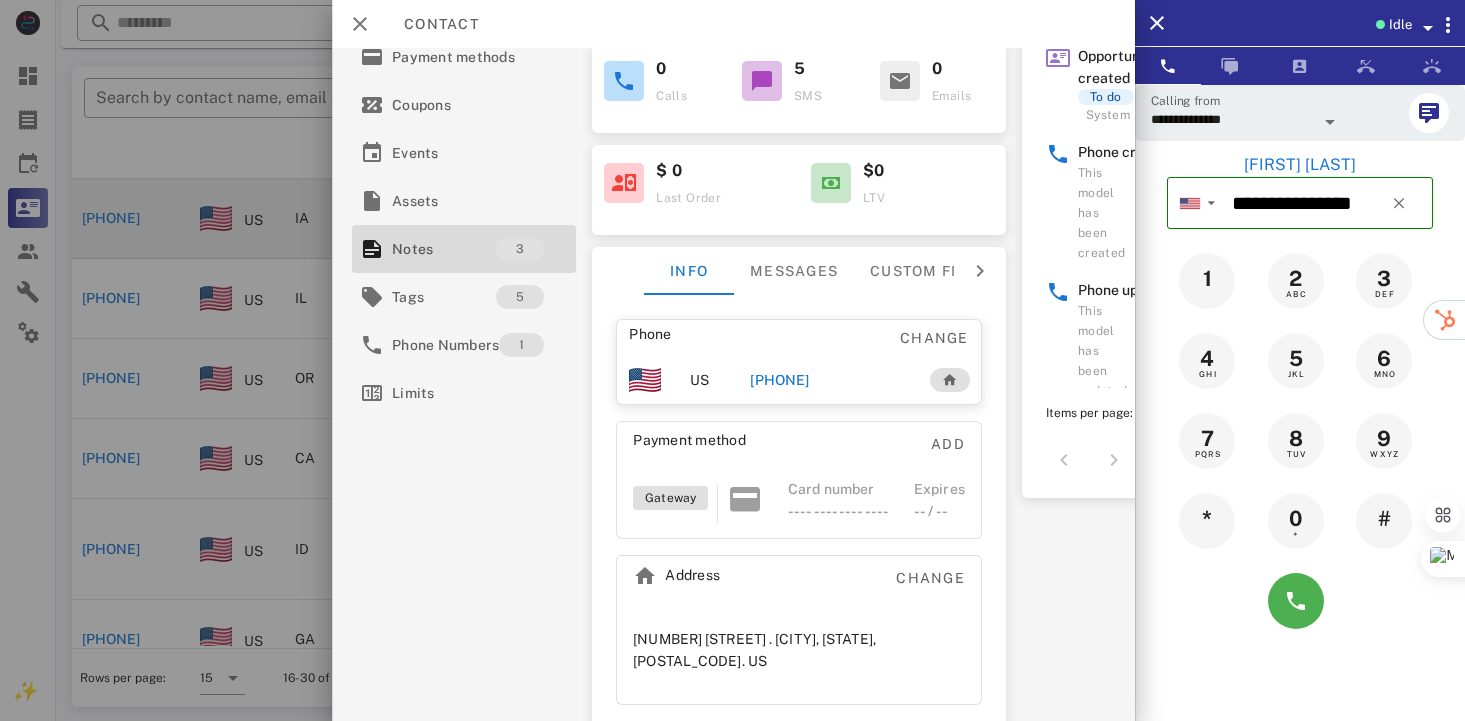 scroll, scrollTop: 0, scrollLeft: 0, axis: both 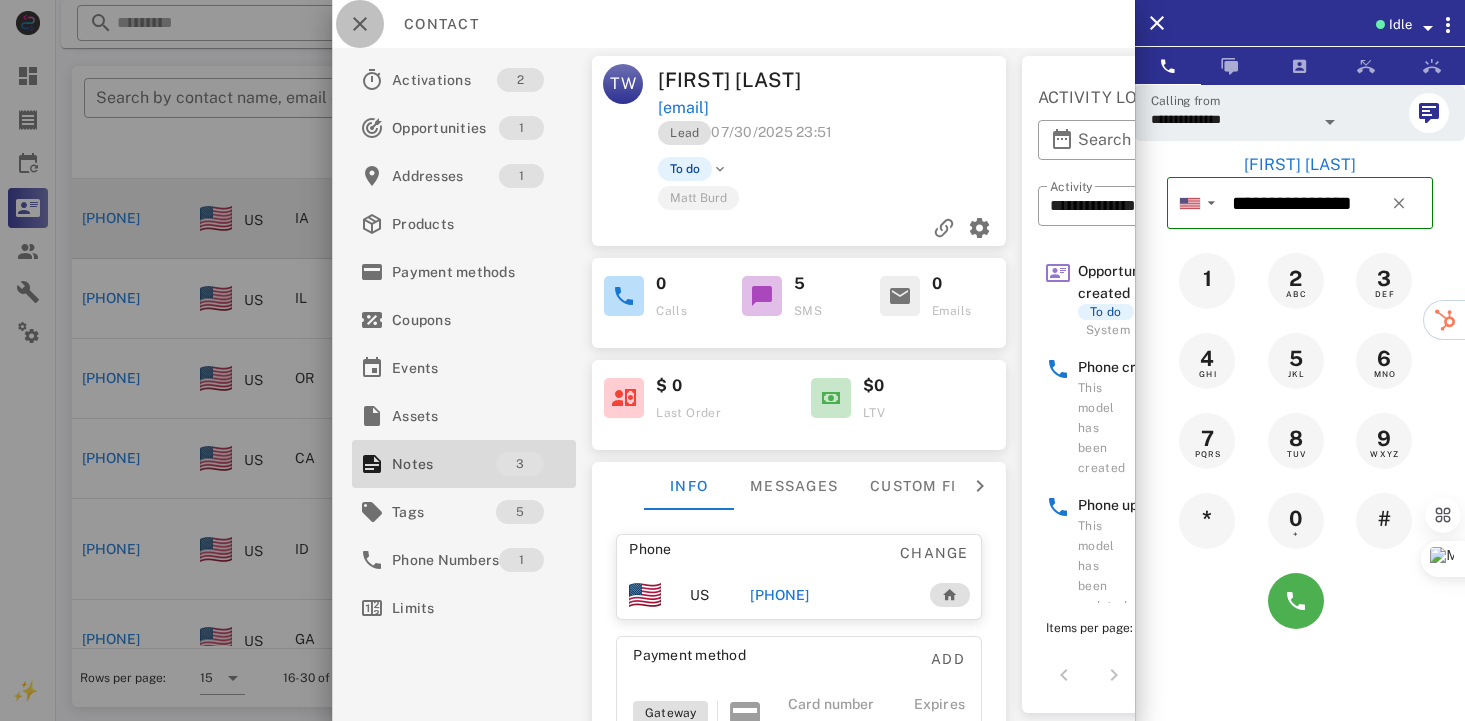 click at bounding box center [360, 24] 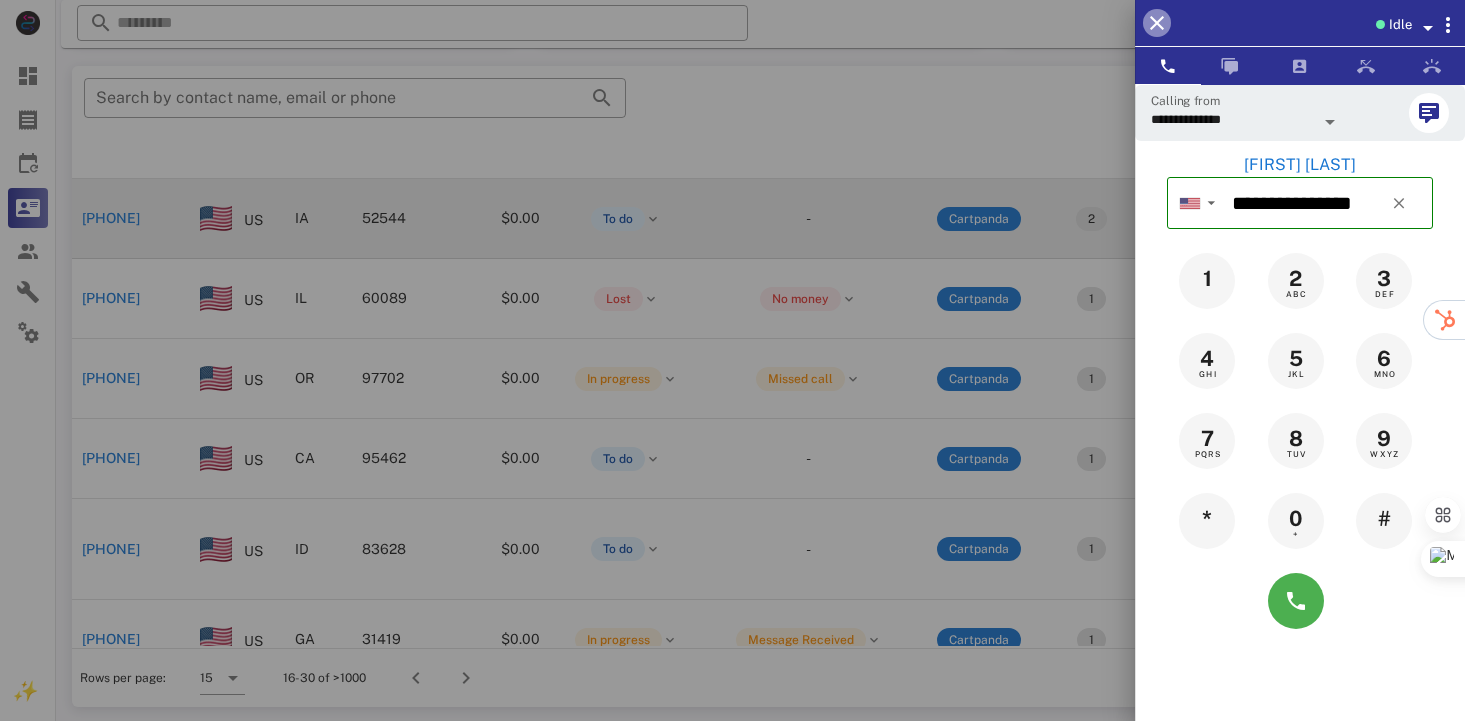 click at bounding box center [1157, 23] 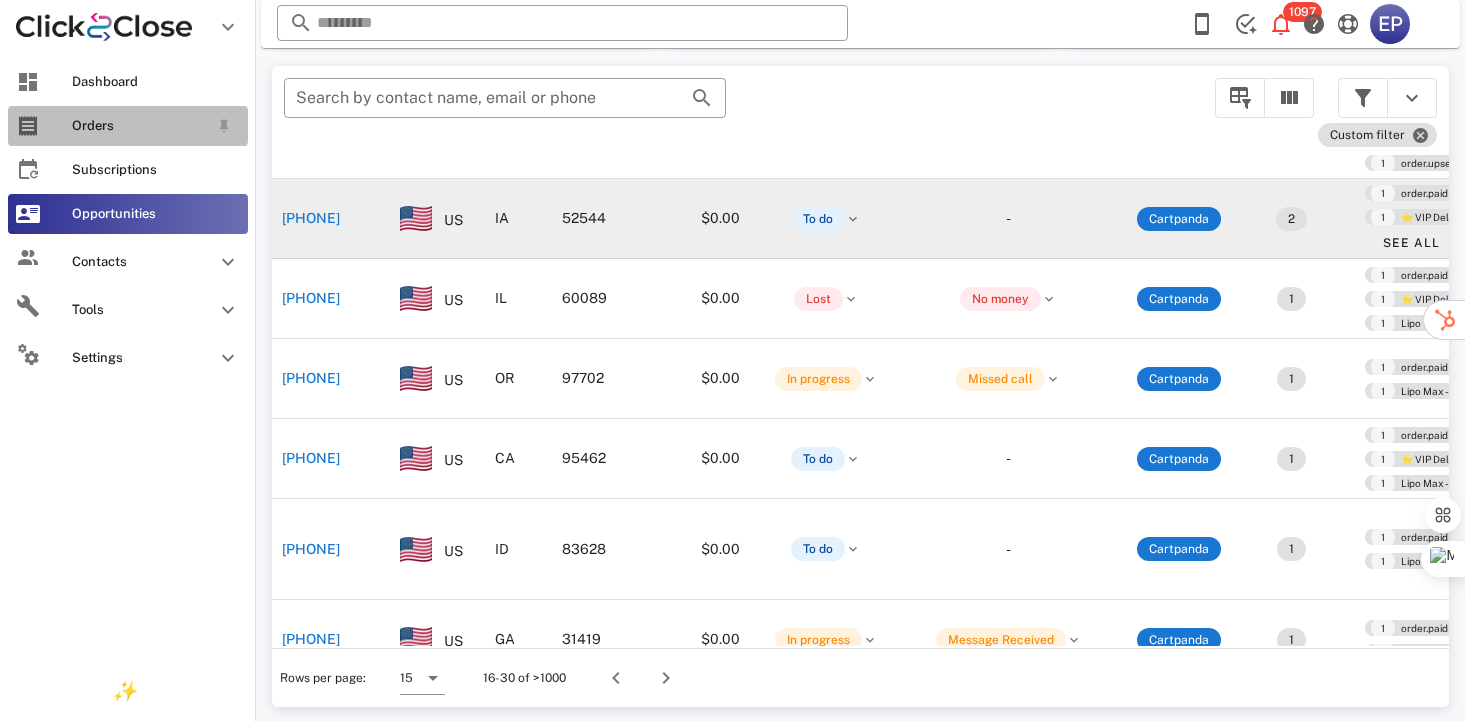 click on "Orders" at bounding box center [140, 126] 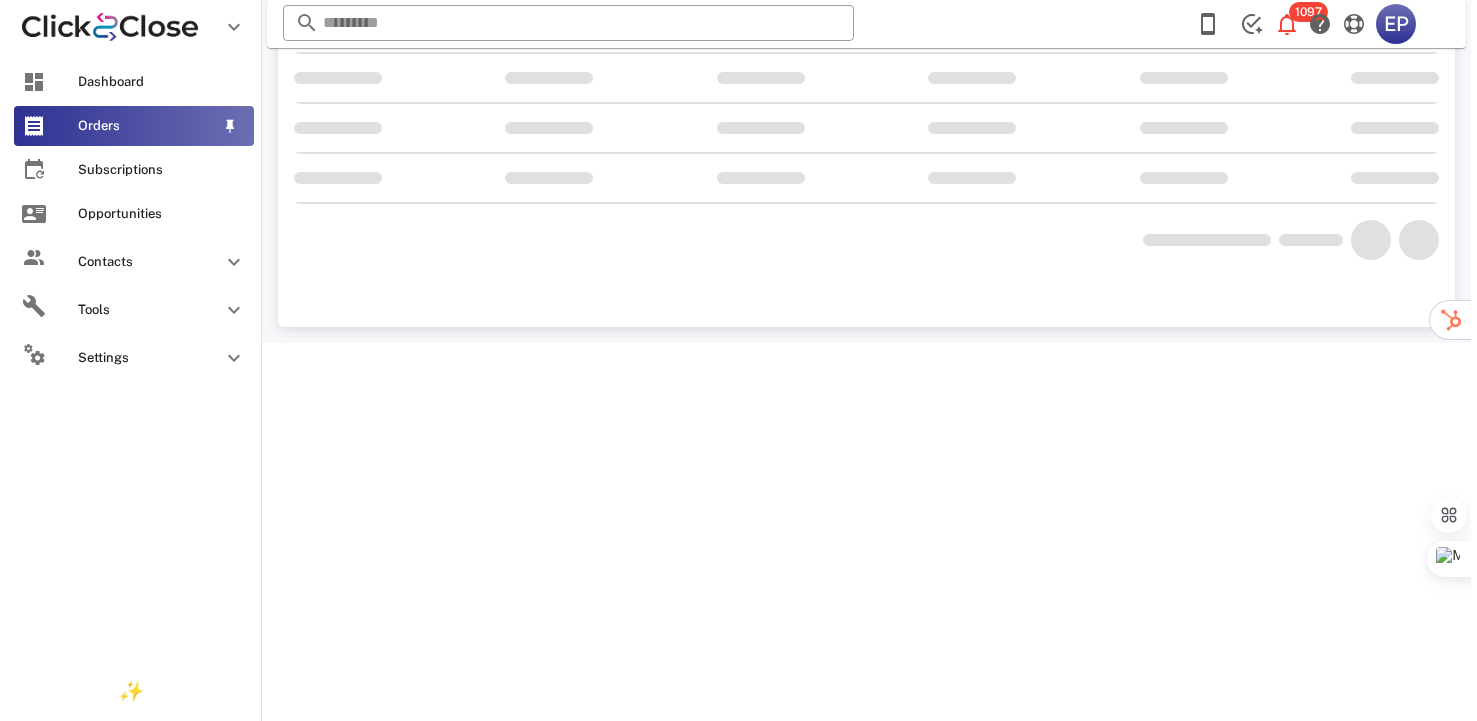 scroll, scrollTop: 0, scrollLeft: 0, axis: both 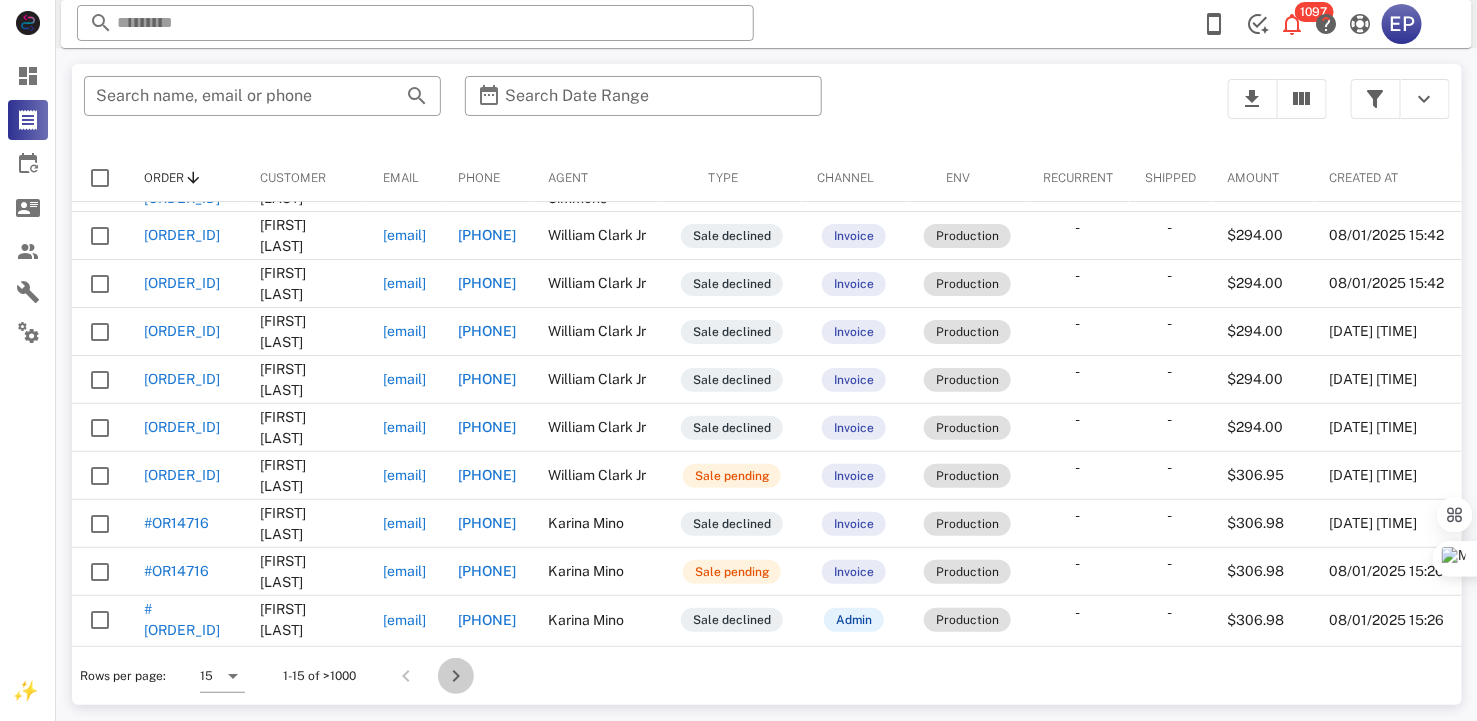 click at bounding box center (456, 676) 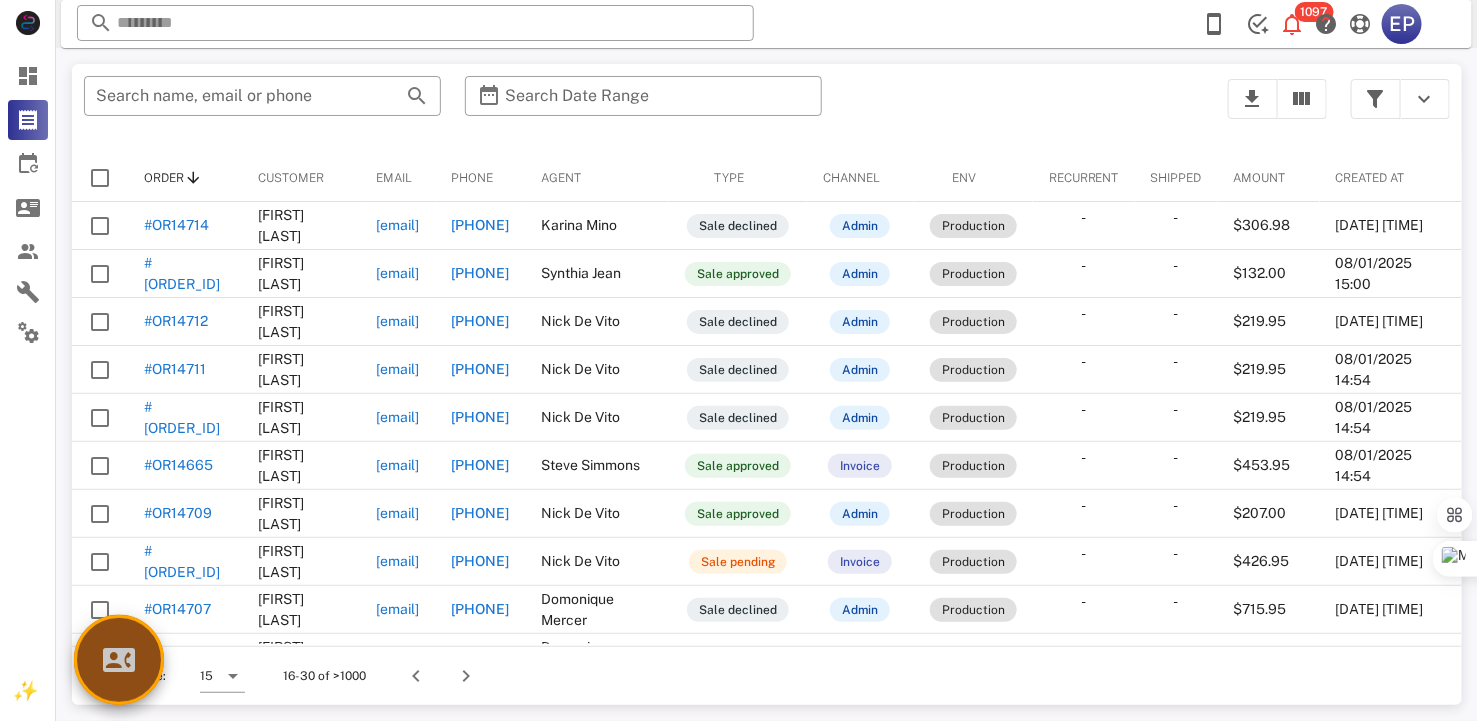 click at bounding box center (119, 660) 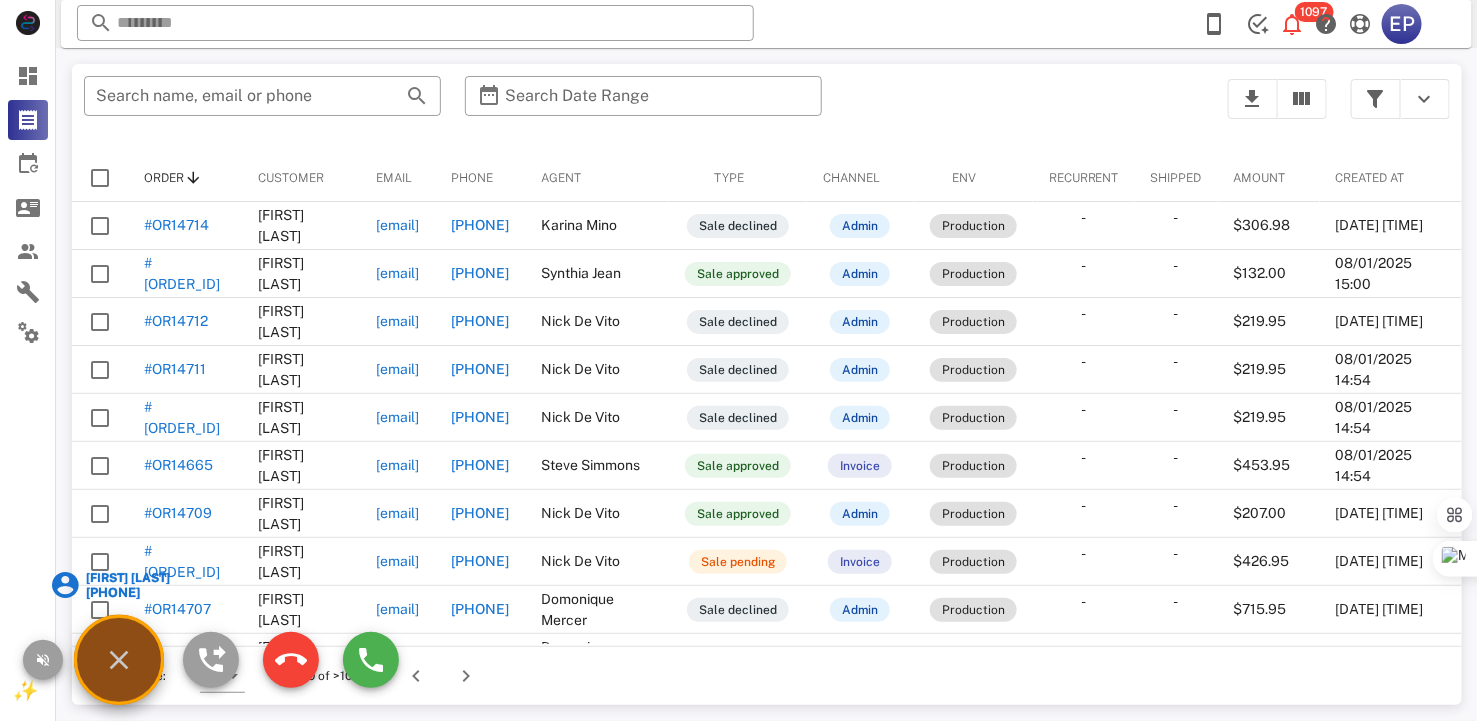click on "[FIRST] [LAST]" at bounding box center (127, 578) 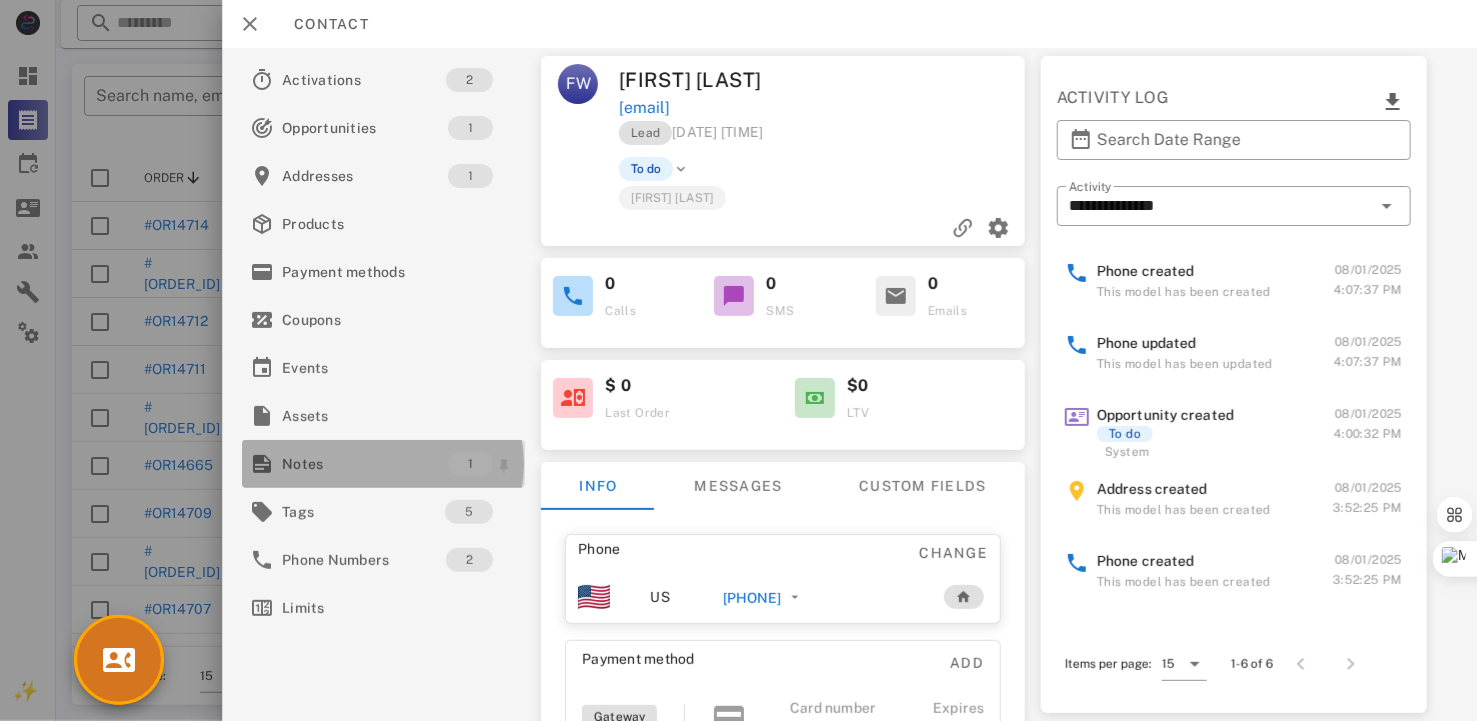 click on "Notes" at bounding box center (365, 464) 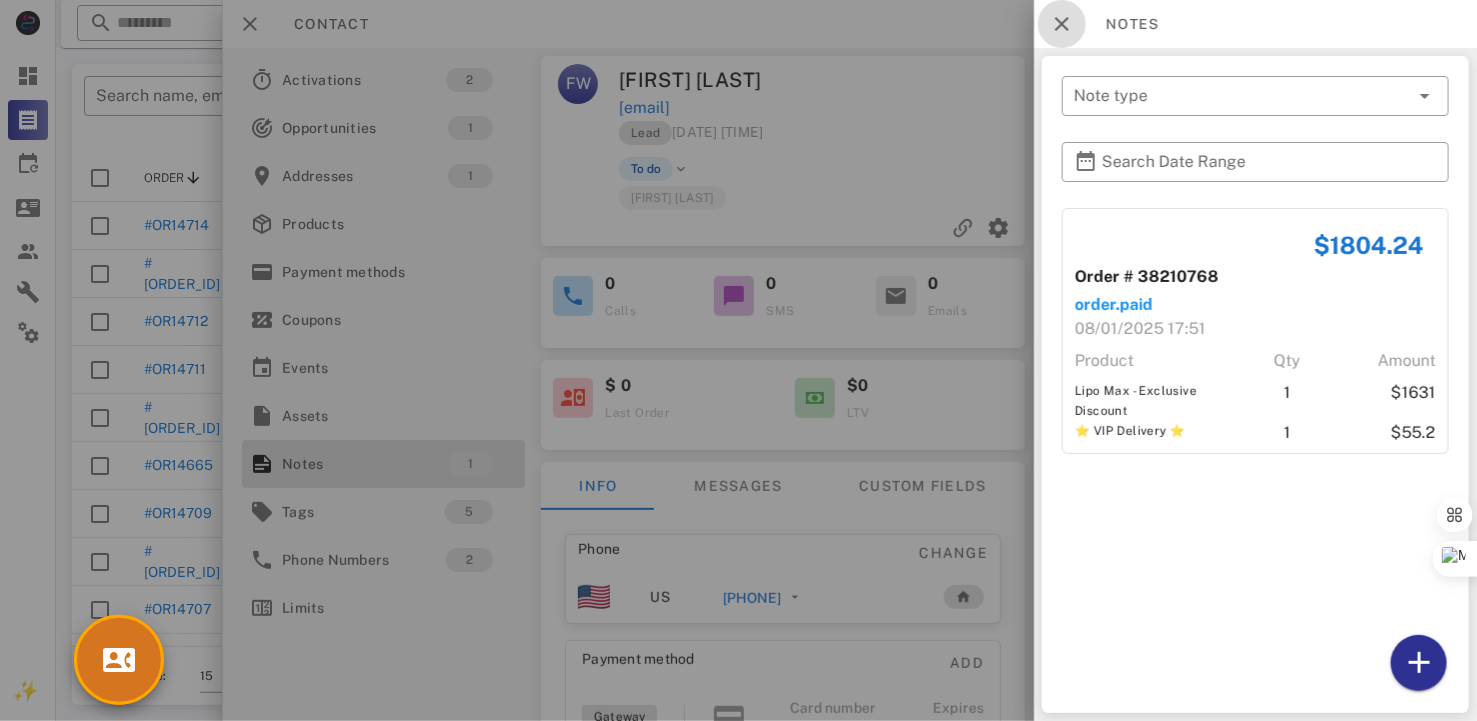 click at bounding box center [1062, 24] 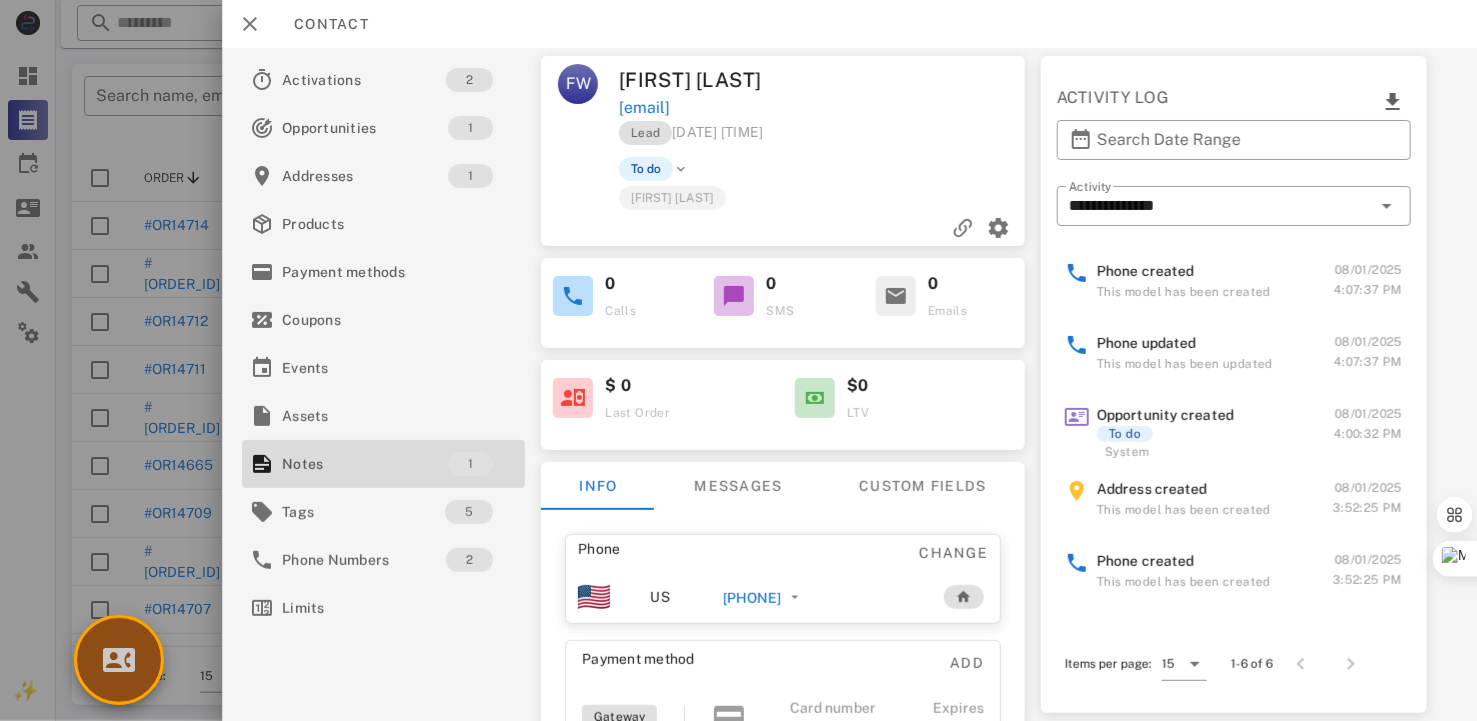 click at bounding box center [119, 660] 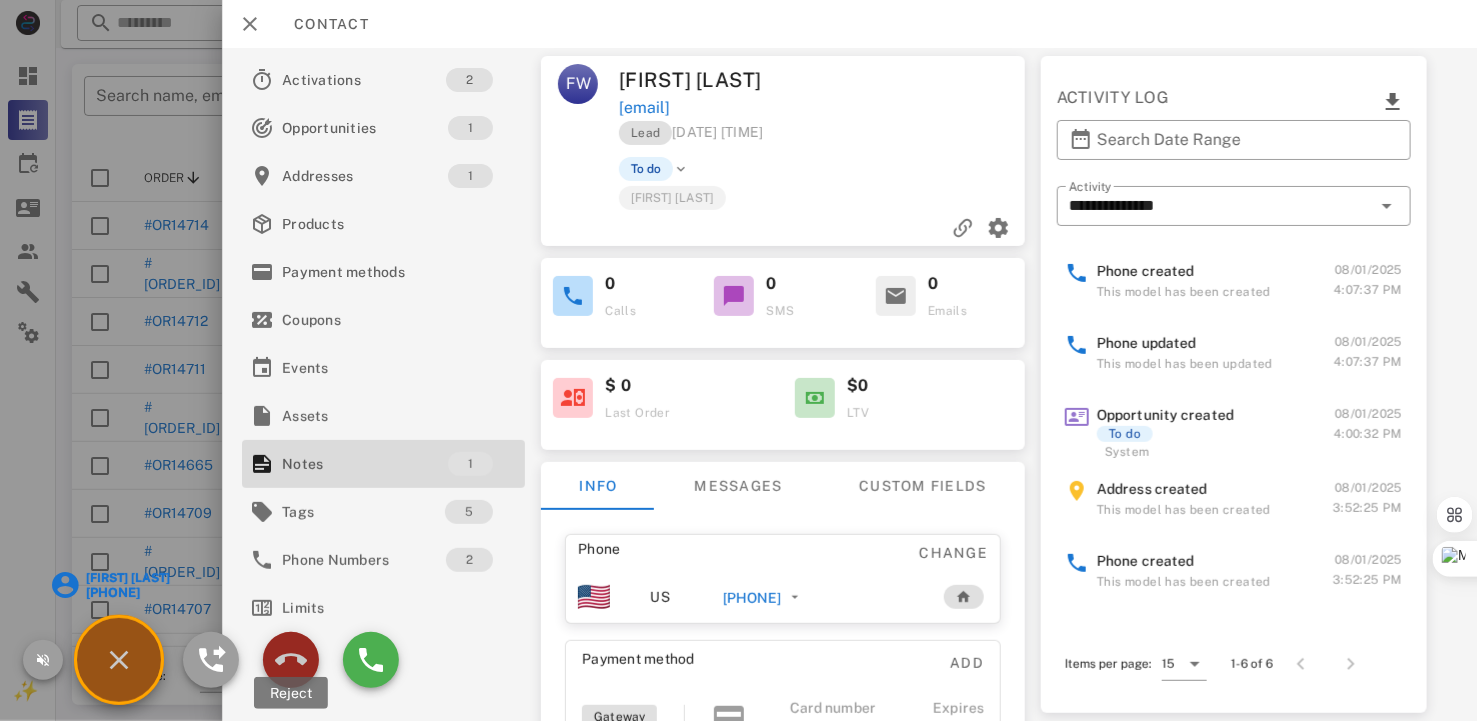 click at bounding box center [291, 660] 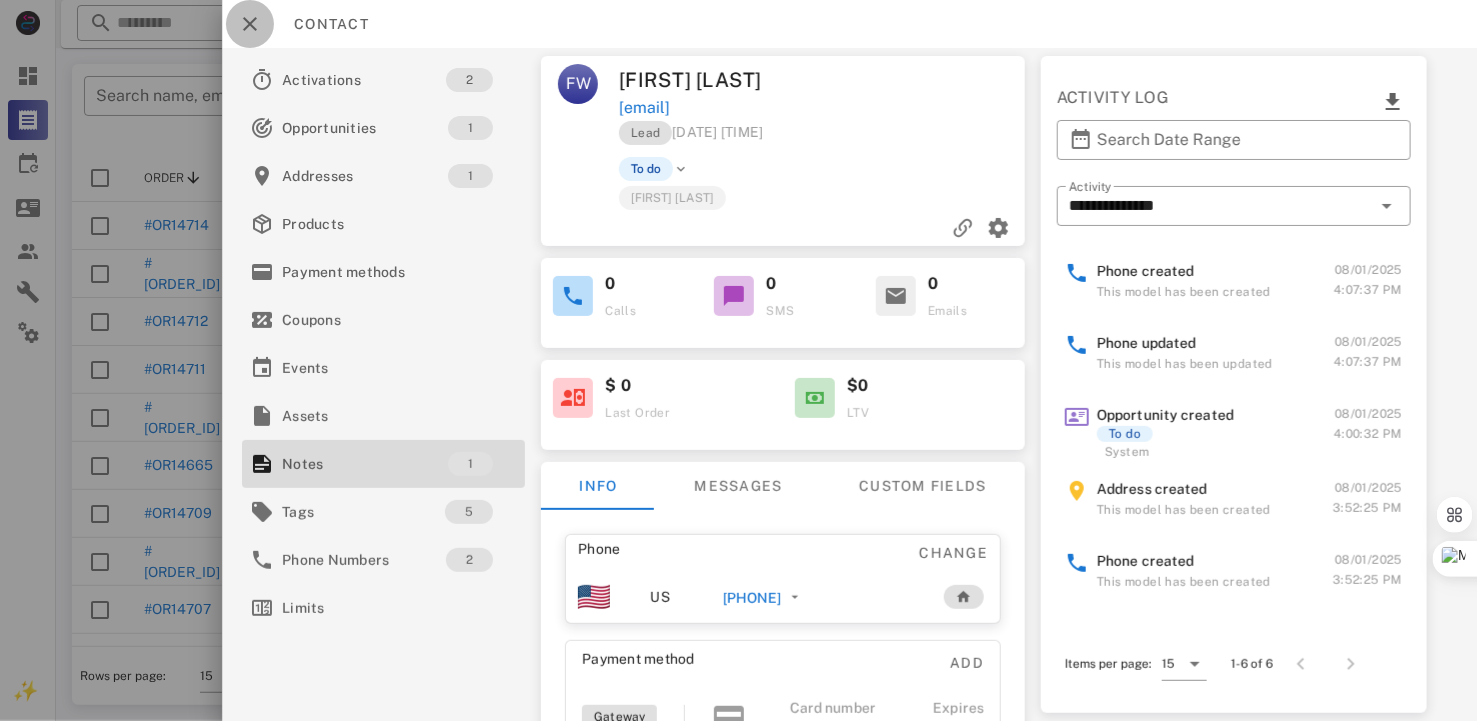 click at bounding box center [250, 24] 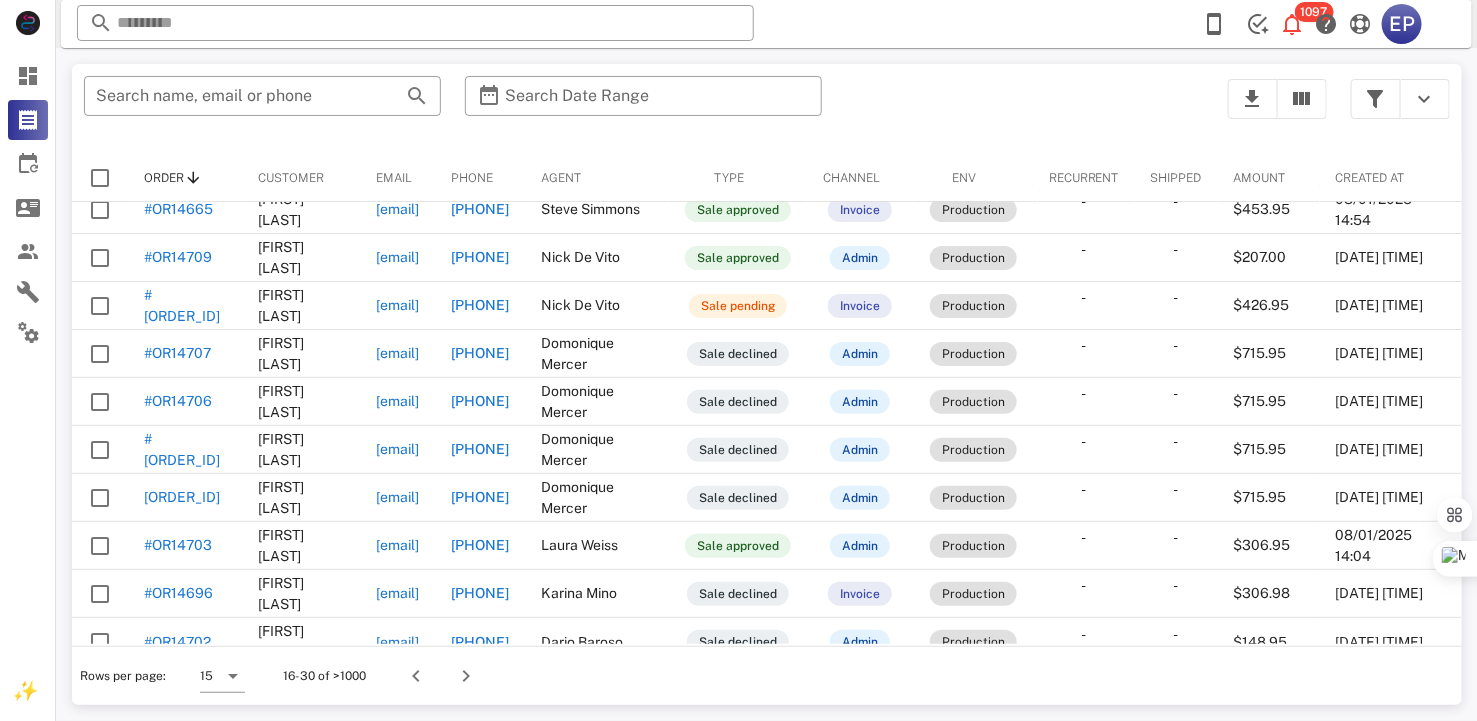 scroll, scrollTop: 290, scrollLeft: 0, axis: vertical 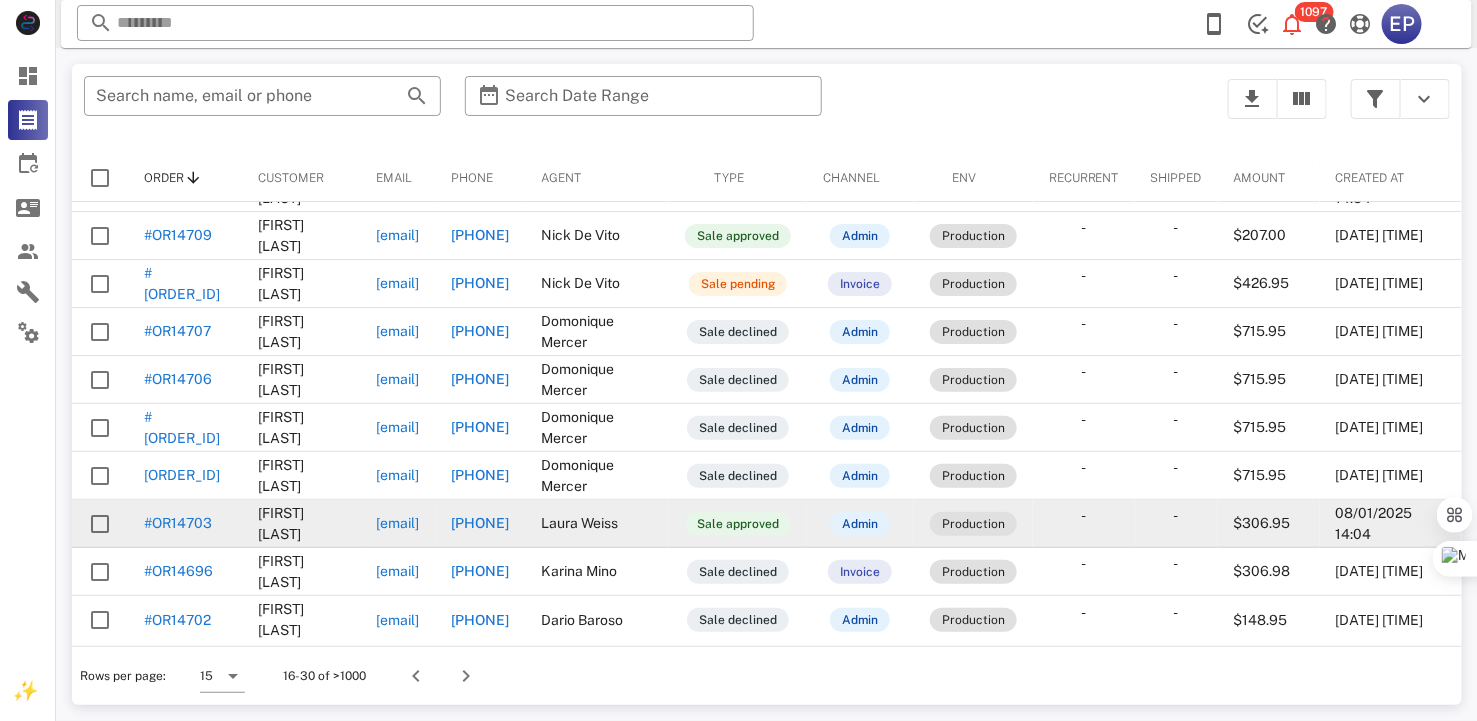click on "[PHONE]" at bounding box center [481, 523] 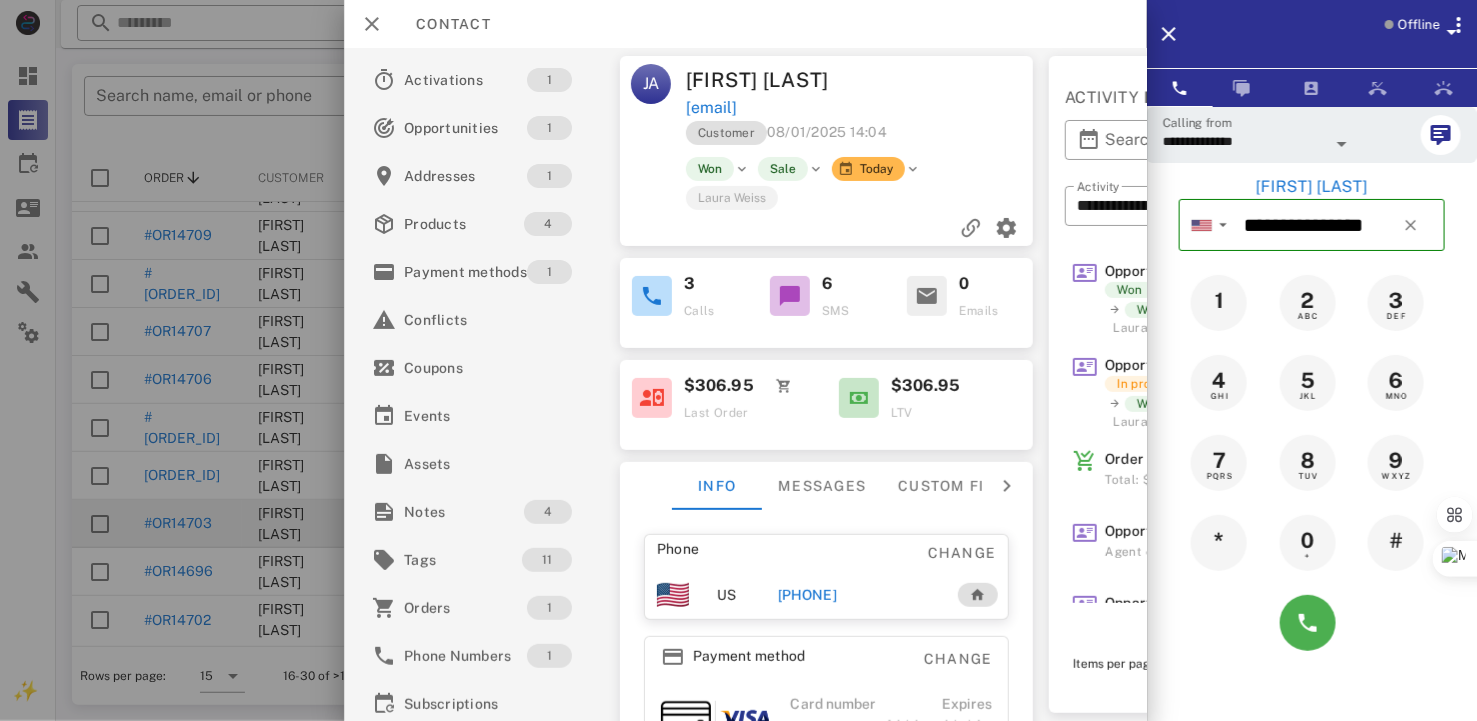 click on "**********" at bounding box center (745, 384) 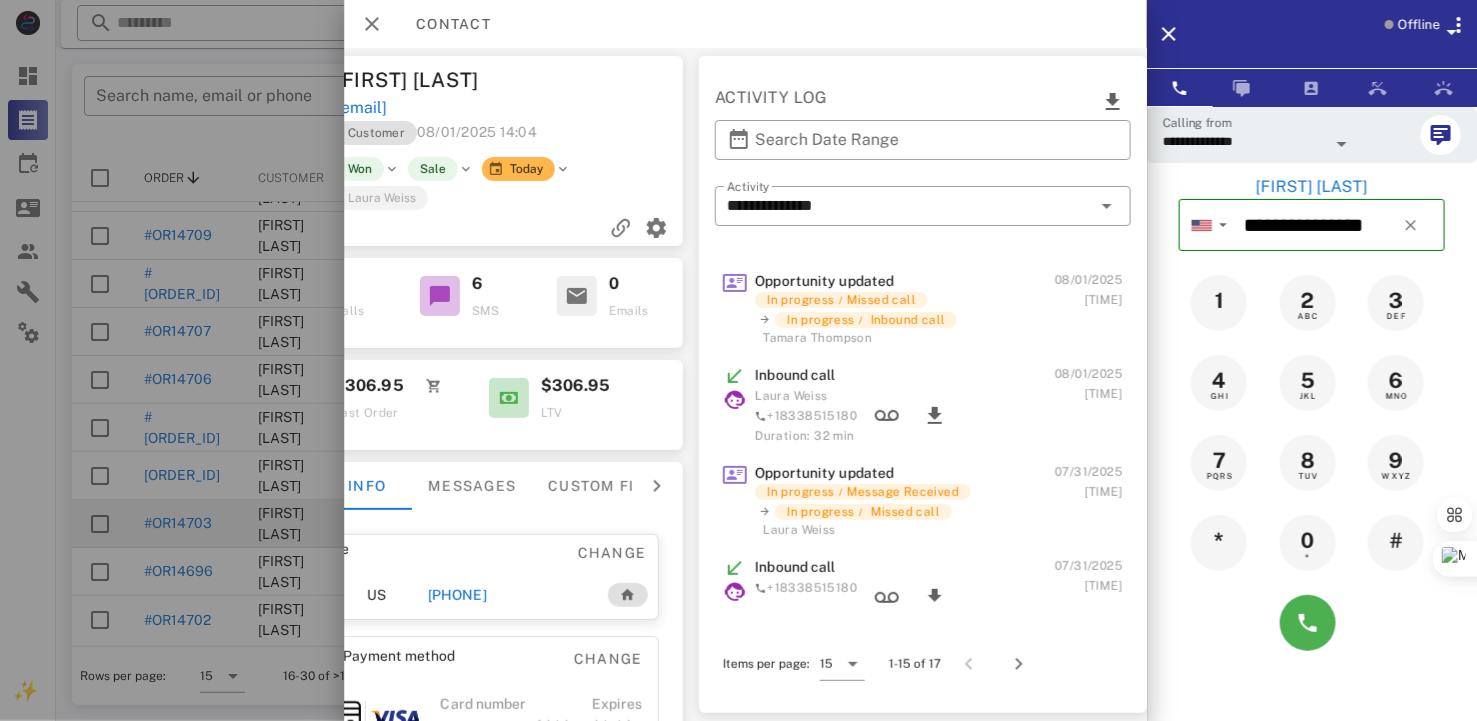 scroll, scrollTop: 350, scrollLeft: 0, axis: vertical 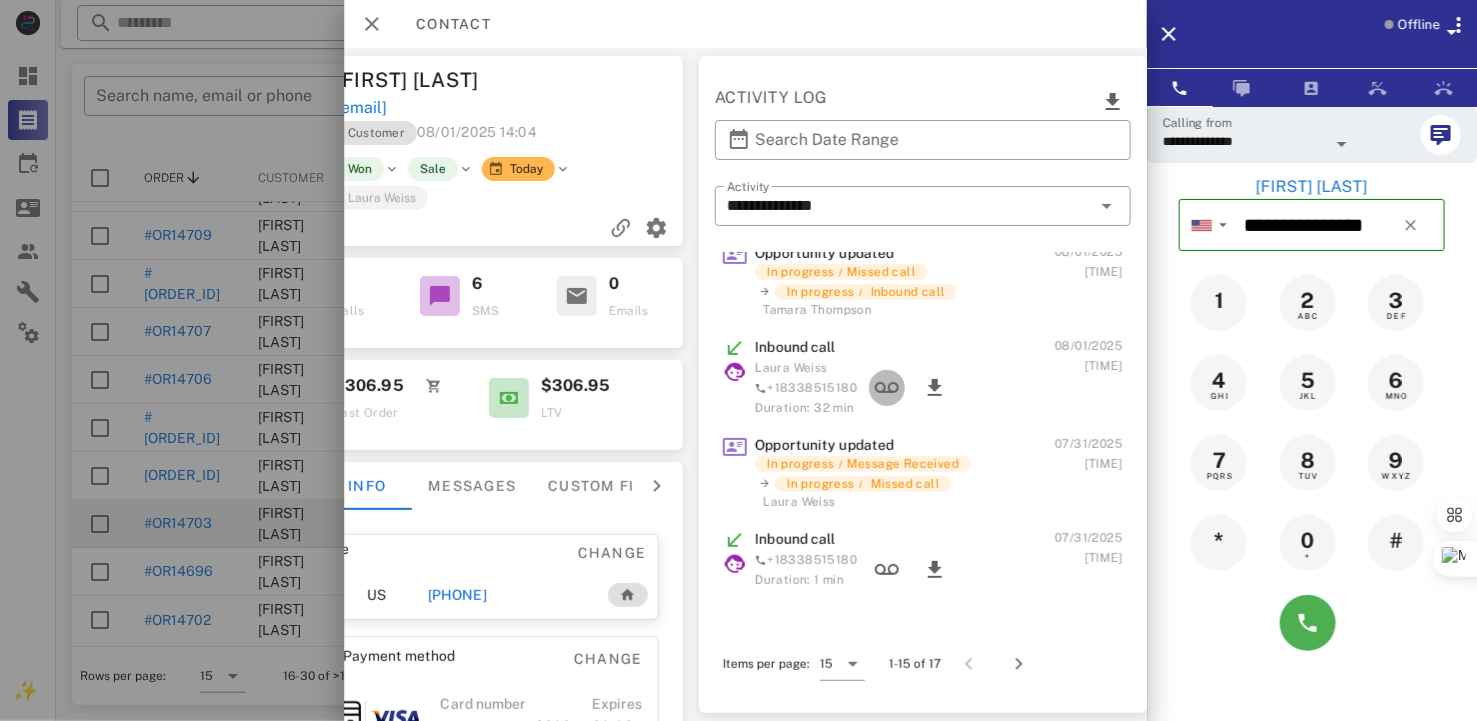 click at bounding box center (887, 388) 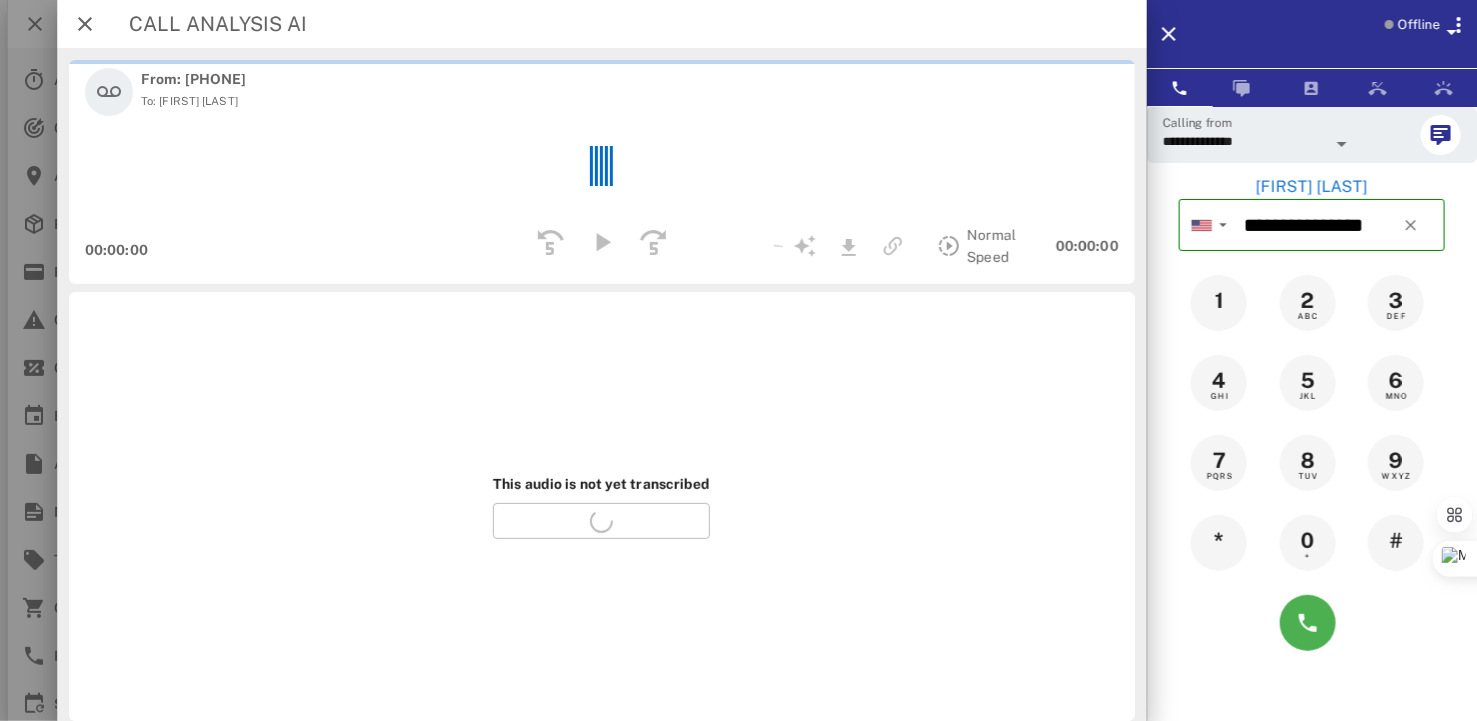 scroll, scrollTop: 0, scrollLeft: 35, axis: horizontal 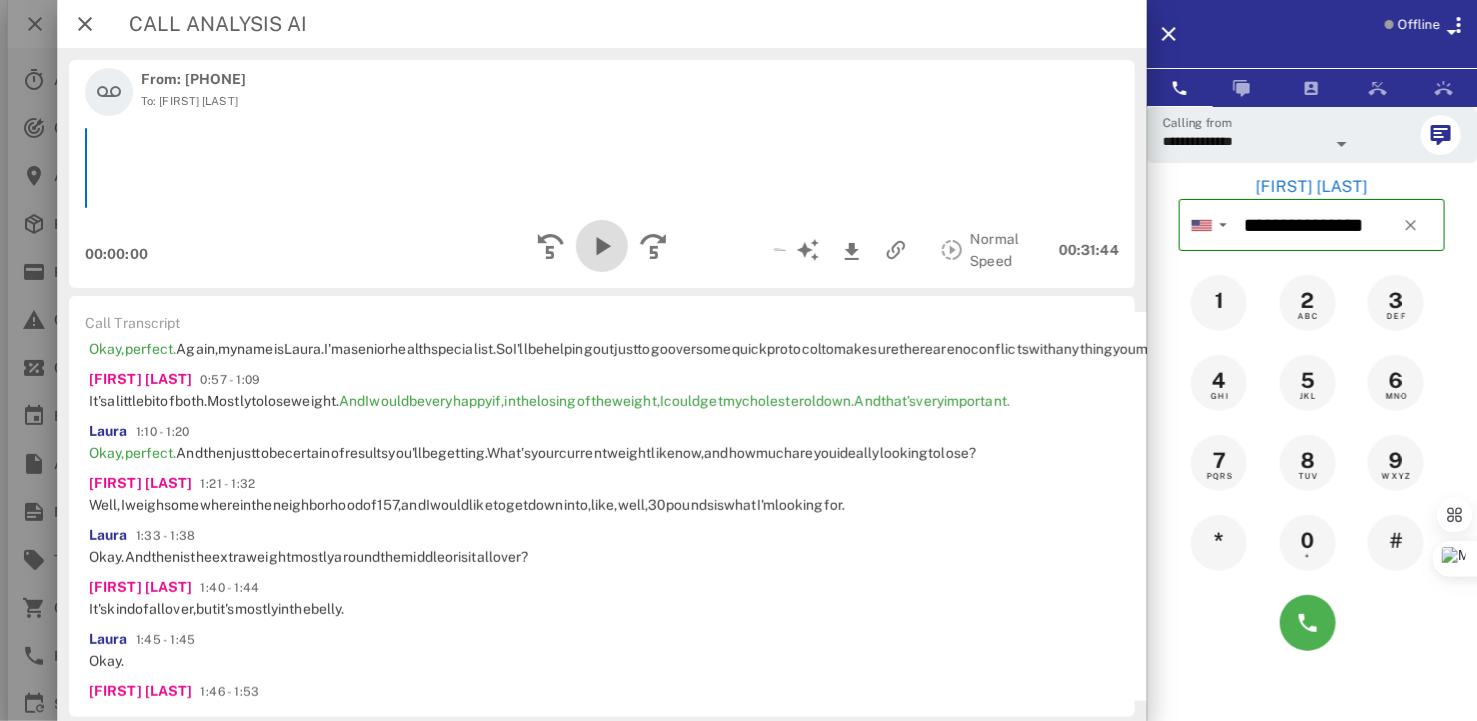 click at bounding box center (602, 246) 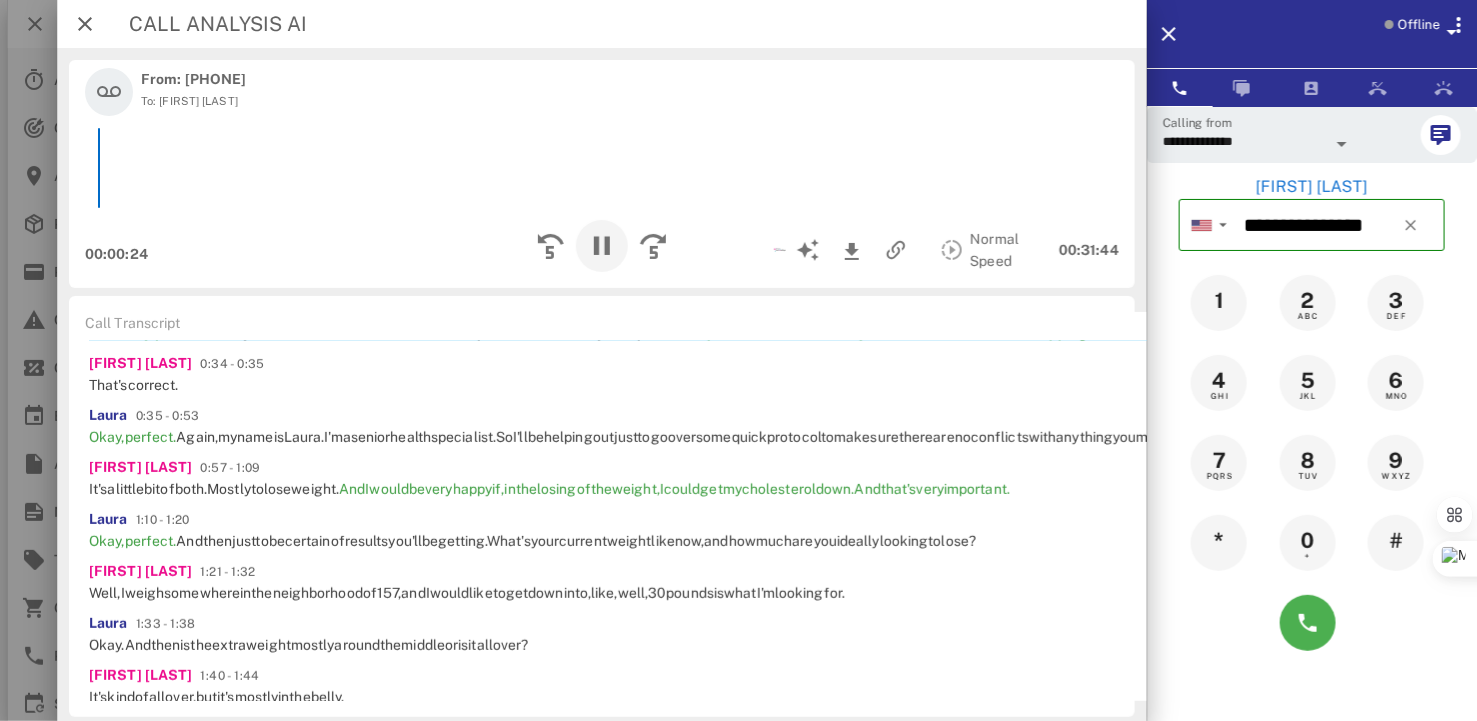 scroll, scrollTop: 318, scrollLeft: 0, axis: vertical 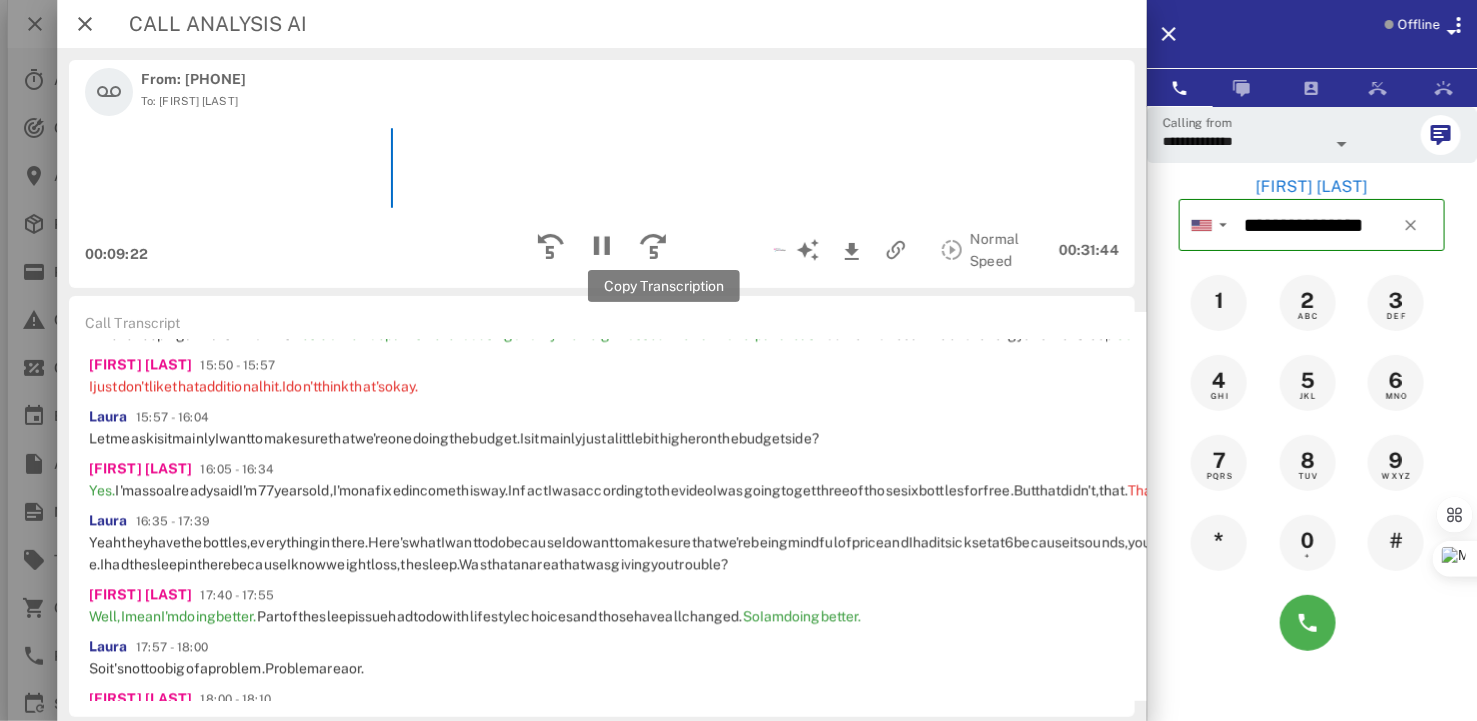 click at bounding box center (7015, 326) 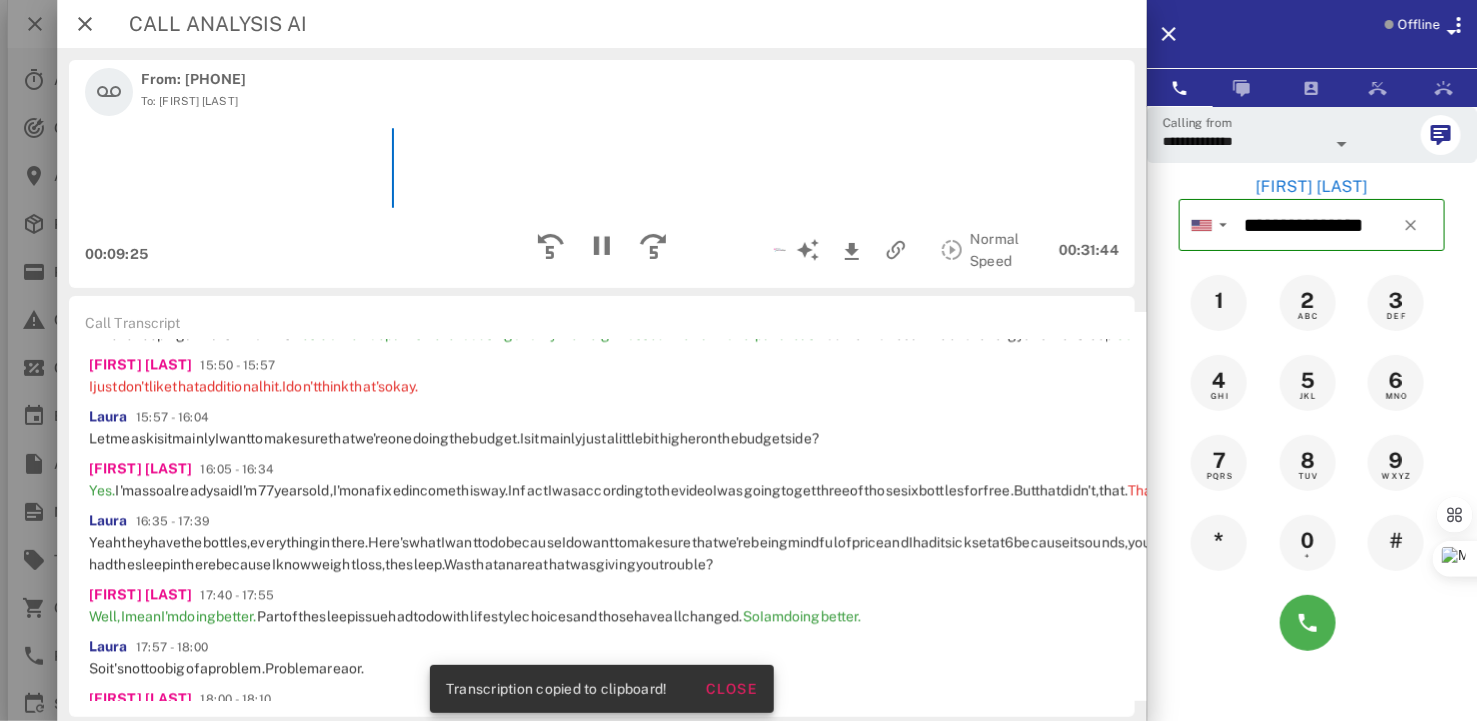 click at bounding box center [7029, 326] 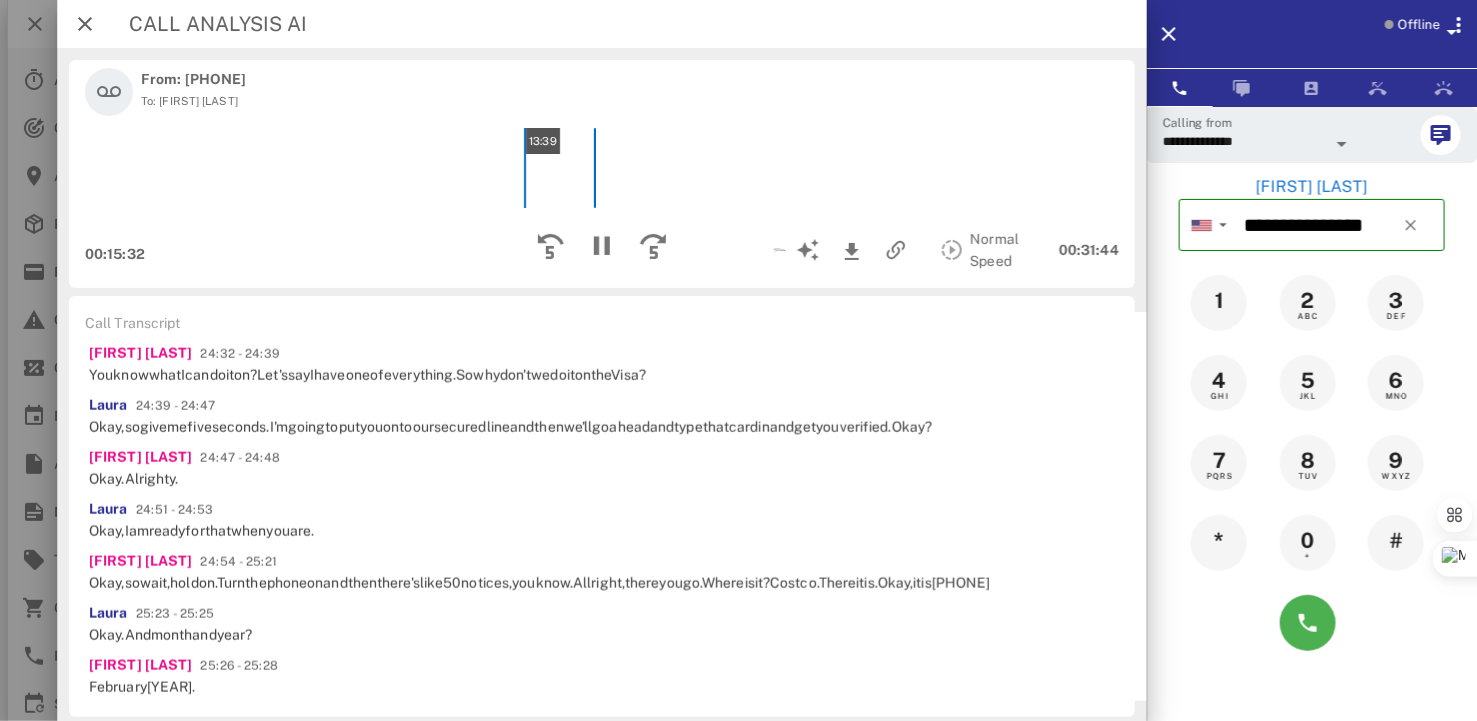 scroll, scrollTop: 7146, scrollLeft: 0, axis: vertical 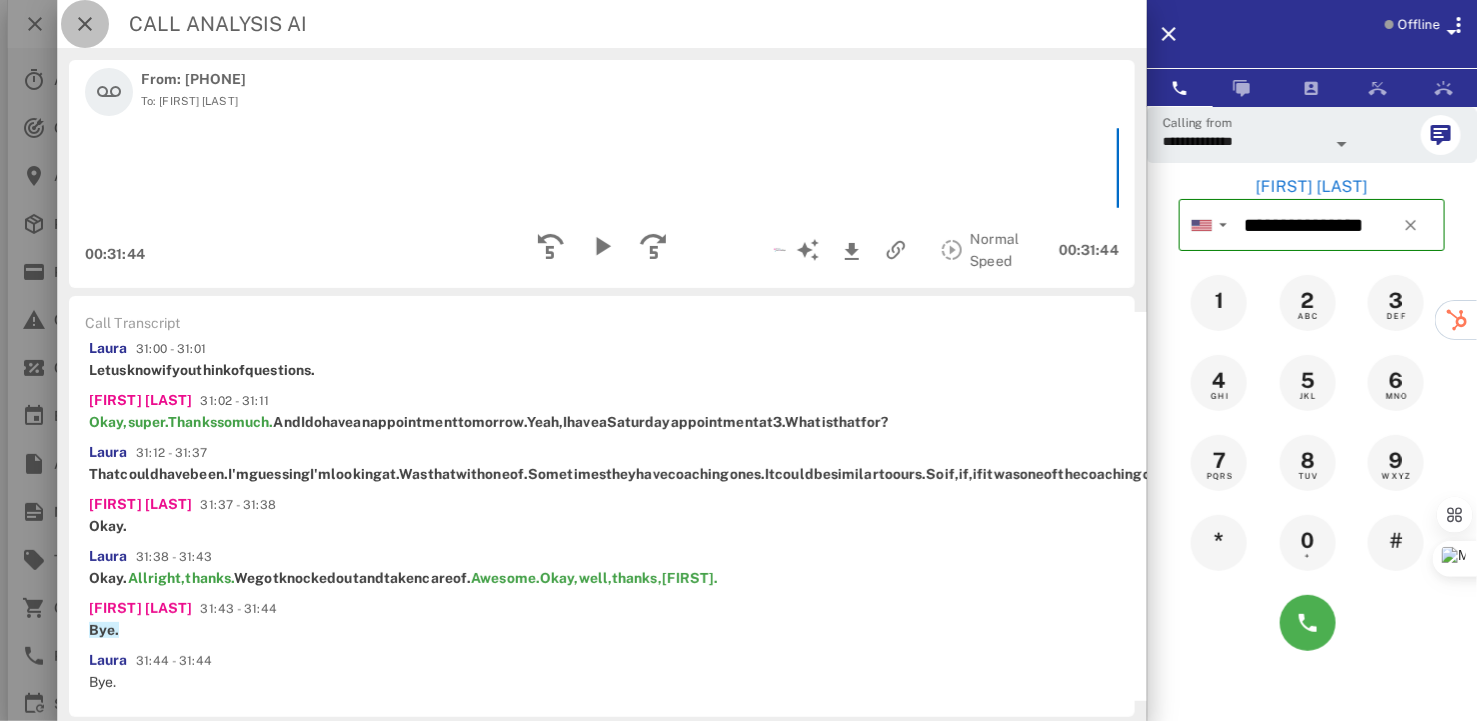 click at bounding box center (85, 24) 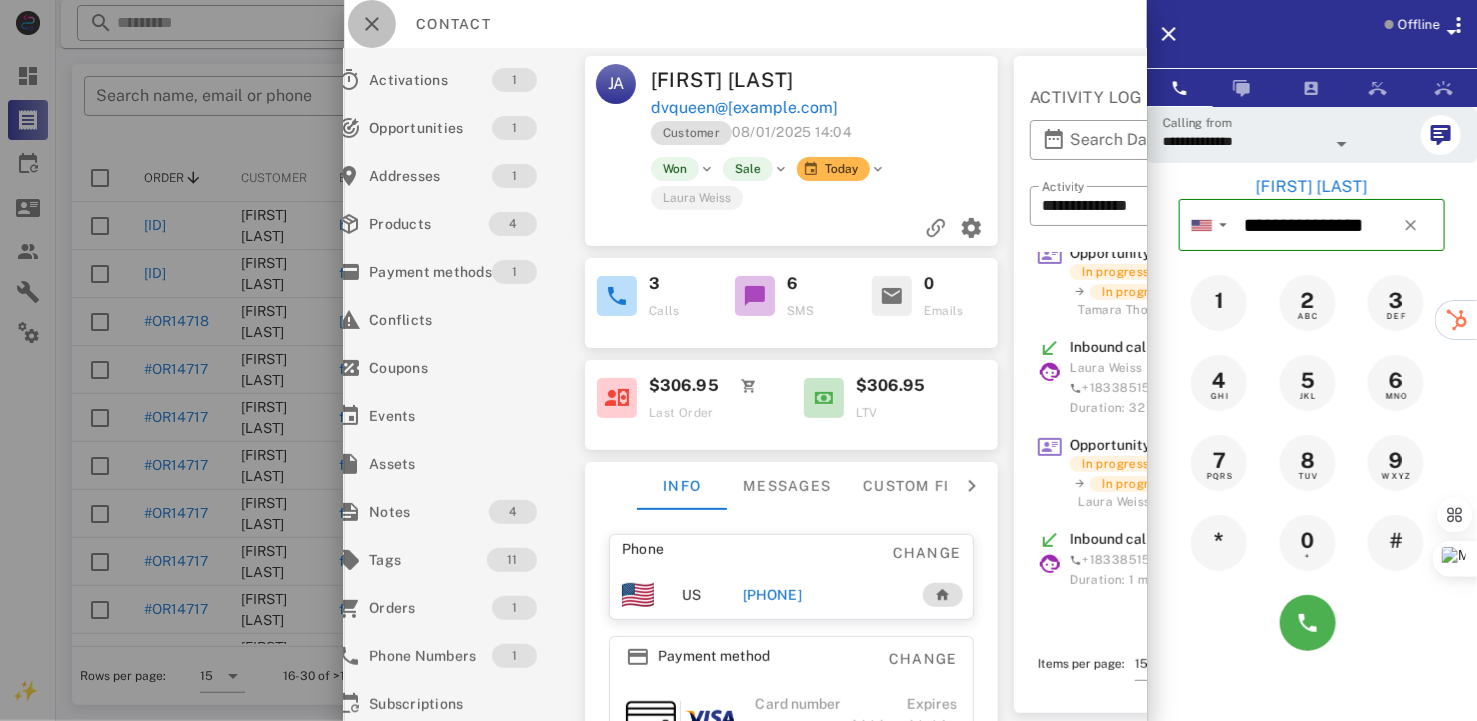 click at bounding box center (372, 24) 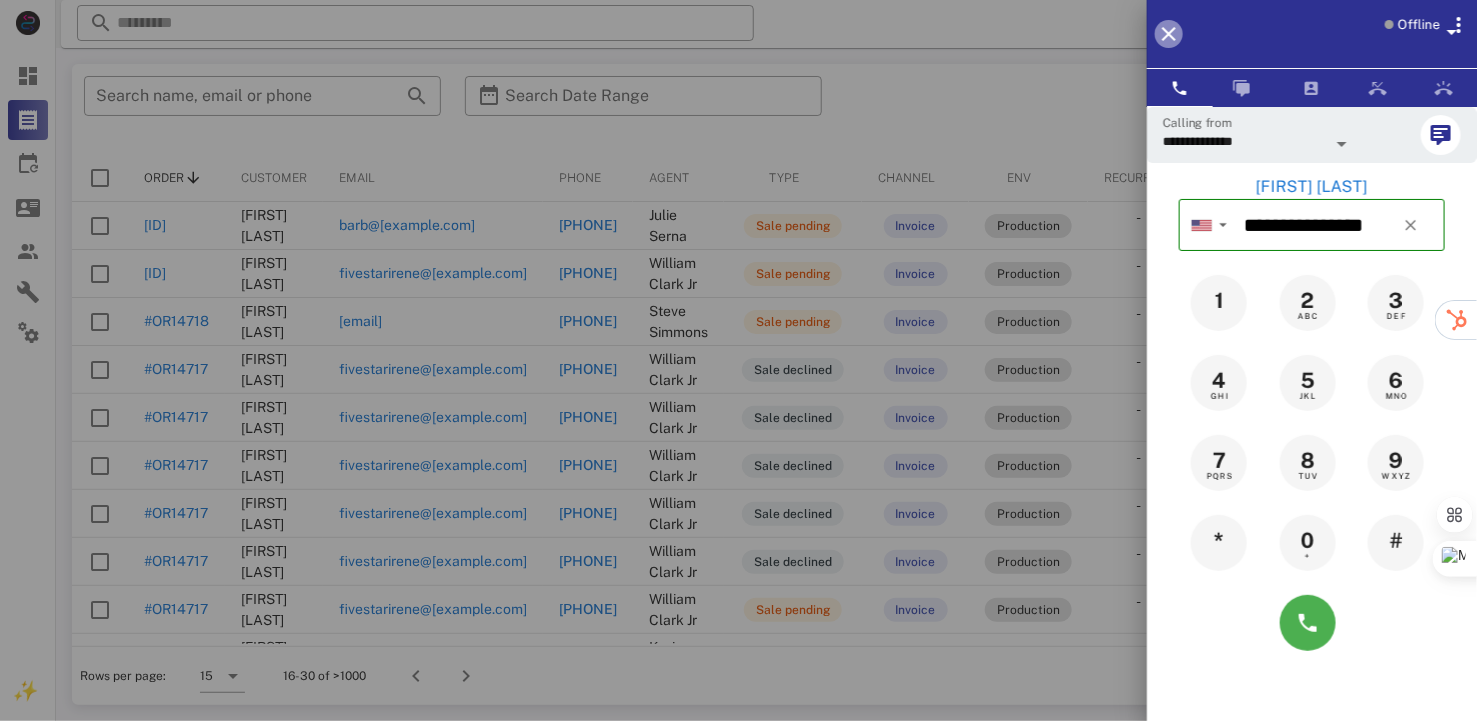 click at bounding box center [1169, 34] 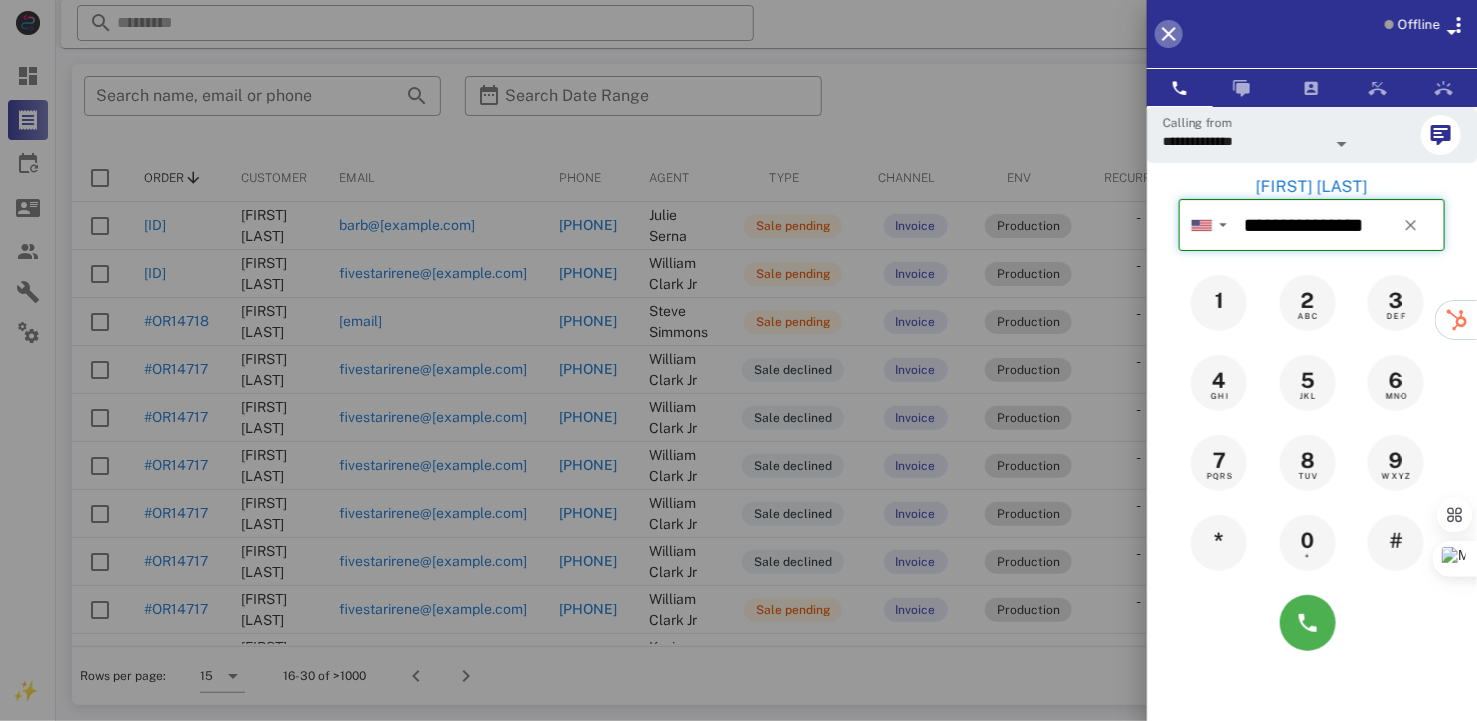 type 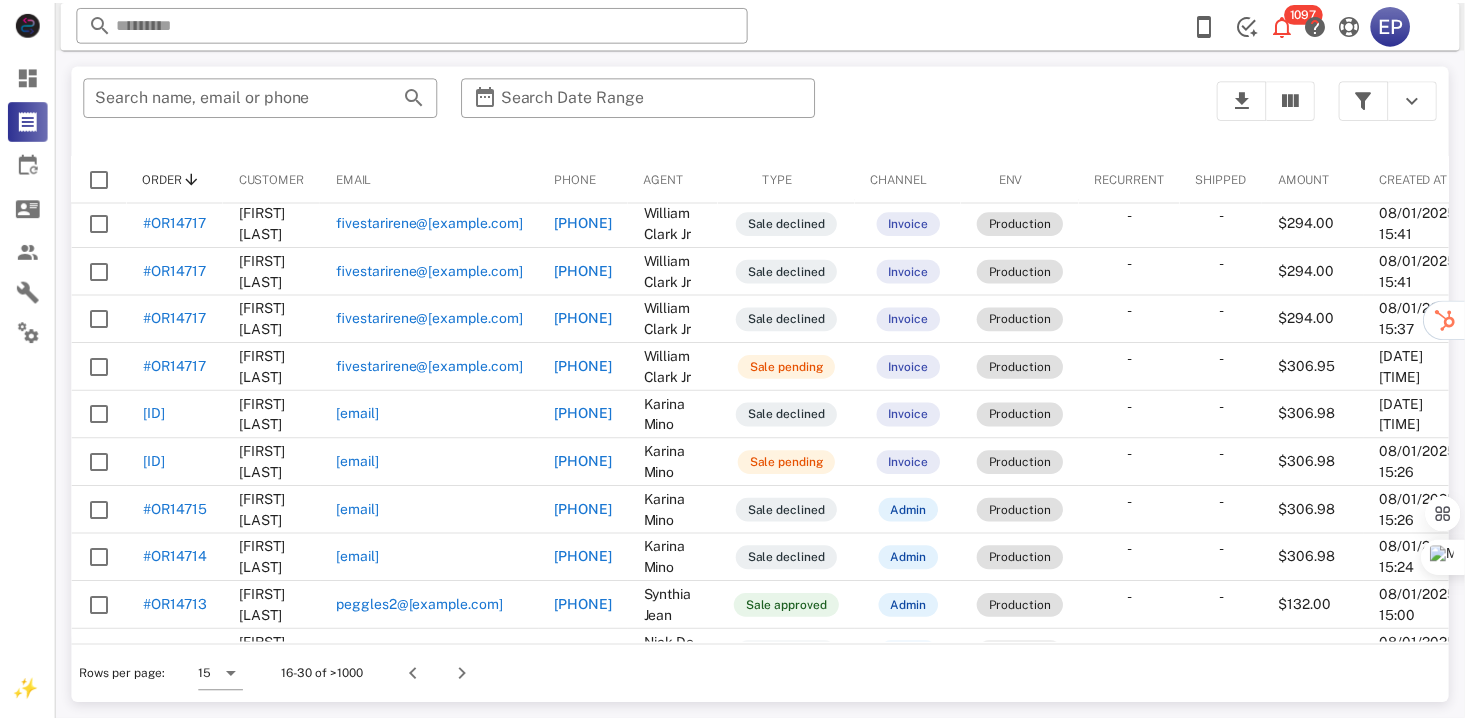 scroll, scrollTop: 290, scrollLeft: 0, axis: vertical 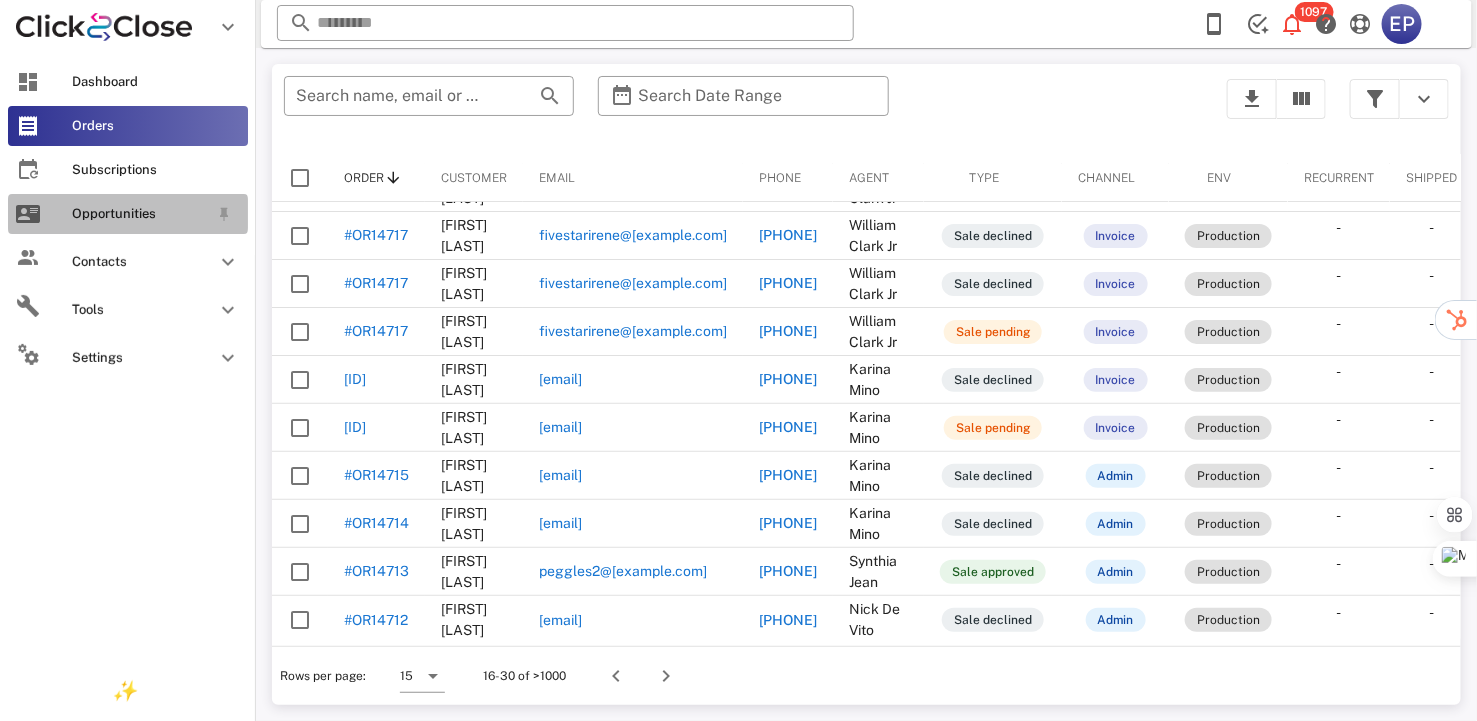 click on "Opportunities" at bounding box center (140, 214) 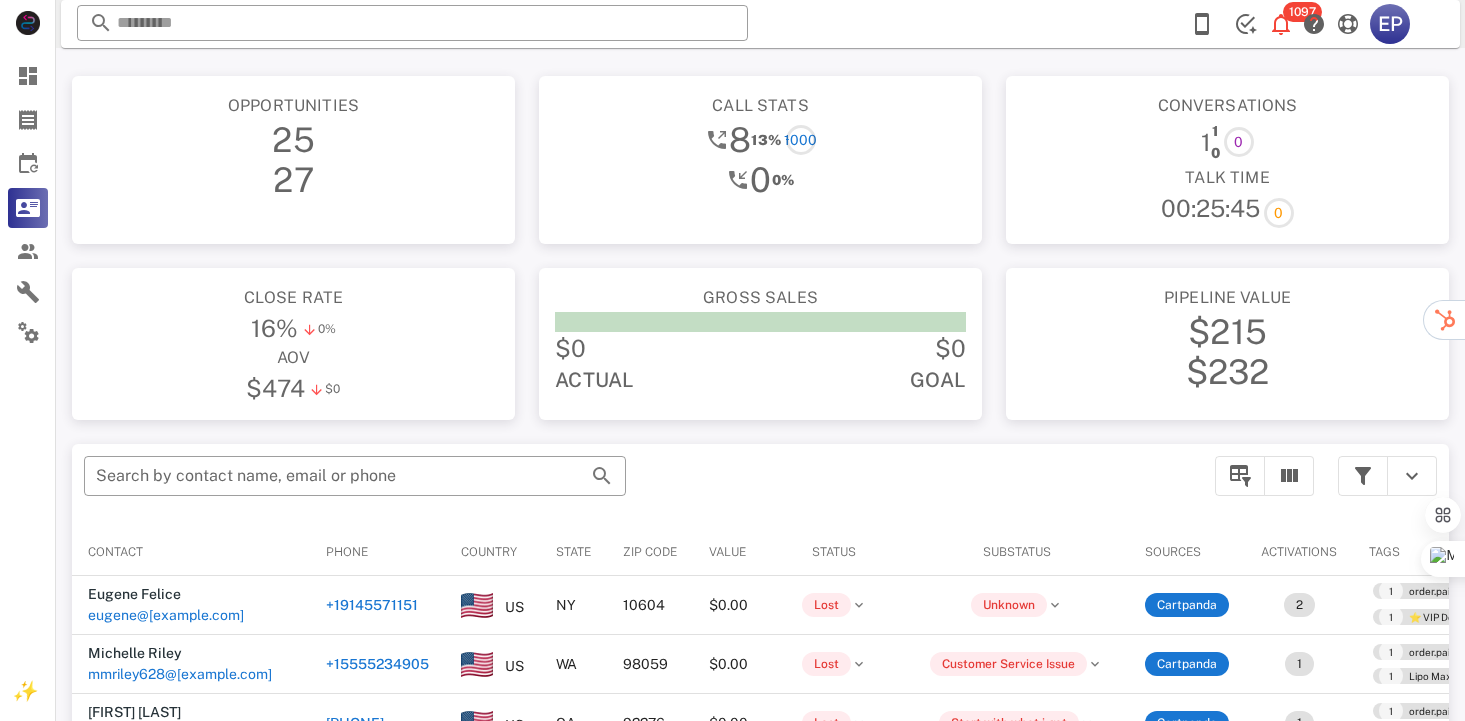 scroll, scrollTop: 378, scrollLeft: 0, axis: vertical 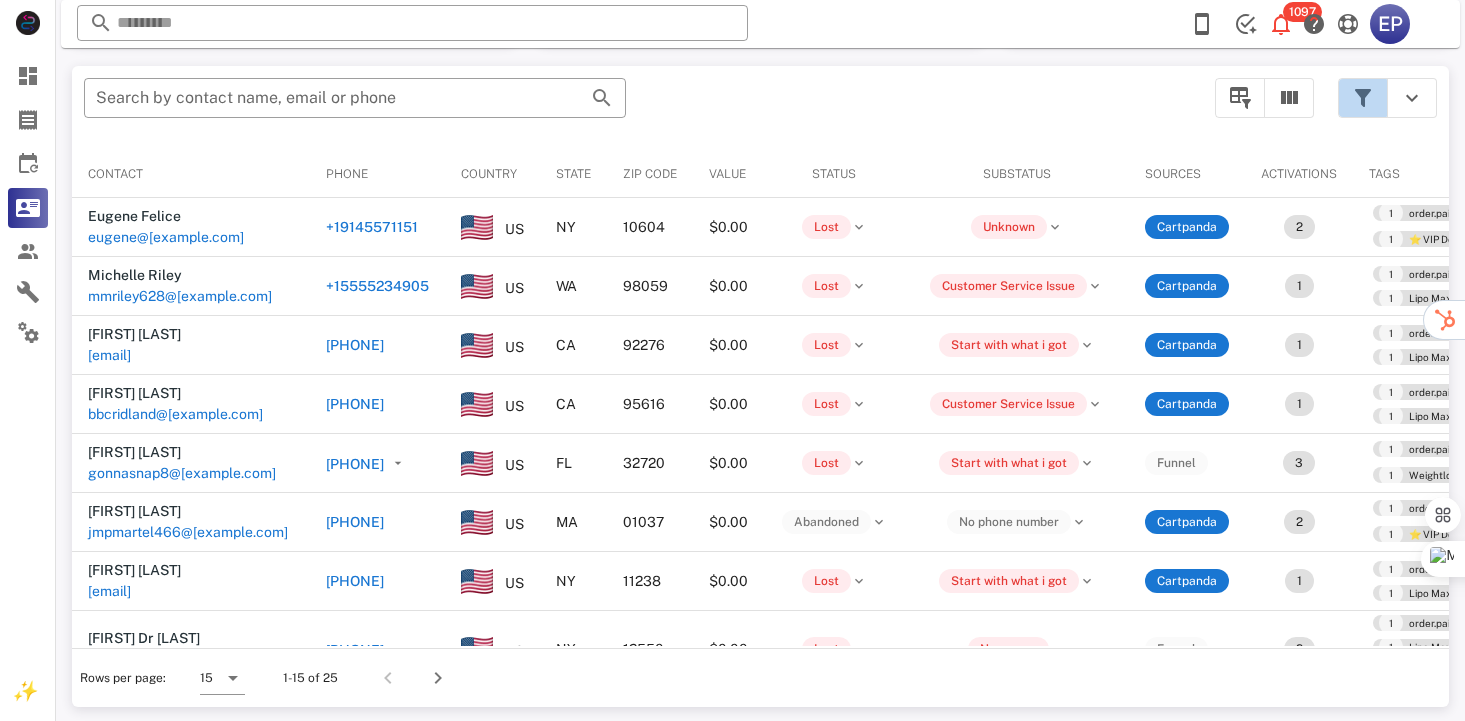 click at bounding box center (1363, 98) 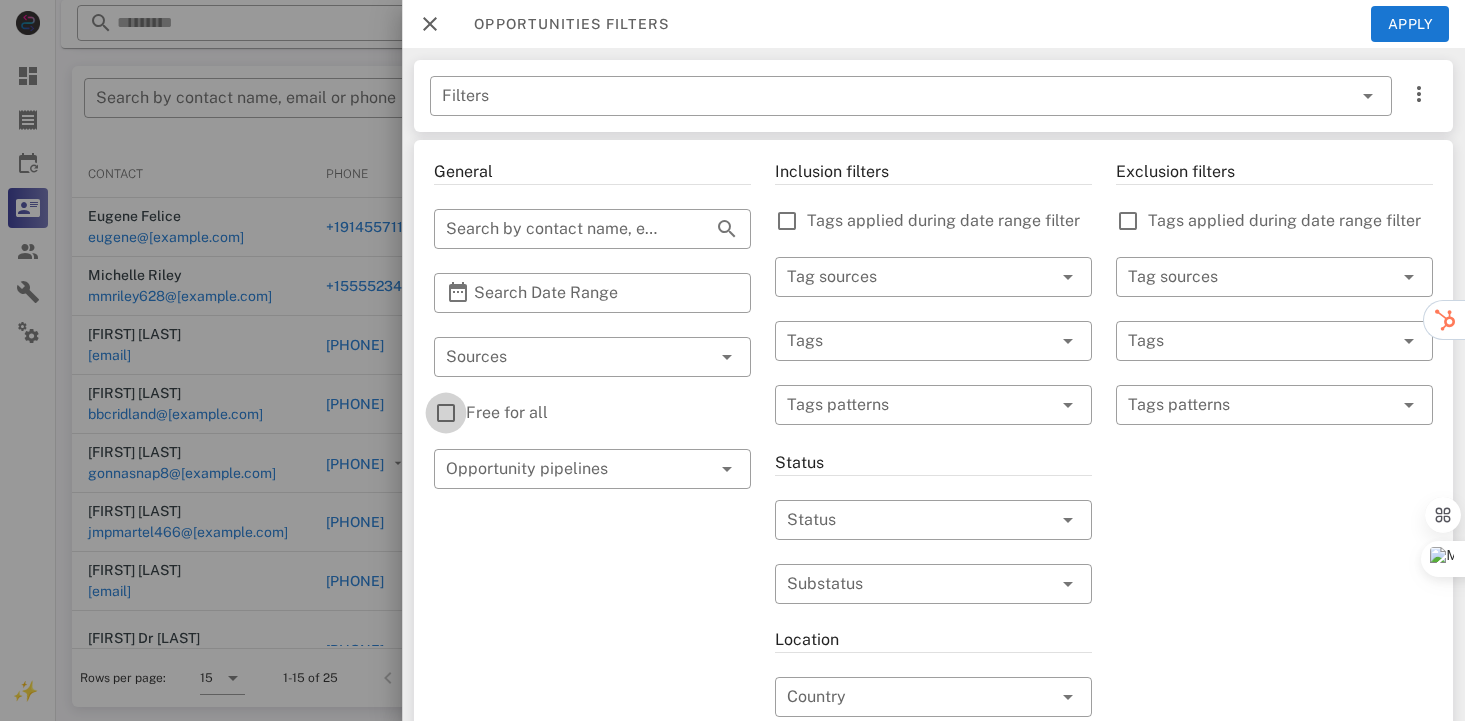 click at bounding box center [446, 413] 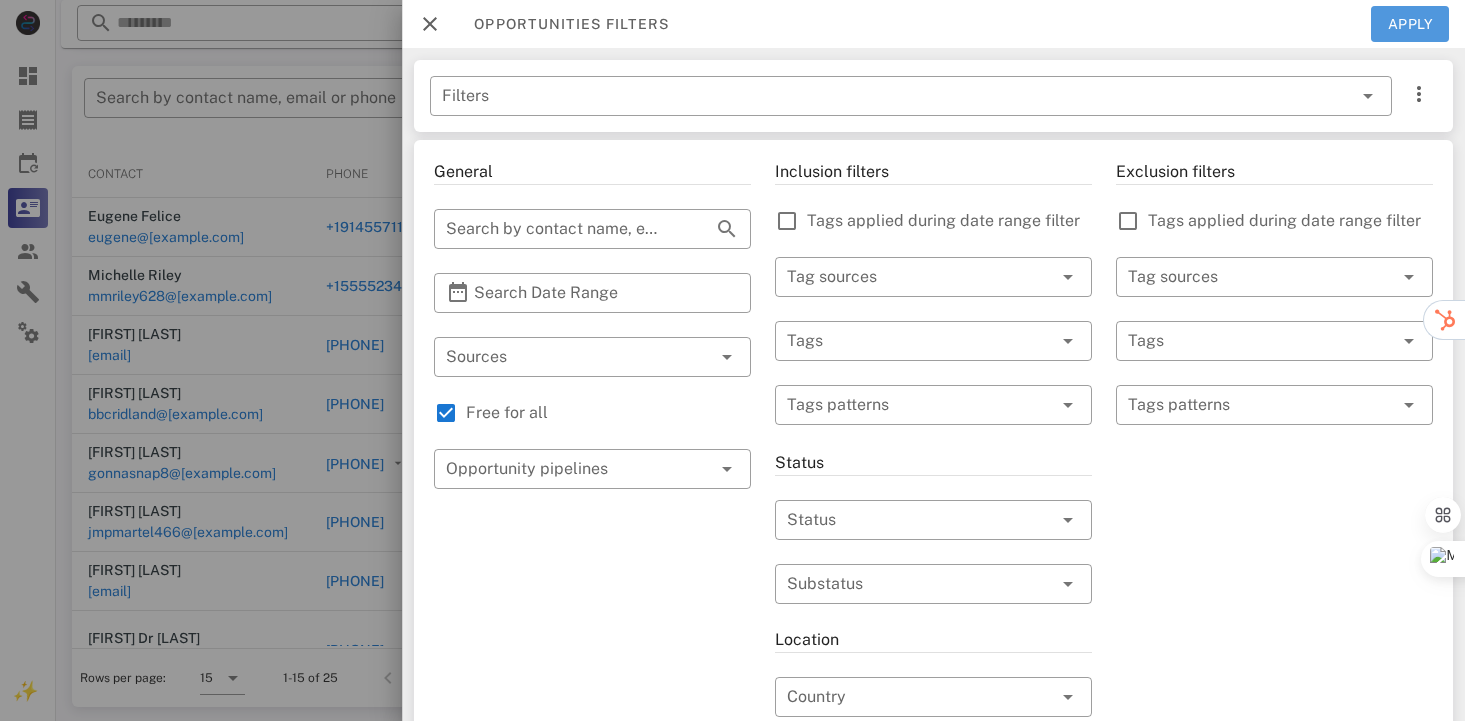 click on "Apply" at bounding box center [1410, 24] 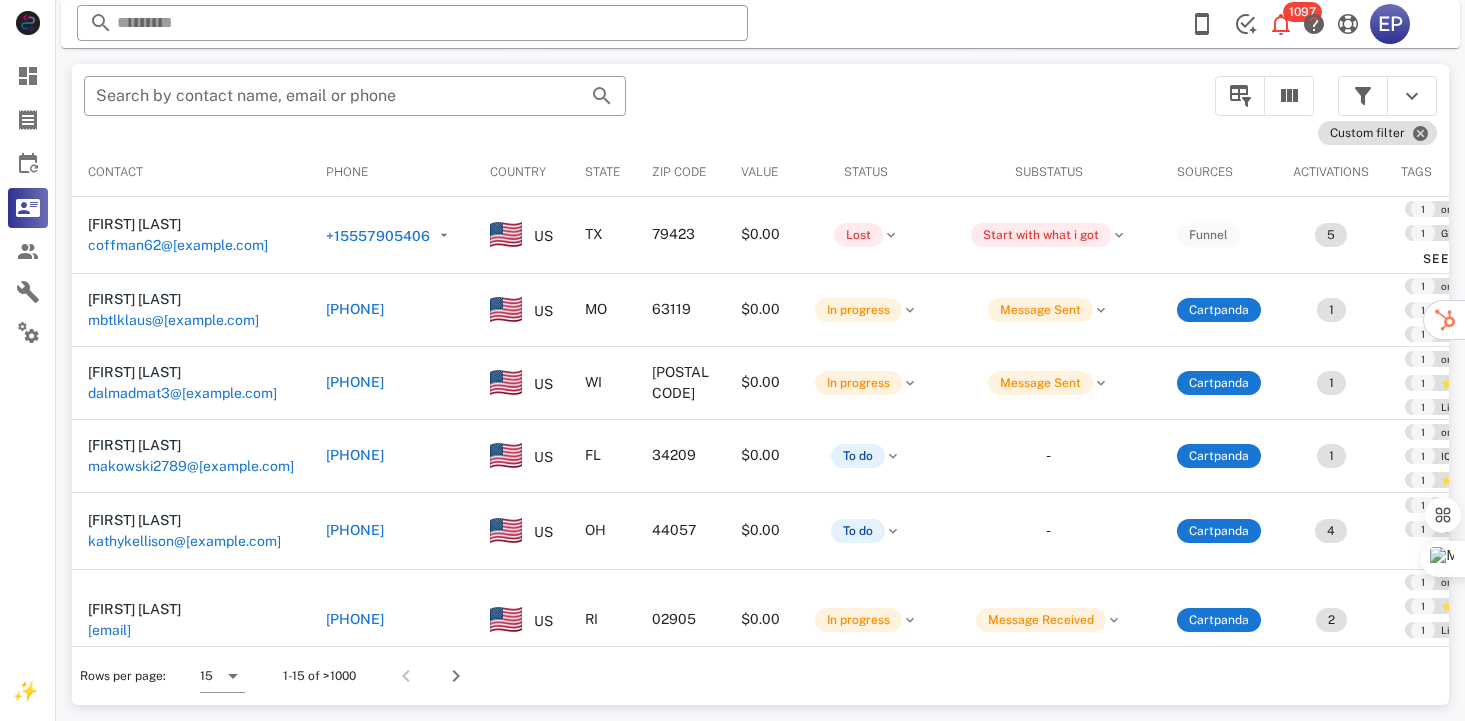scroll, scrollTop: 378, scrollLeft: 0, axis: vertical 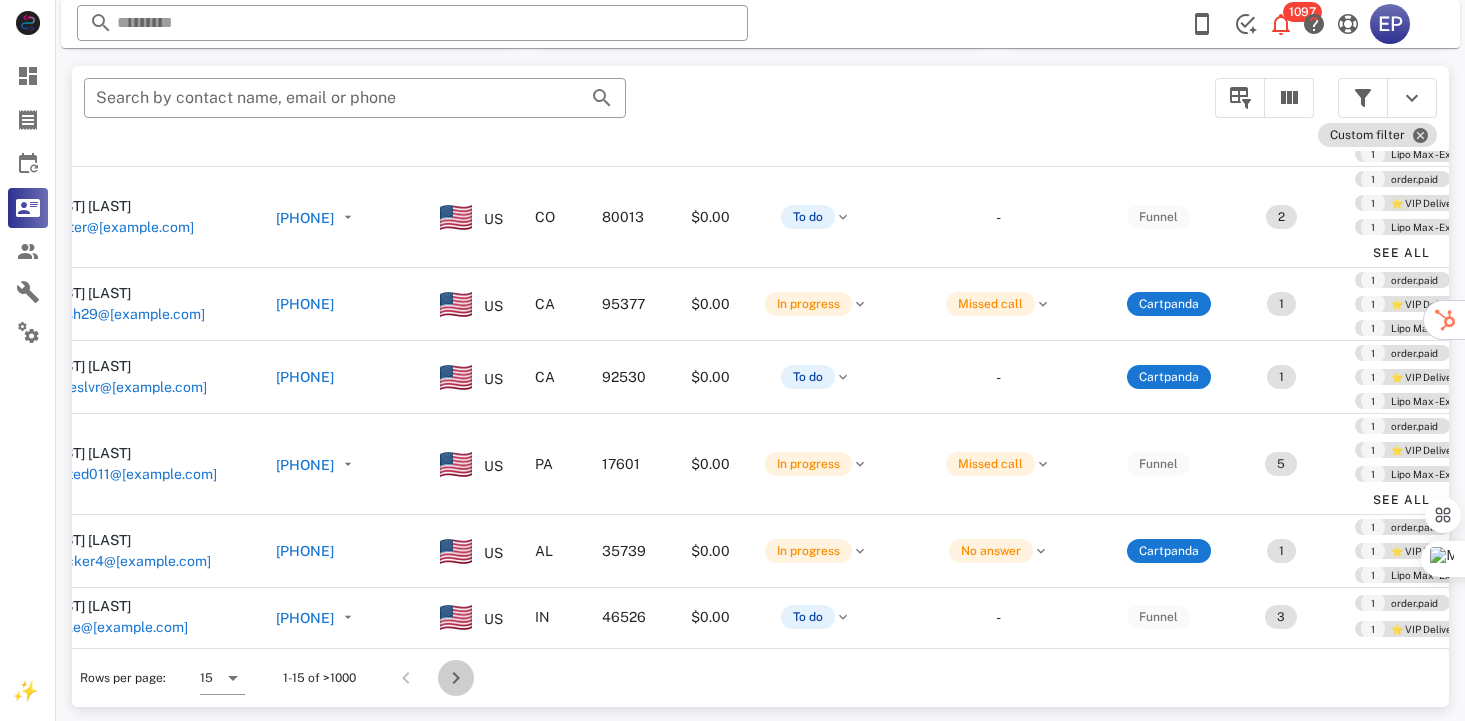 click at bounding box center [456, 678] 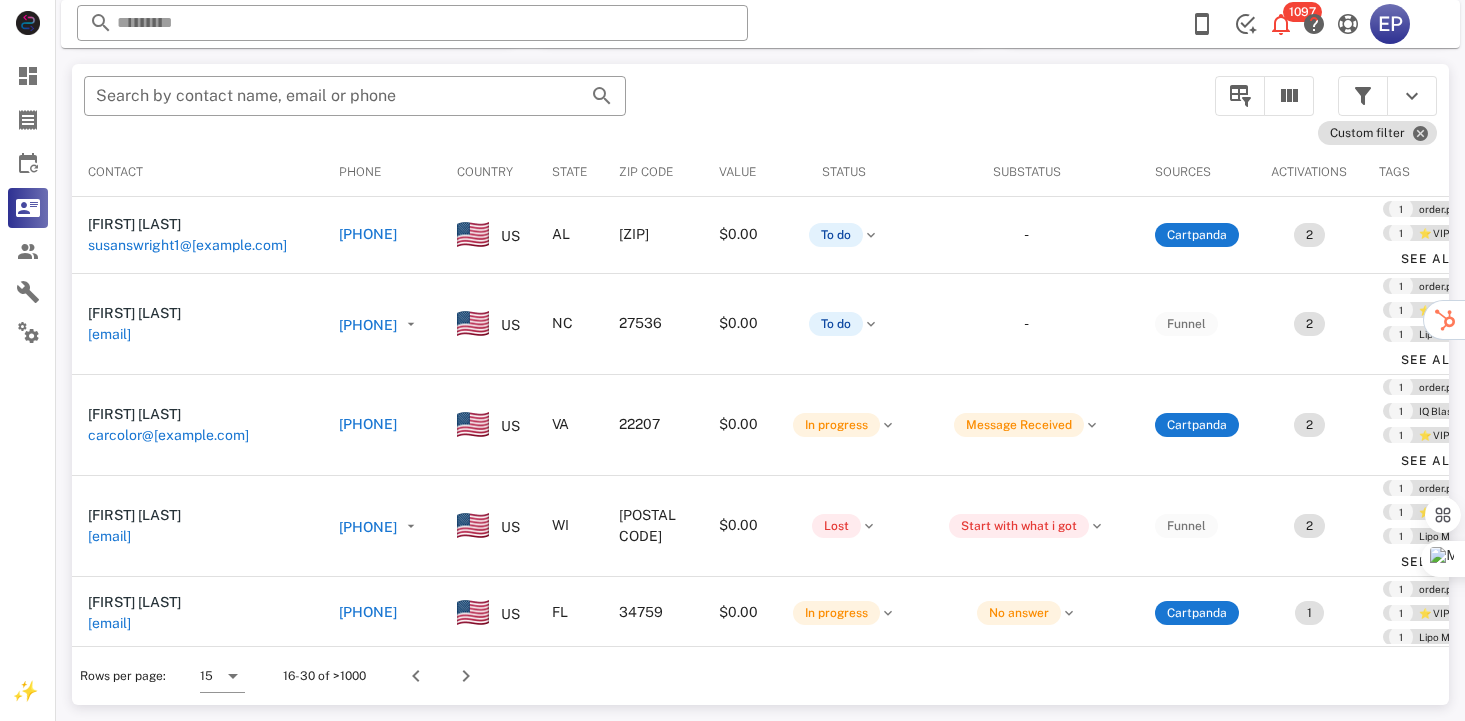 scroll, scrollTop: 378, scrollLeft: 0, axis: vertical 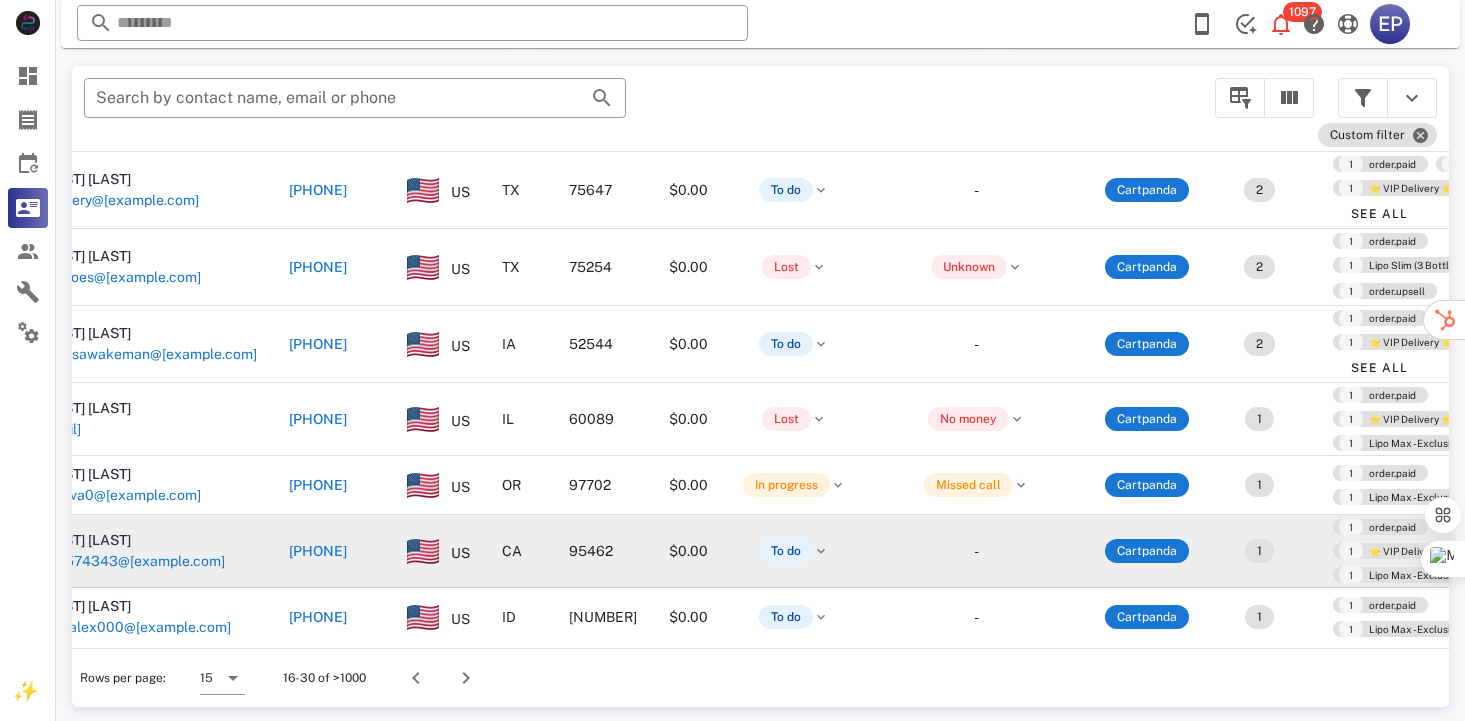 click on "[PHONE]" at bounding box center [318, 551] 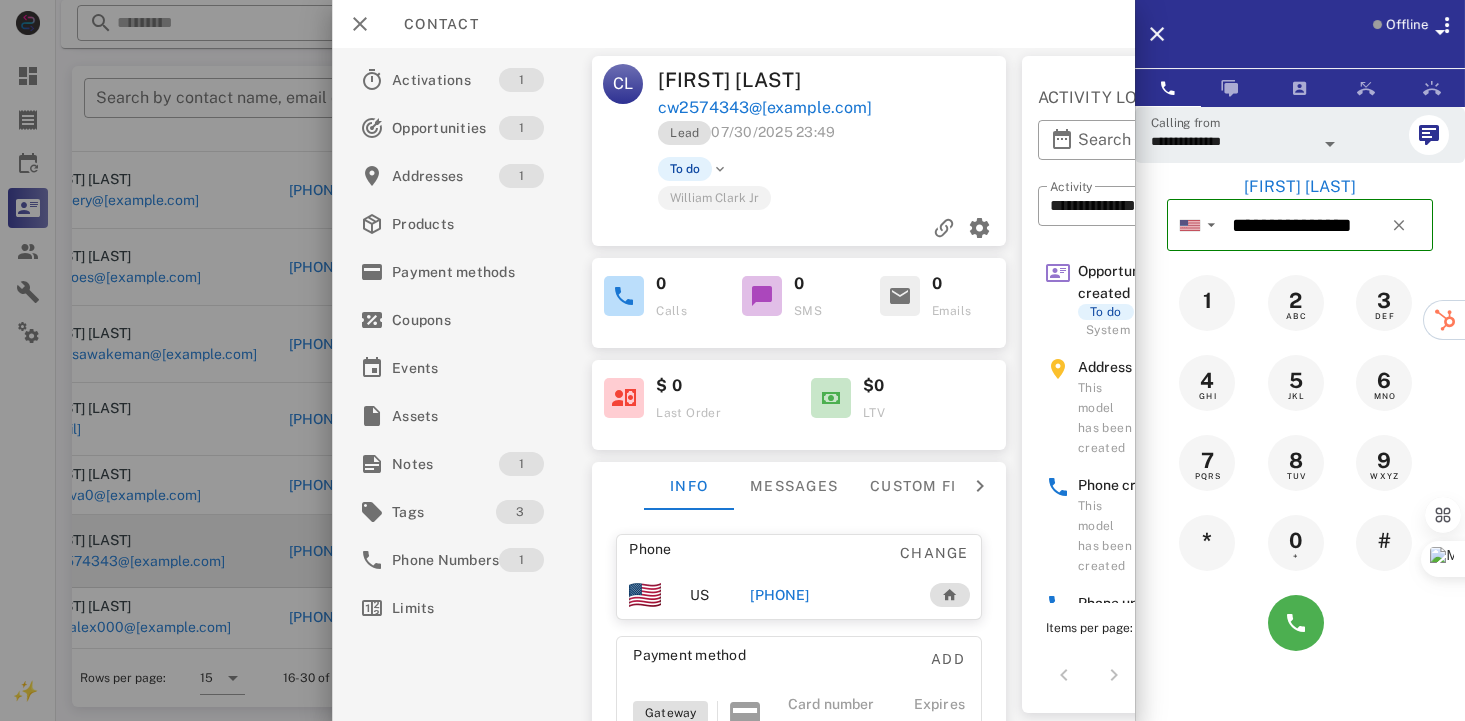 scroll, scrollTop: 0, scrollLeft: 50, axis: horizontal 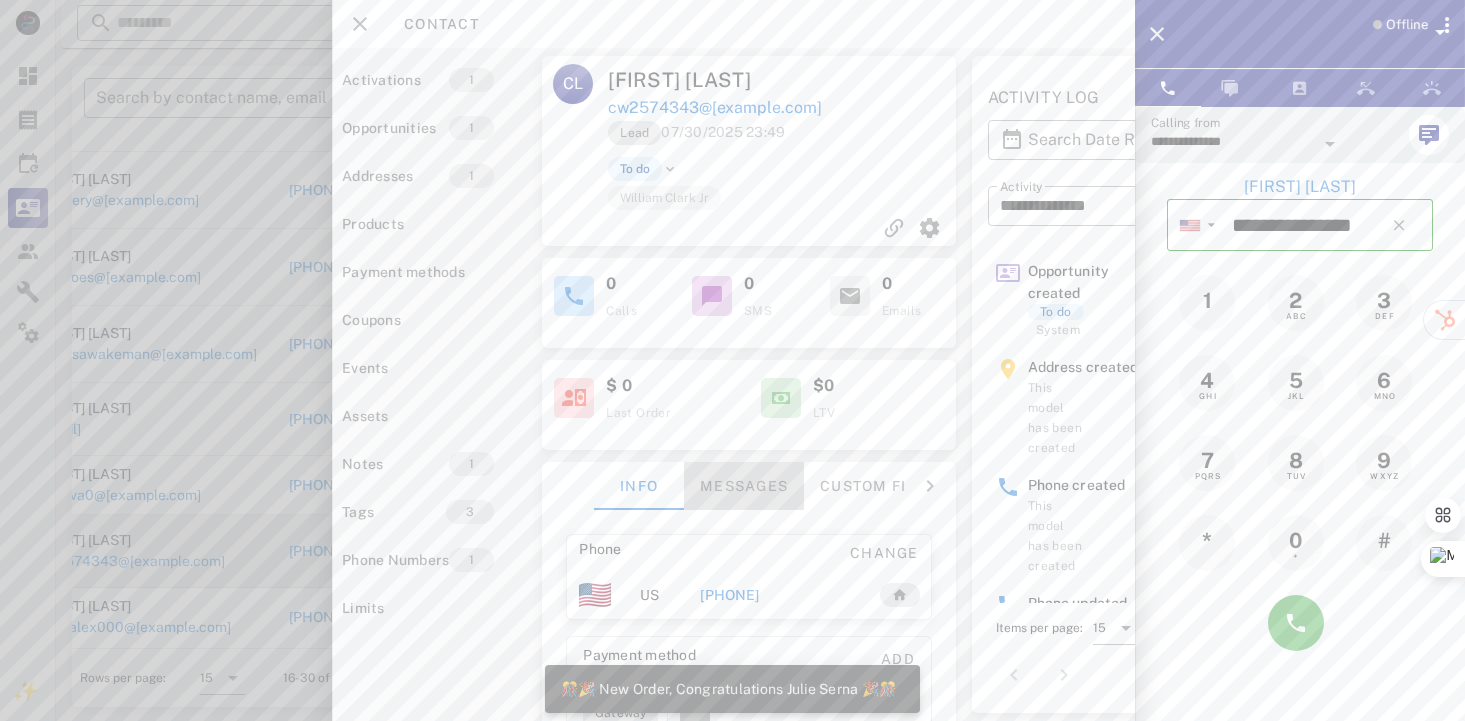 click on "Messages" at bounding box center (744, 486) 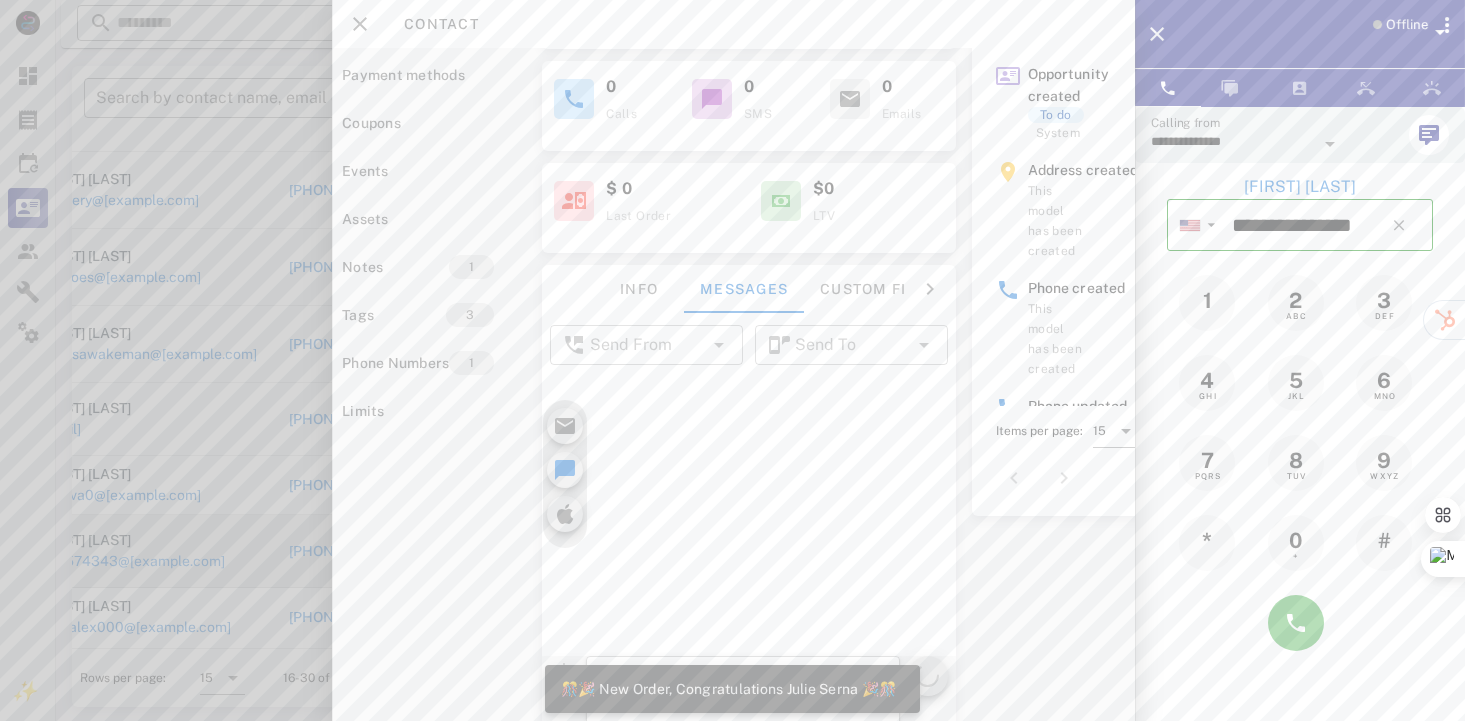 scroll, scrollTop: 200, scrollLeft: 50, axis: both 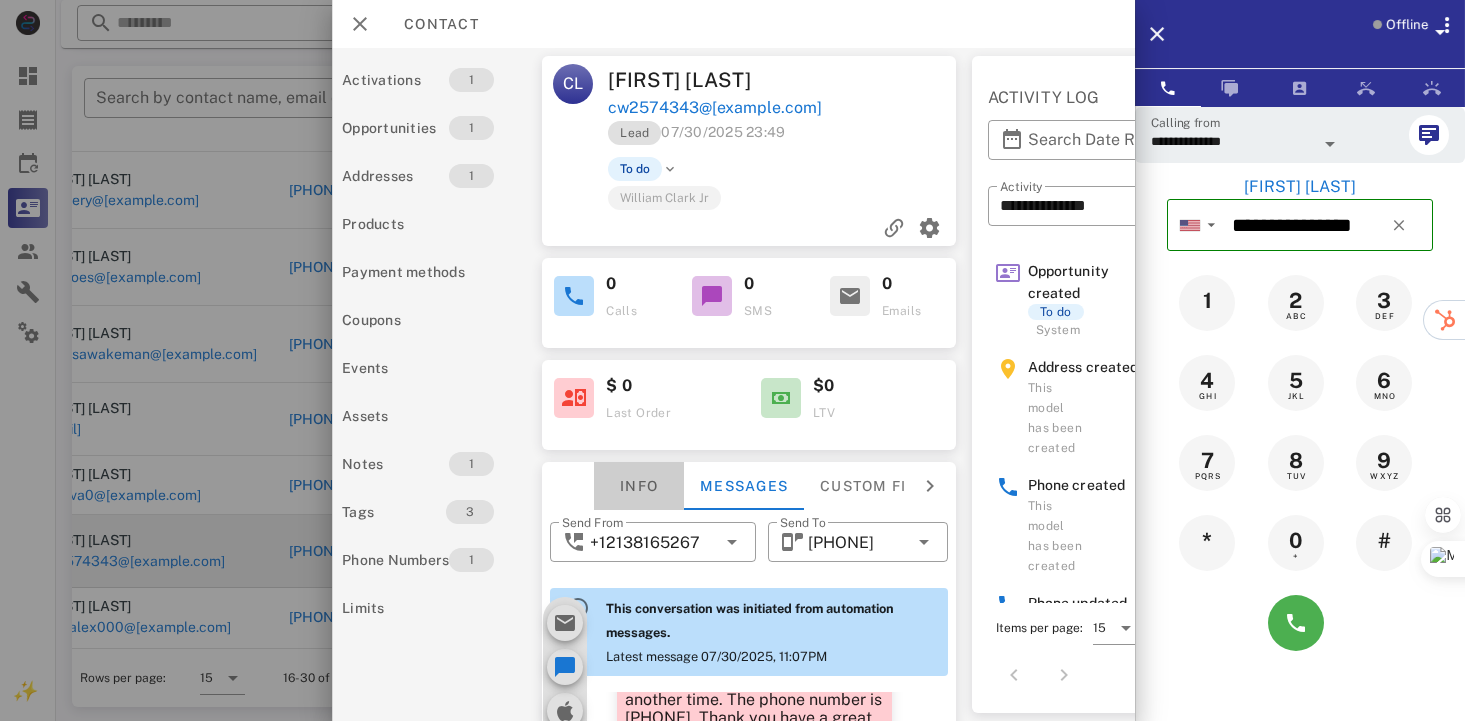 click on "Info" at bounding box center (639, 486) 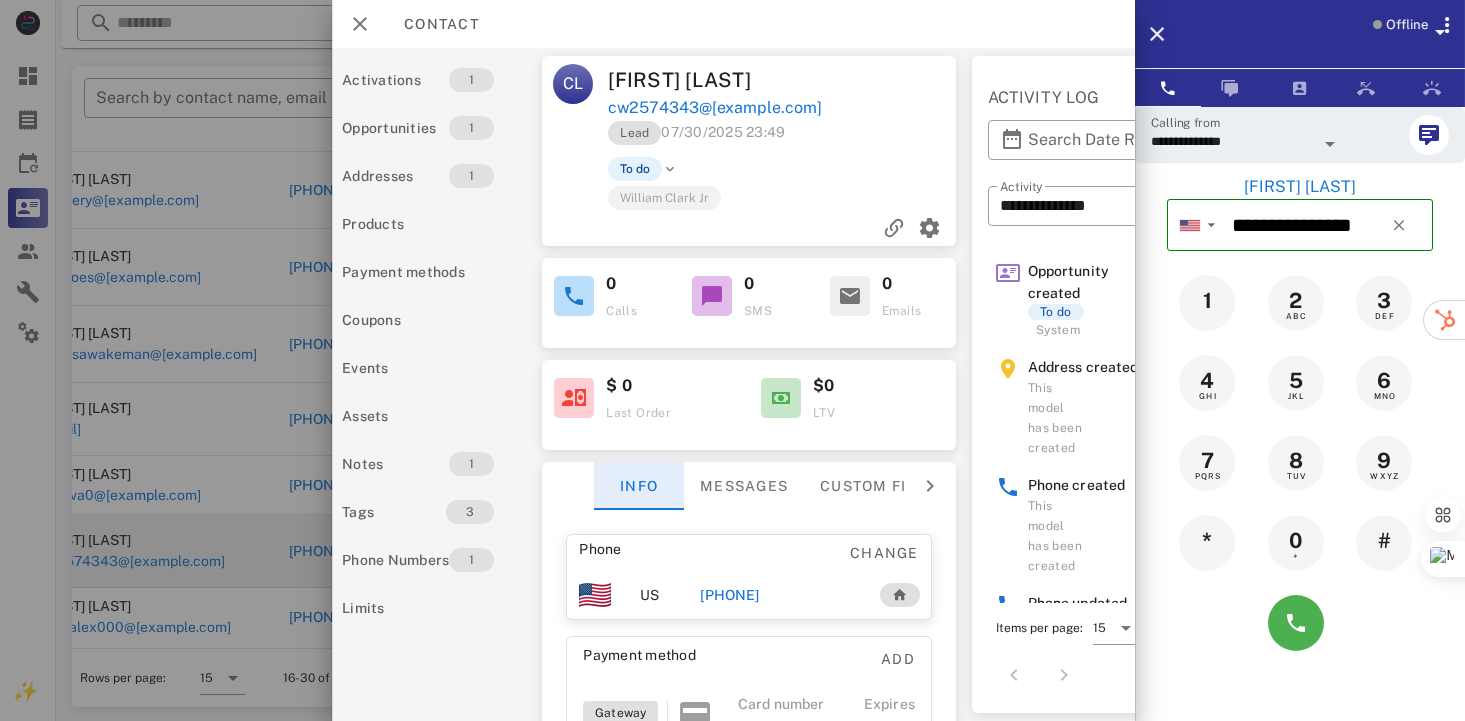 scroll, scrollTop: 671, scrollLeft: 0, axis: vertical 